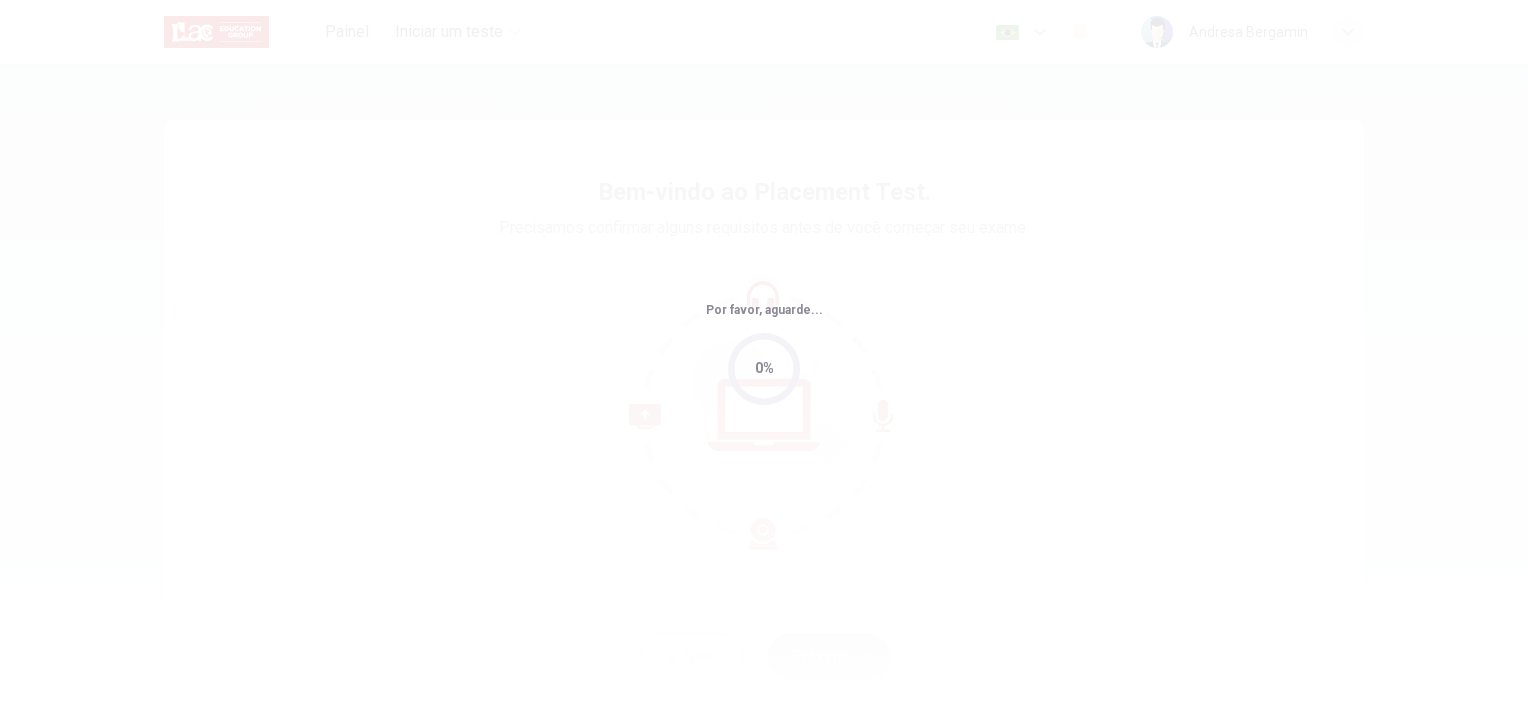 scroll, scrollTop: 0, scrollLeft: 0, axis: both 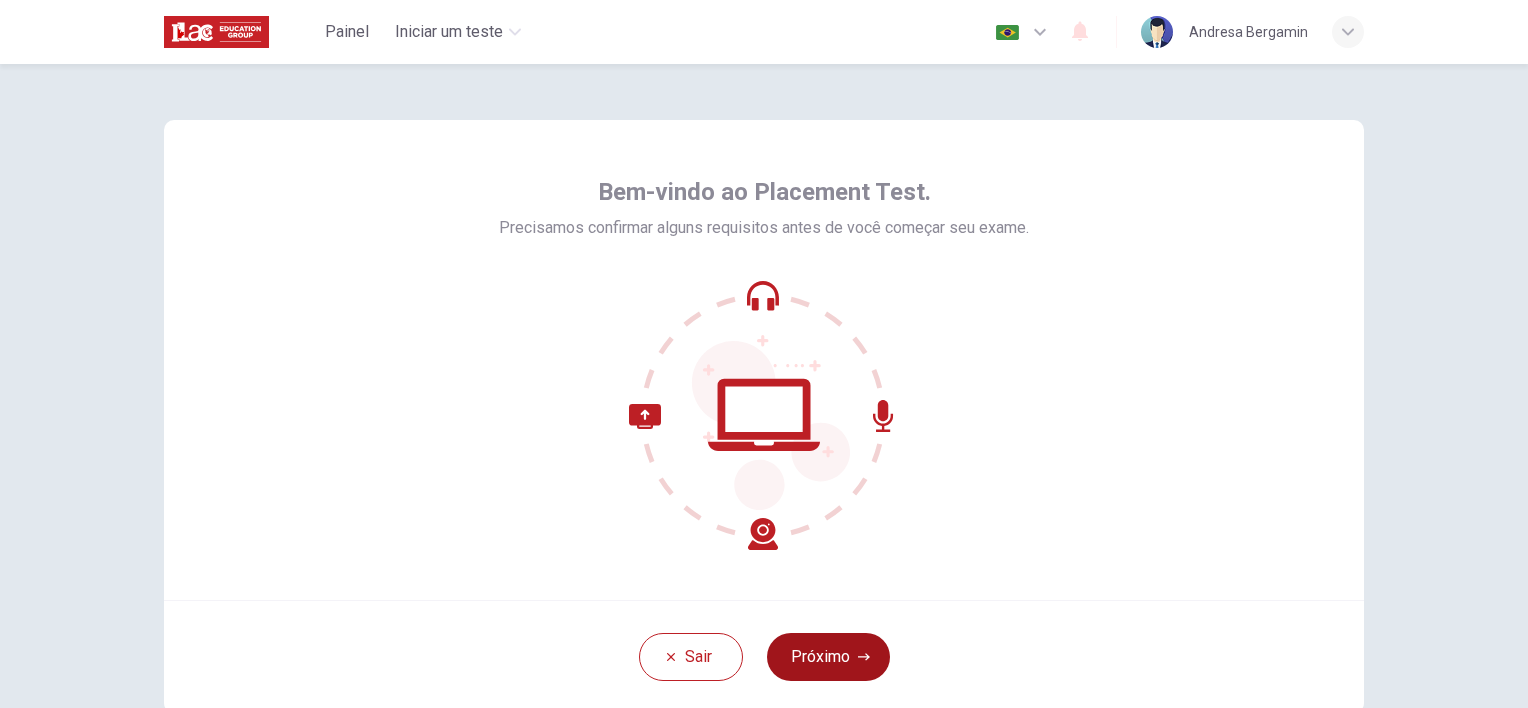 click on "Próximo" at bounding box center [828, 657] 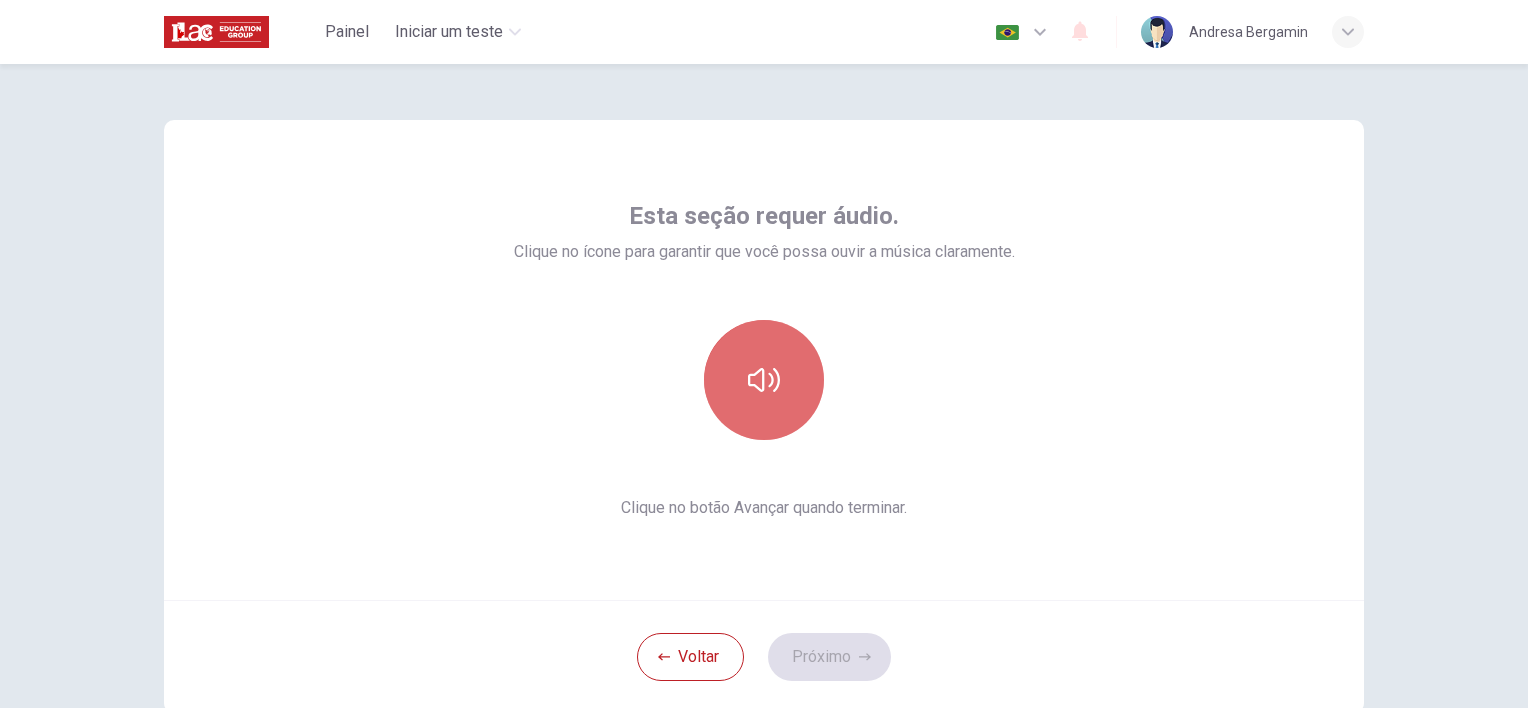 click at bounding box center (764, 380) 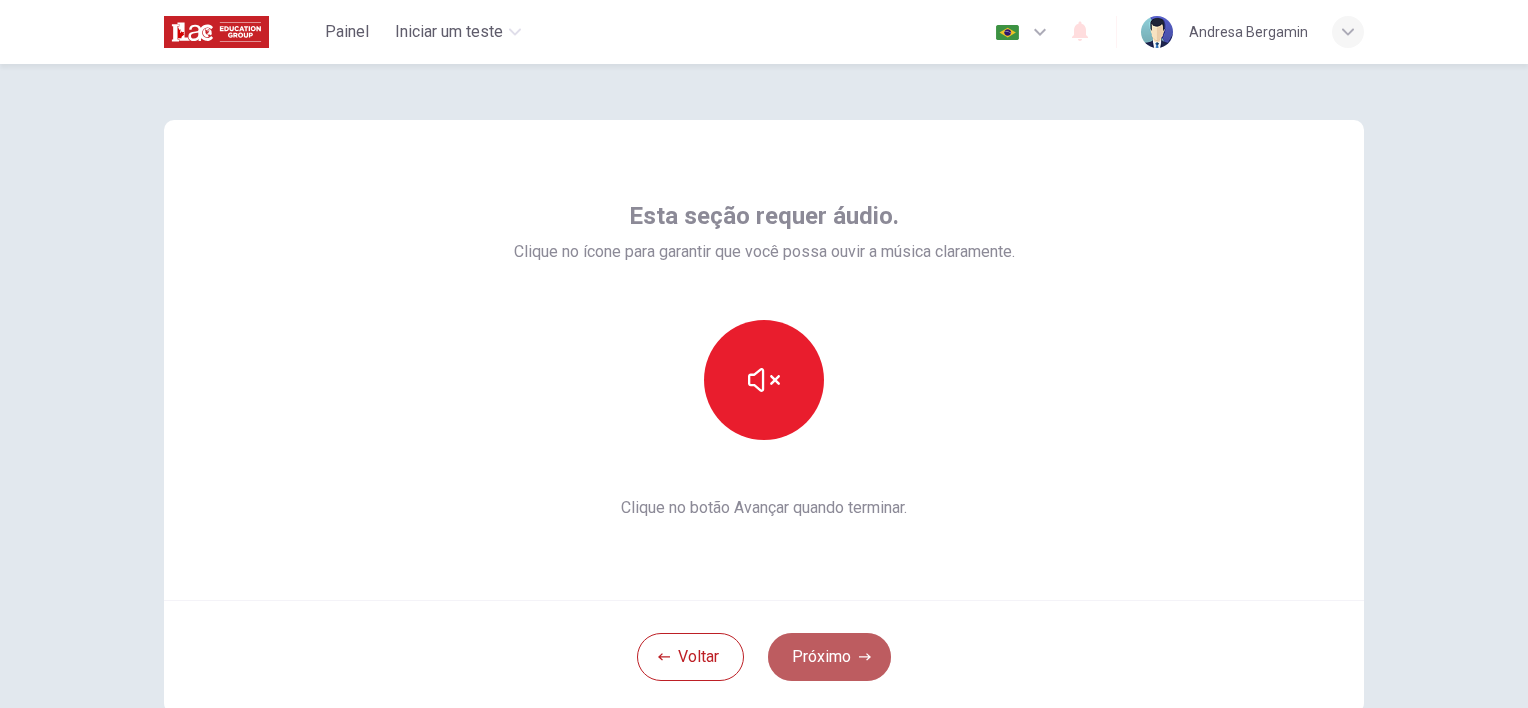 click on "Próximo" at bounding box center (829, 657) 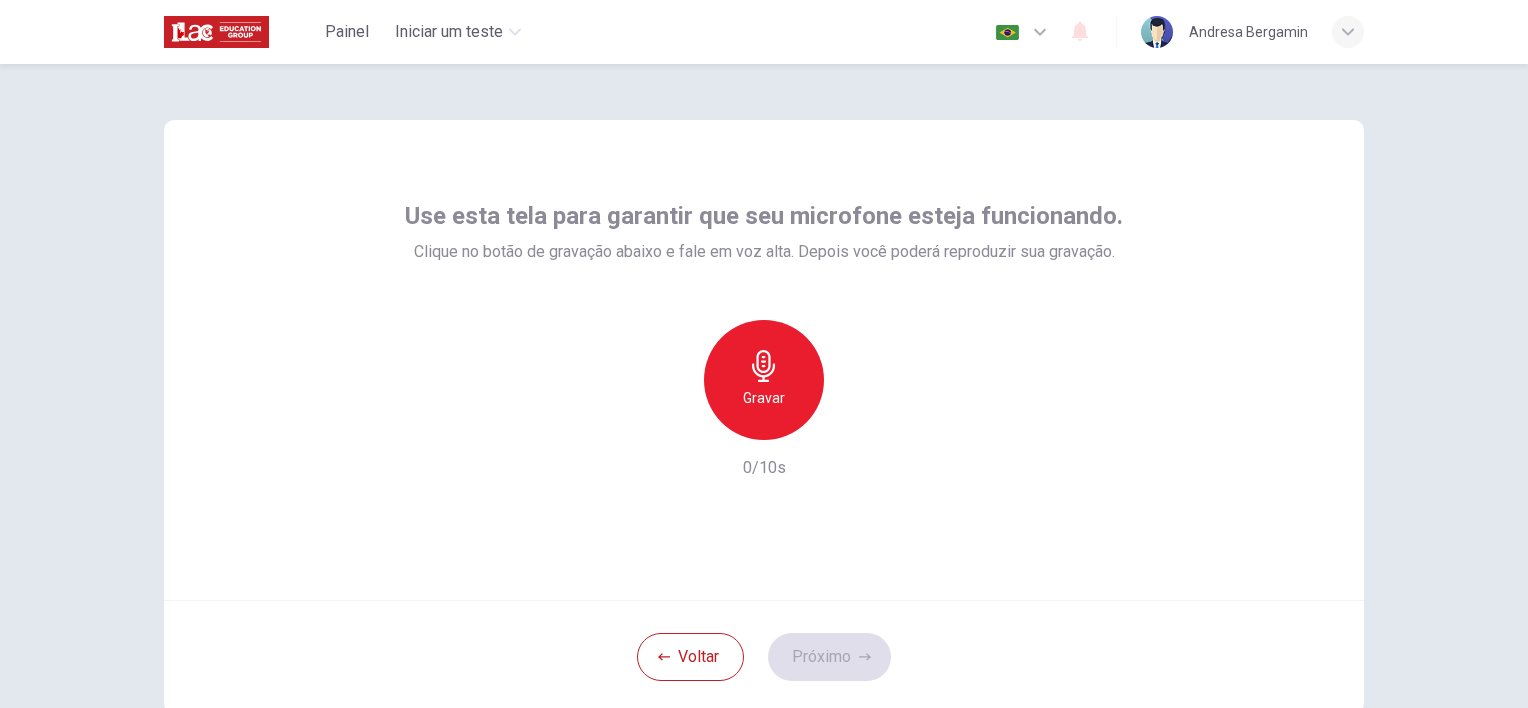 click on "Gravar" at bounding box center (764, 380) 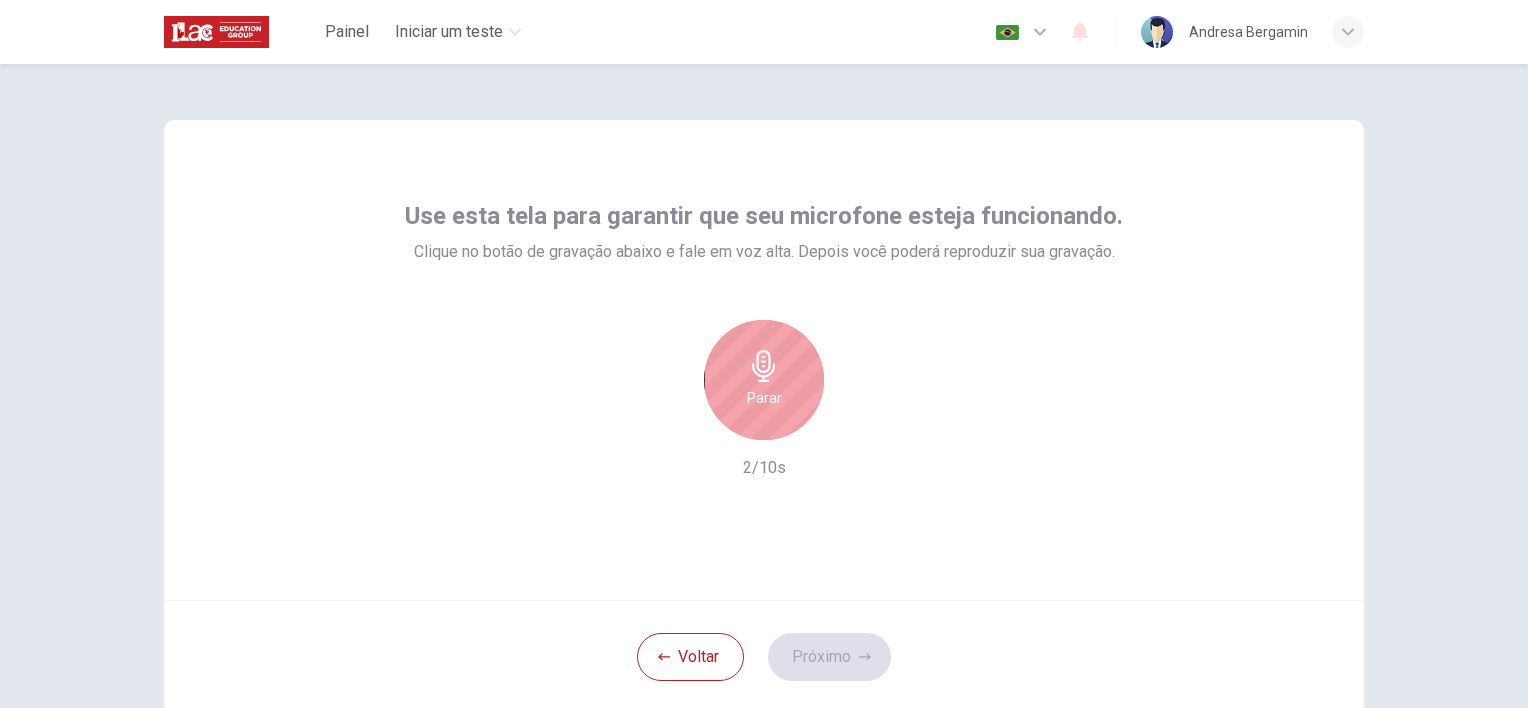 click on "Parar" at bounding box center [764, 380] 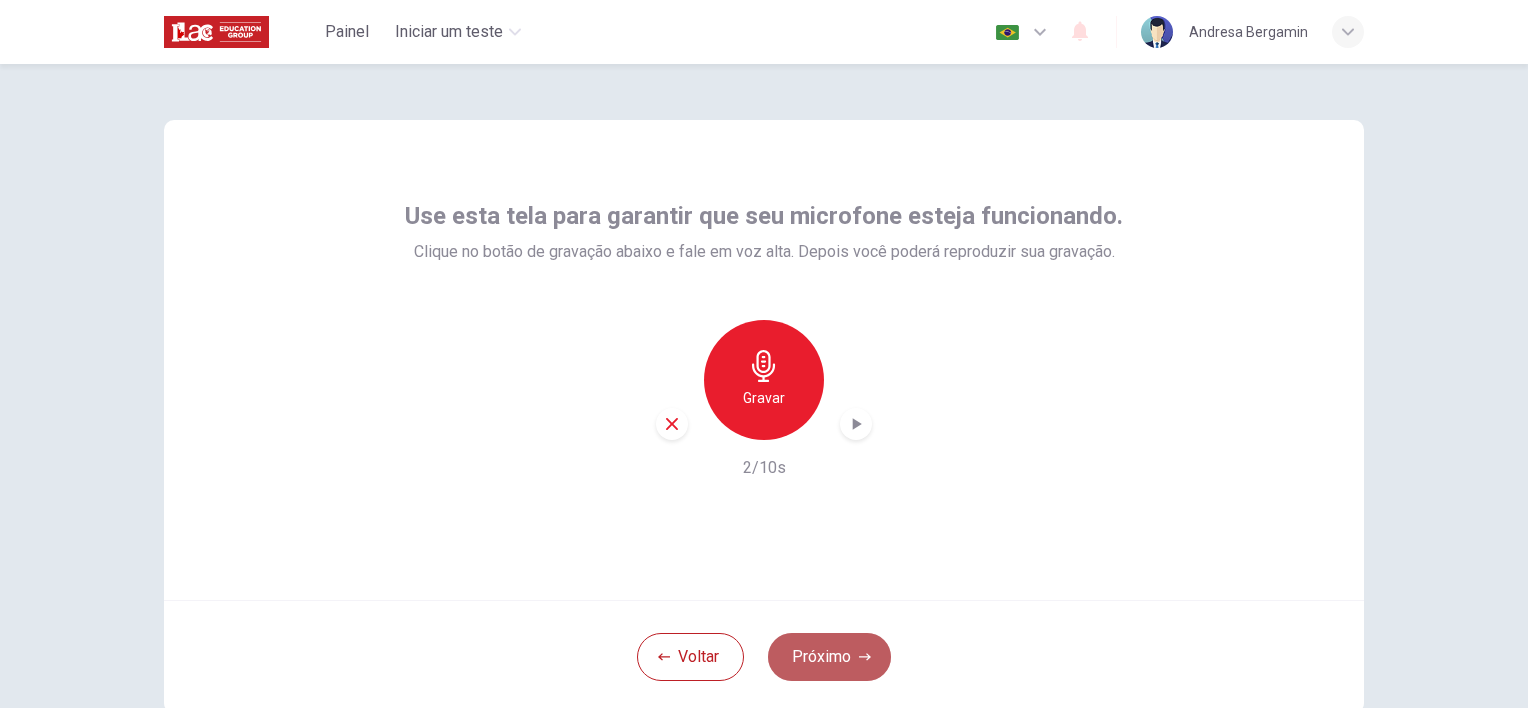 click on "Próximo" at bounding box center [829, 657] 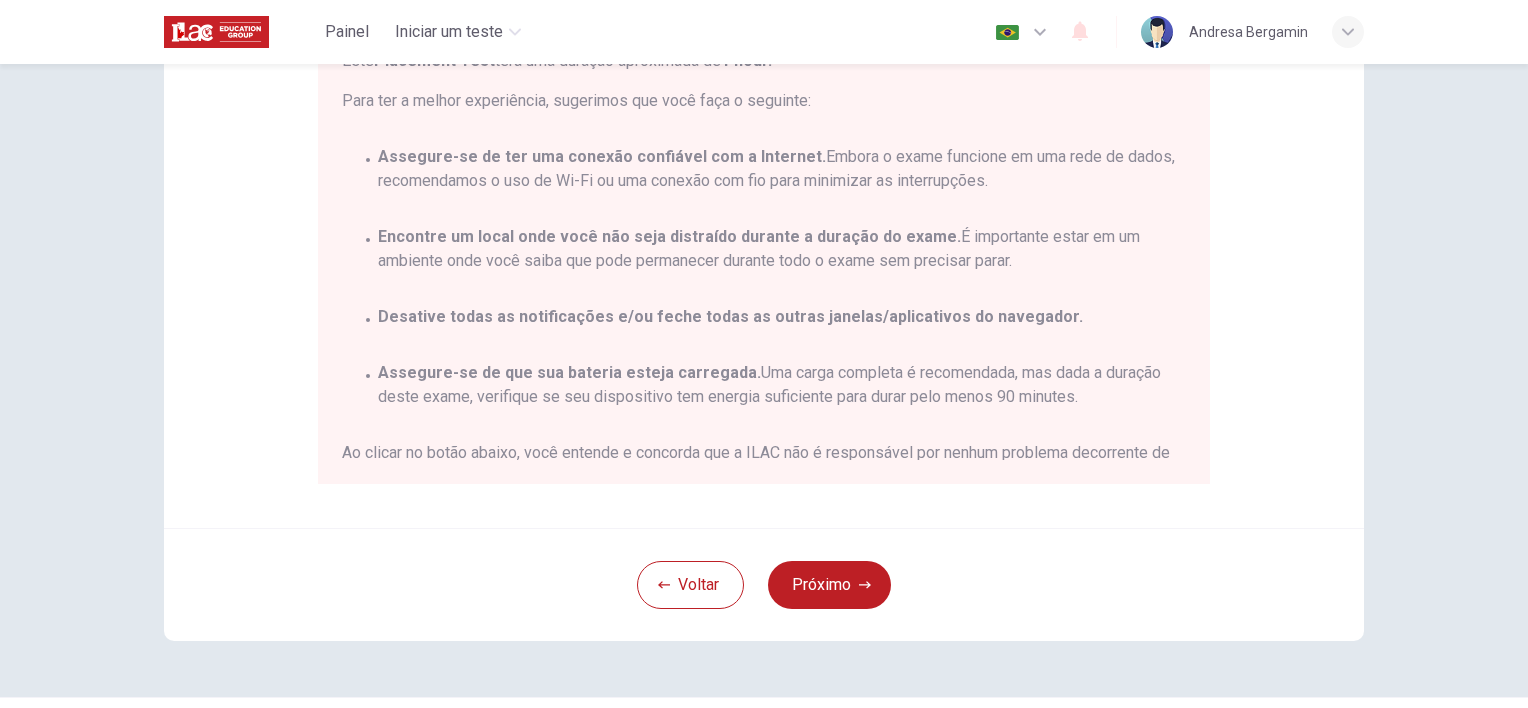 scroll, scrollTop: 366, scrollLeft: 0, axis: vertical 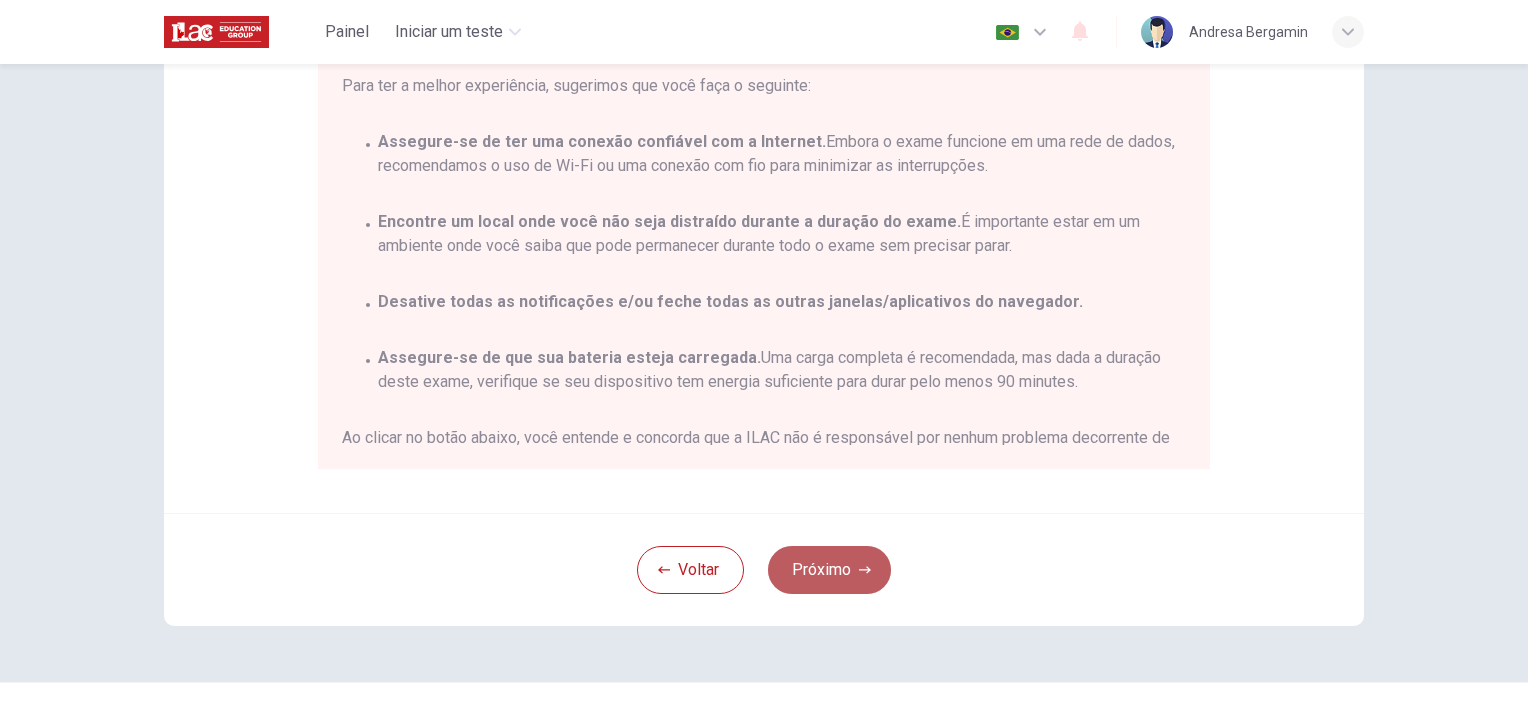 click on "Próximo" at bounding box center (829, 570) 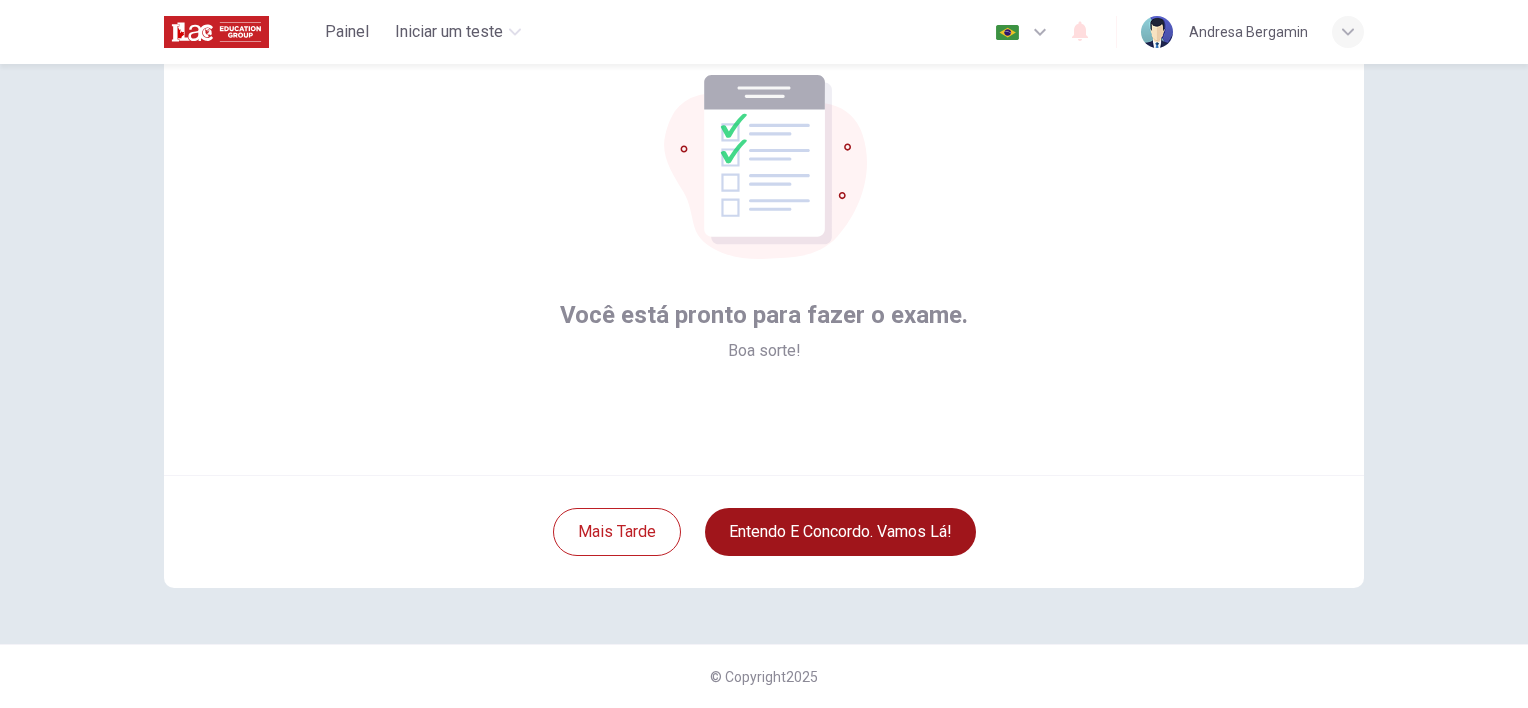 scroll, scrollTop: 124, scrollLeft: 0, axis: vertical 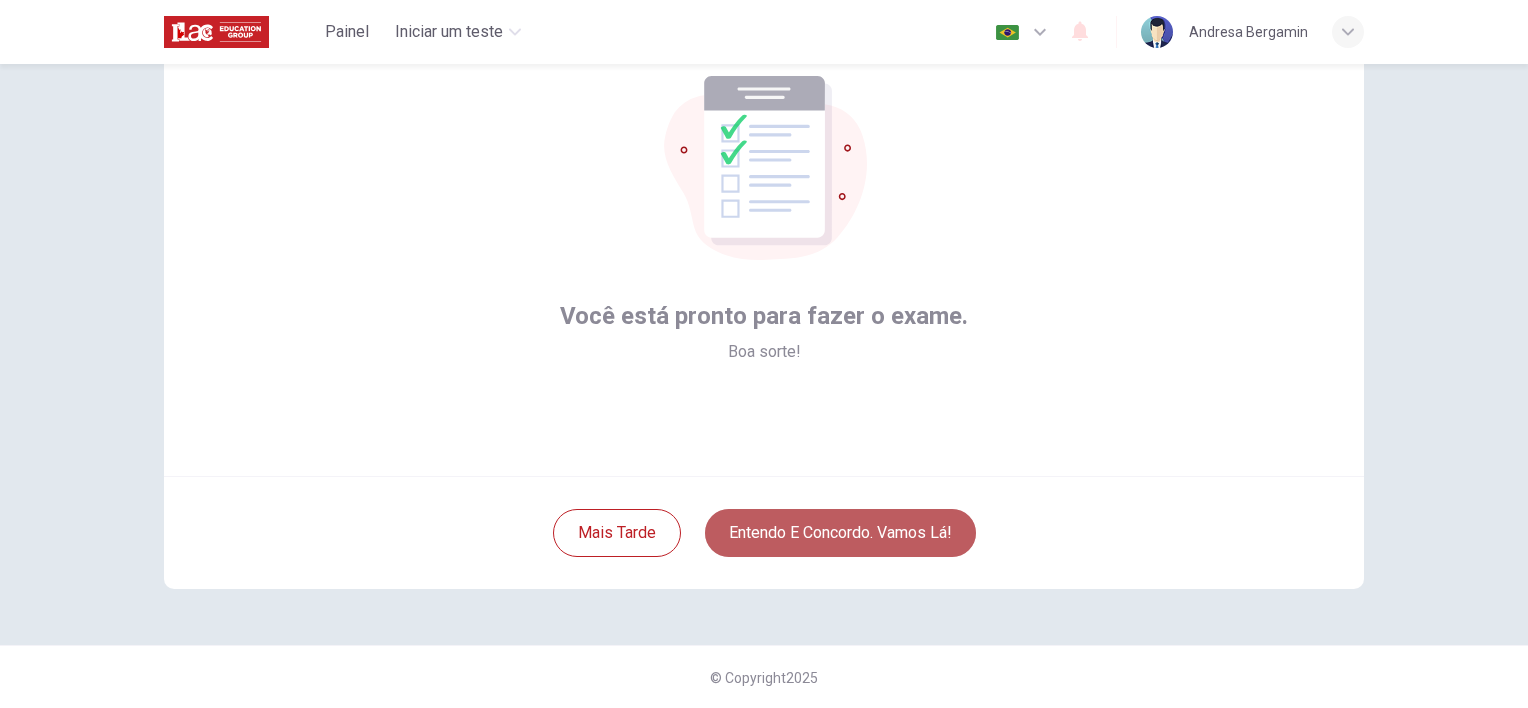 click on "Entendo e concordo. Vamos lá!" at bounding box center (840, 533) 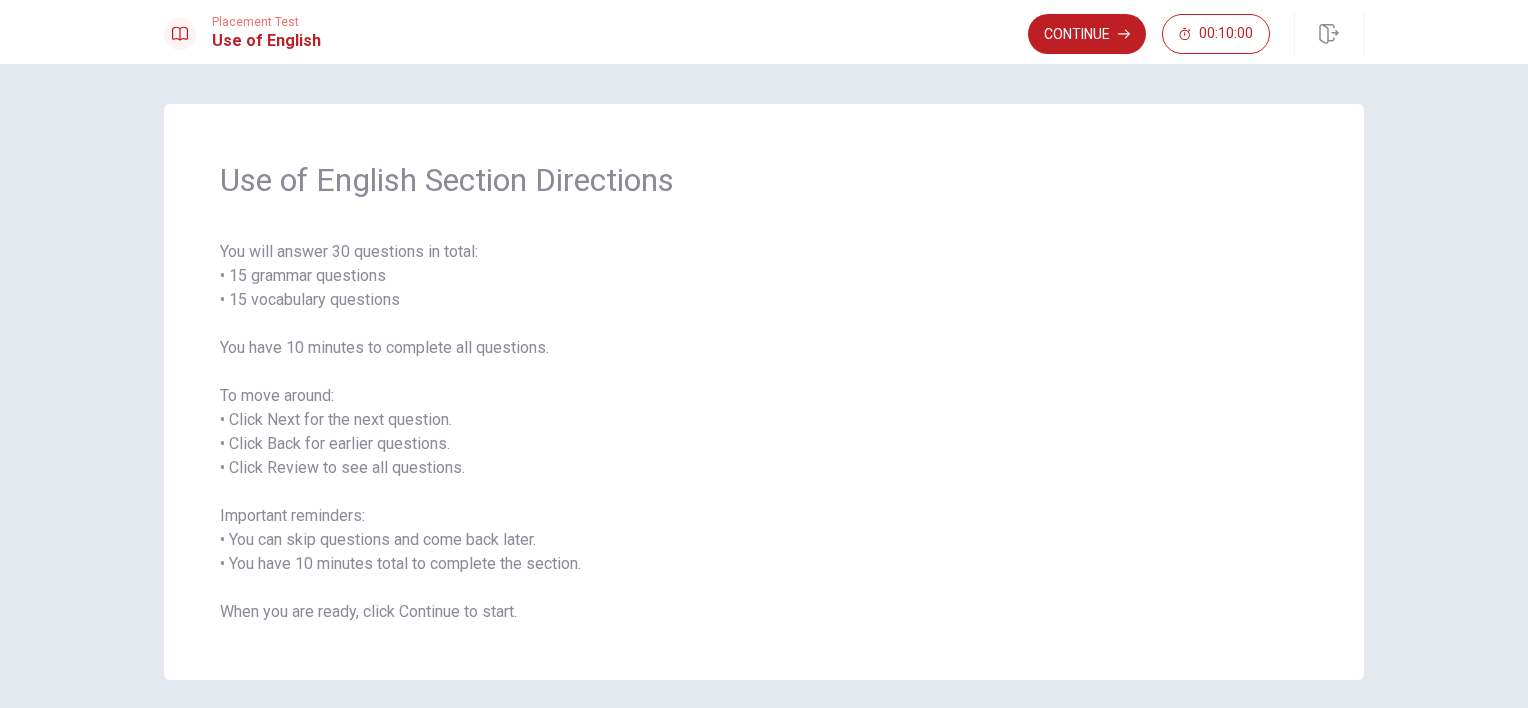 click on "You will answer 30 questions in total:
• 15 grammar questions
• 15 vocabulary questions
You have 10 minutes to complete all questions.
To move around:
• Click Next for the next question.
• Click Back for earlier questions.
• Click Review to see all questions.
Important reminders:
• You can skip questions and come back later.
• You have 10 minutes total to complete the section.
When you are ready, click Continue to start." at bounding box center (764, 432) 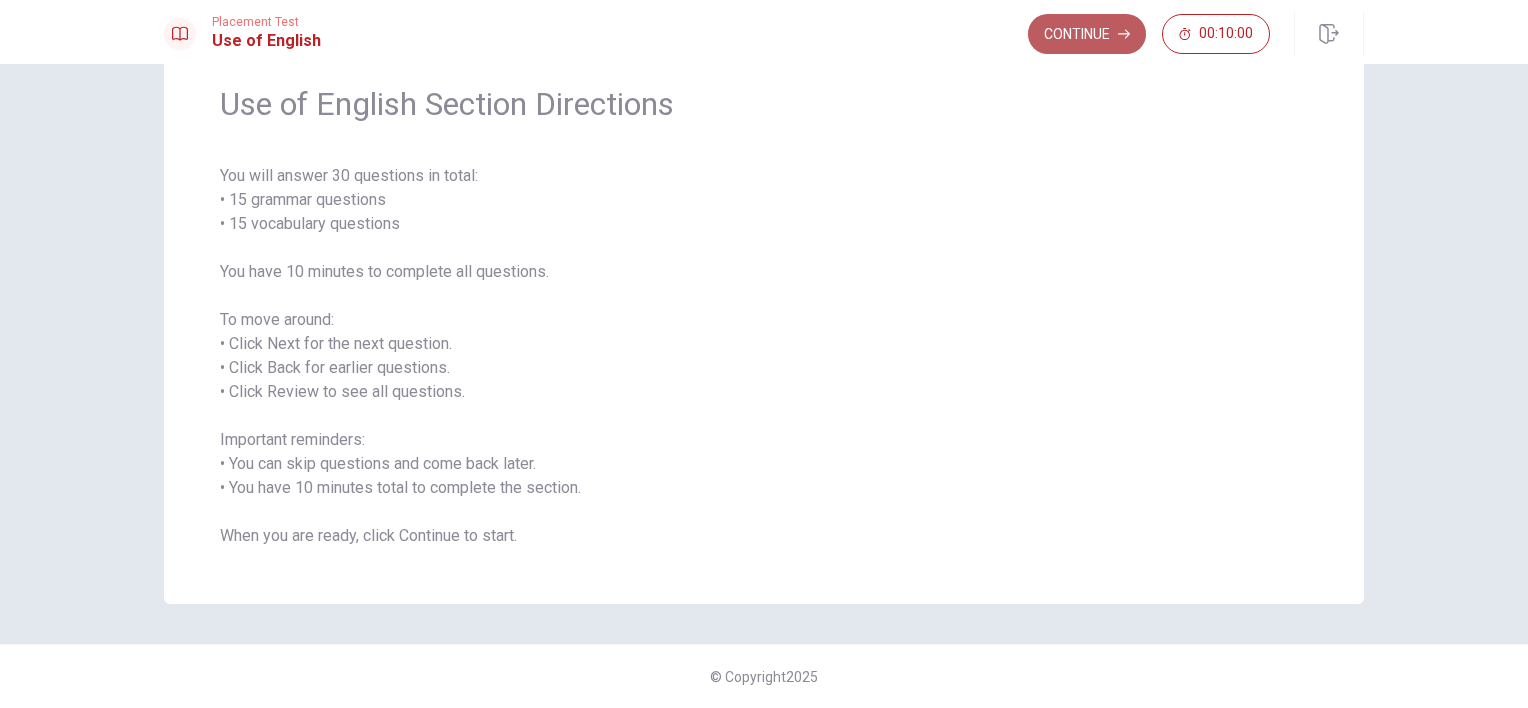 click on "Continue" at bounding box center [1087, 34] 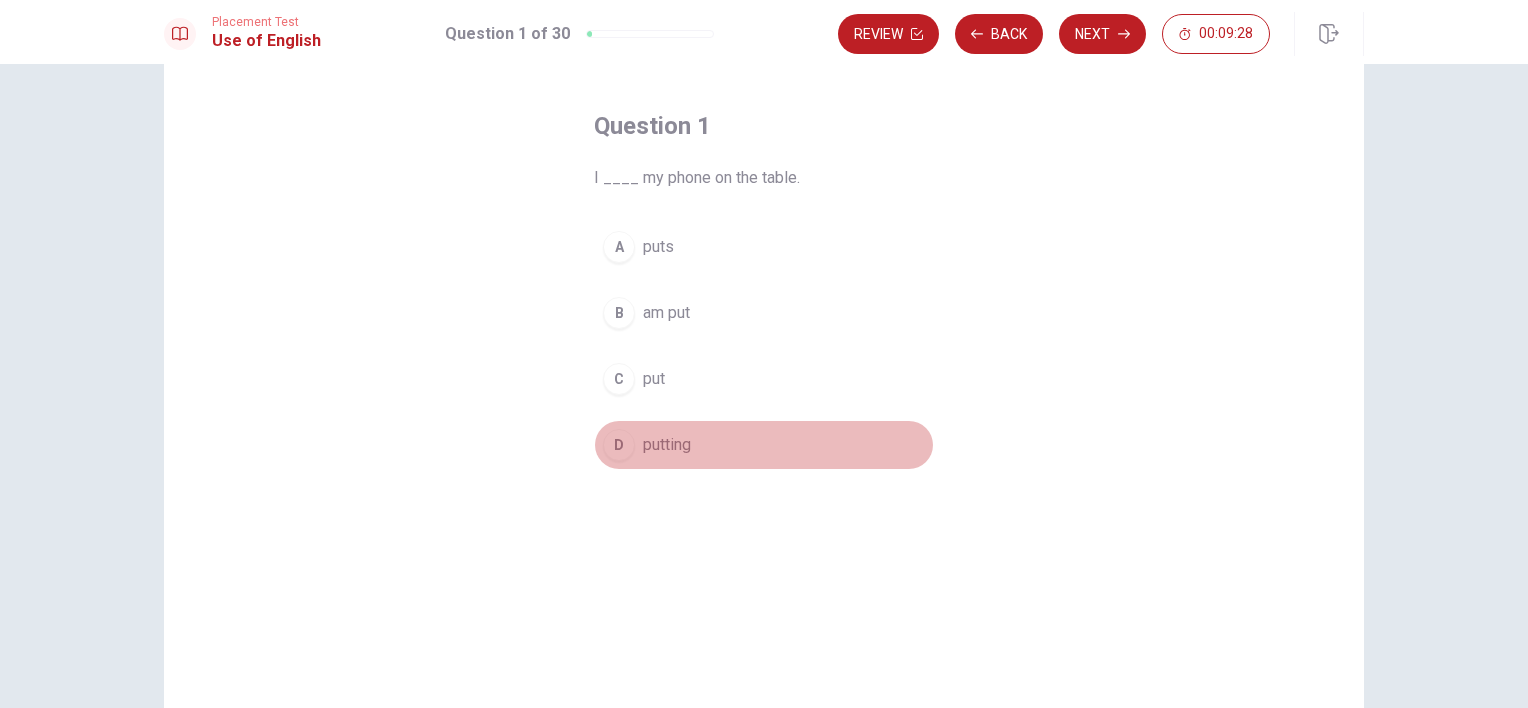 click on "putting" at bounding box center [667, 445] 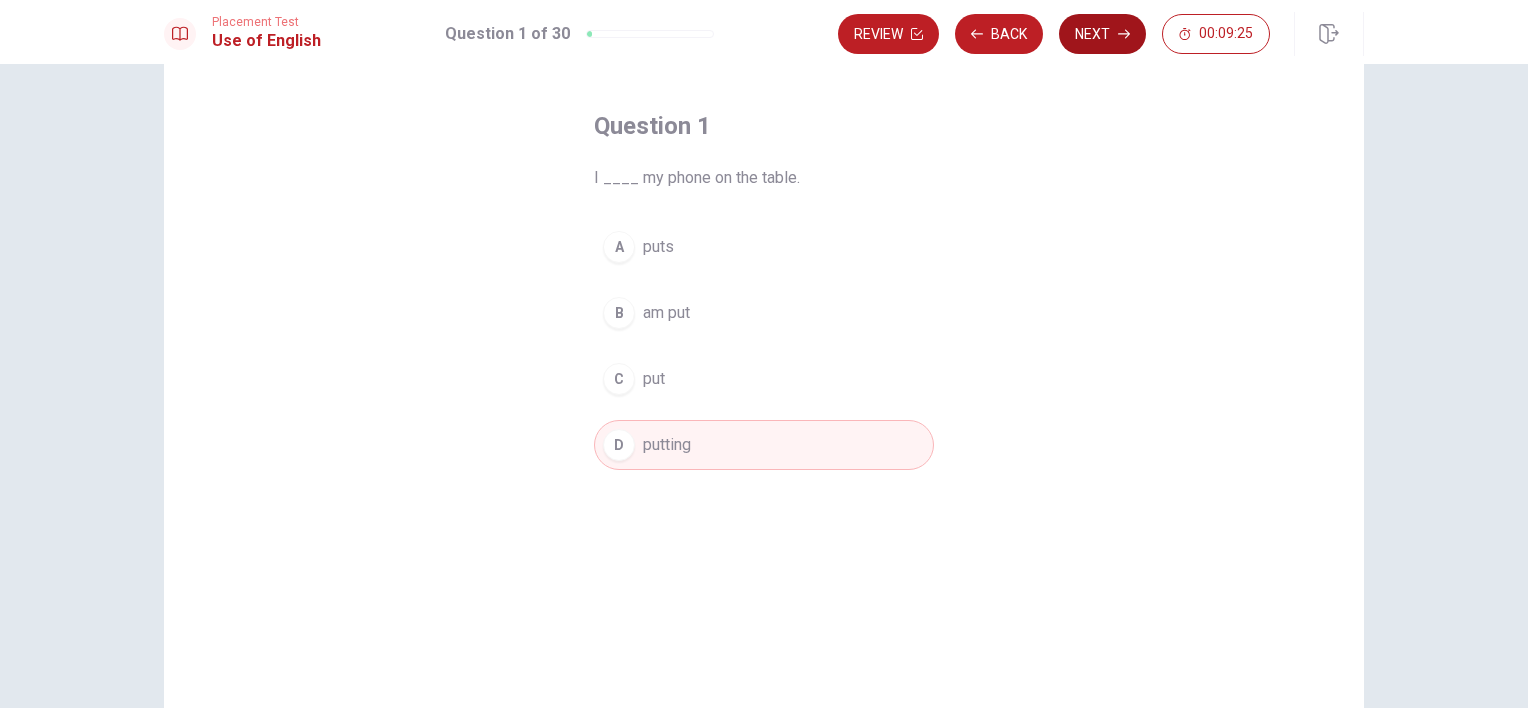 click on "Next" at bounding box center (1102, 34) 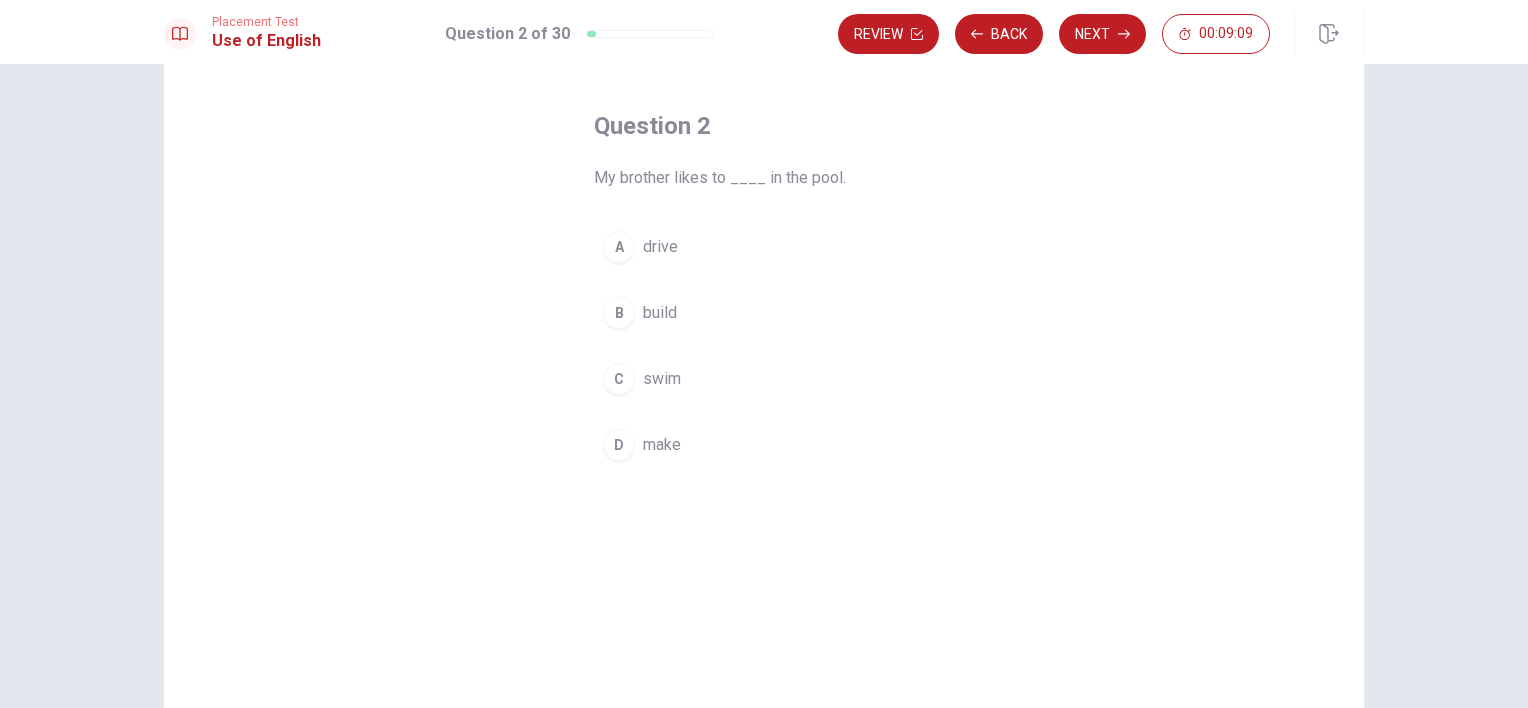 click on "C swim" at bounding box center [764, 379] 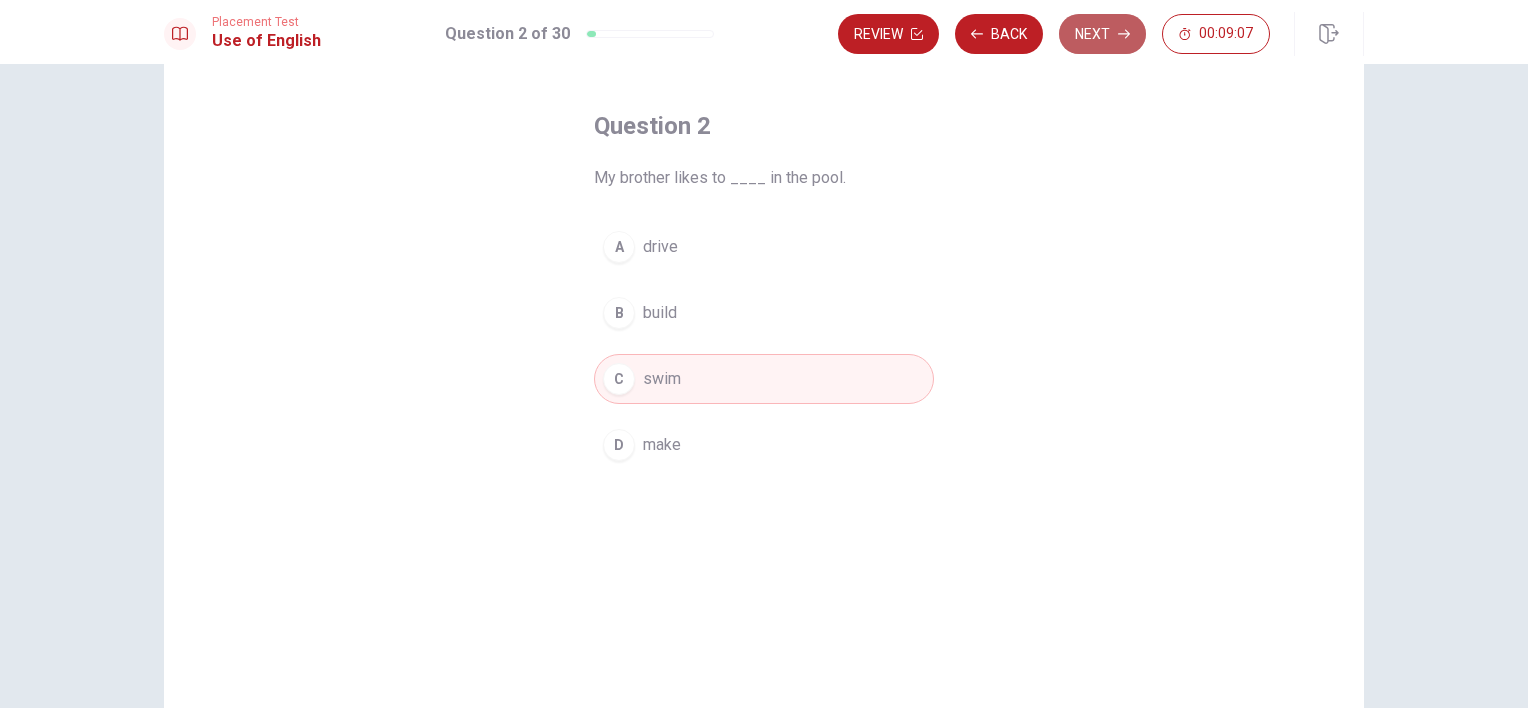 click on "Next" at bounding box center [1102, 34] 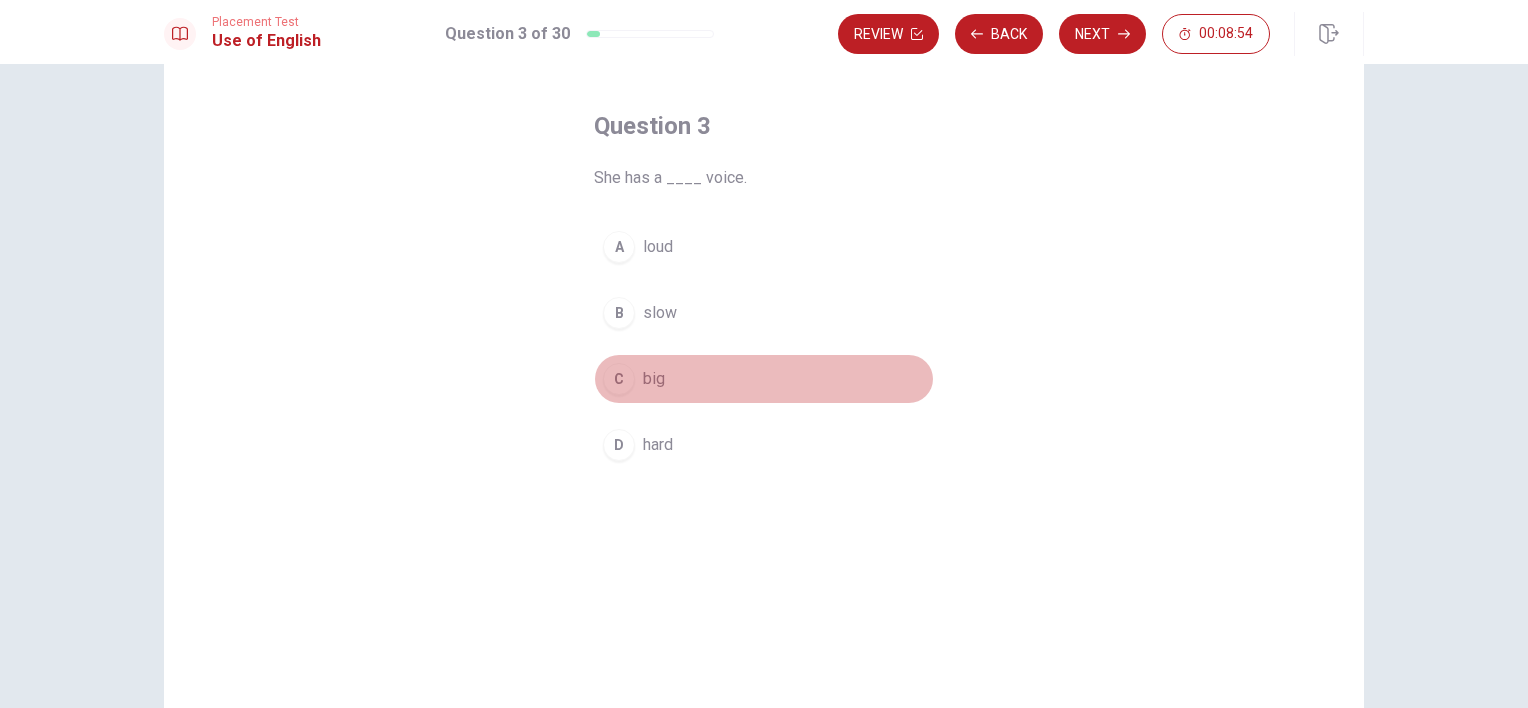 click on "big" at bounding box center [654, 379] 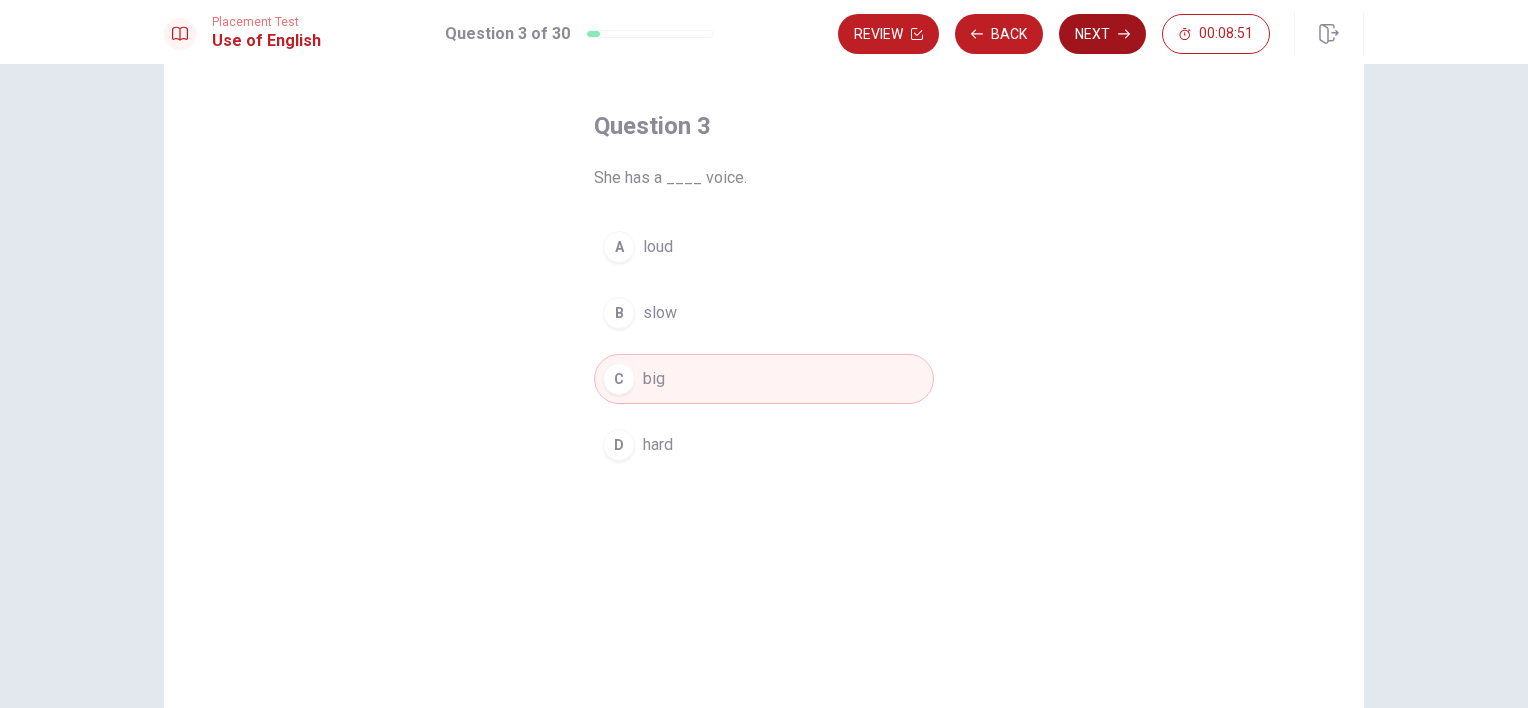 click on "Next" at bounding box center (1102, 34) 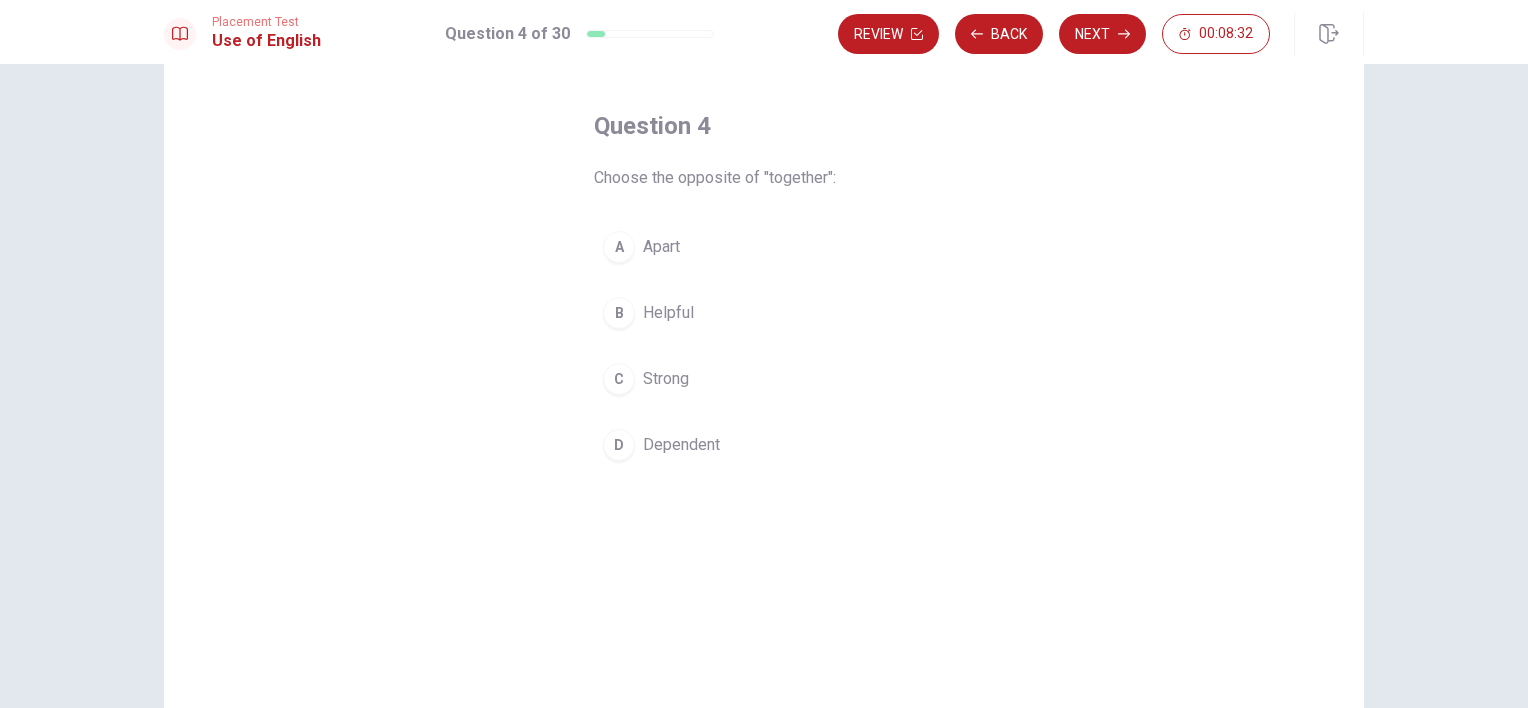 click on "A Apart" at bounding box center [764, 247] 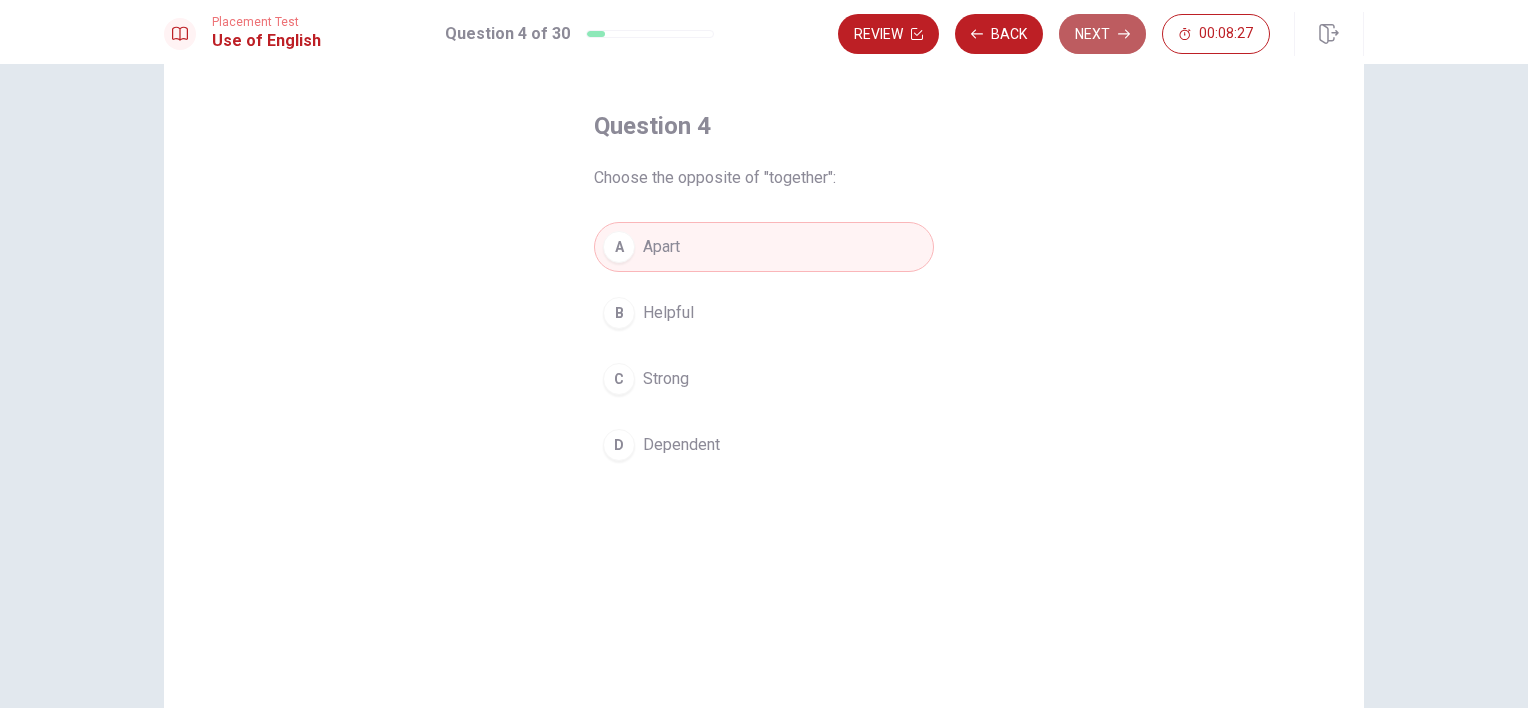 click on "Next" at bounding box center (1102, 34) 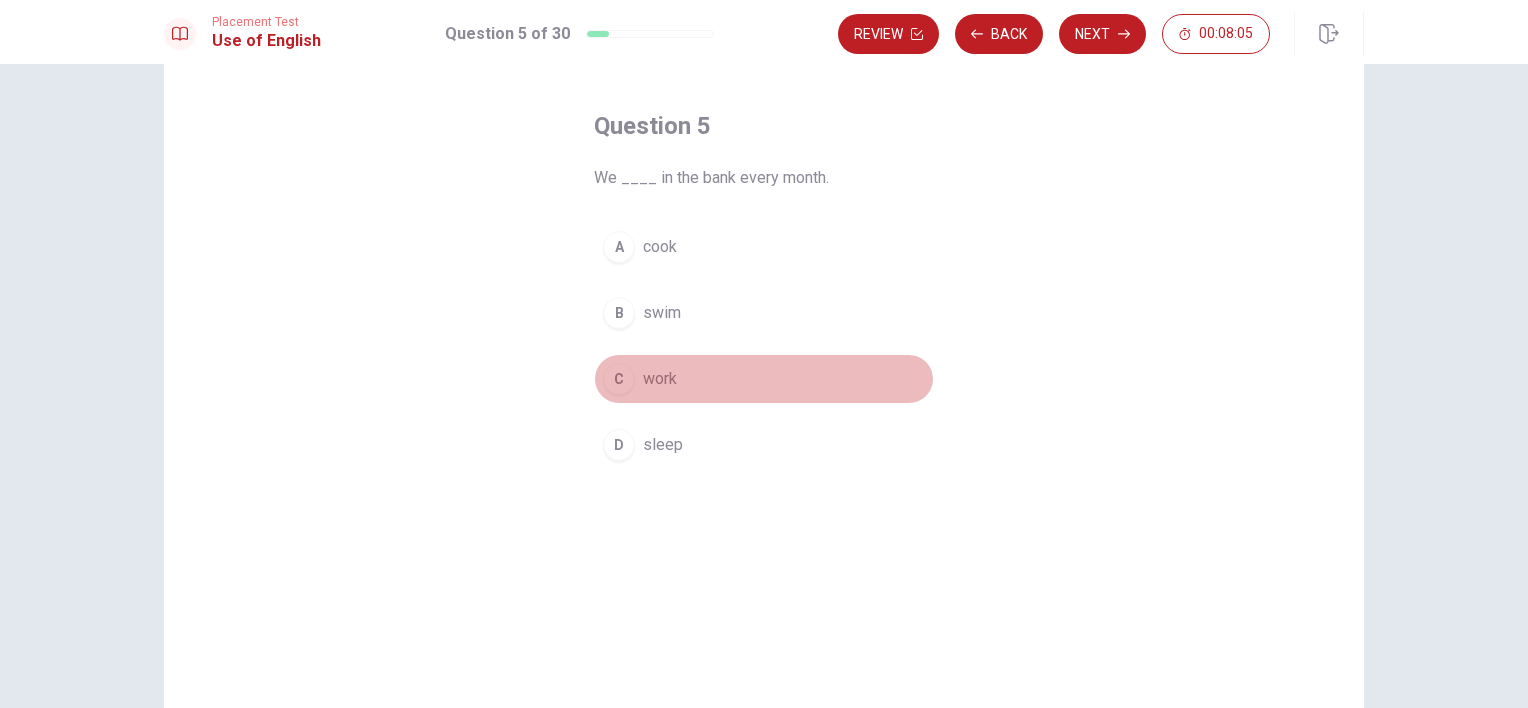click on "work" at bounding box center (660, 379) 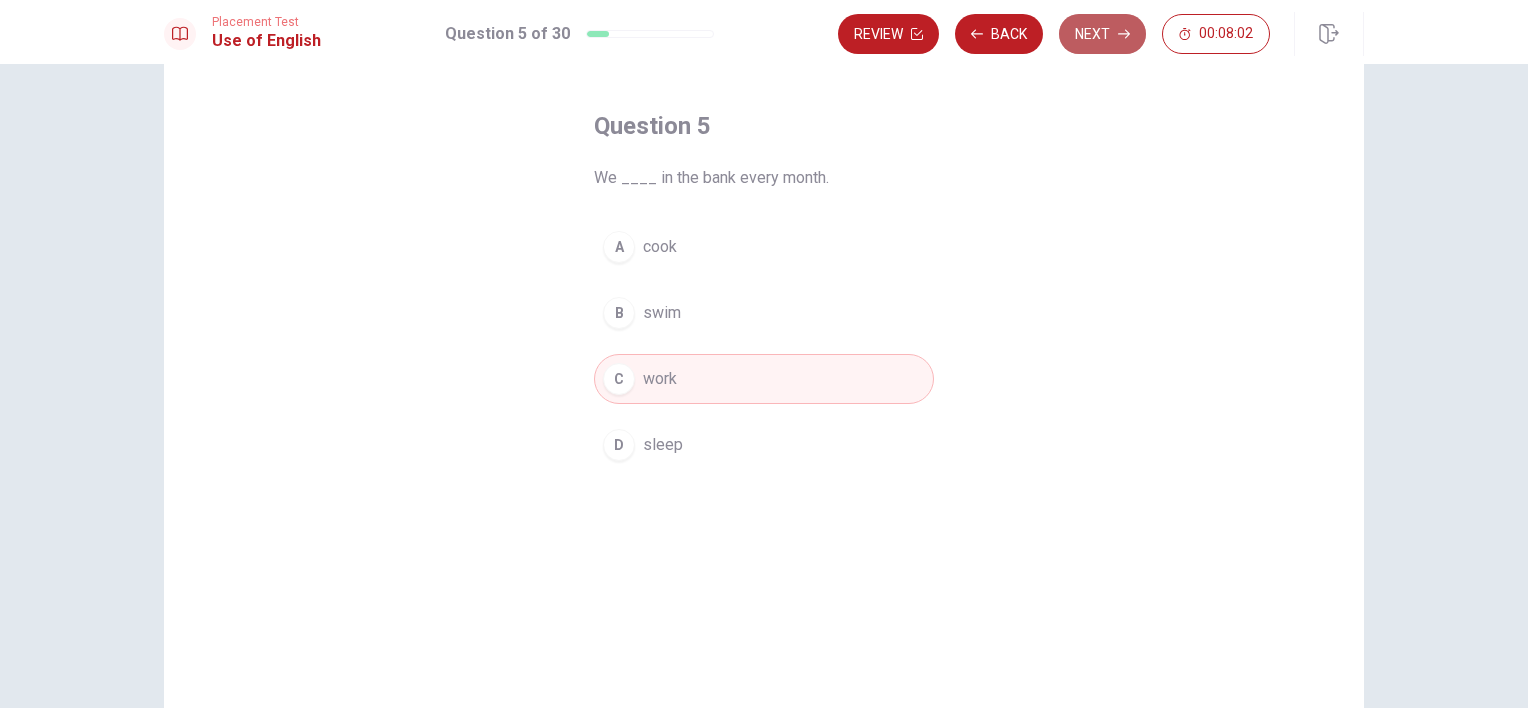click on "Next" at bounding box center (1102, 34) 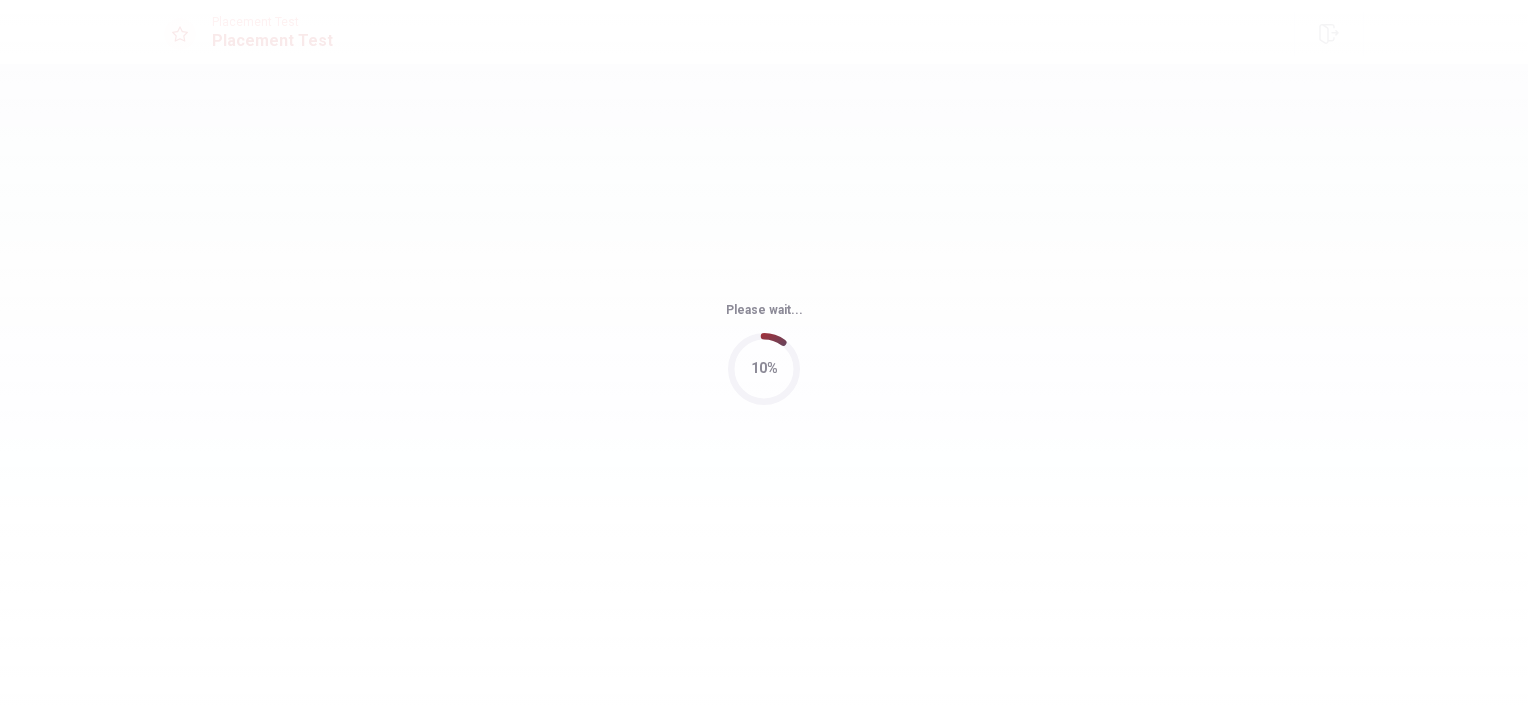 scroll, scrollTop: 0, scrollLeft: 0, axis: both 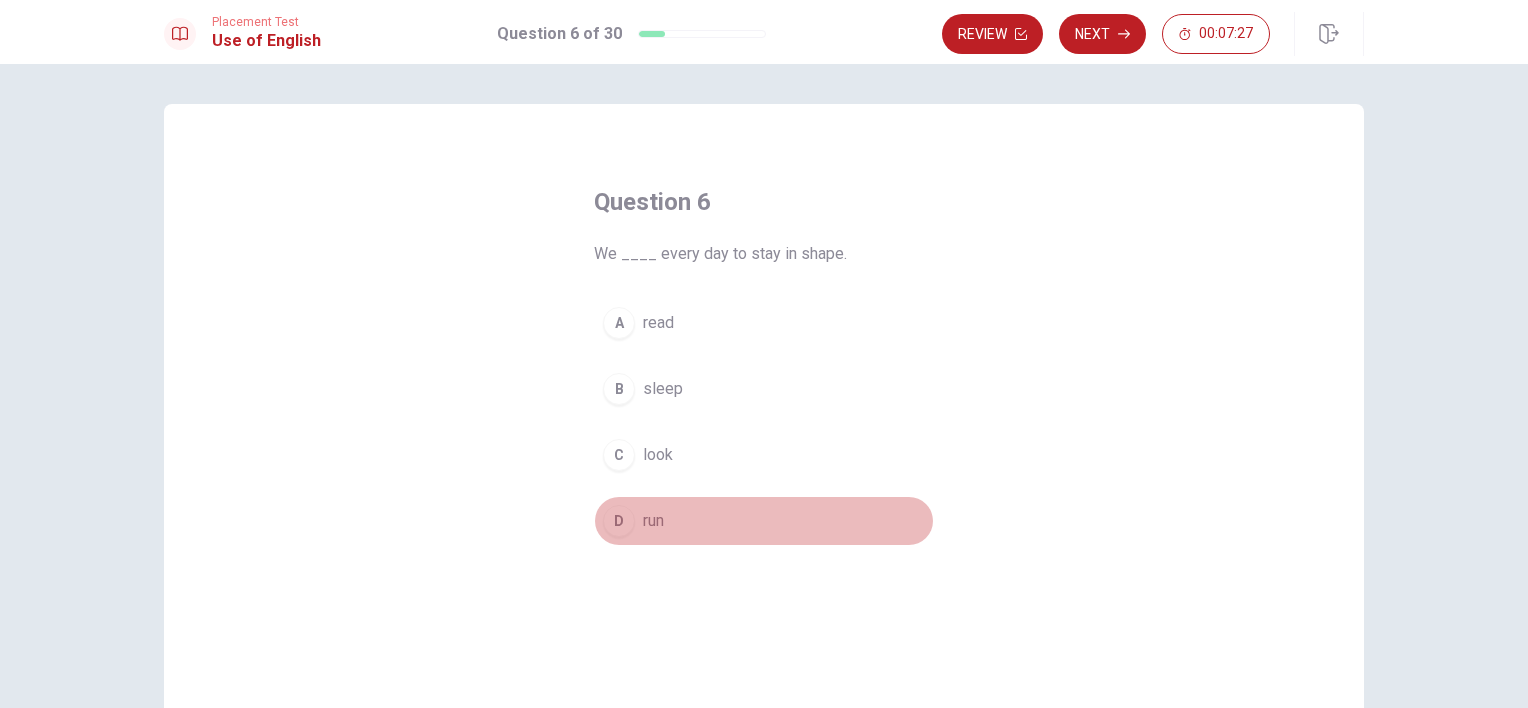 click on "D run" at bounding box center [764, 521] 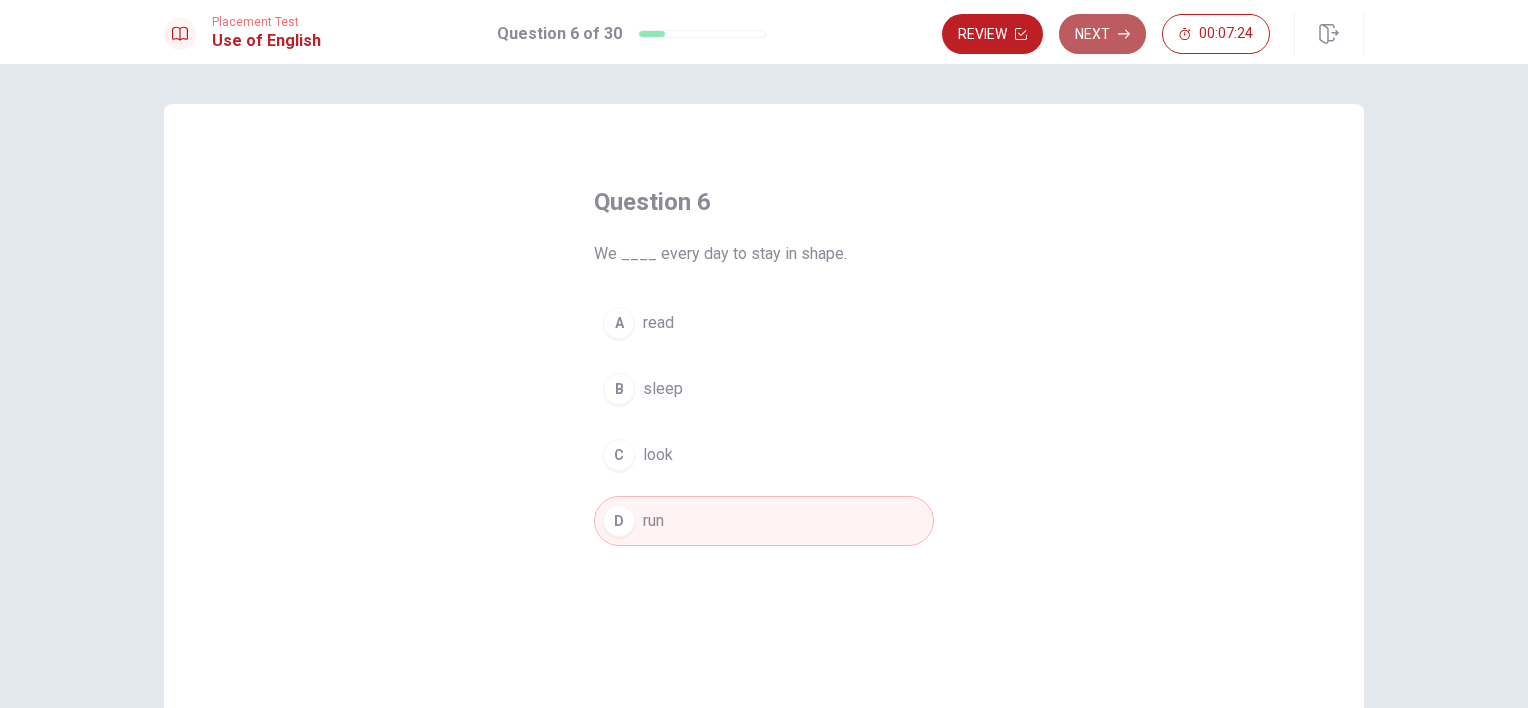 click on "Next" at bounding box center (1102, 34) 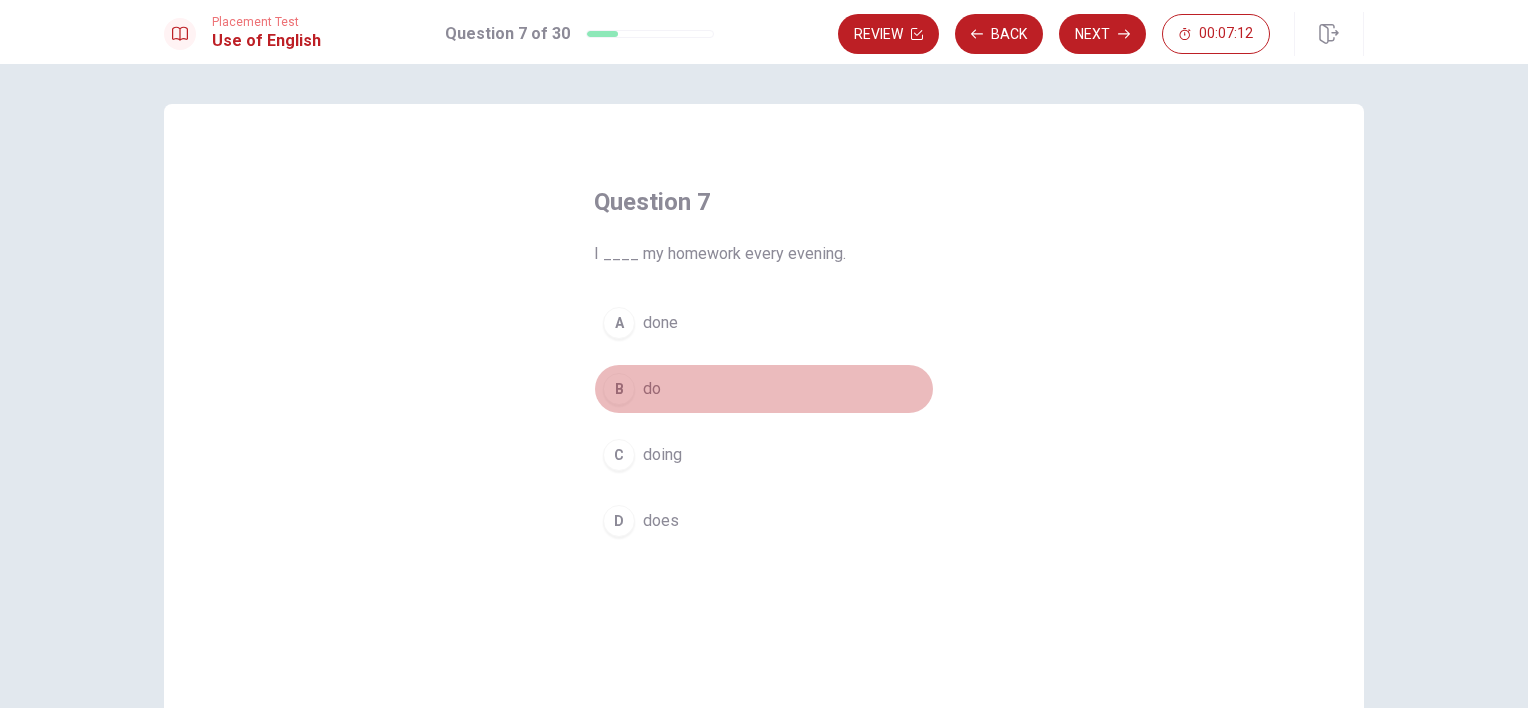 click on "B do" at bounding box center [764, 389] 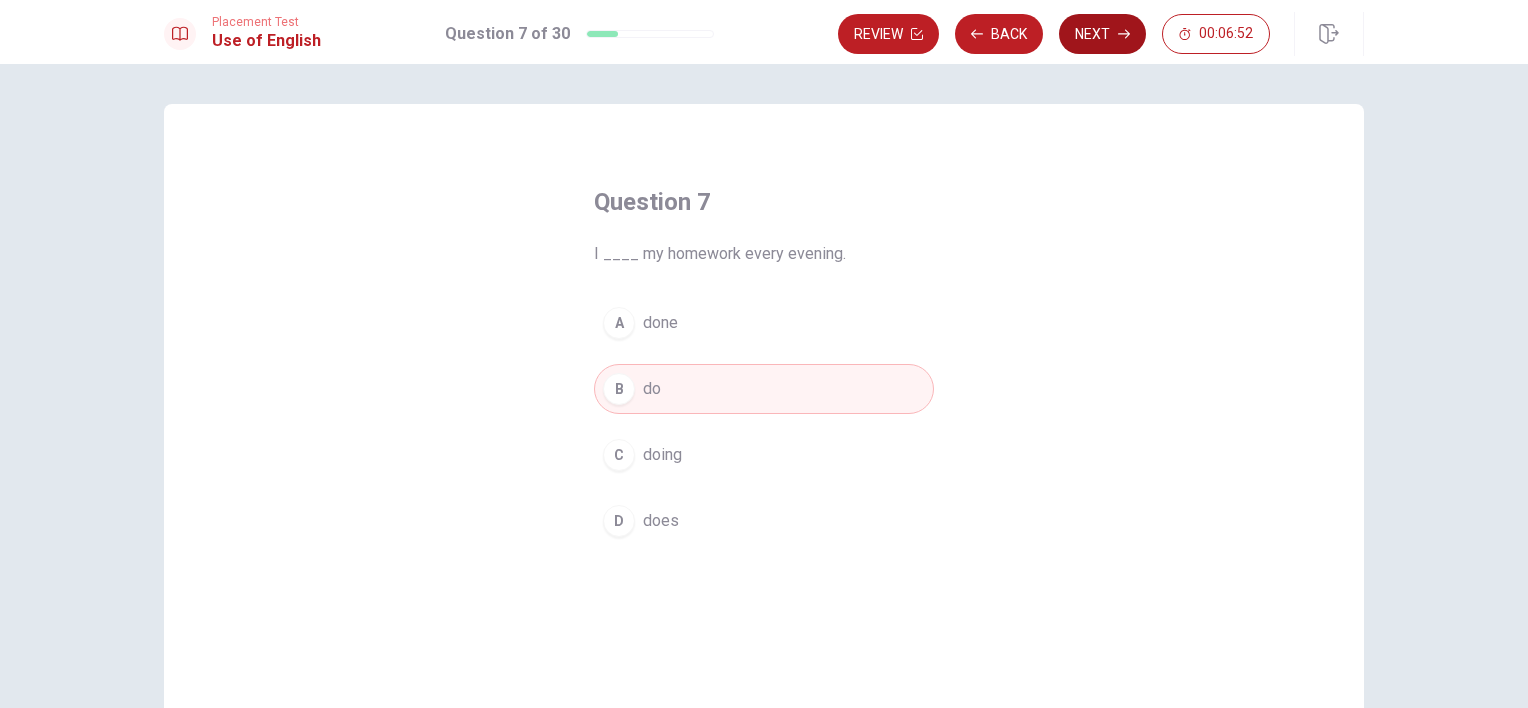 click on "Next" at bounding box center [1102, 34] 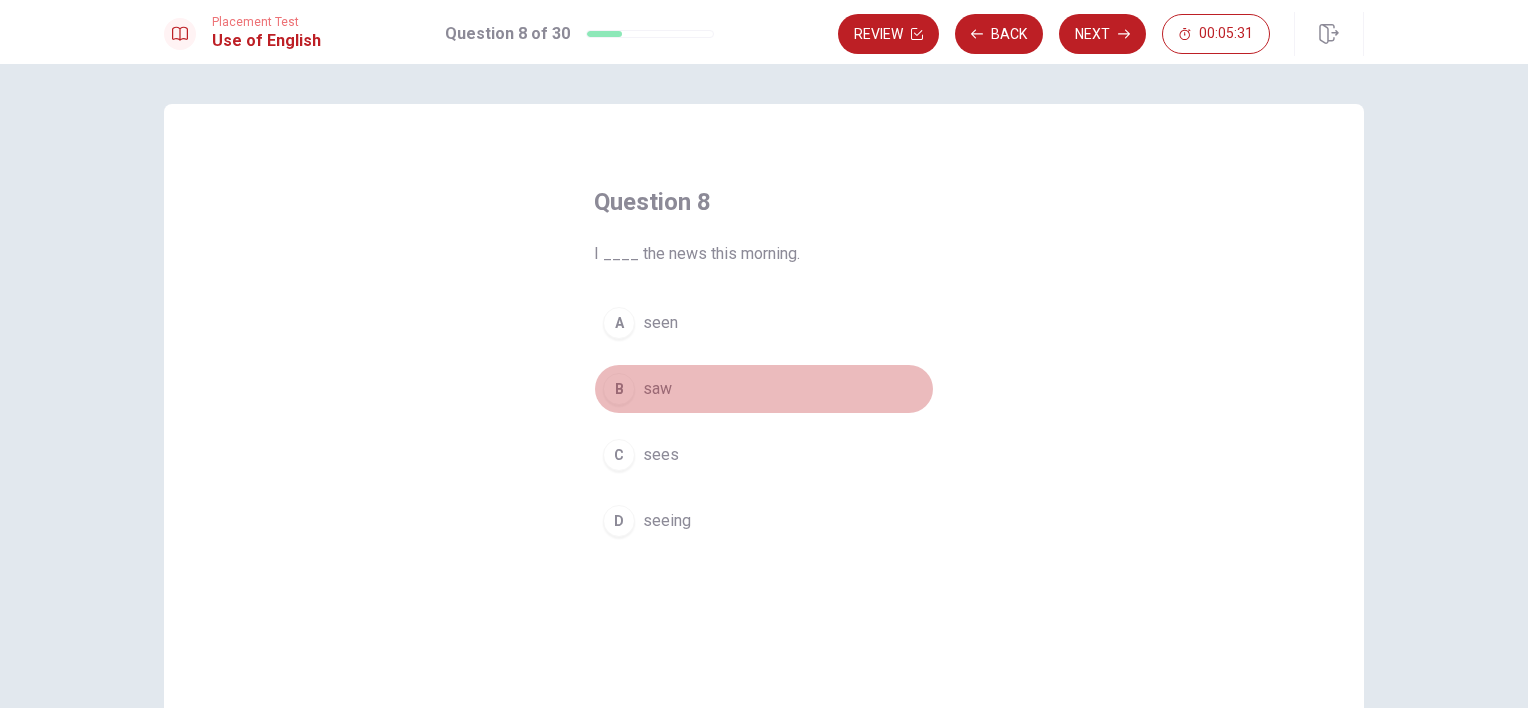 click on "saw" at bounding box center (657, 389) 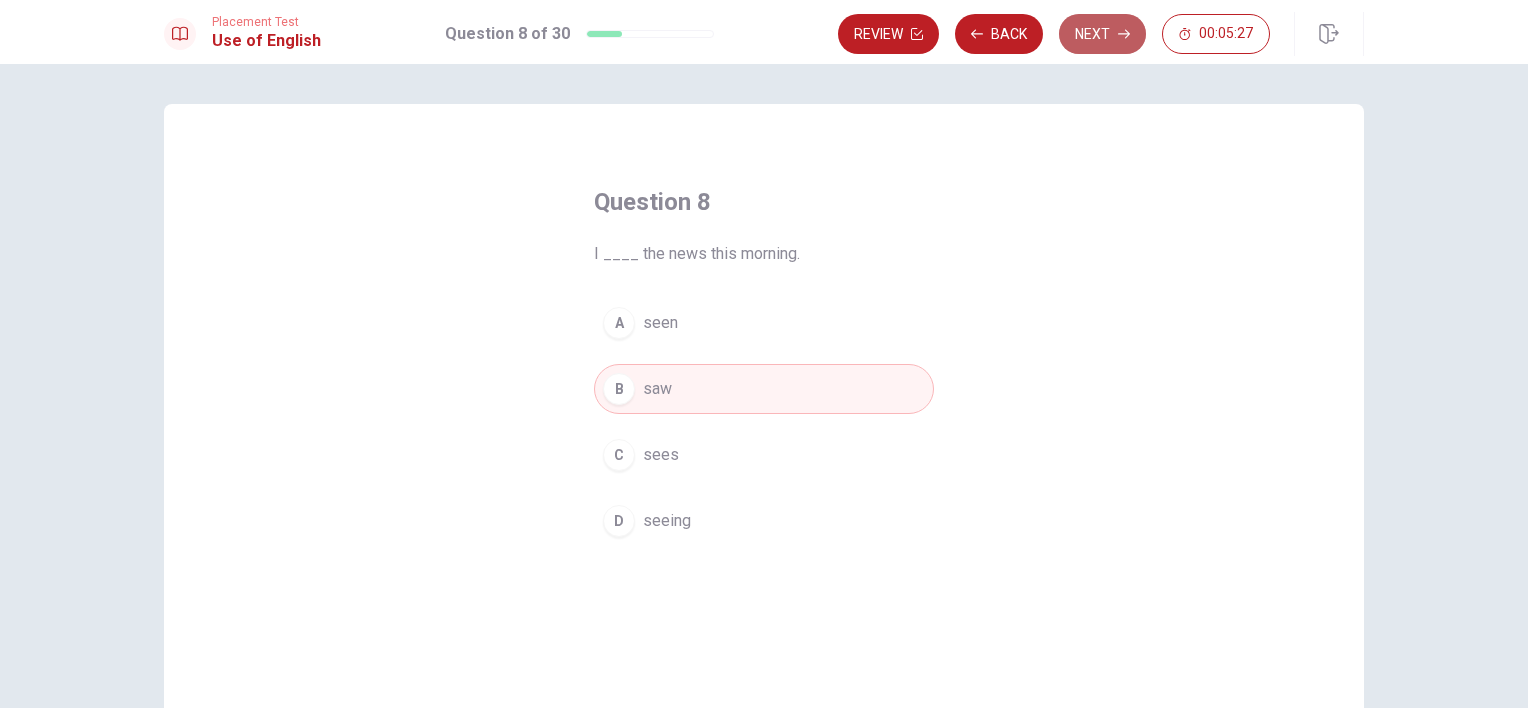 click on "Next" at bounding box center [1102, 34] 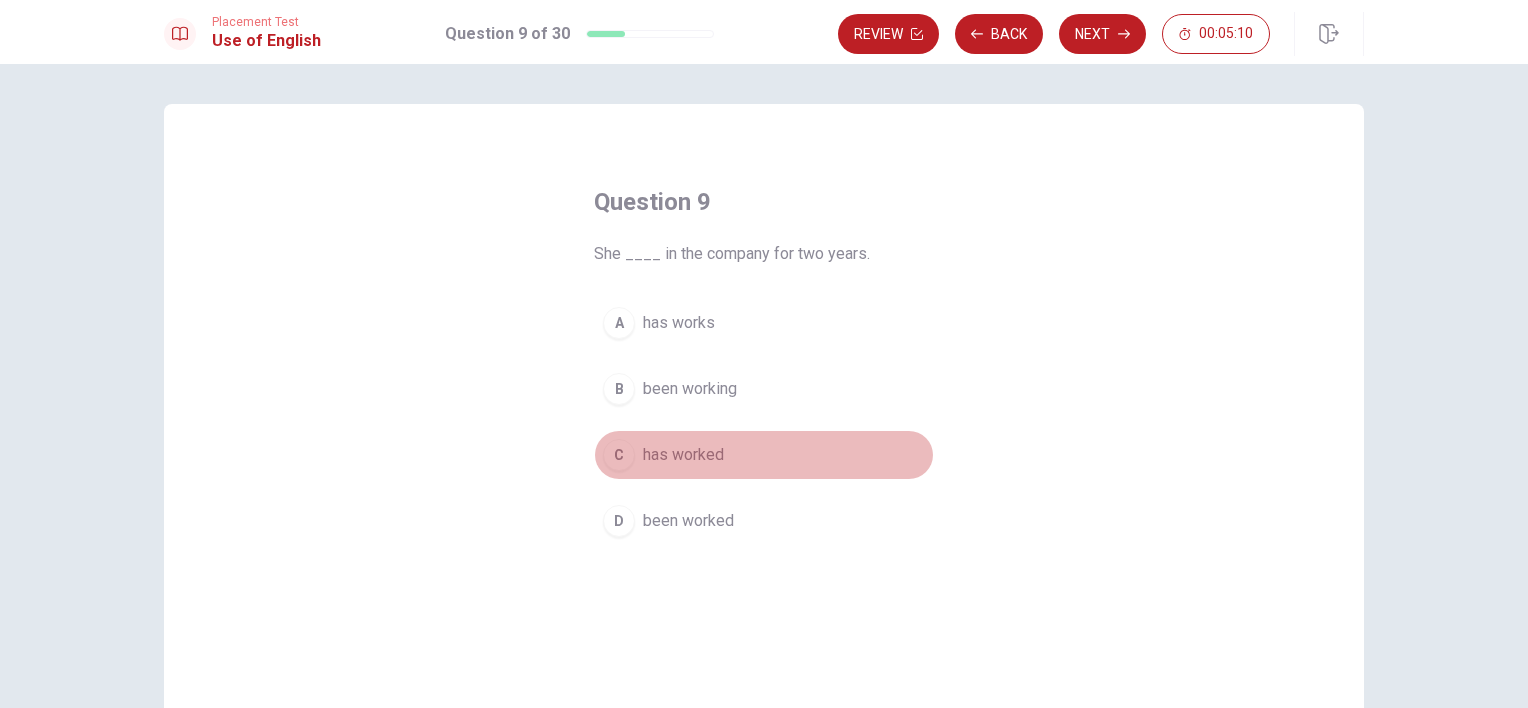click on "has worked" at bounding box center (683, 455) 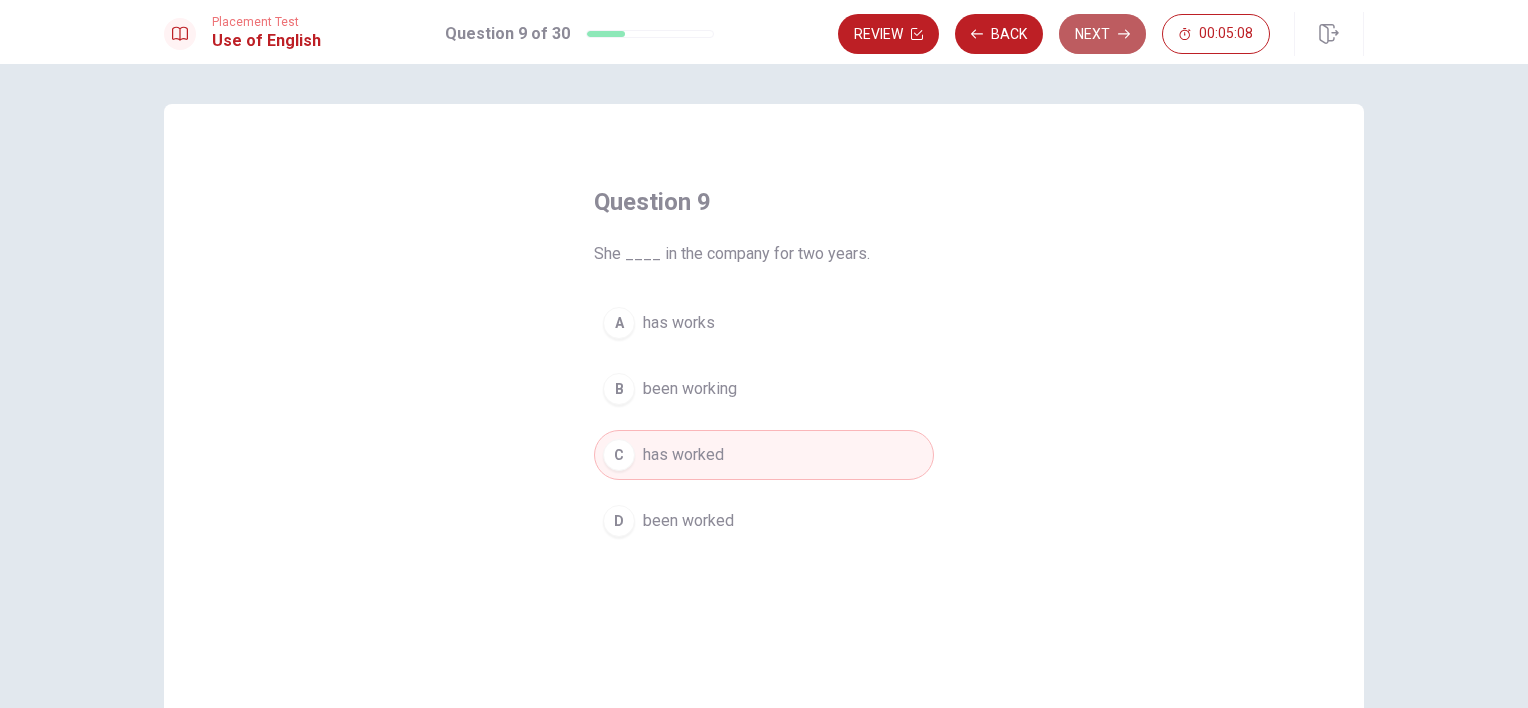 click on "Next" at bounding box center (1102, 34) 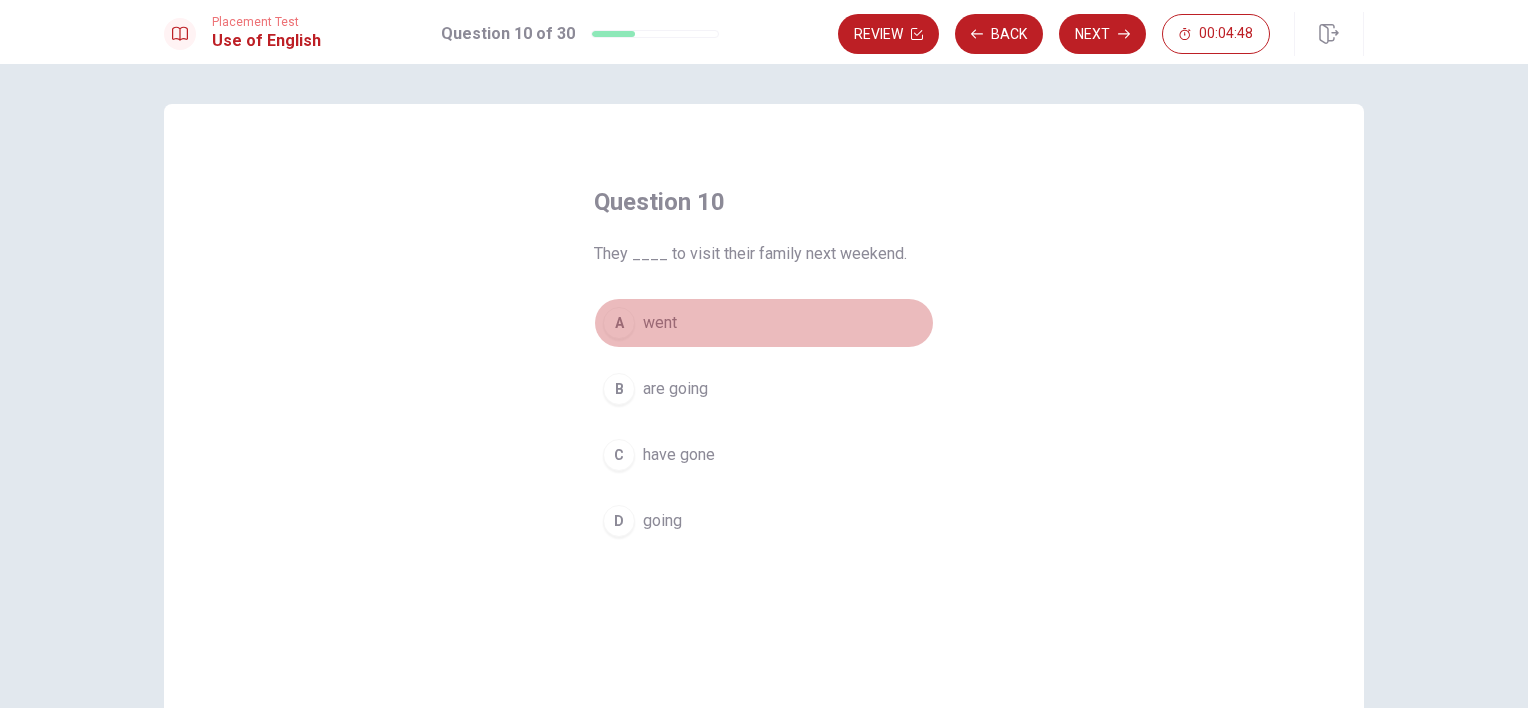 click on "went" at bounding box center [660, 323] 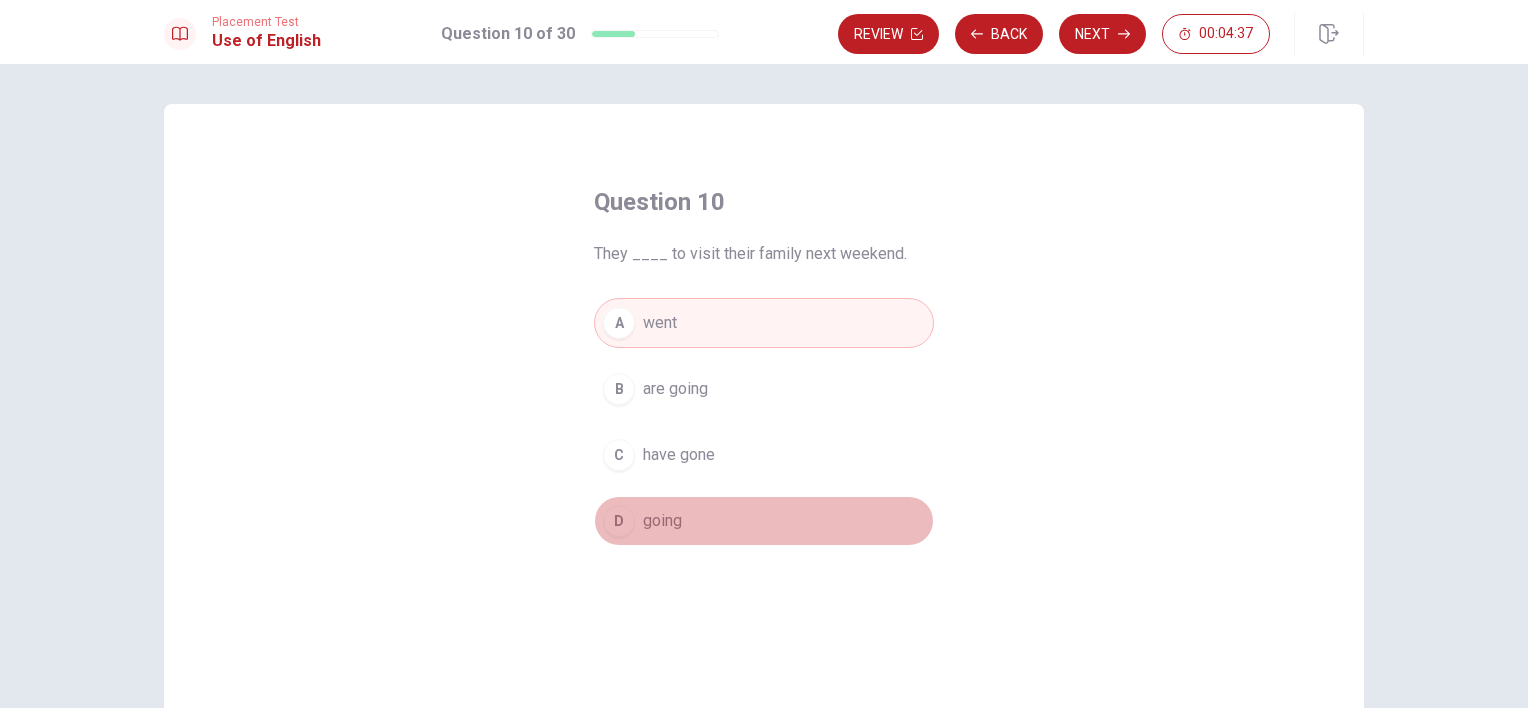 click on "going" at bounding box center [662, 521] 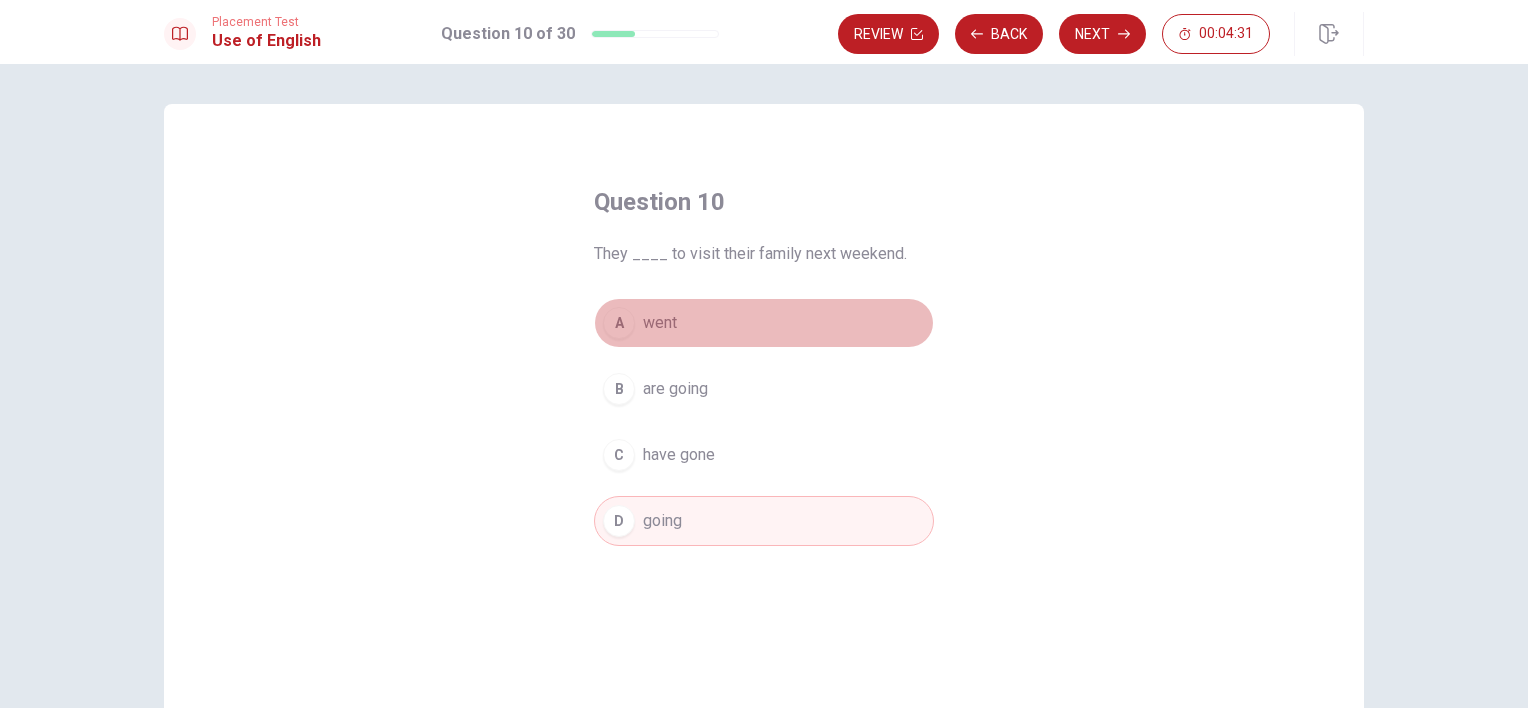 click on "went" at bounding box center [660, 323] 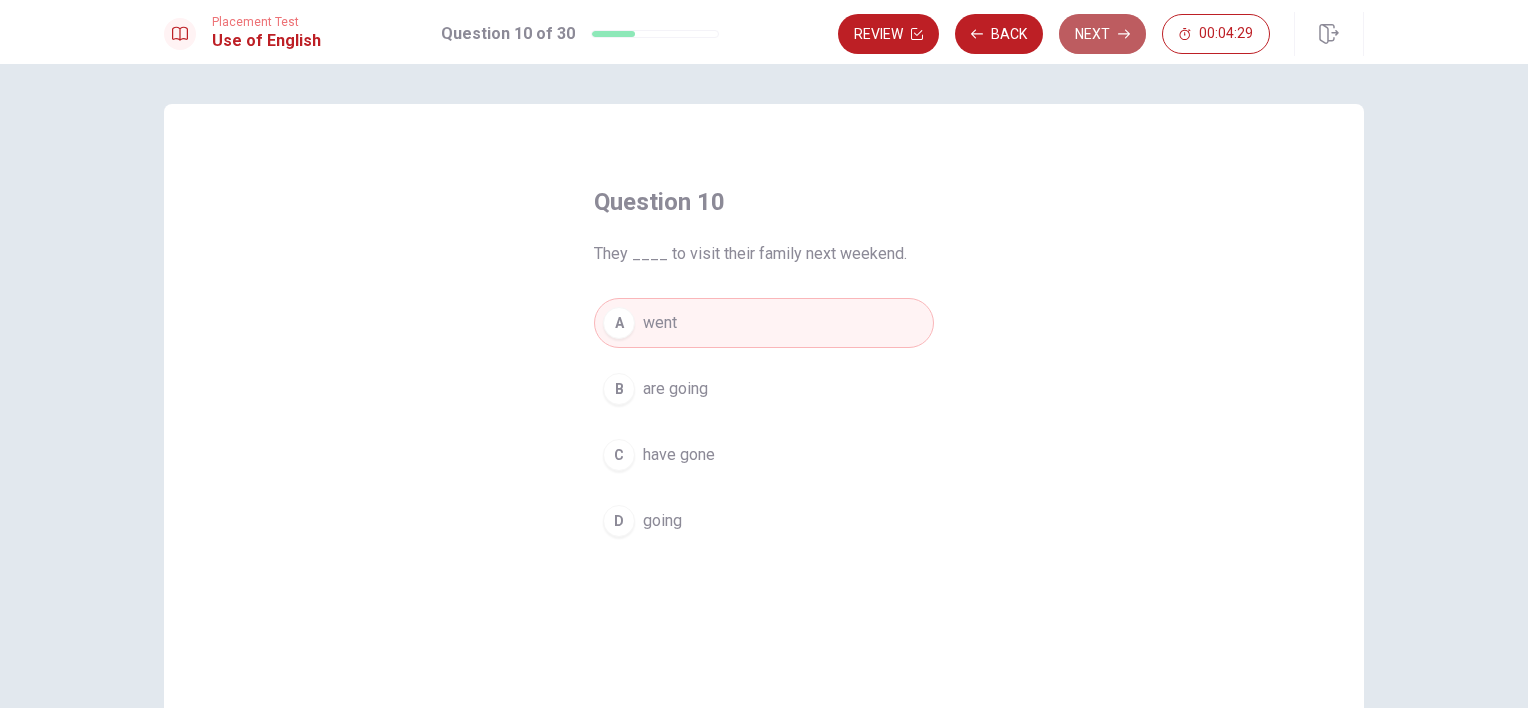 click on "Next" at bounding box center [1102, 34] 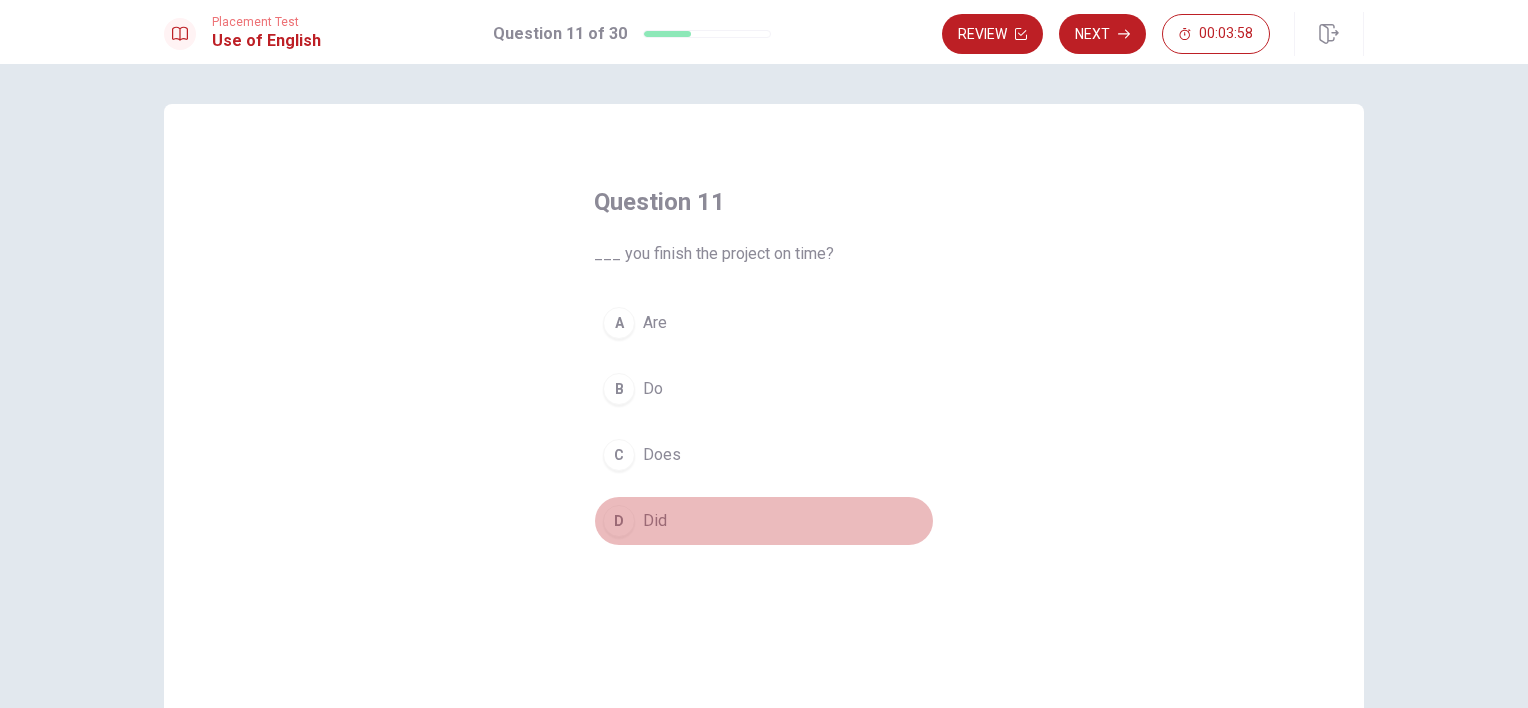 click on "D Did" at bounding box center [764, 521] 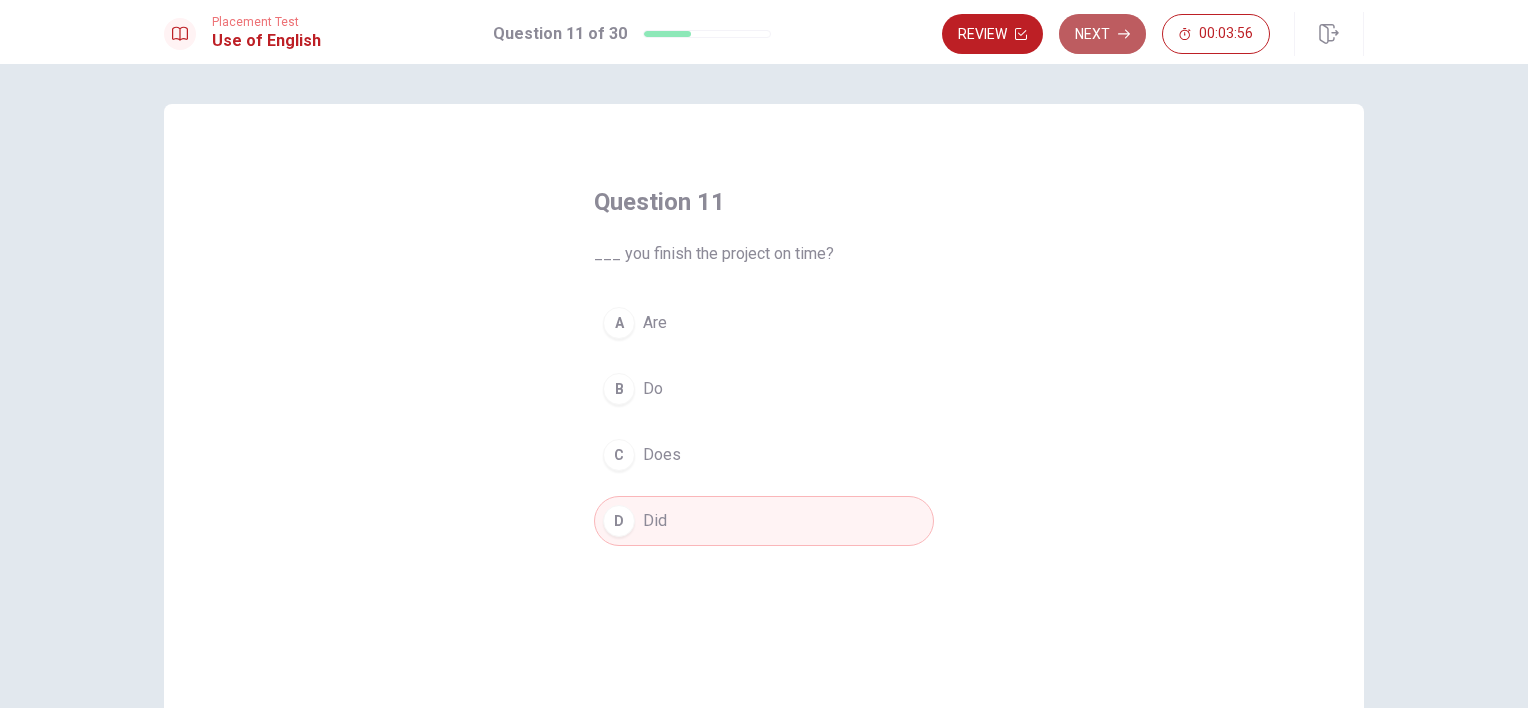 click 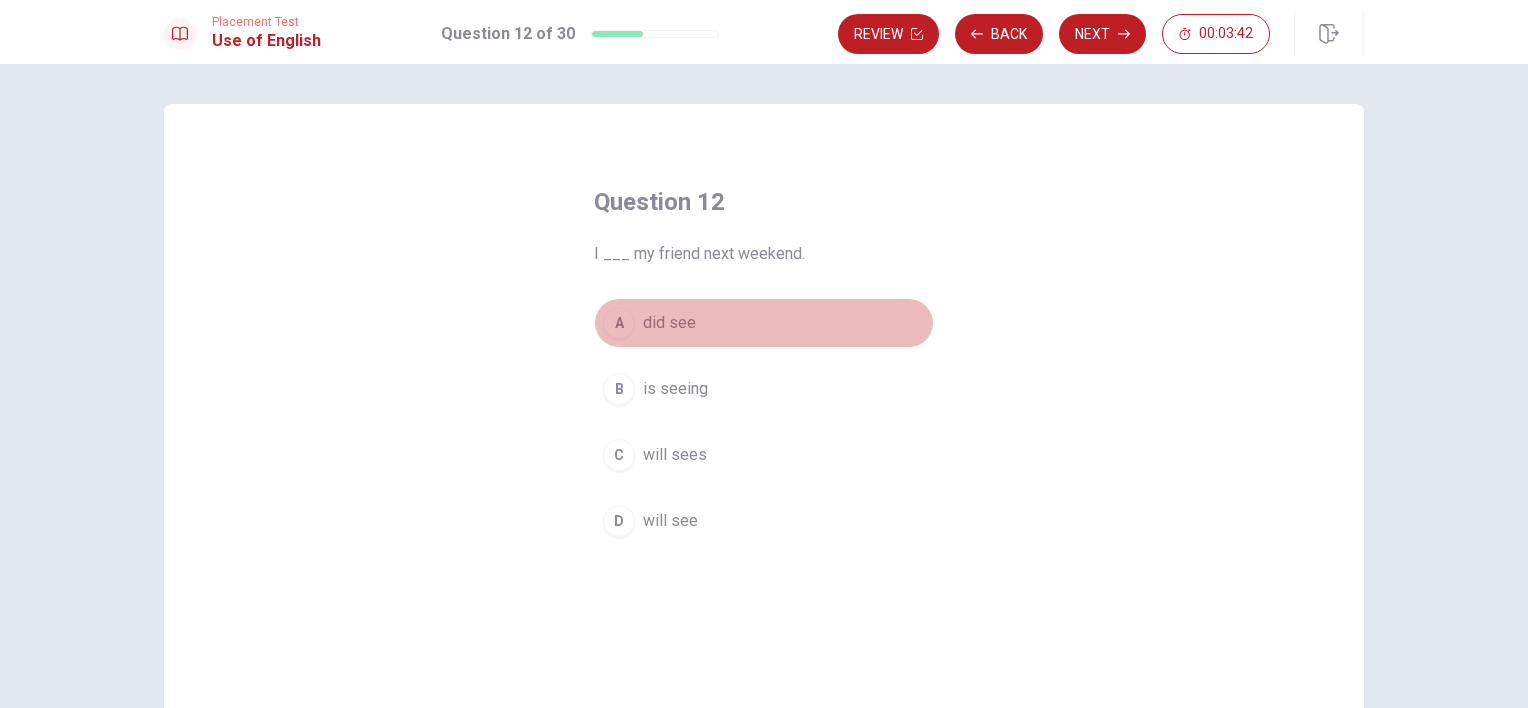 click on "did see" at bounding box center (669, 323) 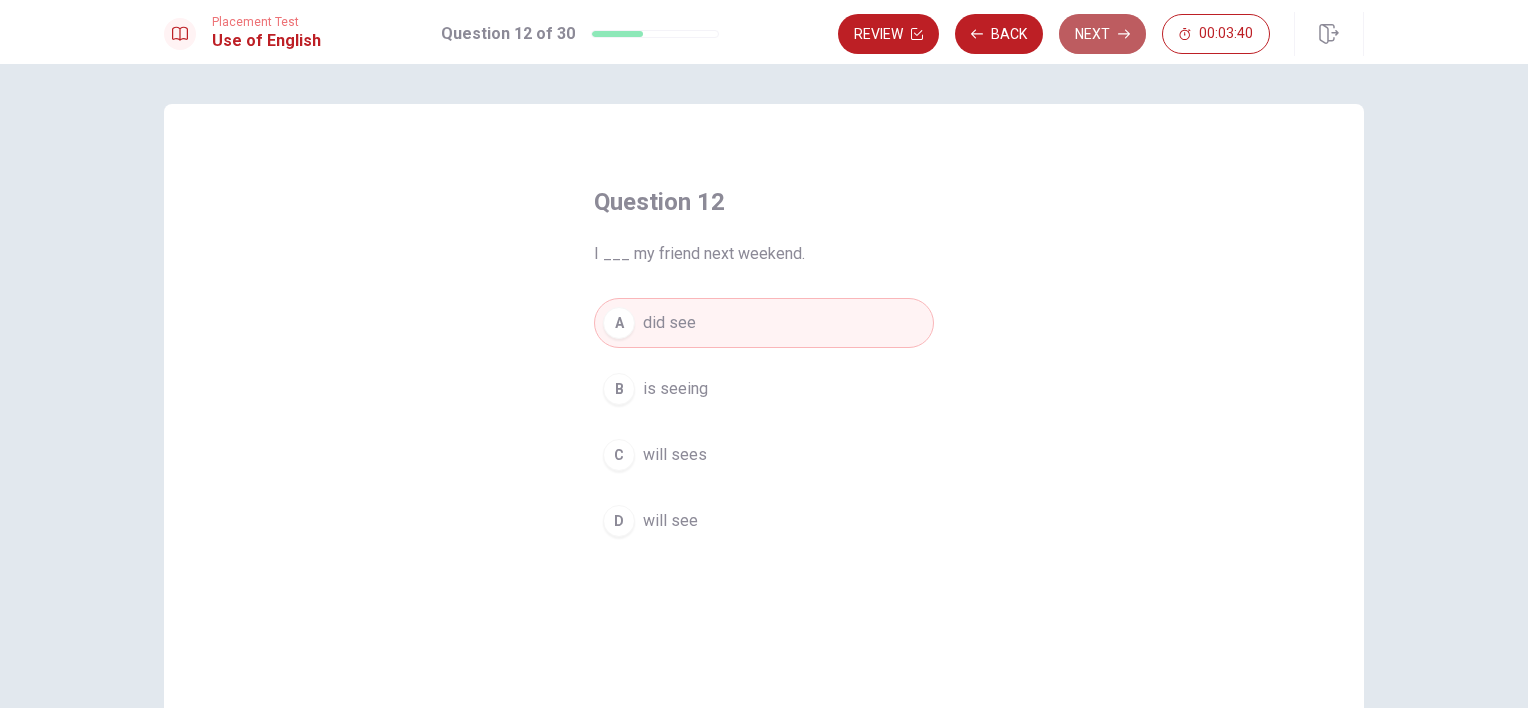 click on "Next" at bounding box center [1102, 34] 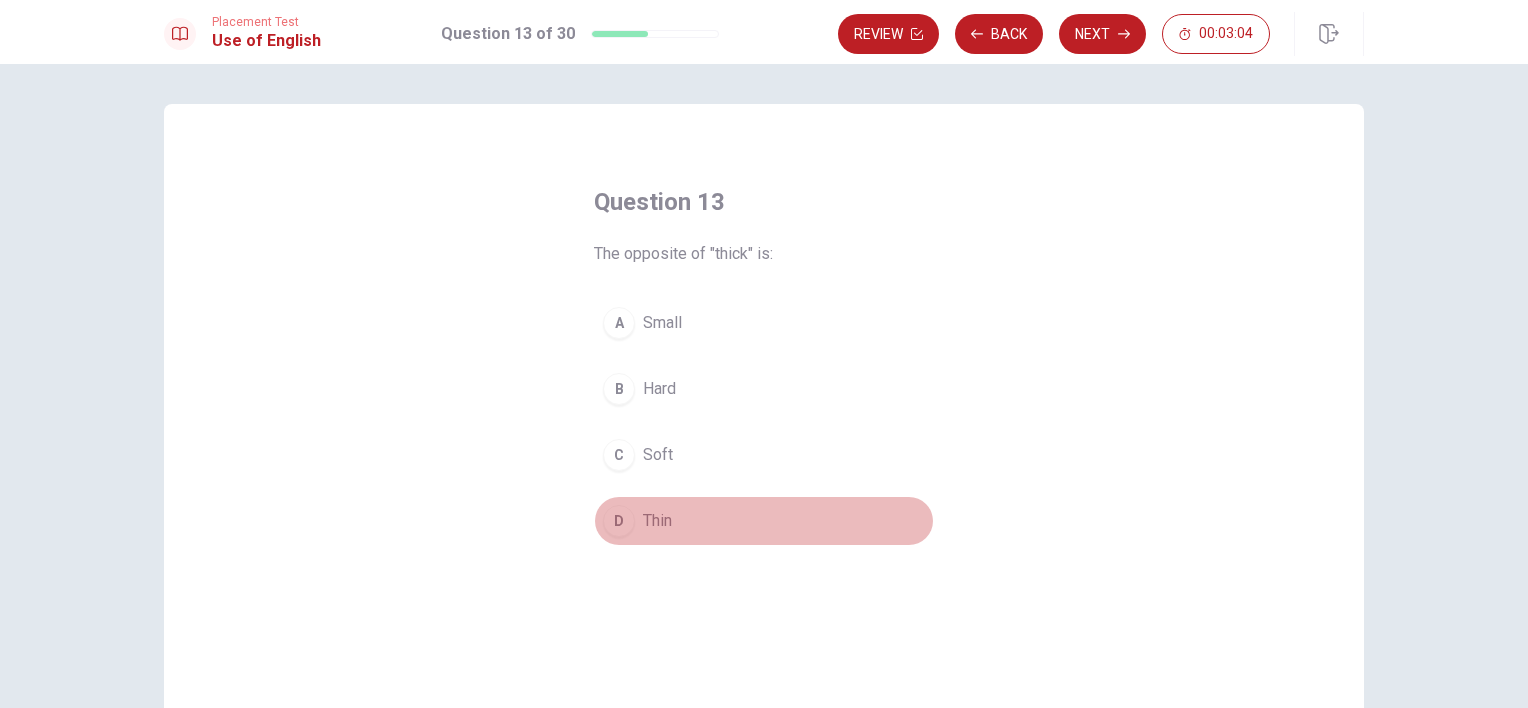 click on "D Thin" at bounding box center [764, 521] 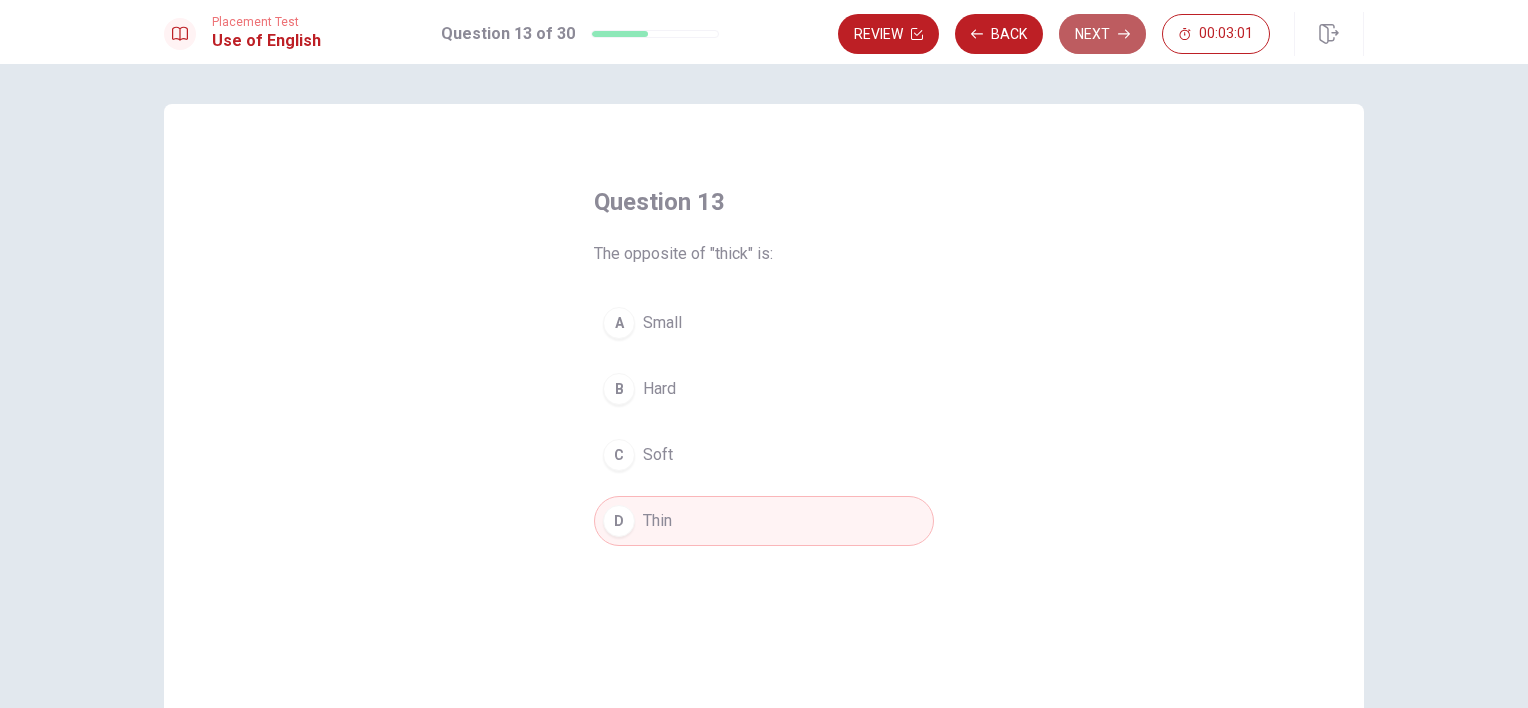 click on "Next" at bounding box center (1102, 34) 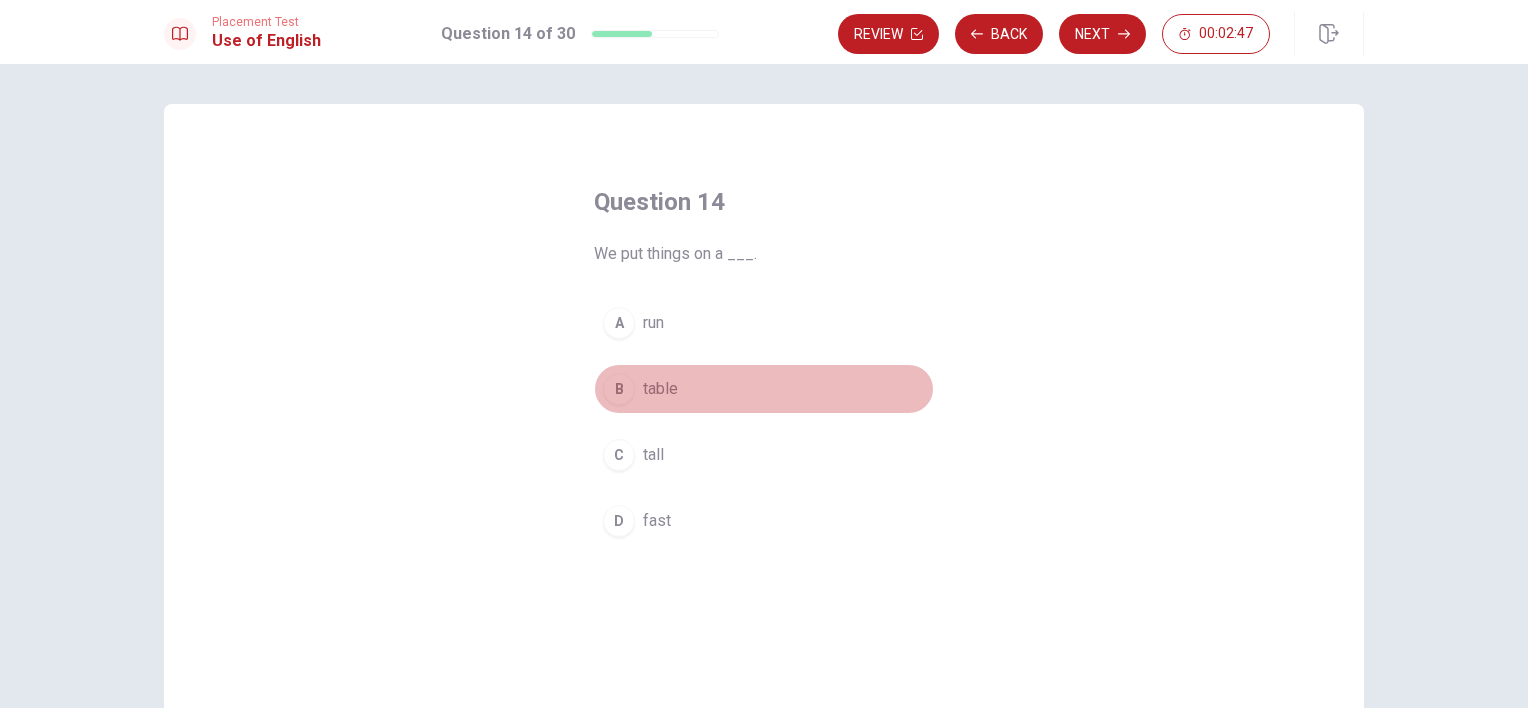 click on "table" at bounding box center [660, 389] 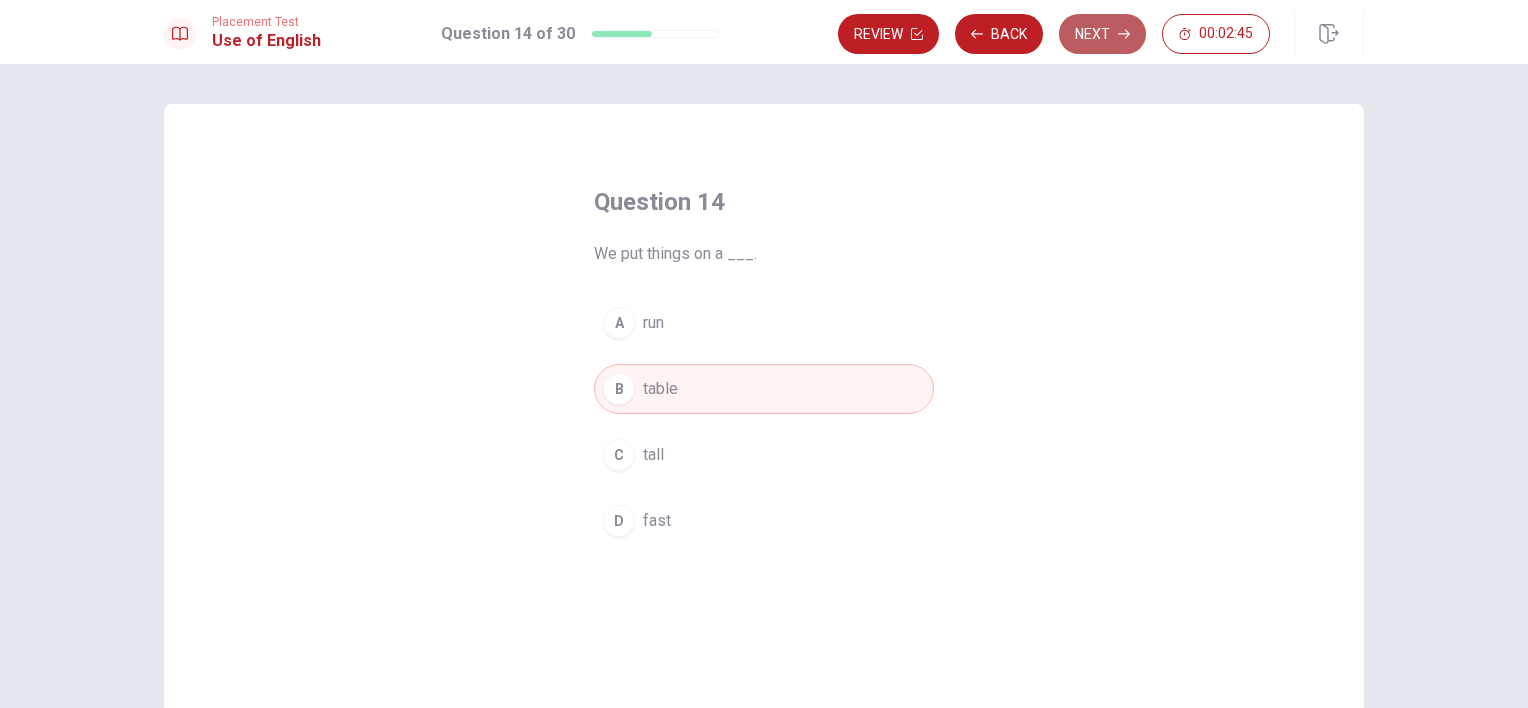 click on "Next" at bounding box center (1102, 34) 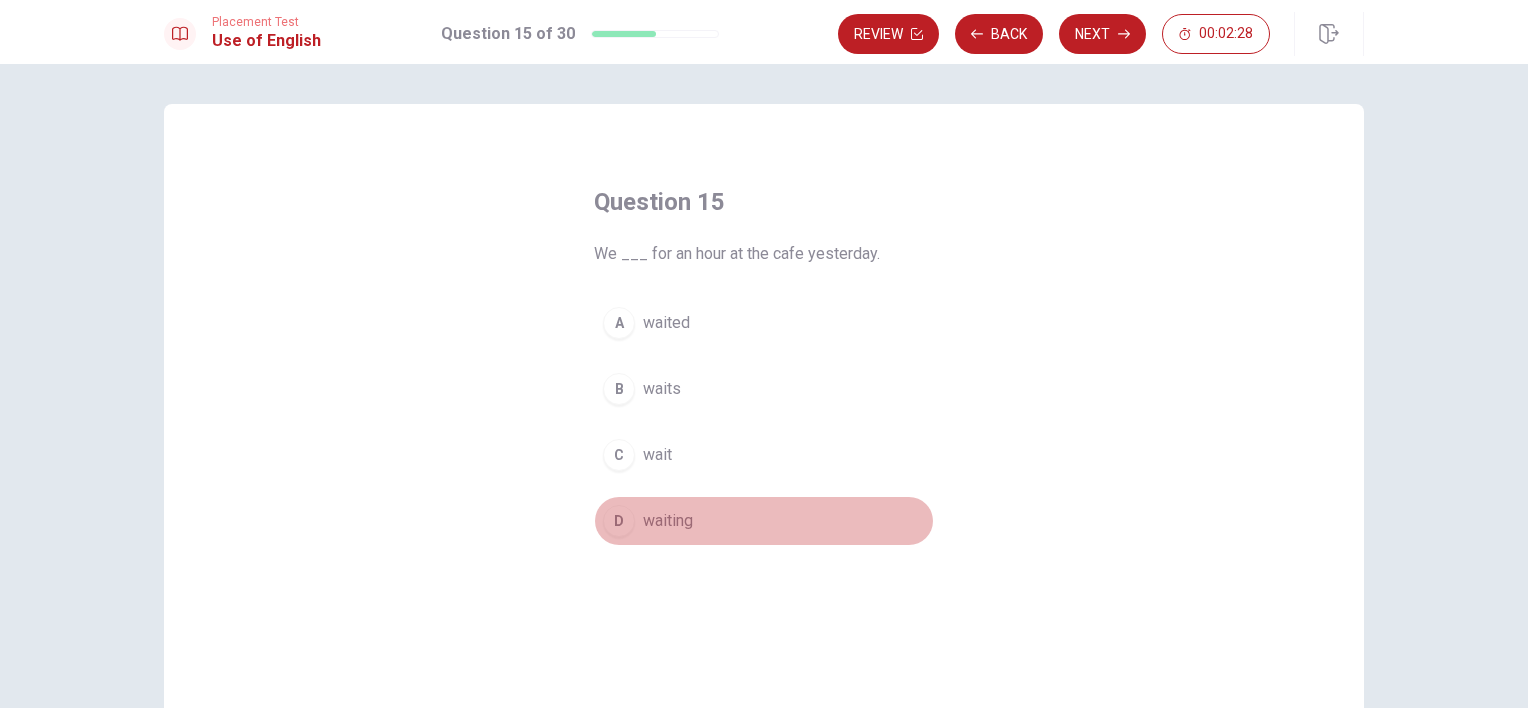 click on "waiting" at bounding box center [668, 521] 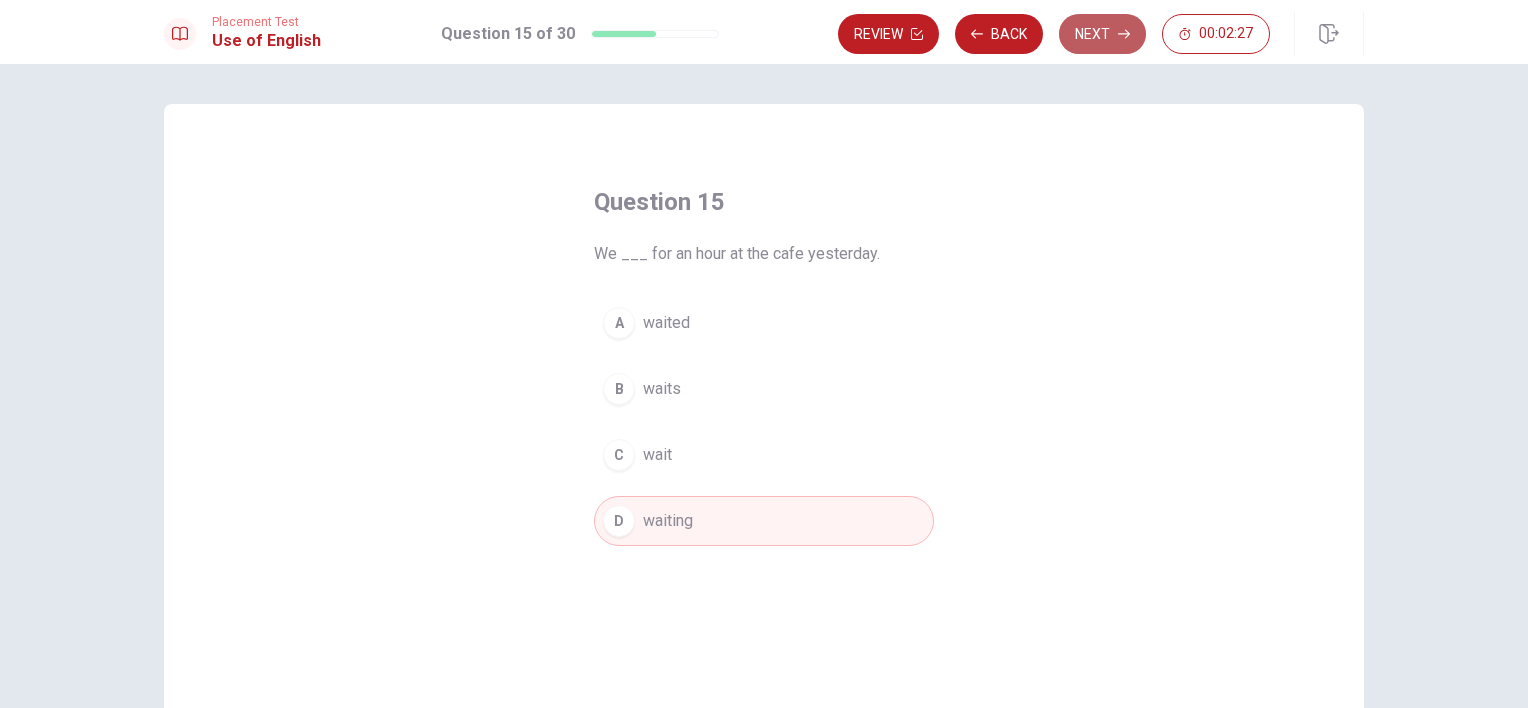 click on "Next" at bounding box center (1102, 34) 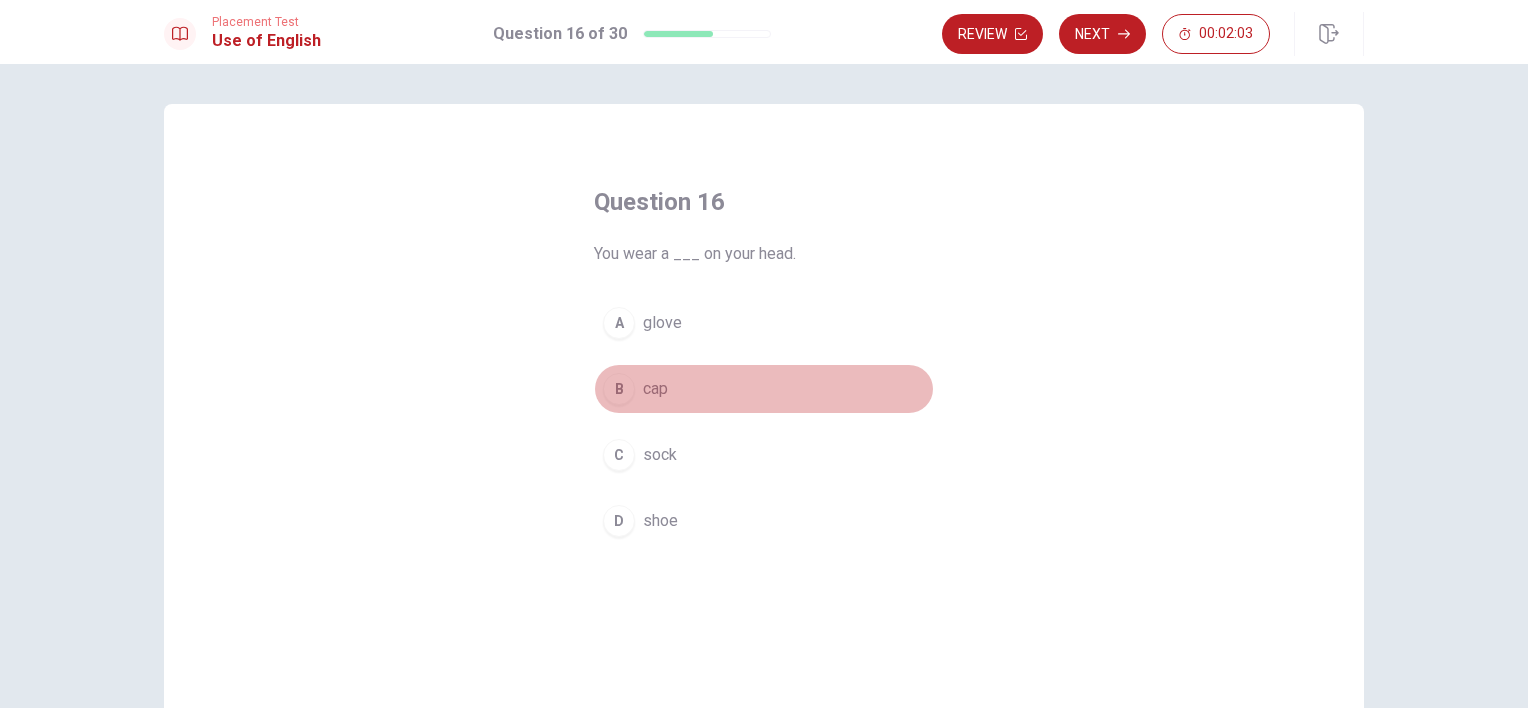 click on "B" at bounding box center (619, 389) 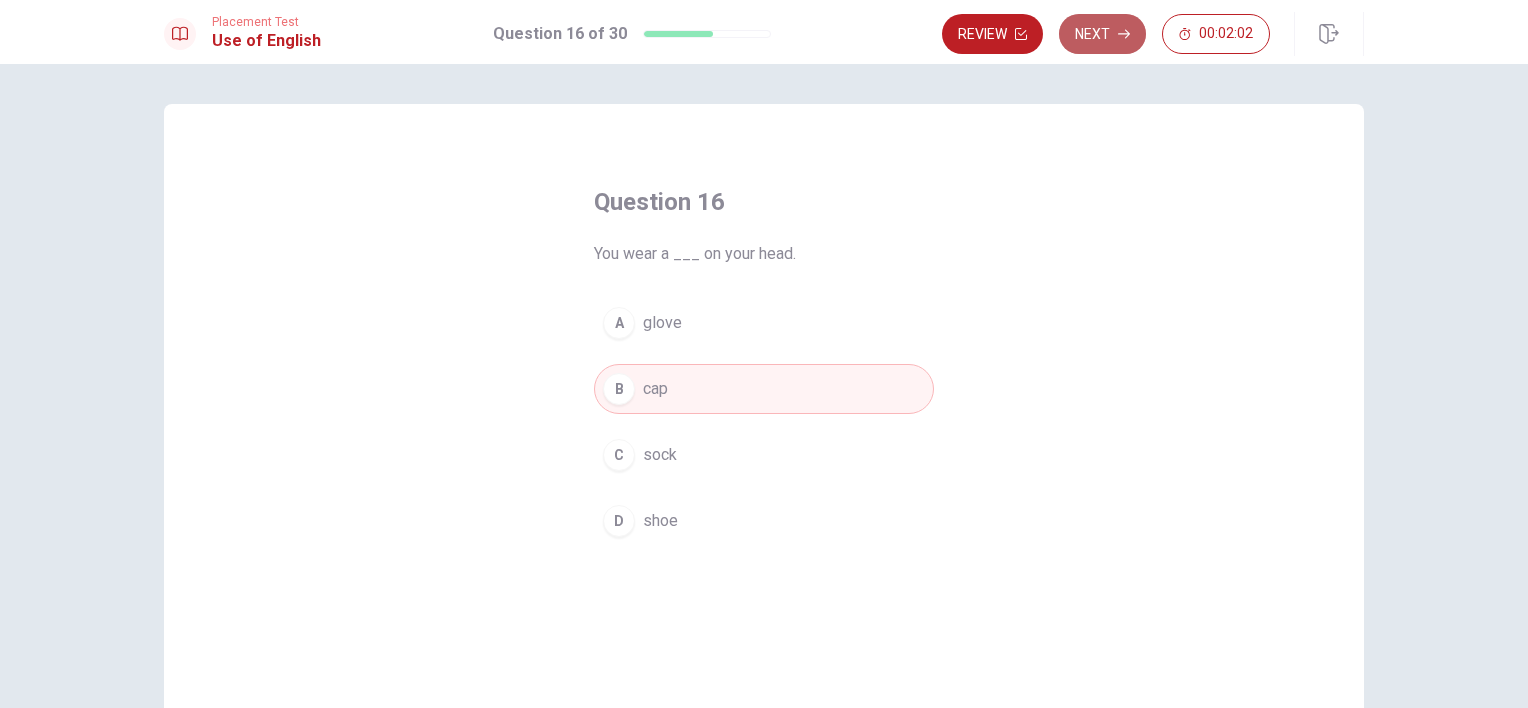 click on "Next" at bounding box center [1102, 34] 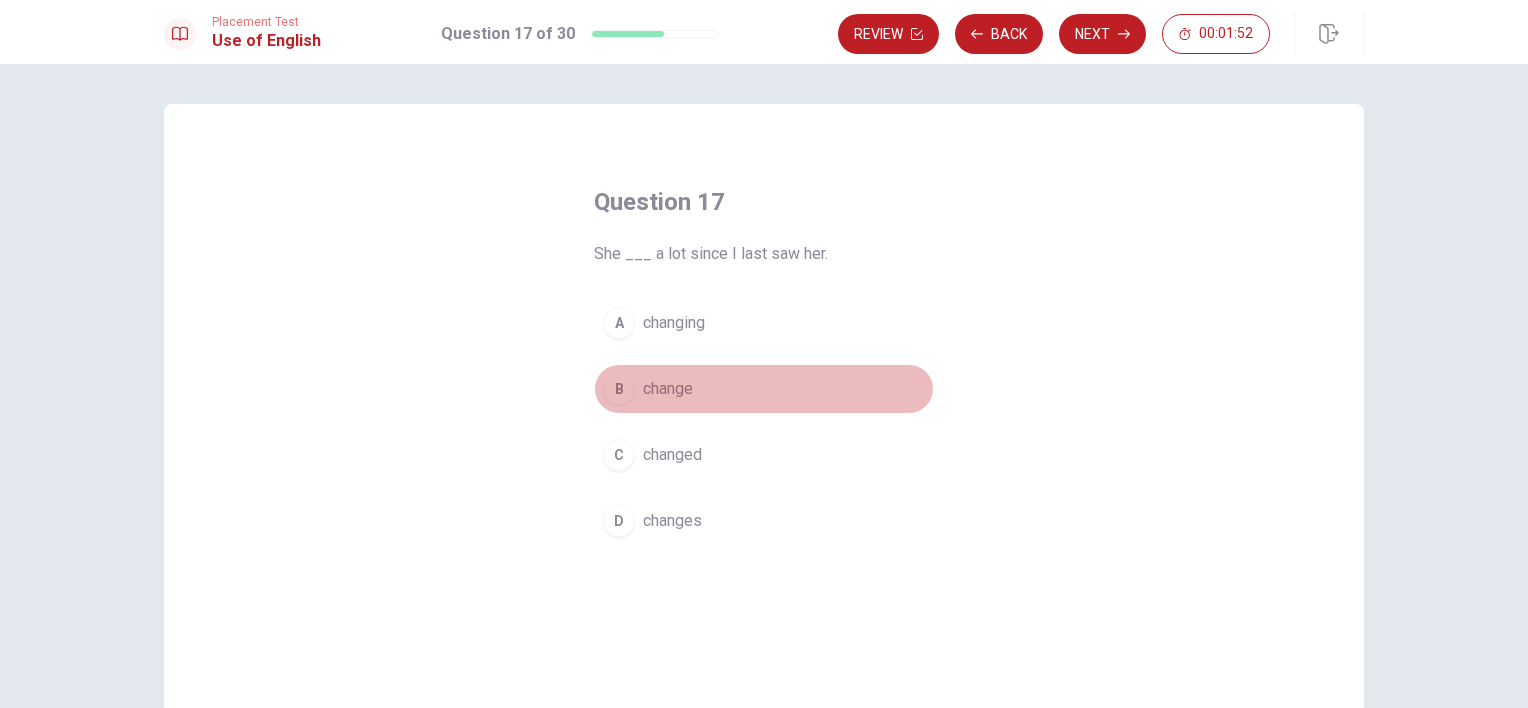 click on "change" at bounding box center [668, 389] 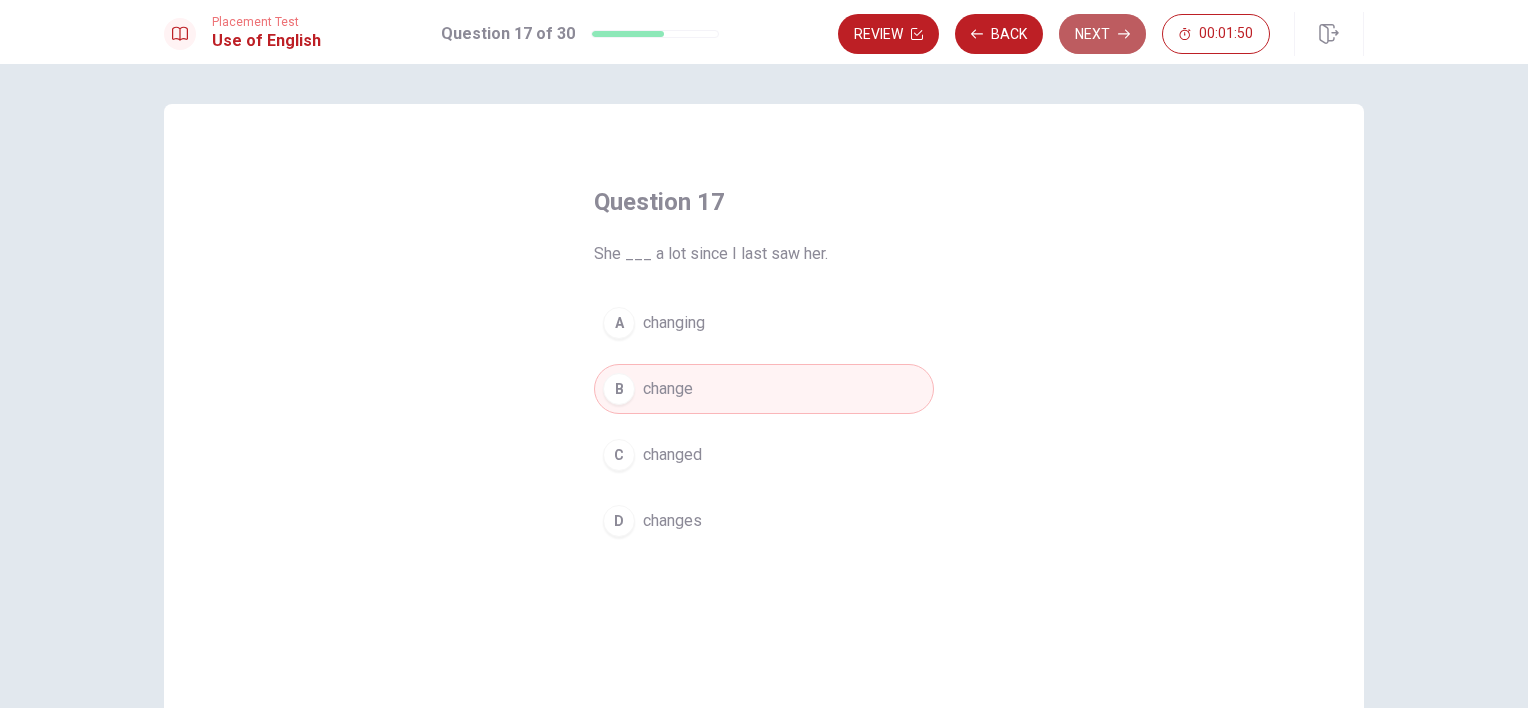click on "Next" at bounding box center [1102, 34] 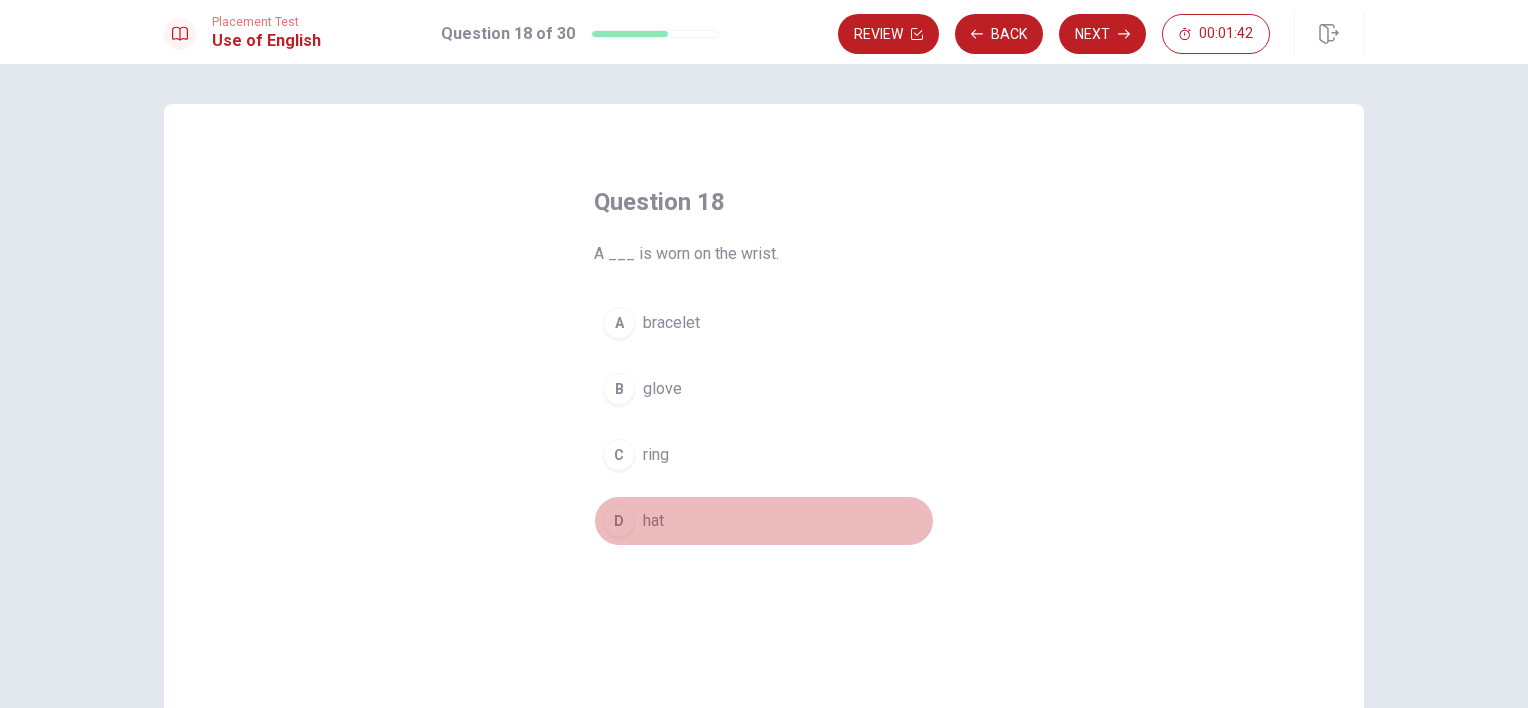 click on "D" at bounding box center [619, 521] 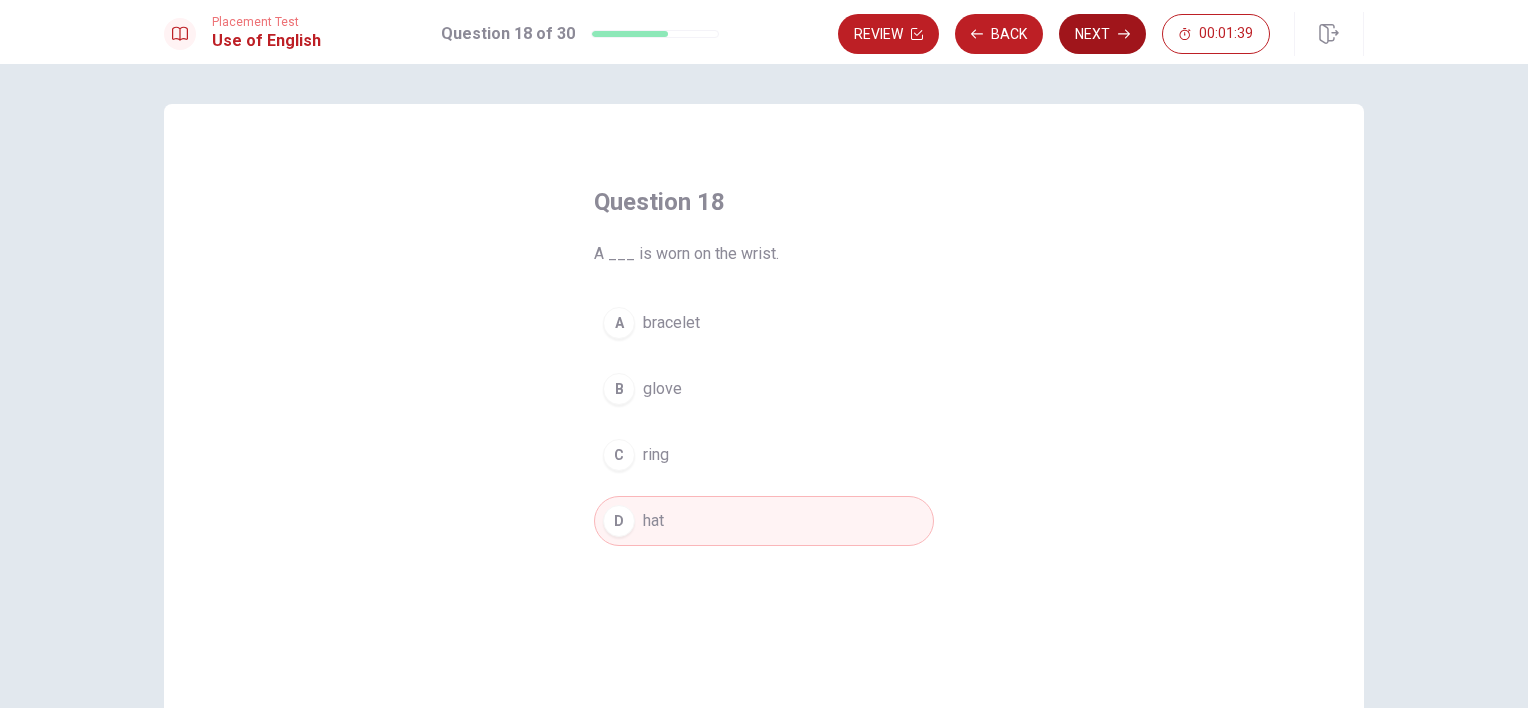 click on "Next" at bounding box center (1102, 34) 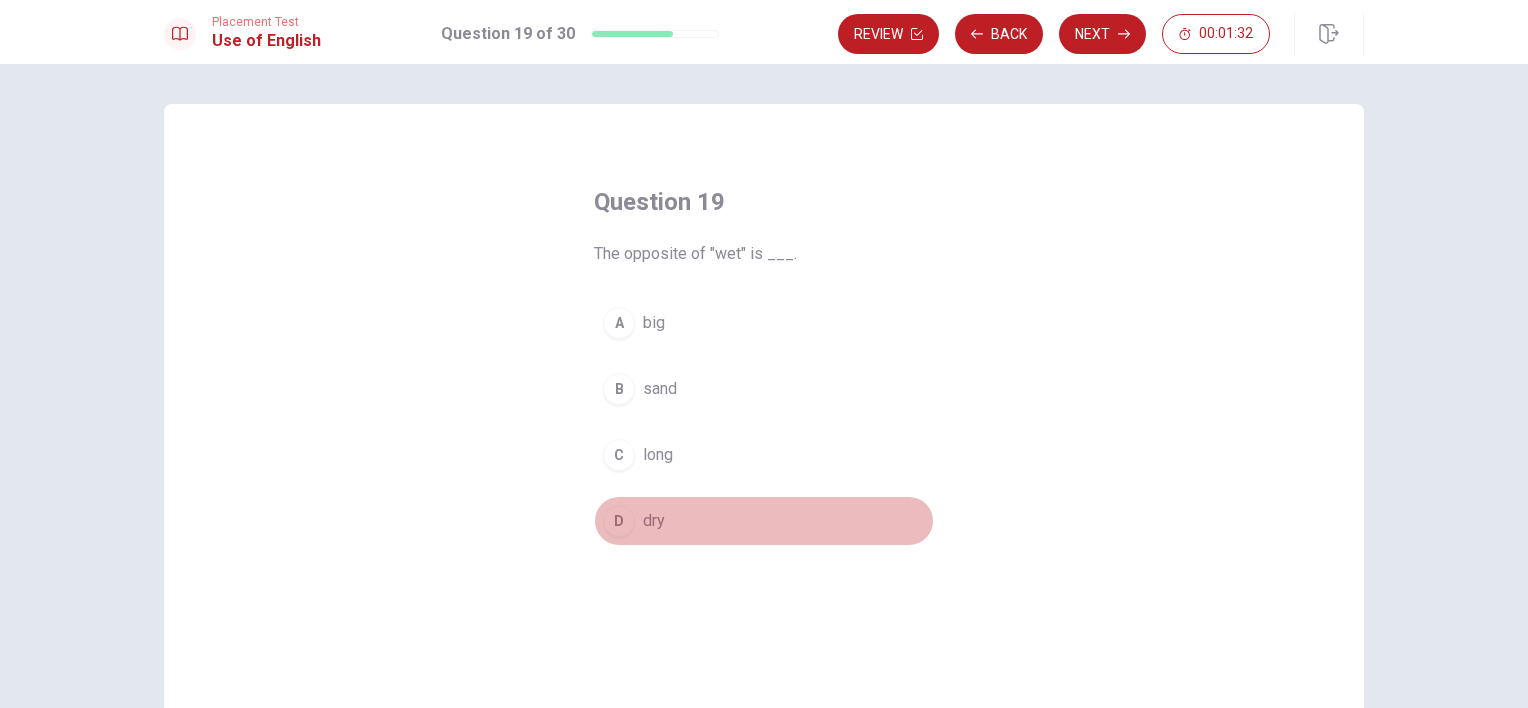 click on "dry" at bounding box center [654, 521] 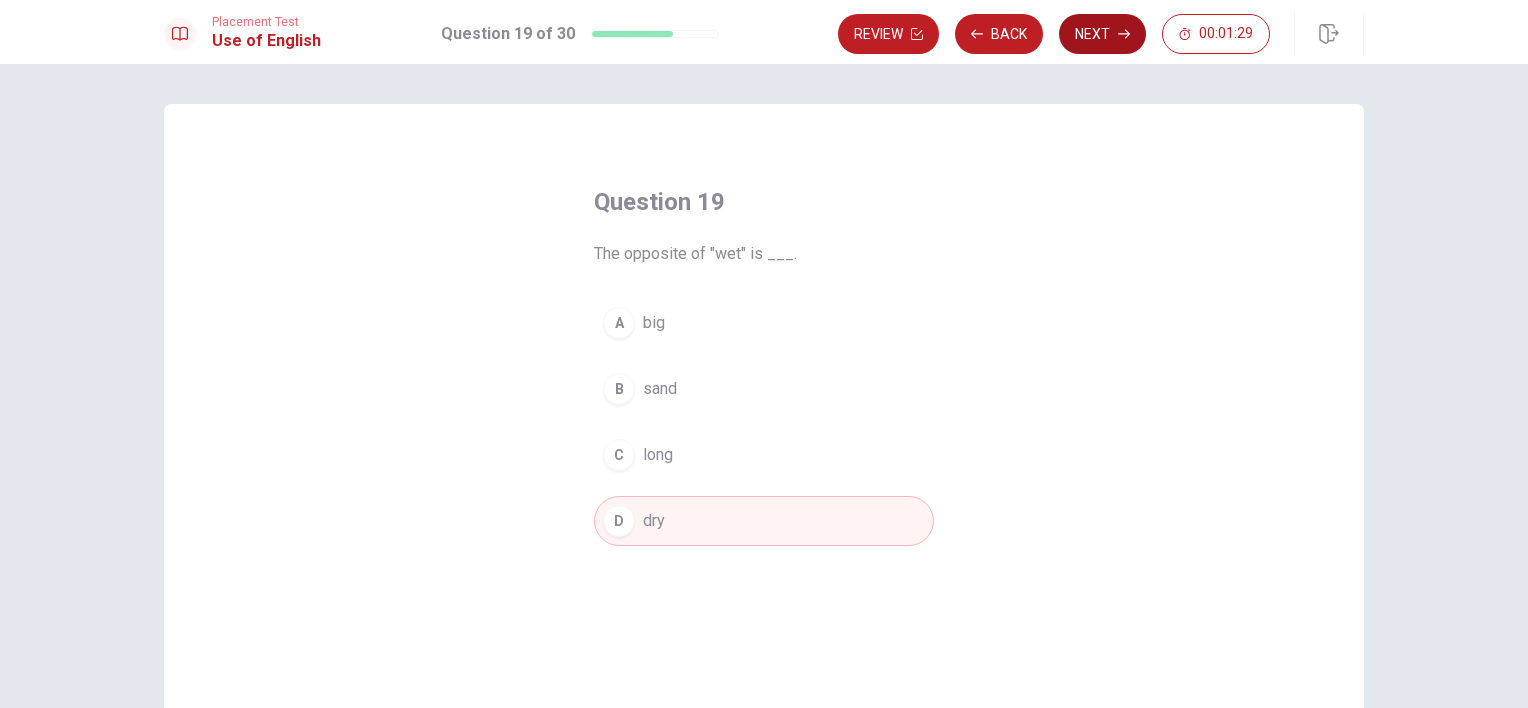 click on "Next" at bounding box center [1102, 34] 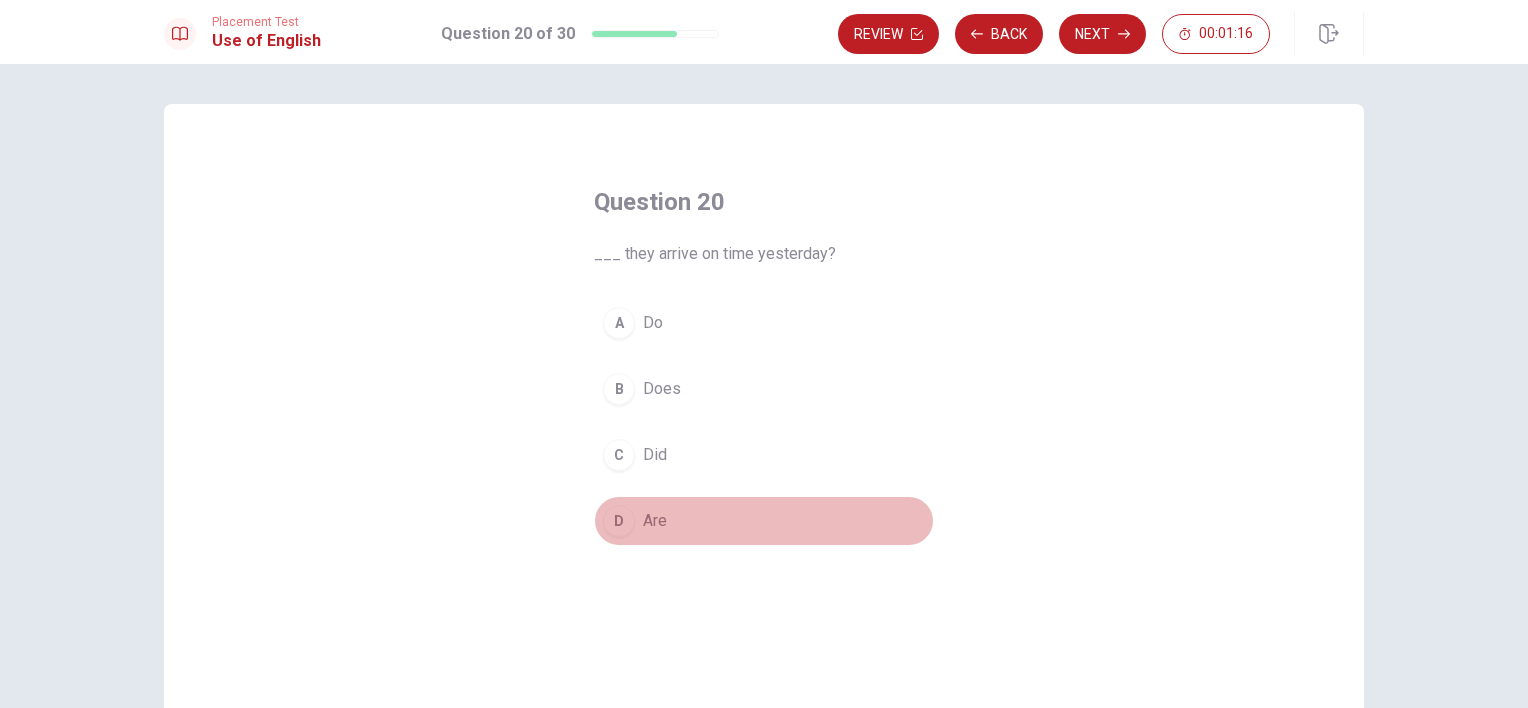 click on "D Are" at bounding box center (764, 521) 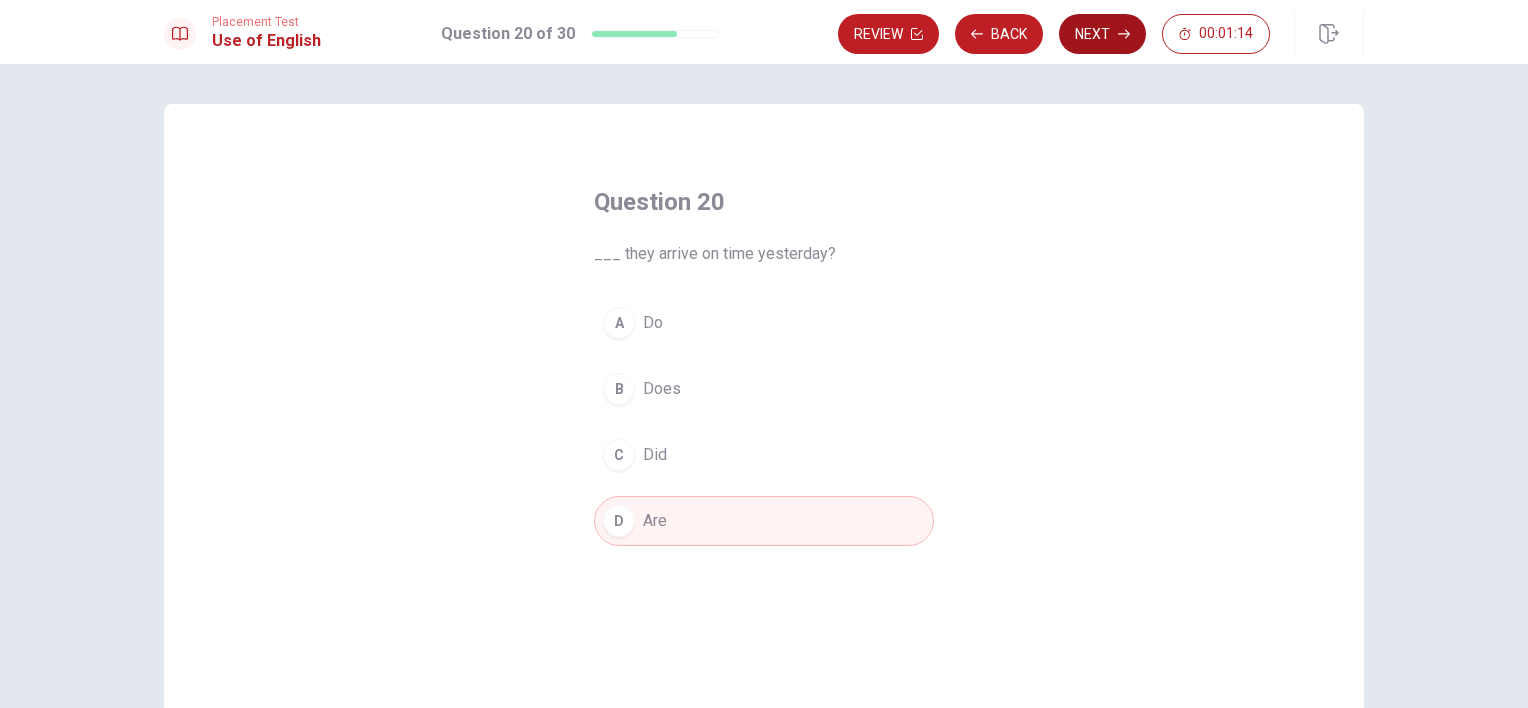 click on "Next" at bounding box center [1102, 34] 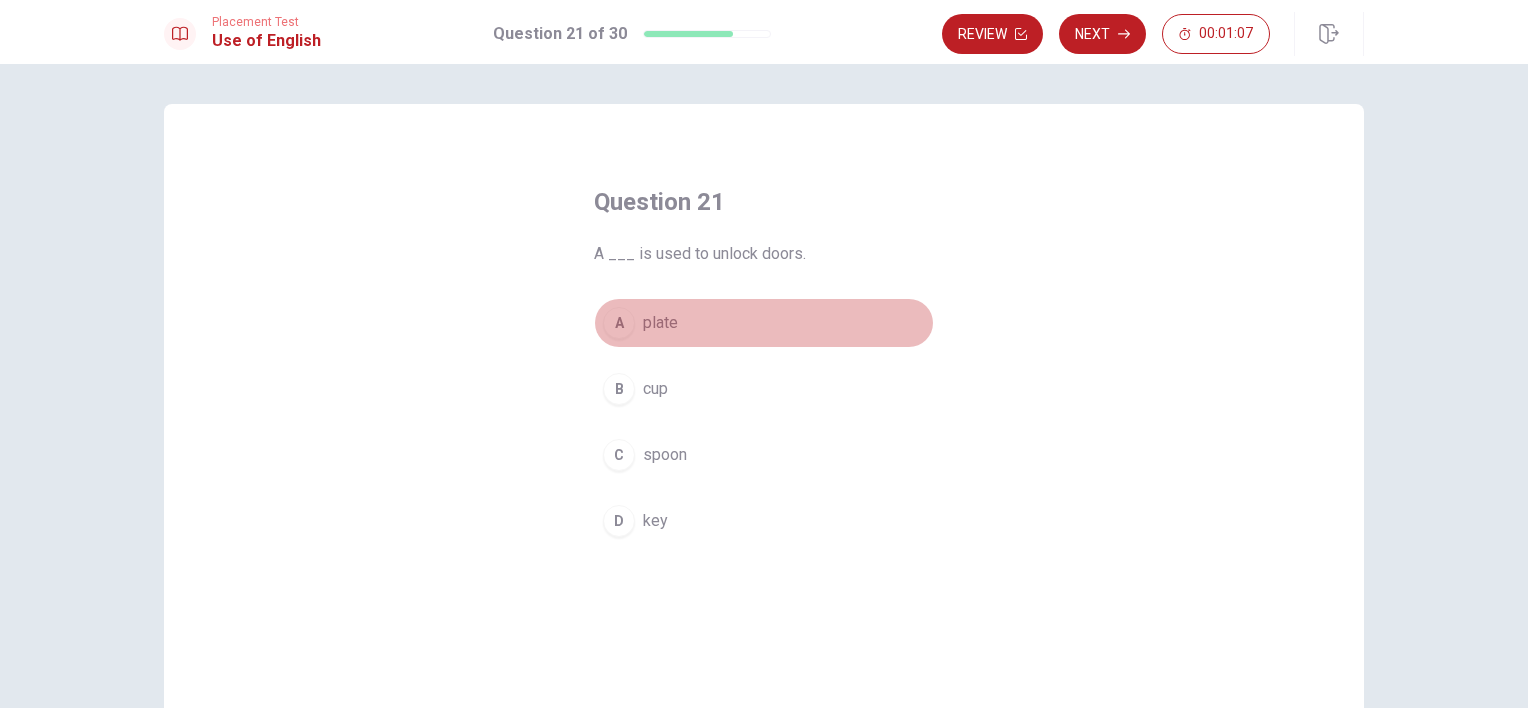 click on "A plate" at bounding box center [764, 323] 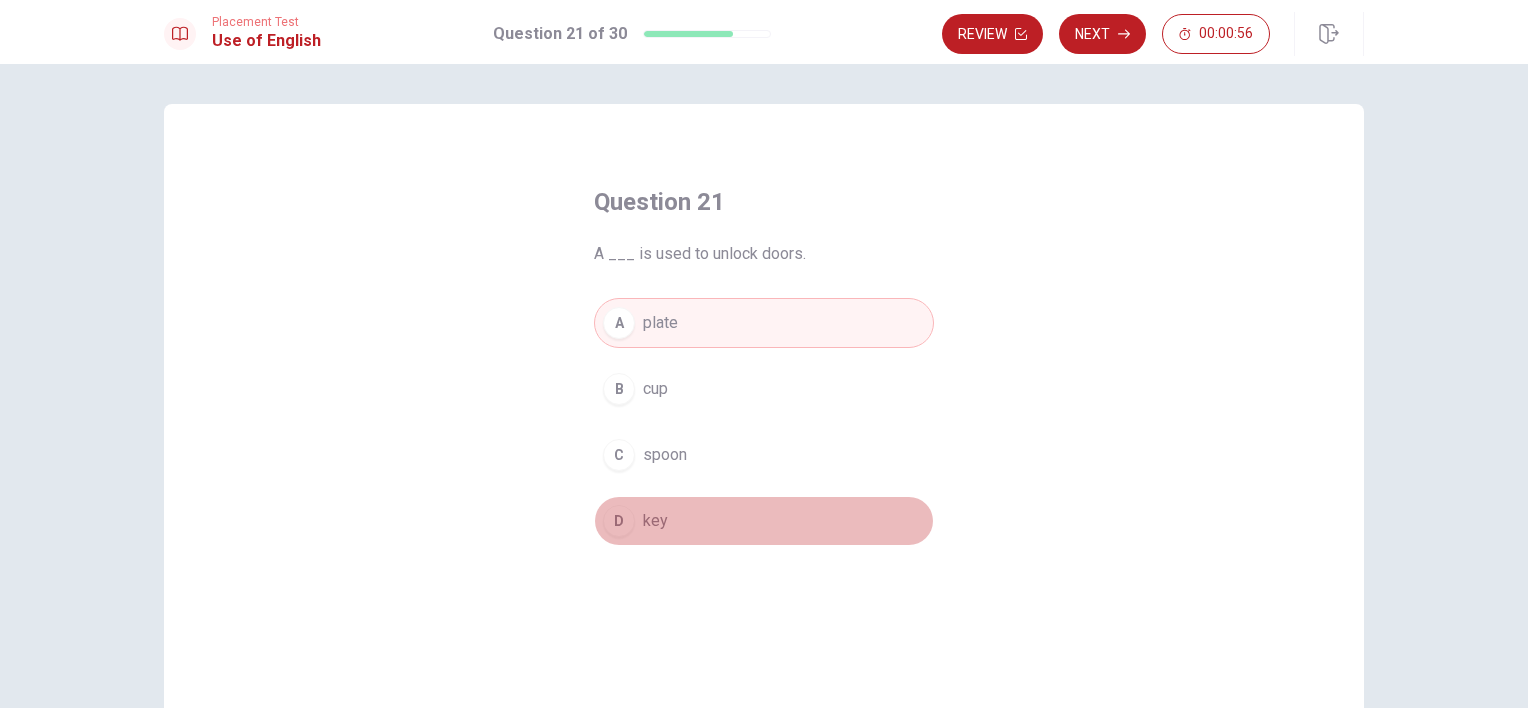 click on "key" at bounding box center (655, 521) 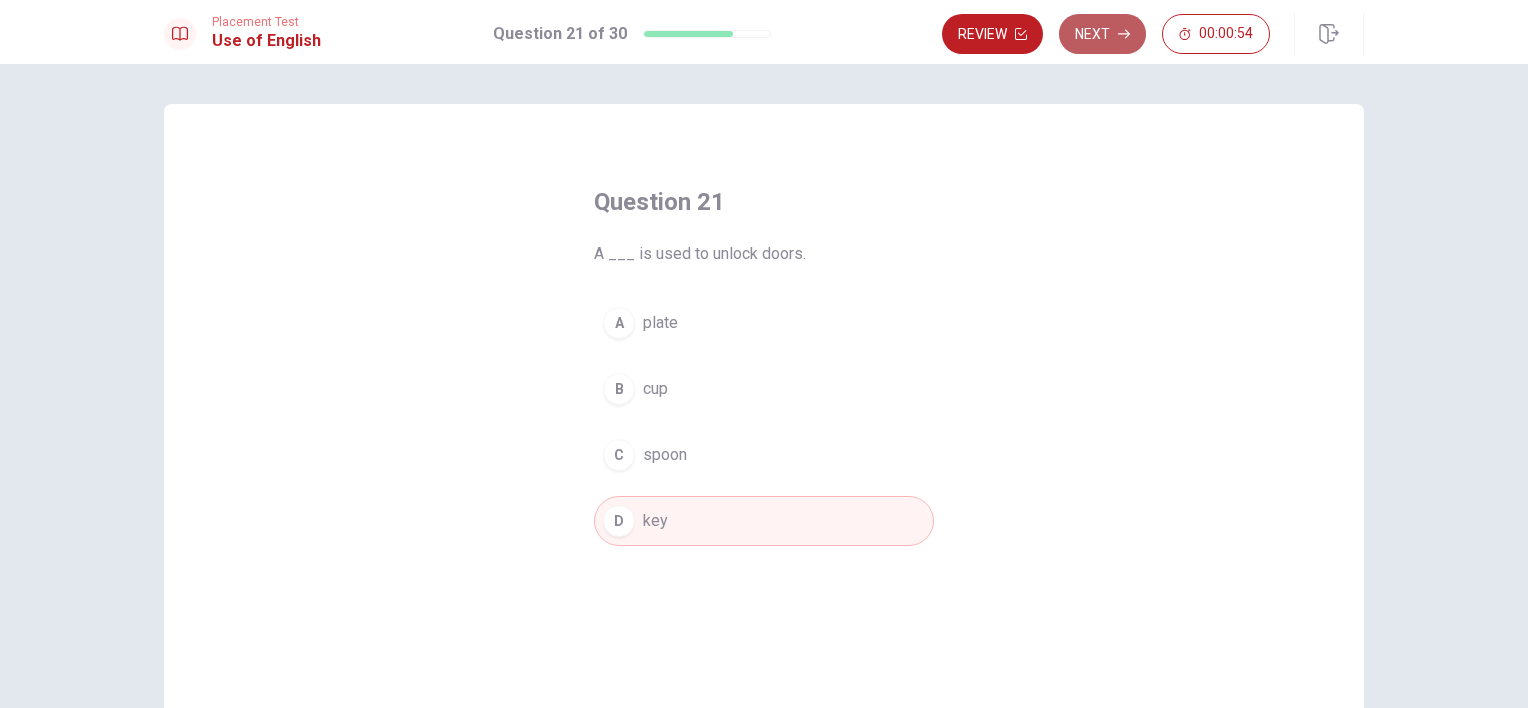 click on "Next" at bounding box center [1102, 34] 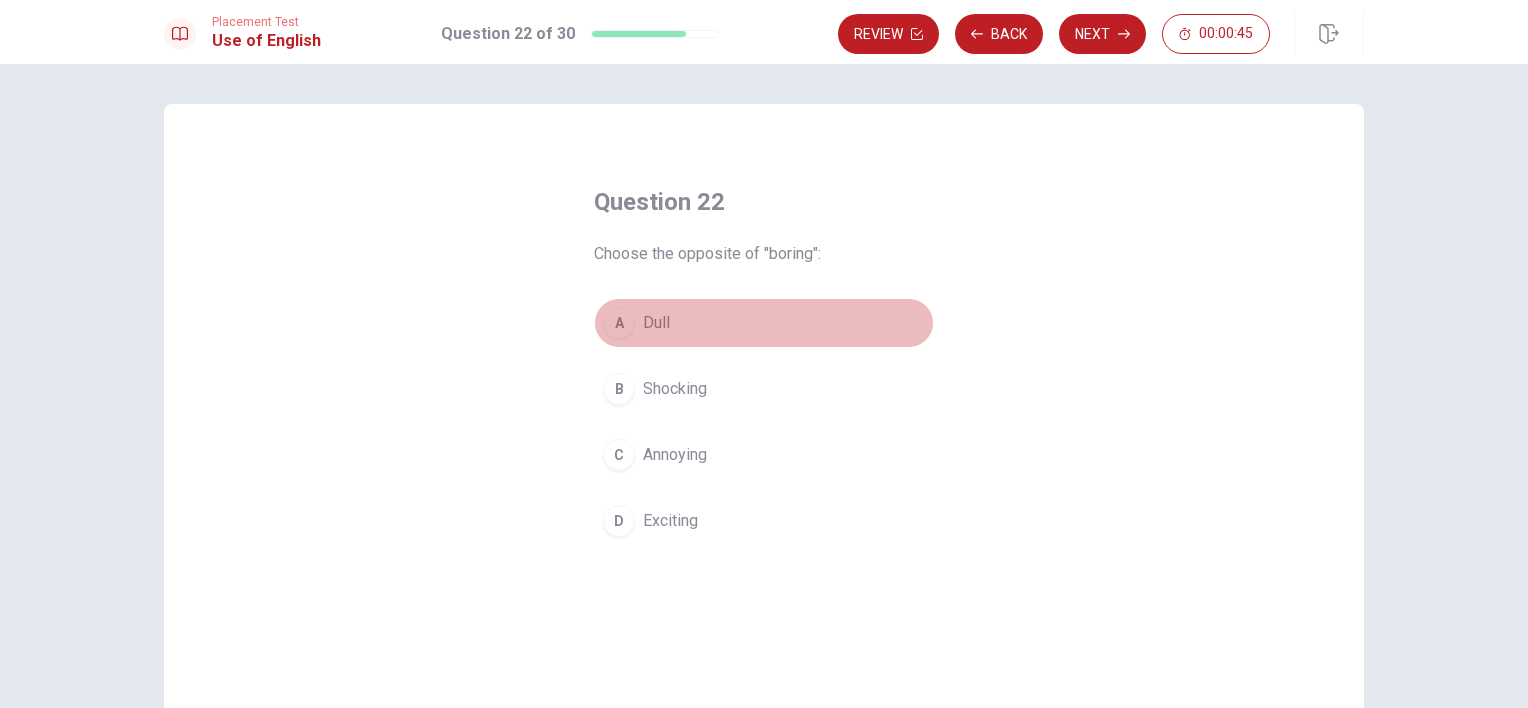 click on "Dull" at bounding box center [656, 323] 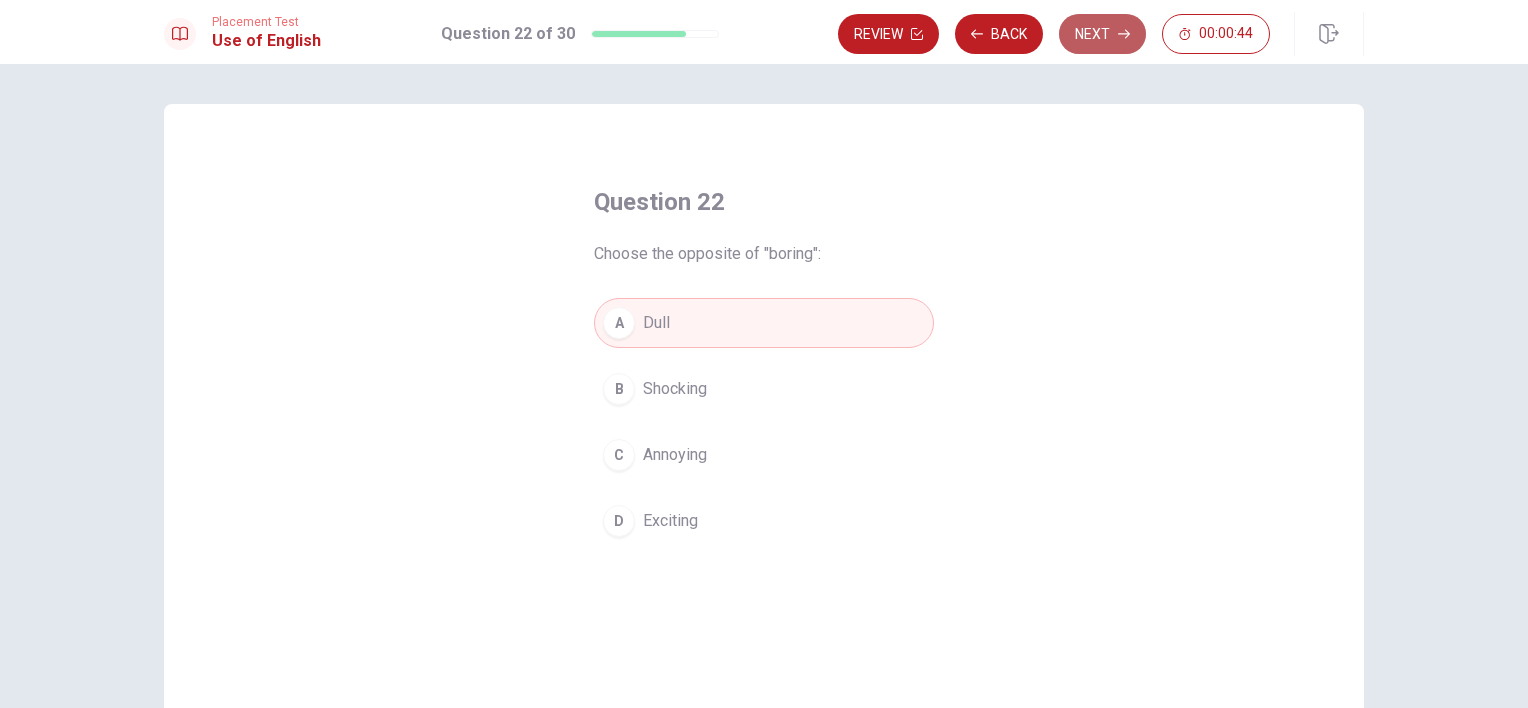click on "Next" at bounding box center [1102, 34] 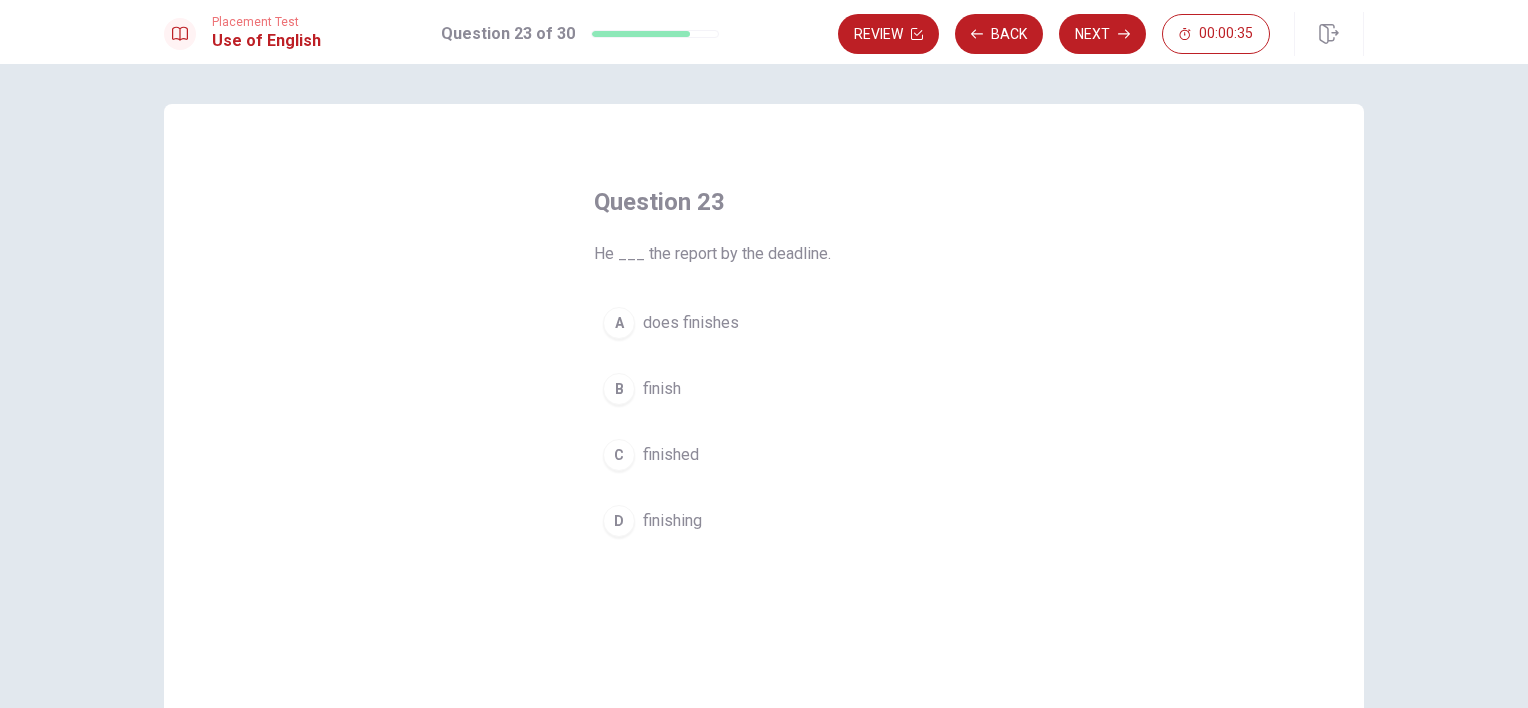 click on "finish" at bounding box center [662, 389] 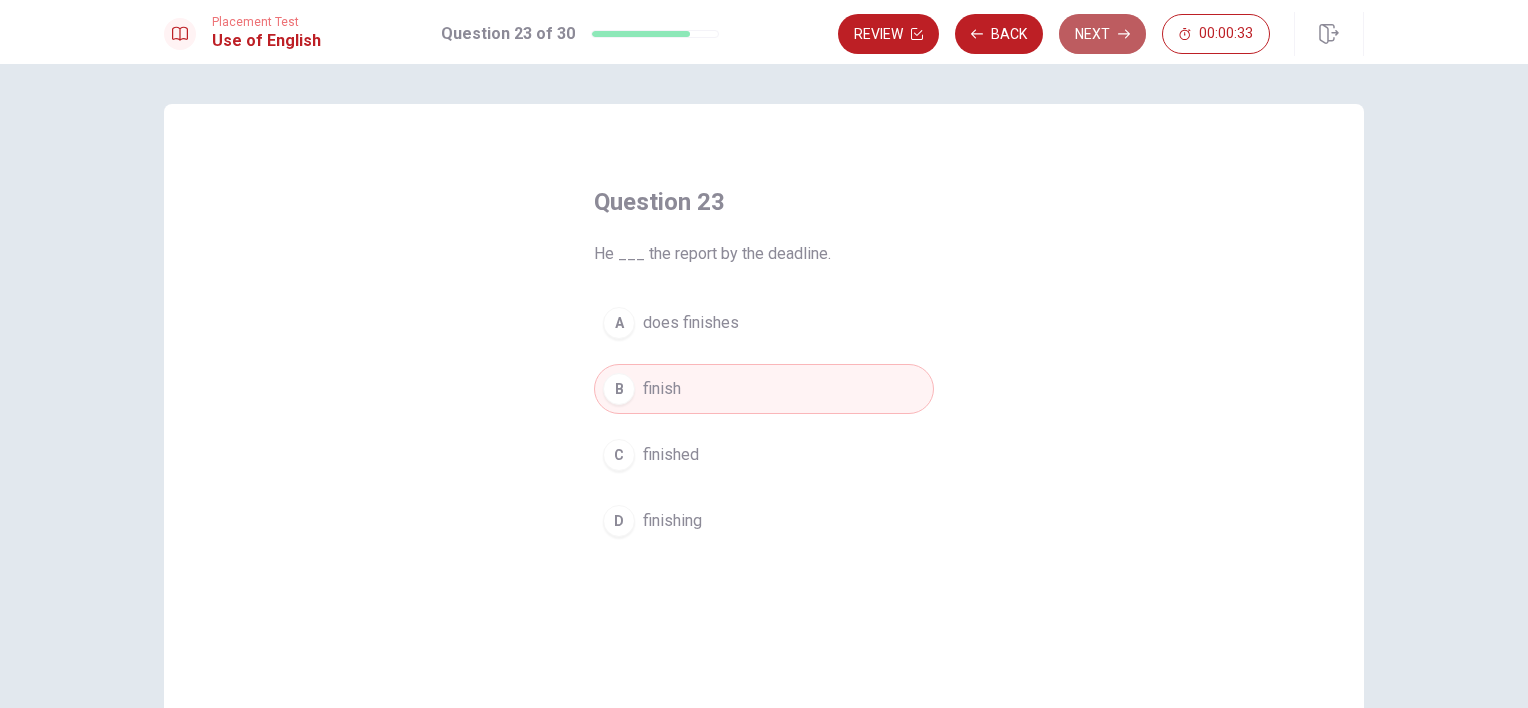 click 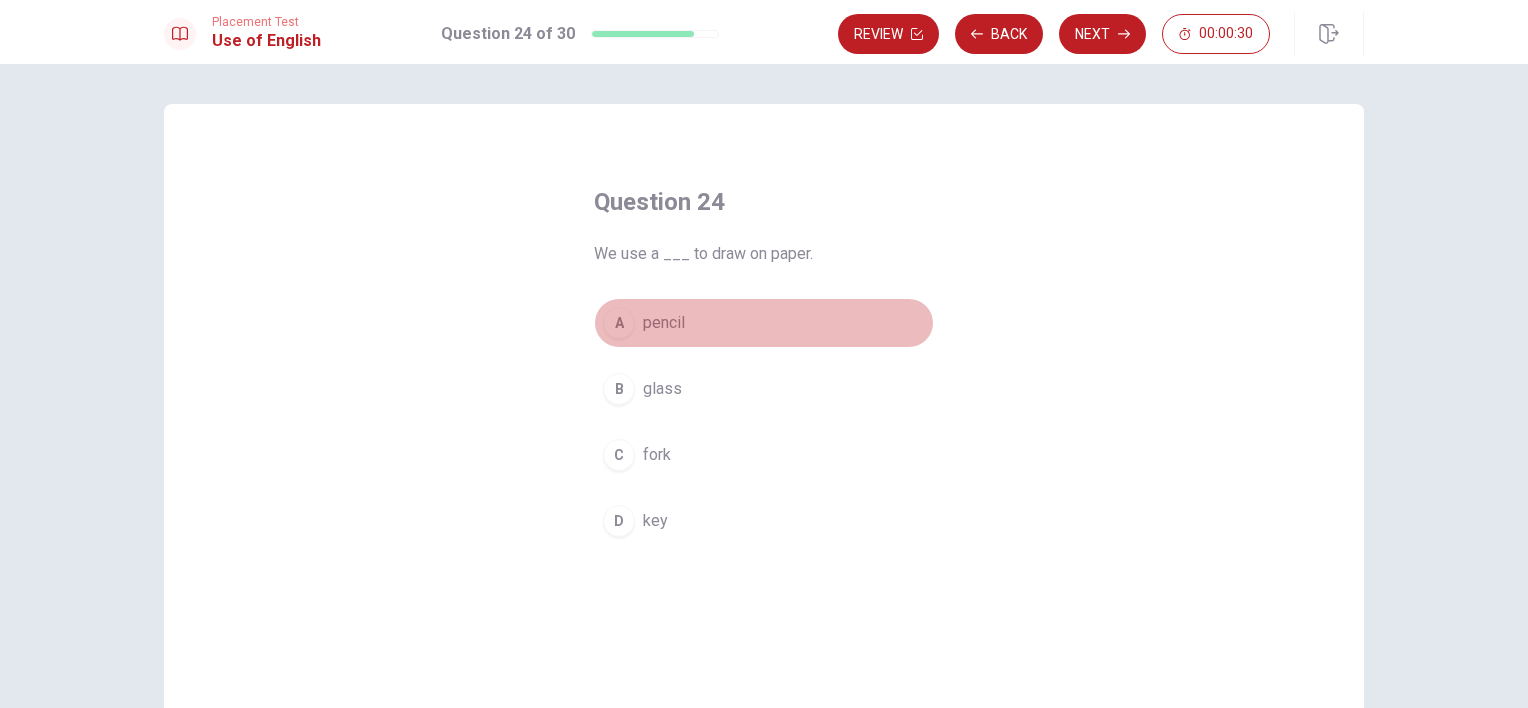 click on "pencil" at bounding box center [664, 323] 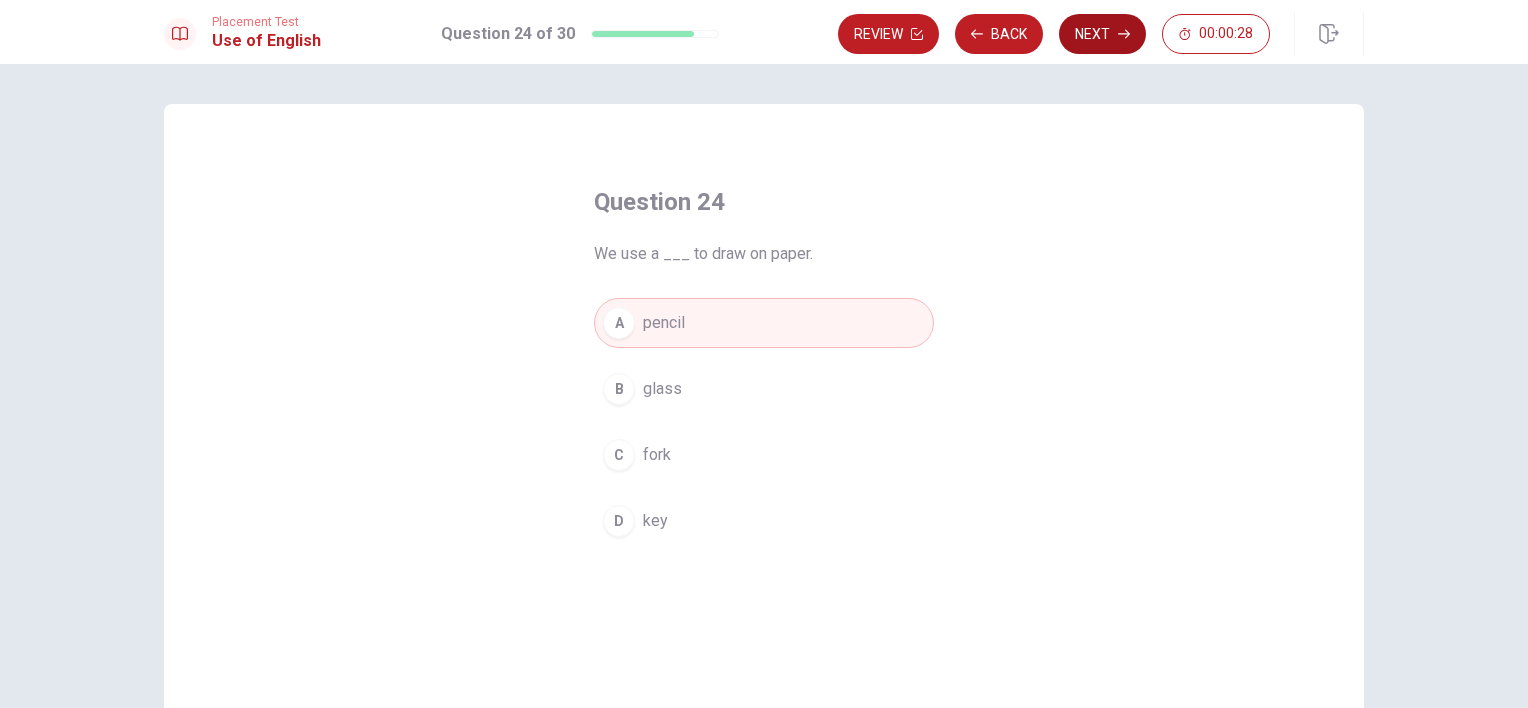 click on "Next" at bounding box center (1102, 34) 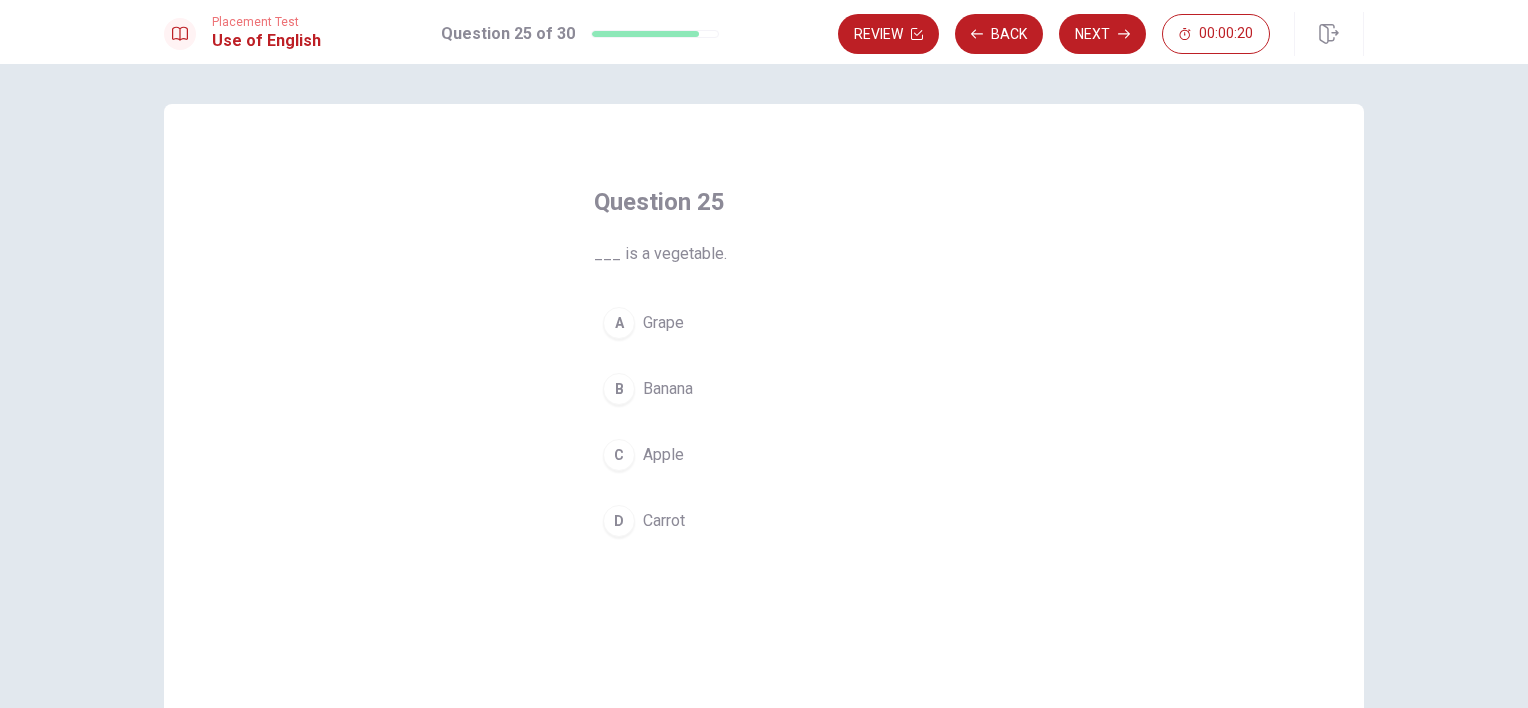 click on "[NAME]" at bounding box center (764, 521) 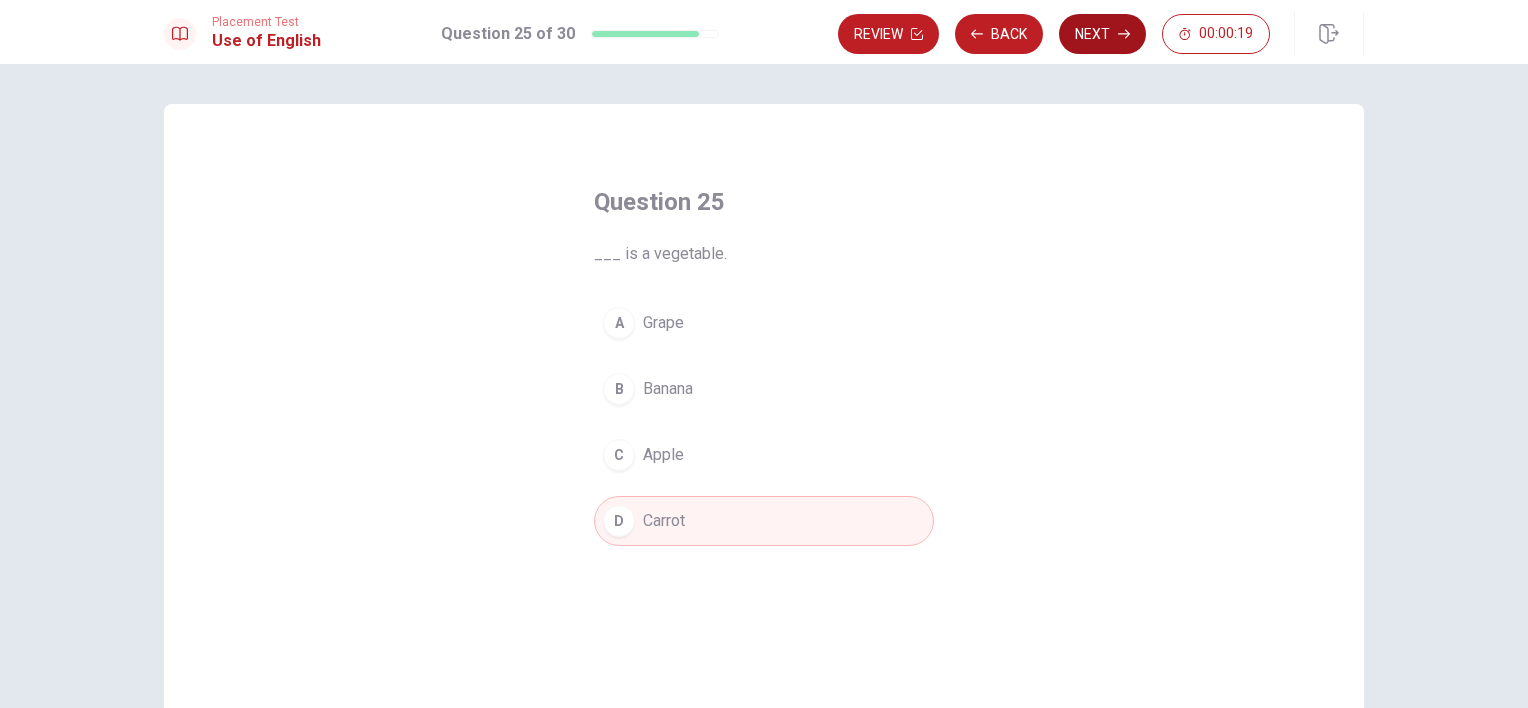 click on "Next" at bounding box center (1102, 34) 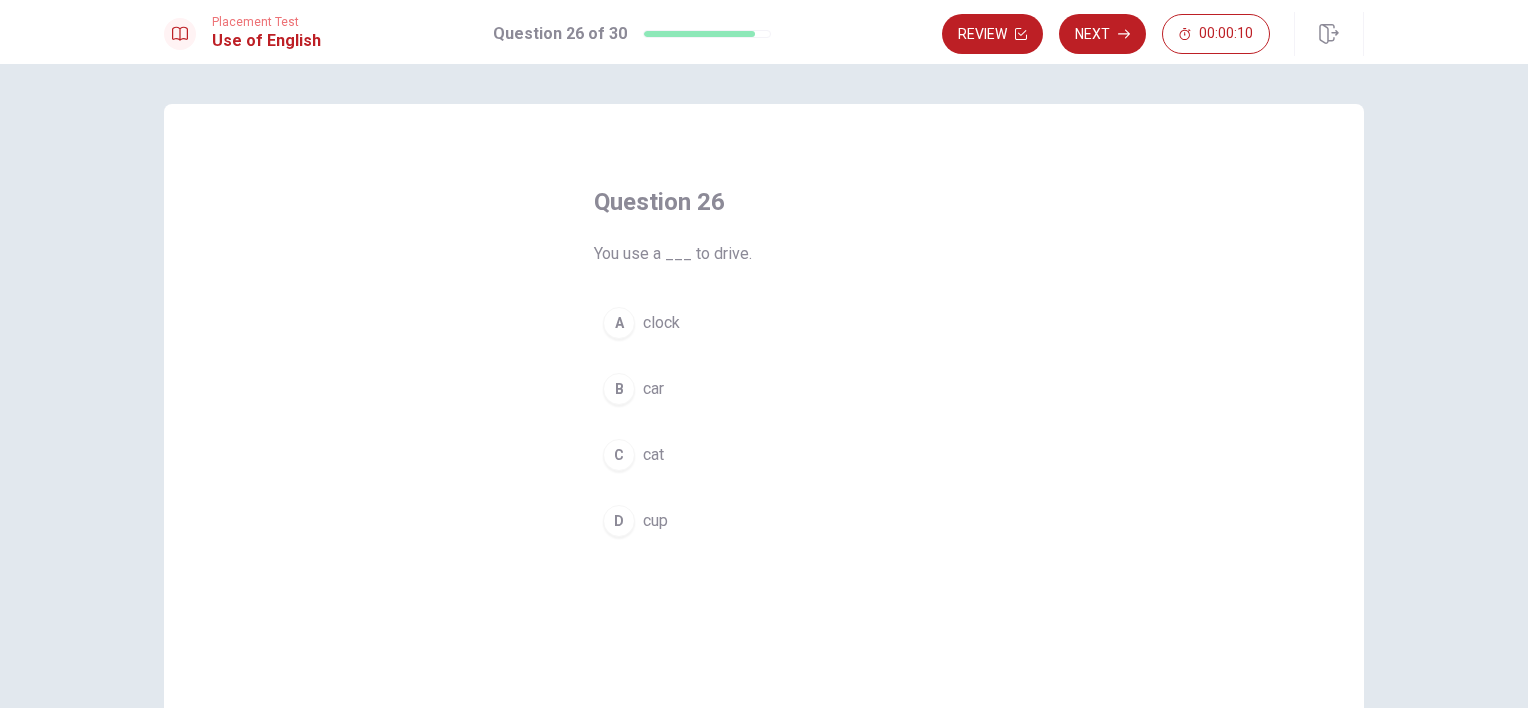 click on "car" at bounding box center (653, 389) 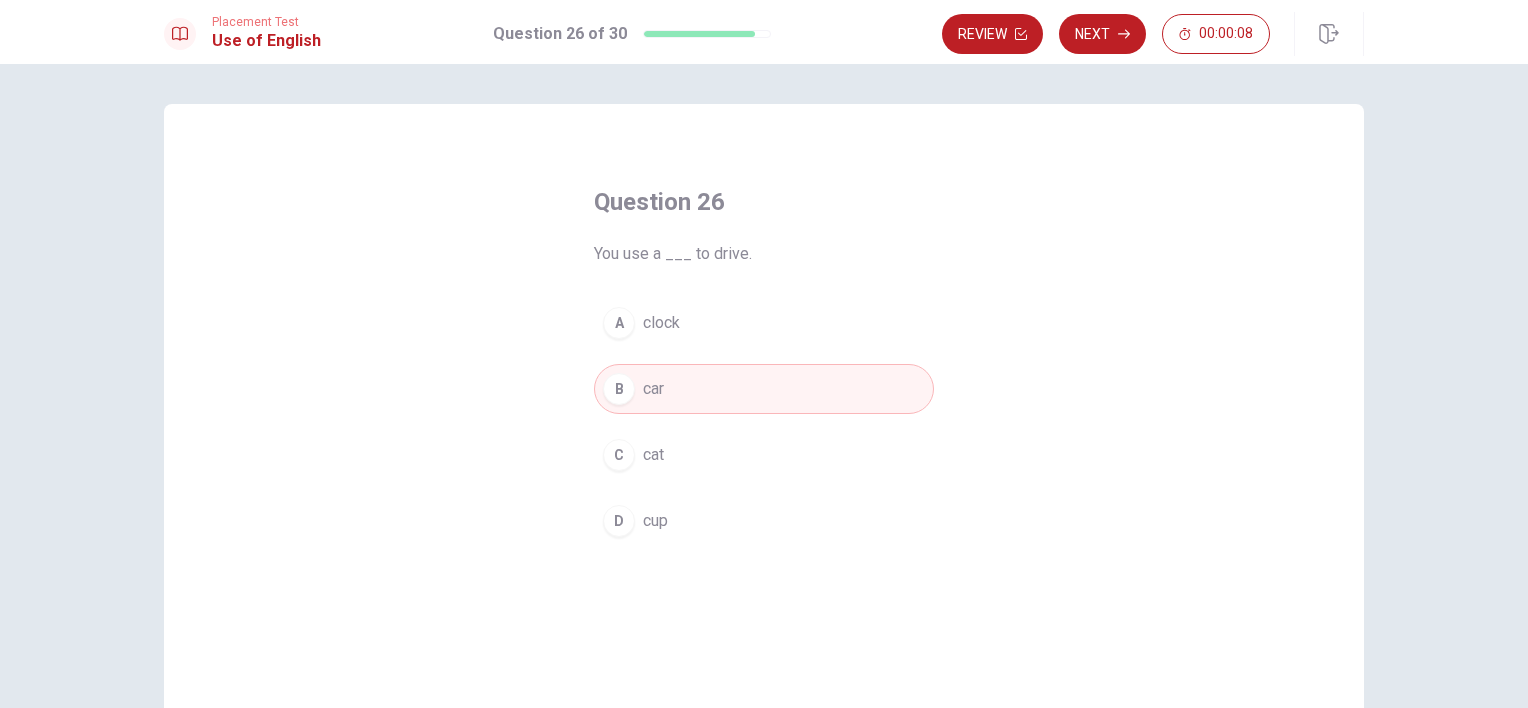 click on "Question 26 You use a ___ to drive. A clock B car C cat D cup © Copyright [YEAR]" at bounding box center (764, 386) 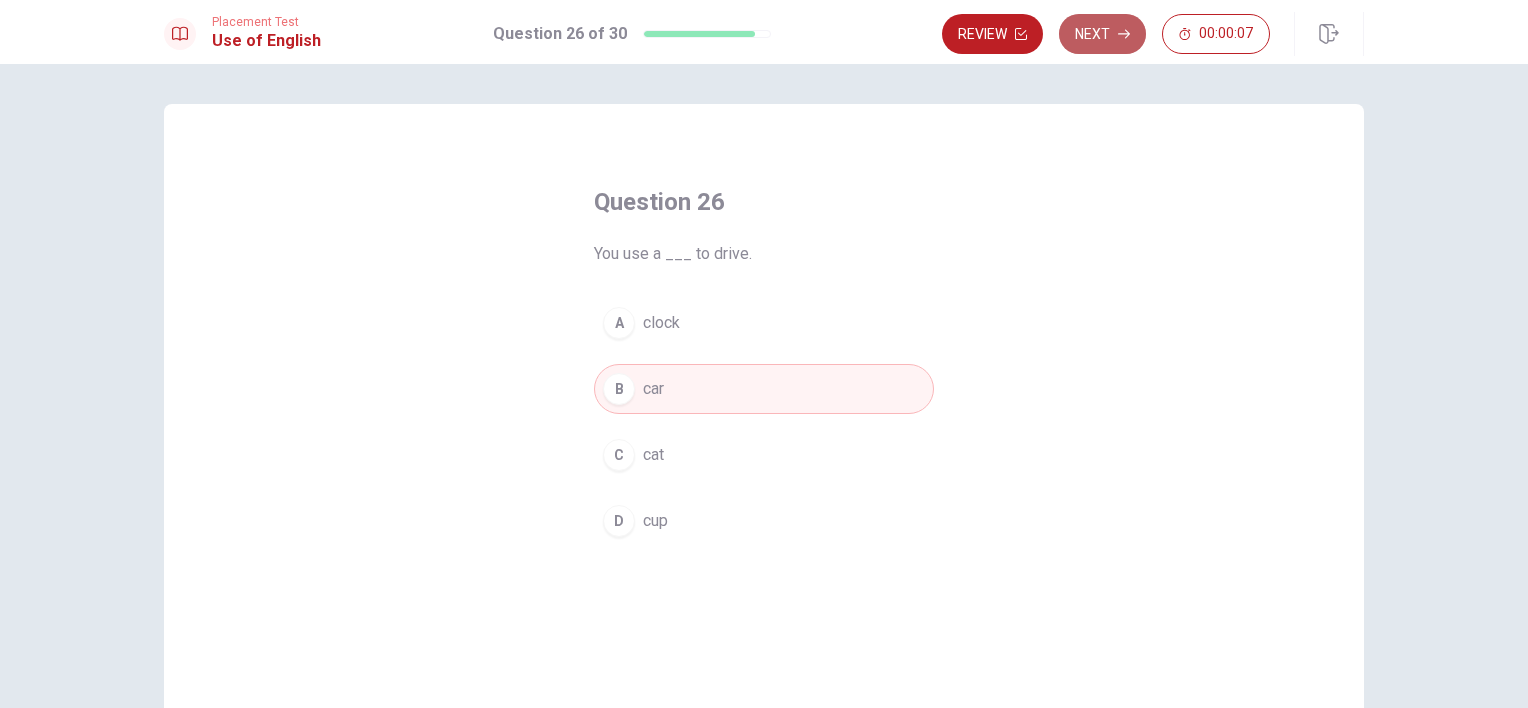 click on "Next" at bounding box center [1102, 34] 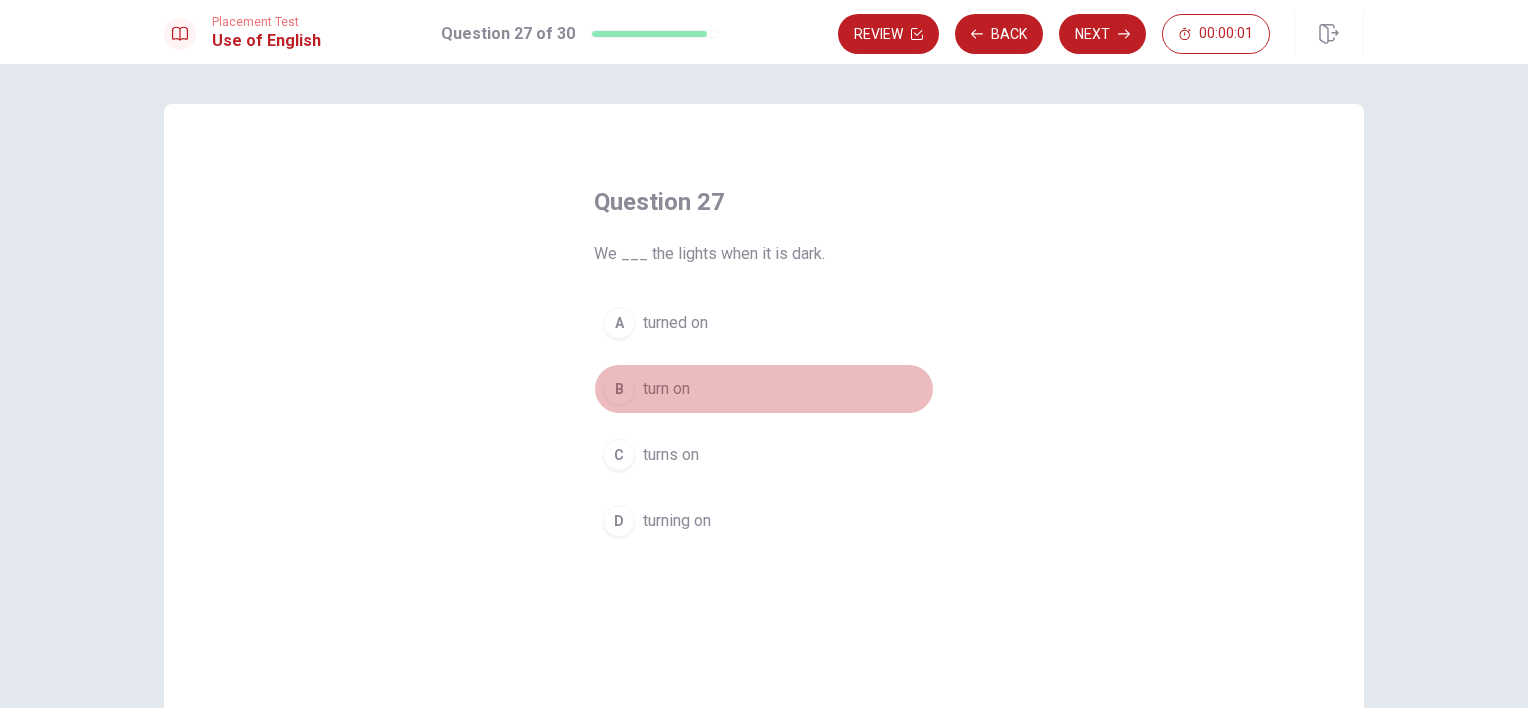 click on "B turn on" at bounding box center [764, 389] 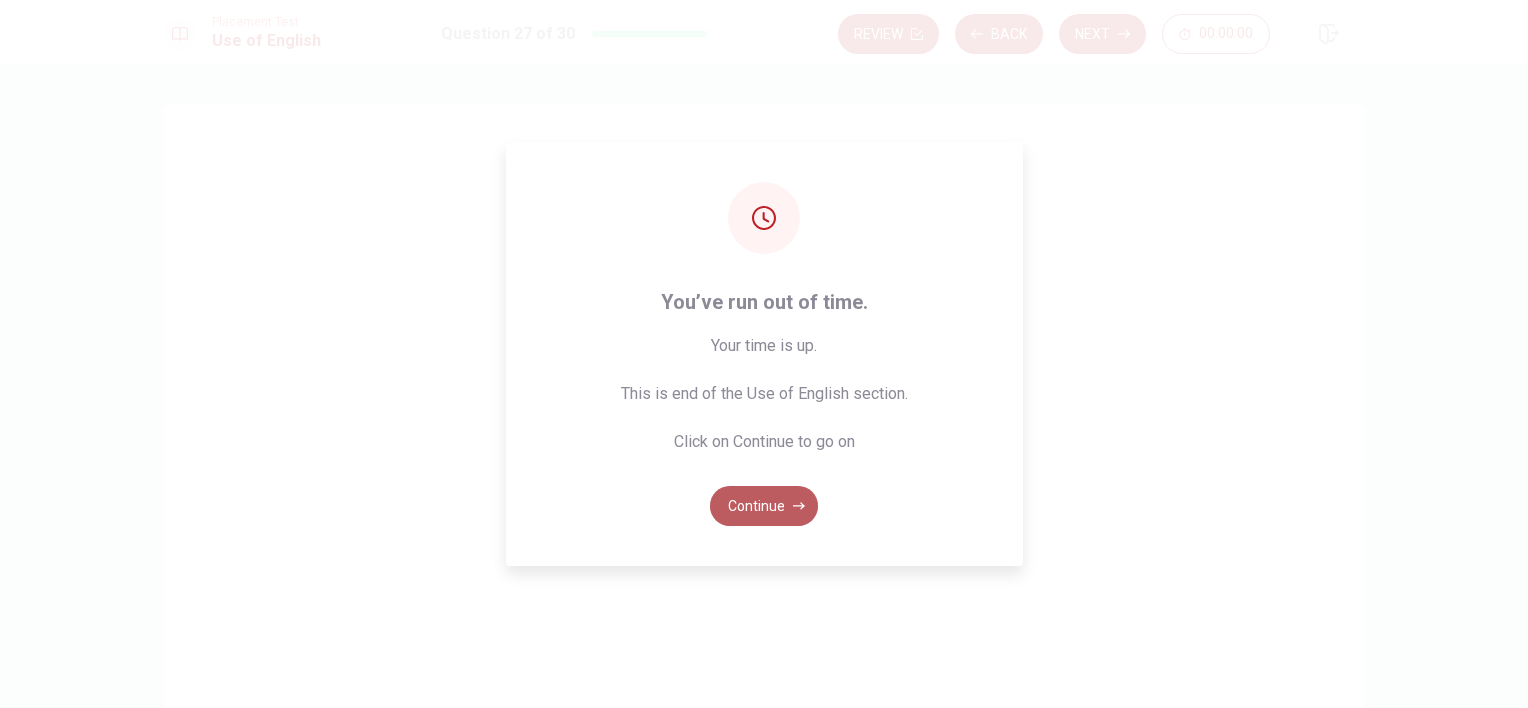 click on "Continue" at bounding box center [764, 506] 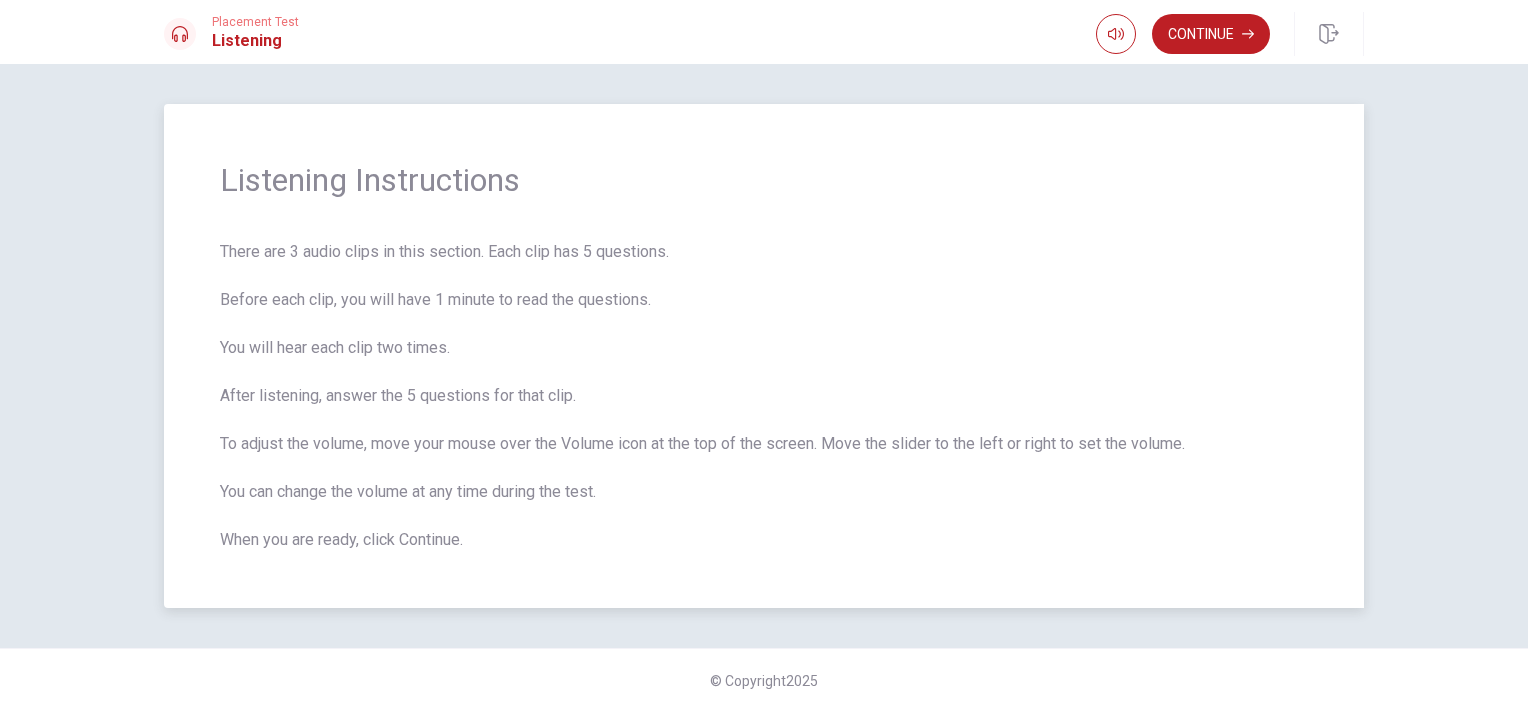 drag, startPoint x: 218, startPoint y: 181, endPoint x: 493, endPoint y: 492, distance: 415.14575 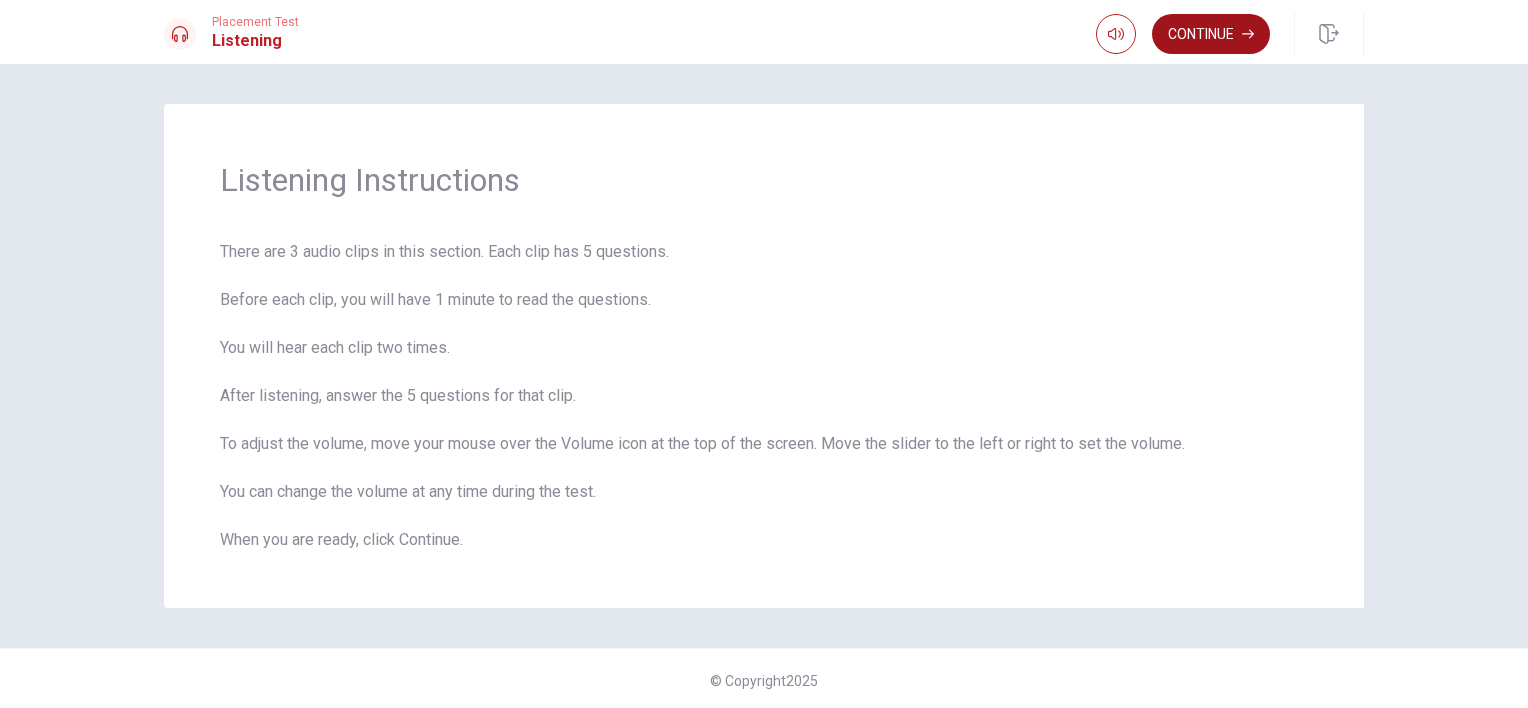 click on "Continue" at bounding box center (1211, 34) 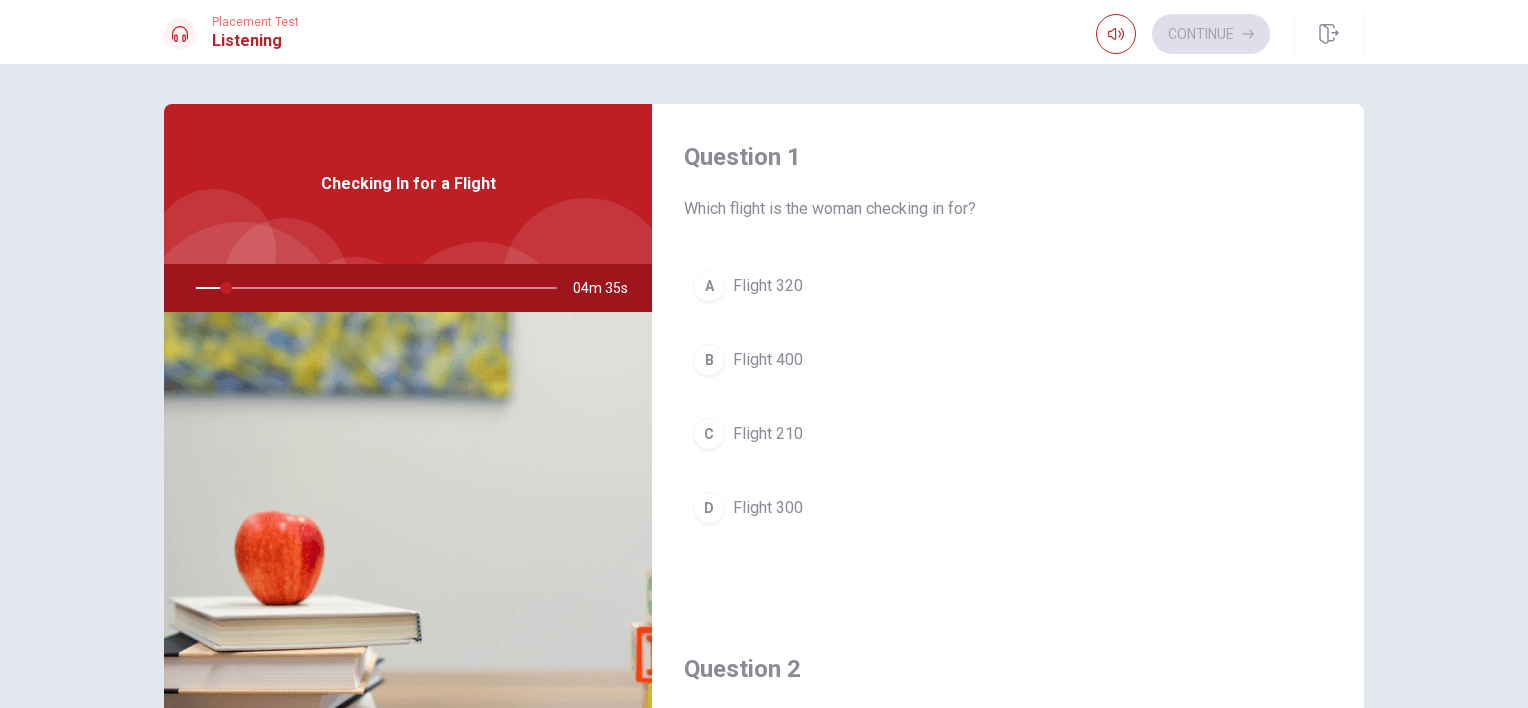 scroll, scrollTop: 0, scrollLeft: 0, axis: both 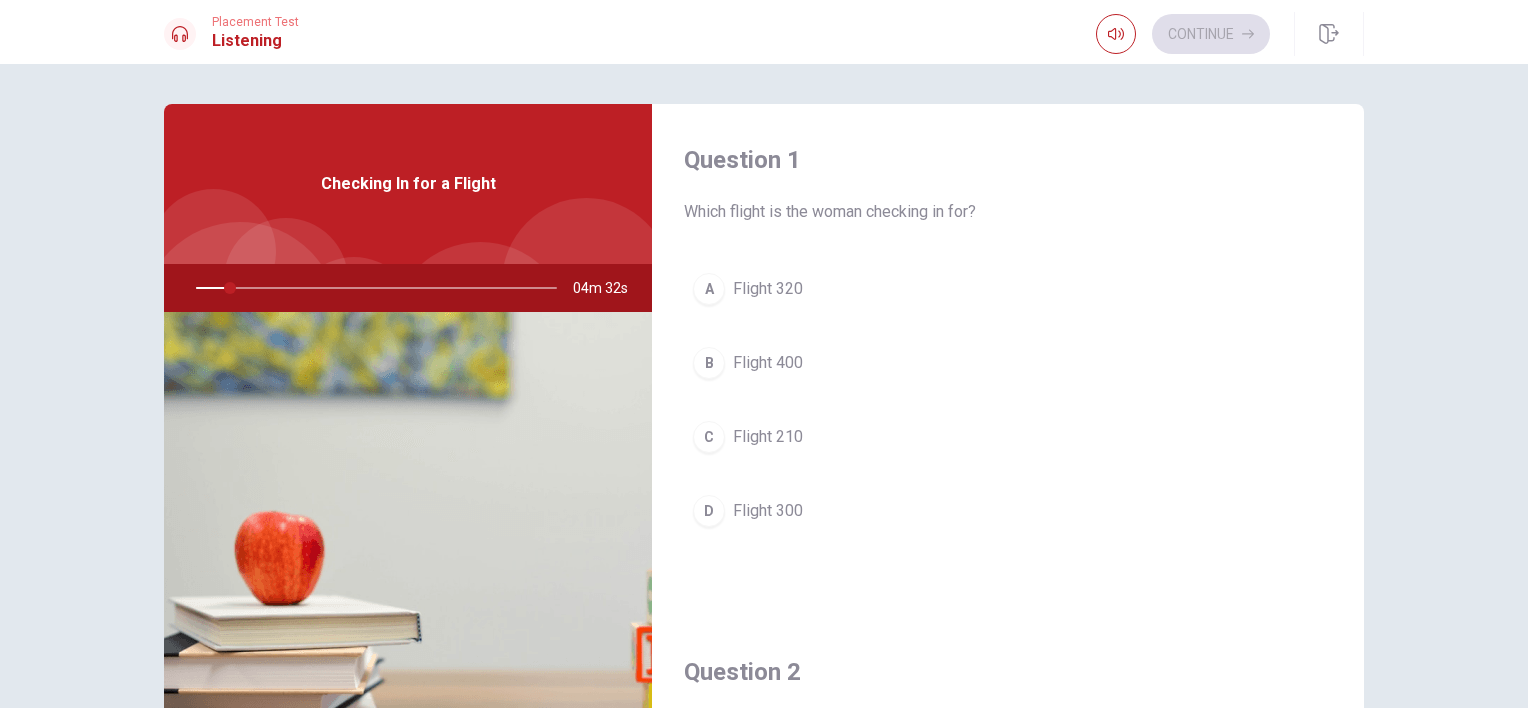 drag, startPoint x: 220, startPoint y: 289, endPoint x: 156, endPoint y: 289, distance: 64 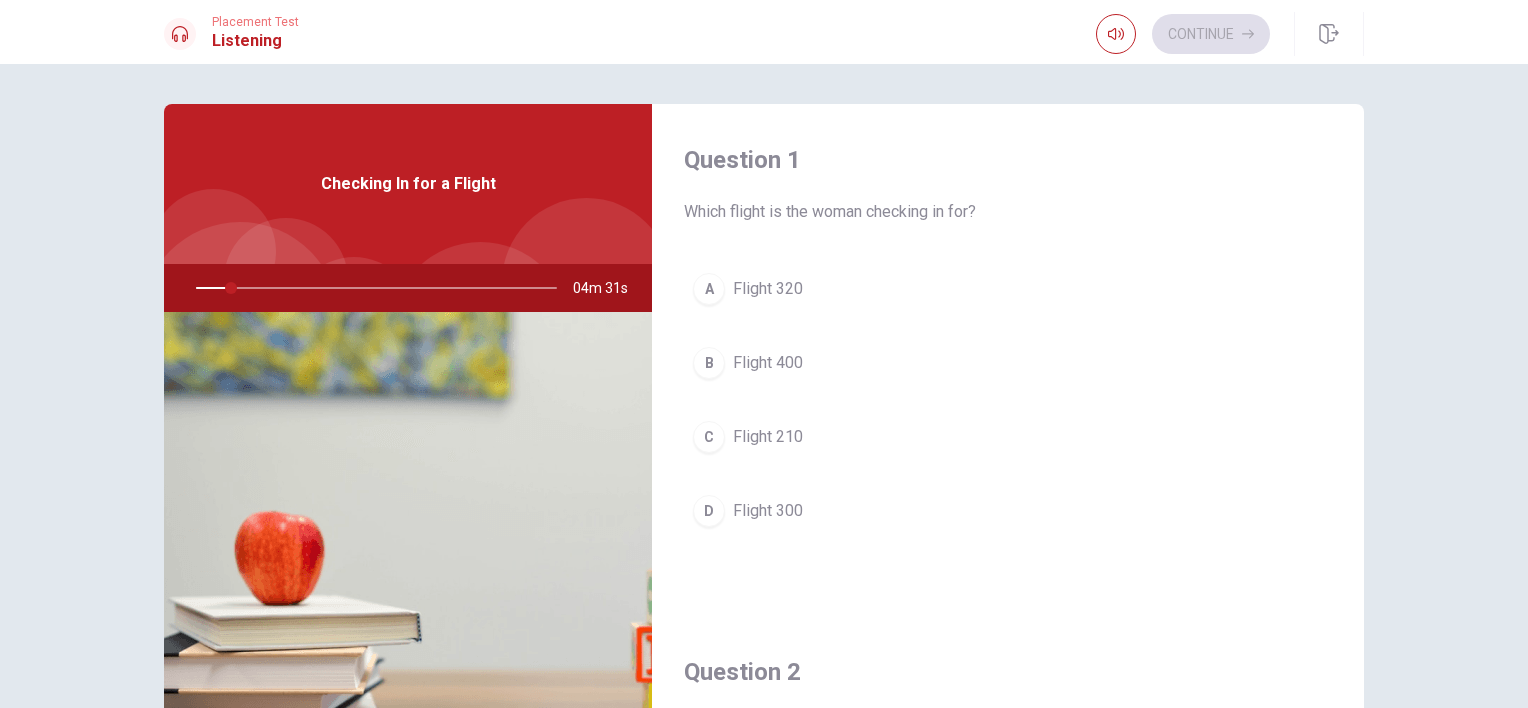 click at bounding box center (372, 288) 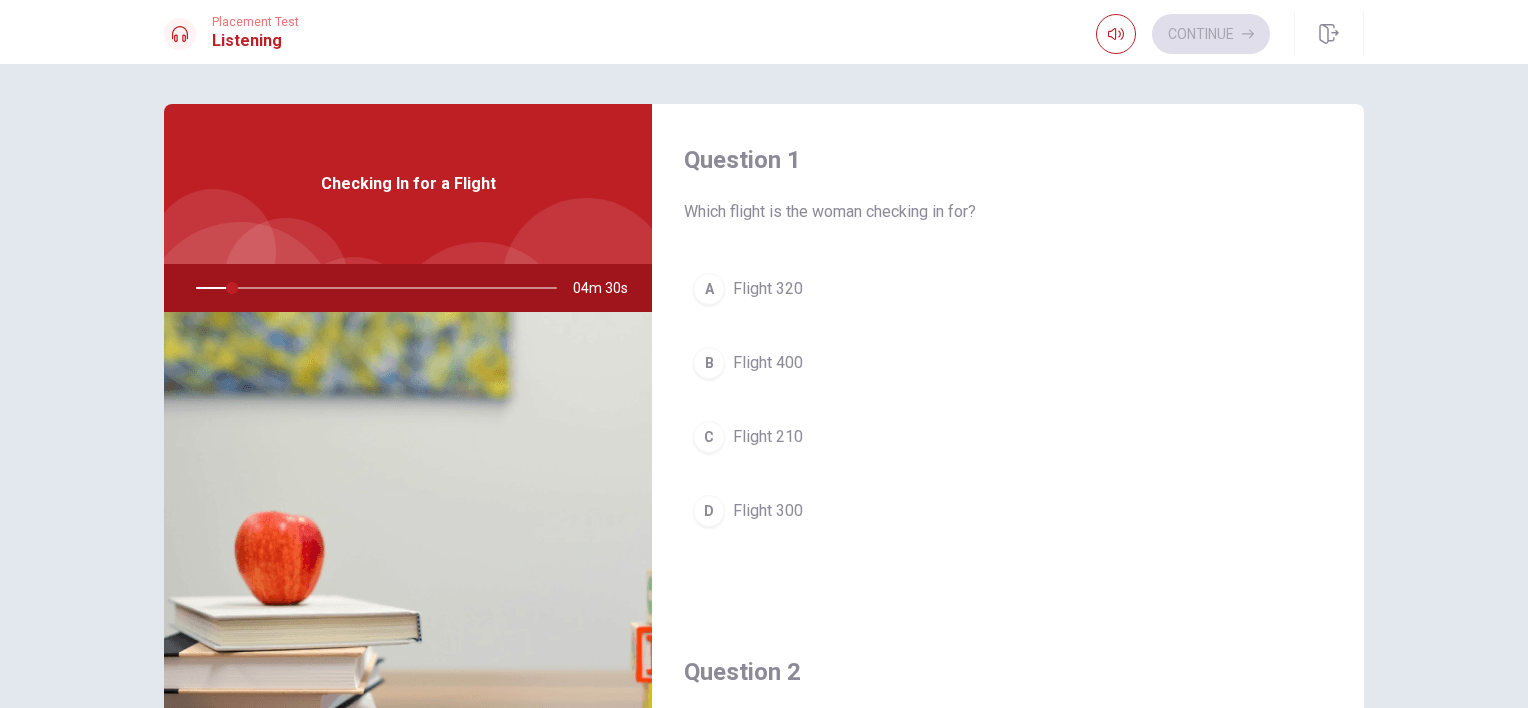 click at bounding box center [372, 288] 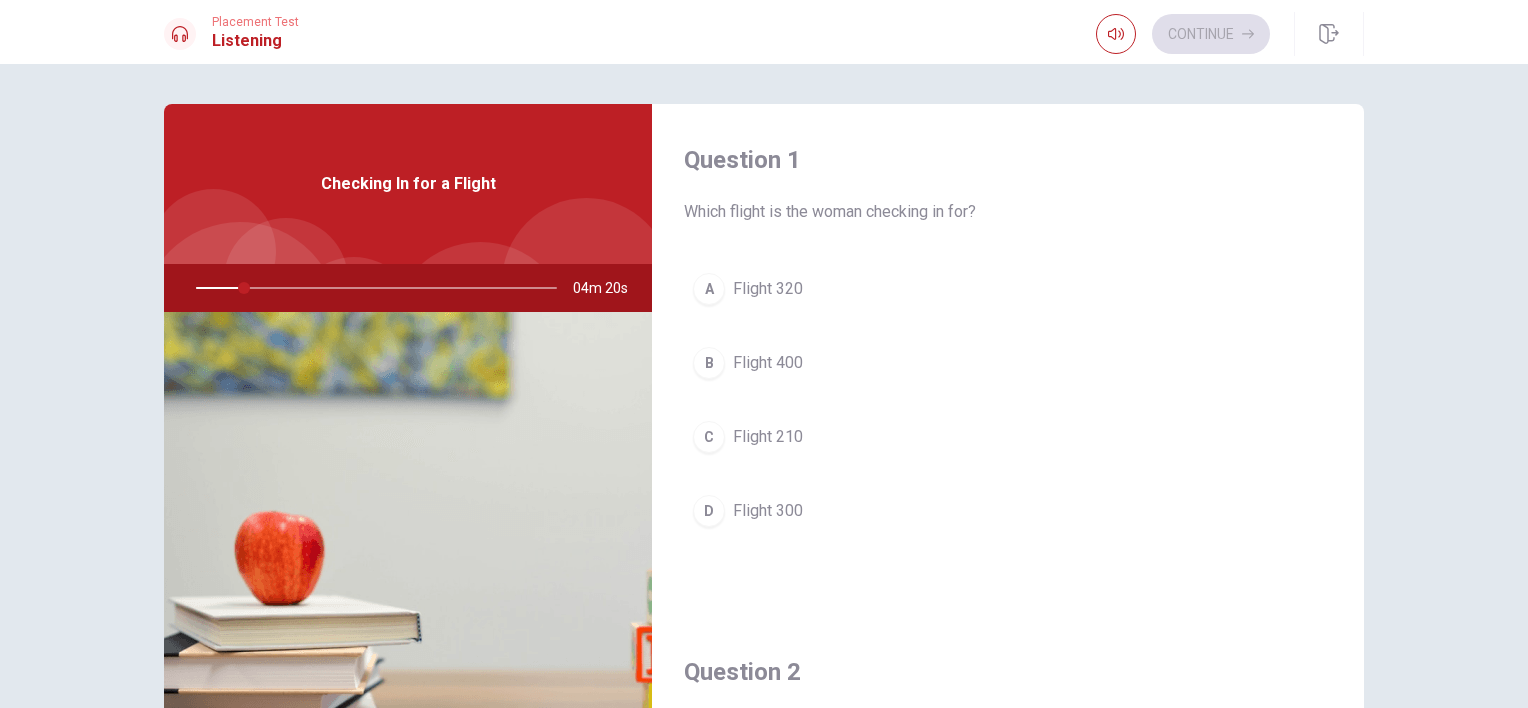 click at bounding box center (372, 288) 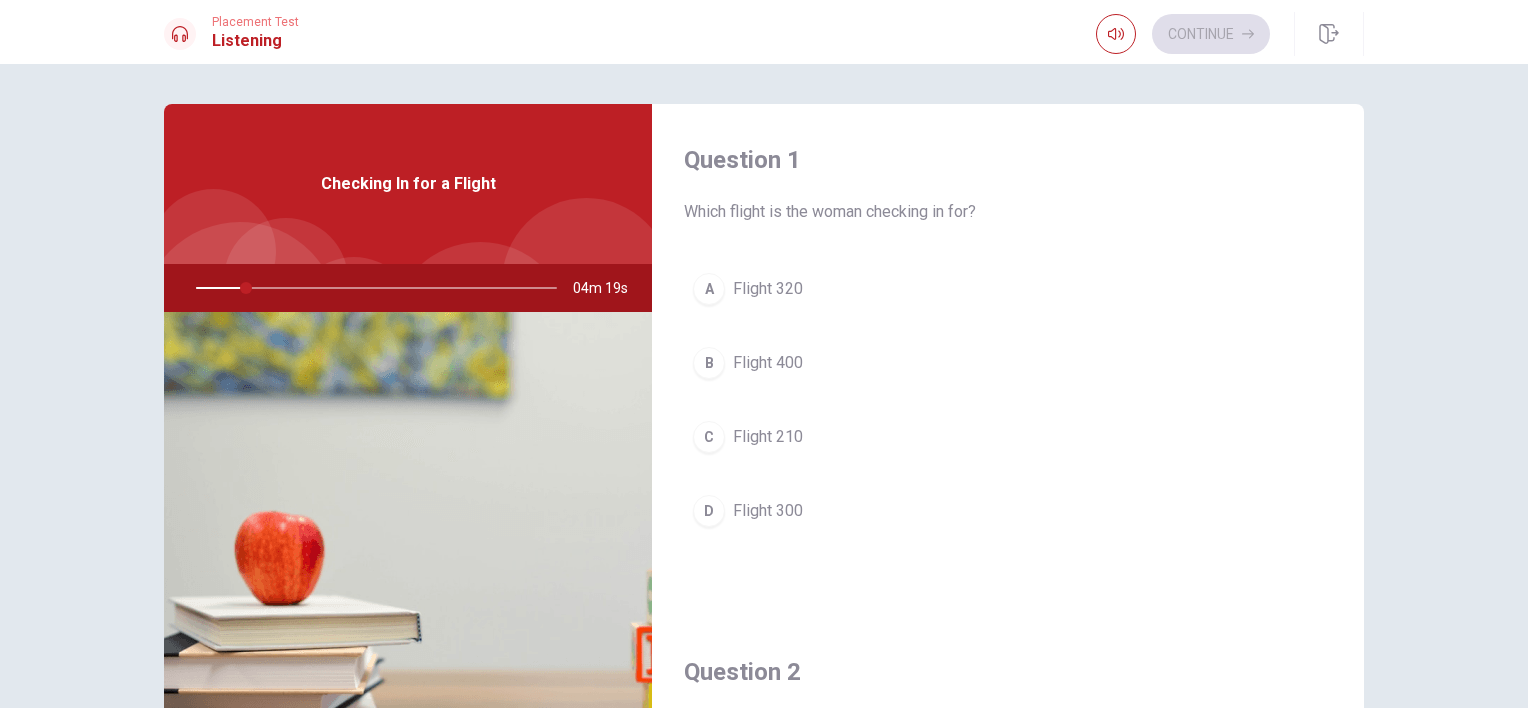 drag, startPoint x: 234, startPoint y: 293, endPoint x: 199, endPoint y: 292, distance: 35.014282 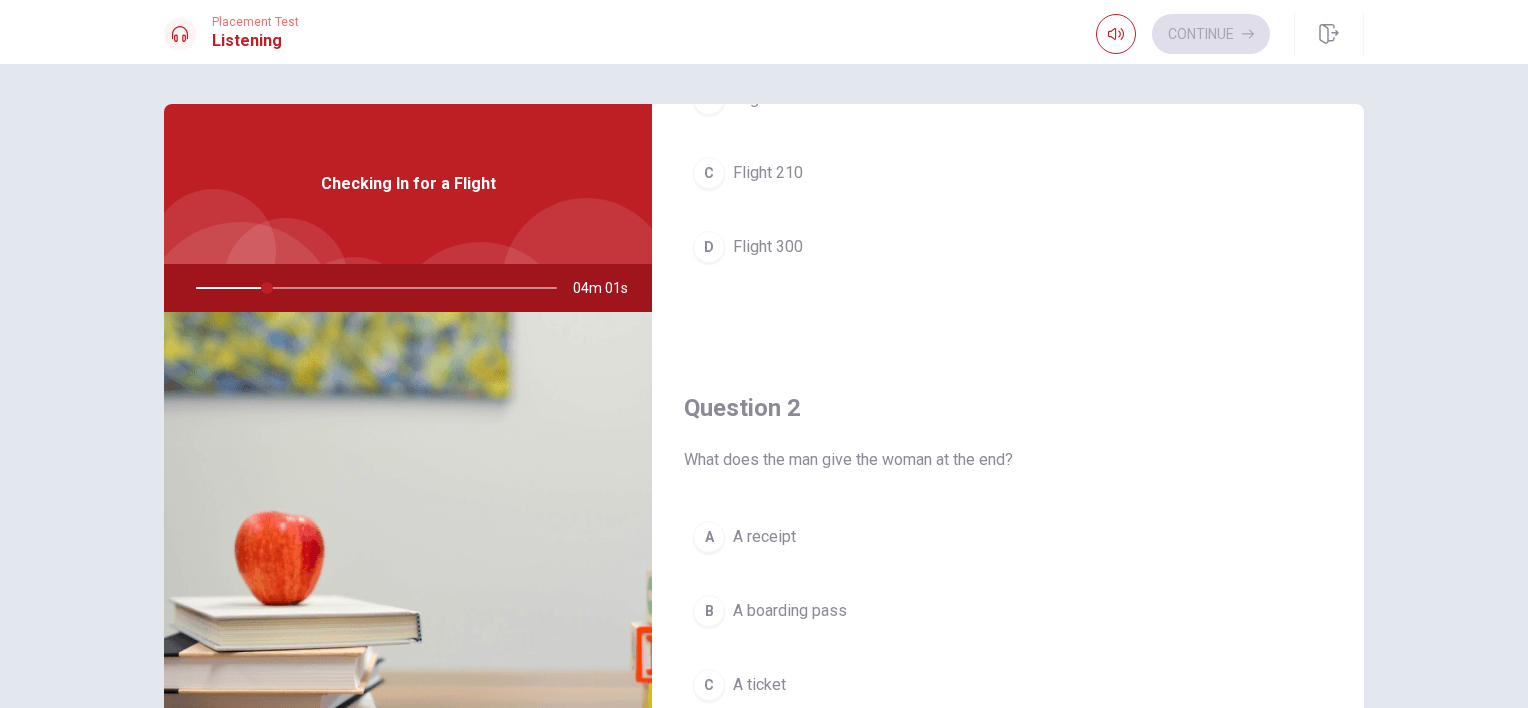scroll, scrollTop: 0, scrollLeft: 0, axis: both 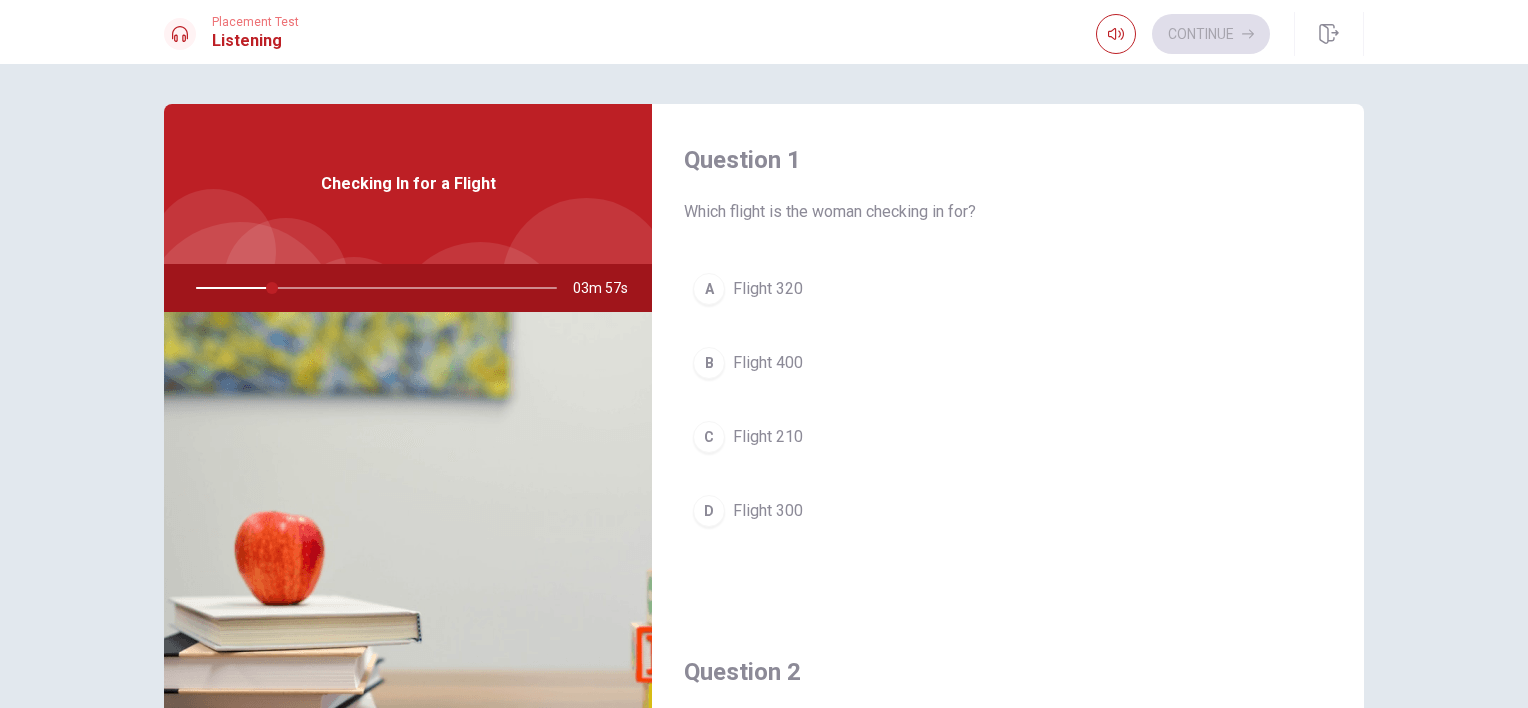 drag, startPoint x: 537, startPoint y: 488, endPoint x: 481, endPoint y: 655, distance: 176.13914 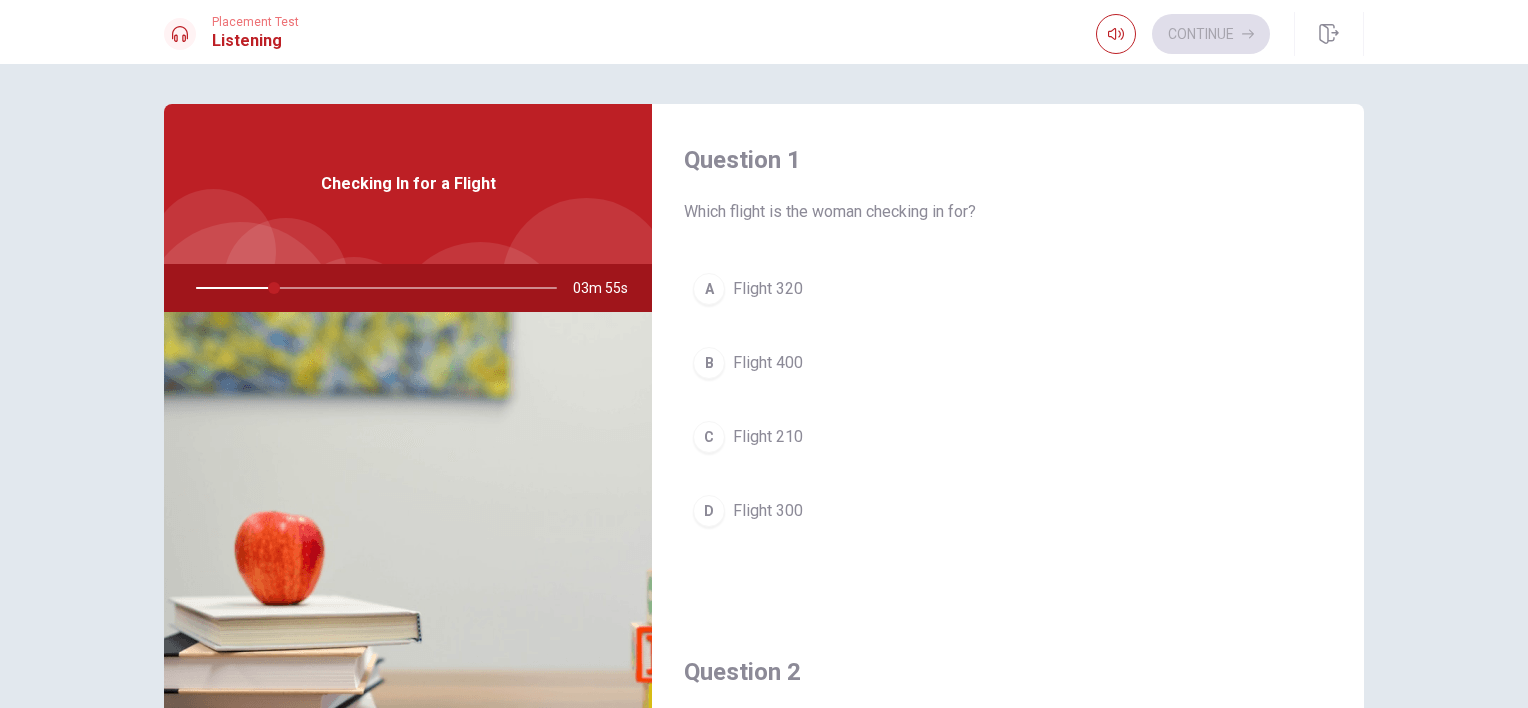 drag, startPoint x: 616, startPoint y: 157, endPoint x: 875, endPoint y: 217, distance: 265.85898 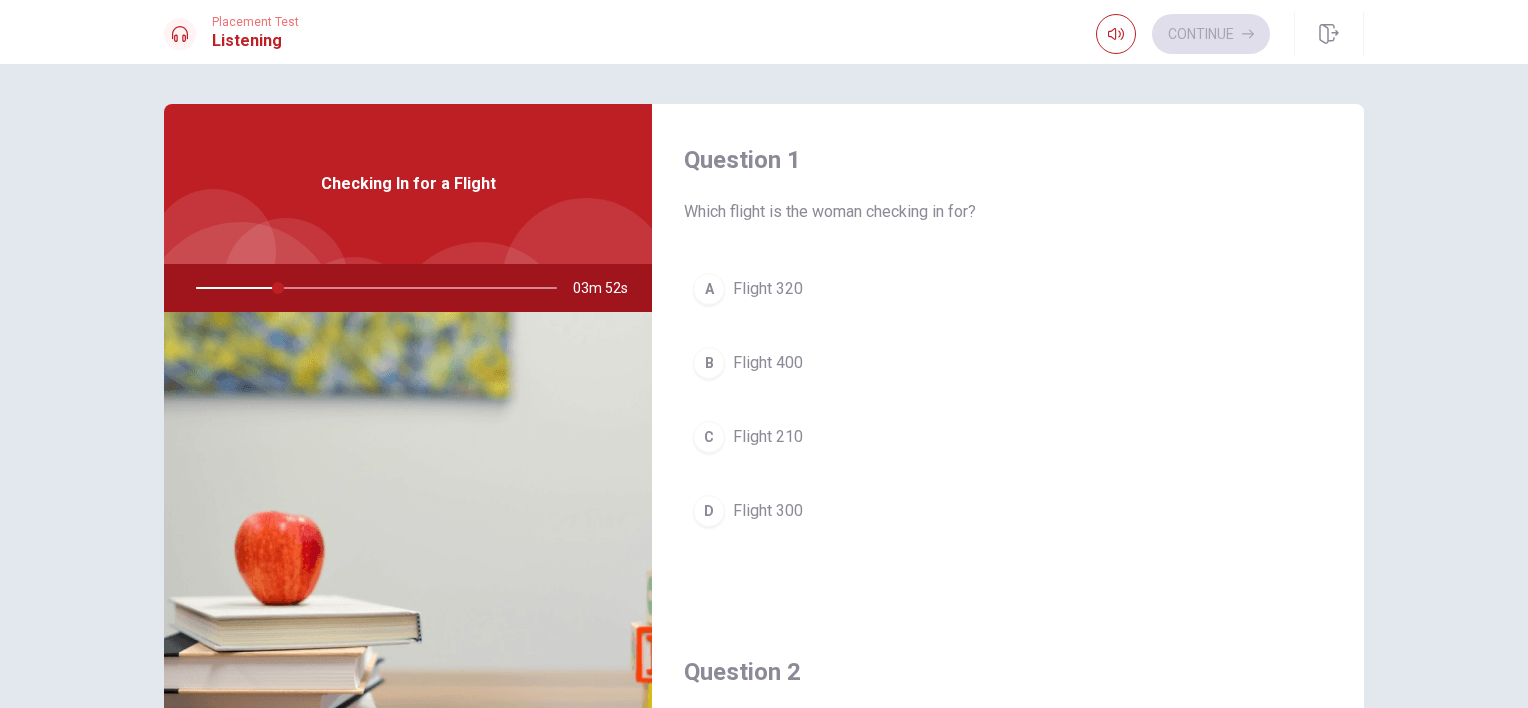 drag, startPoint x: 1367, startPoint y: 243, endPoint x: 1340, endPoint y: 380, distance: 139.63524 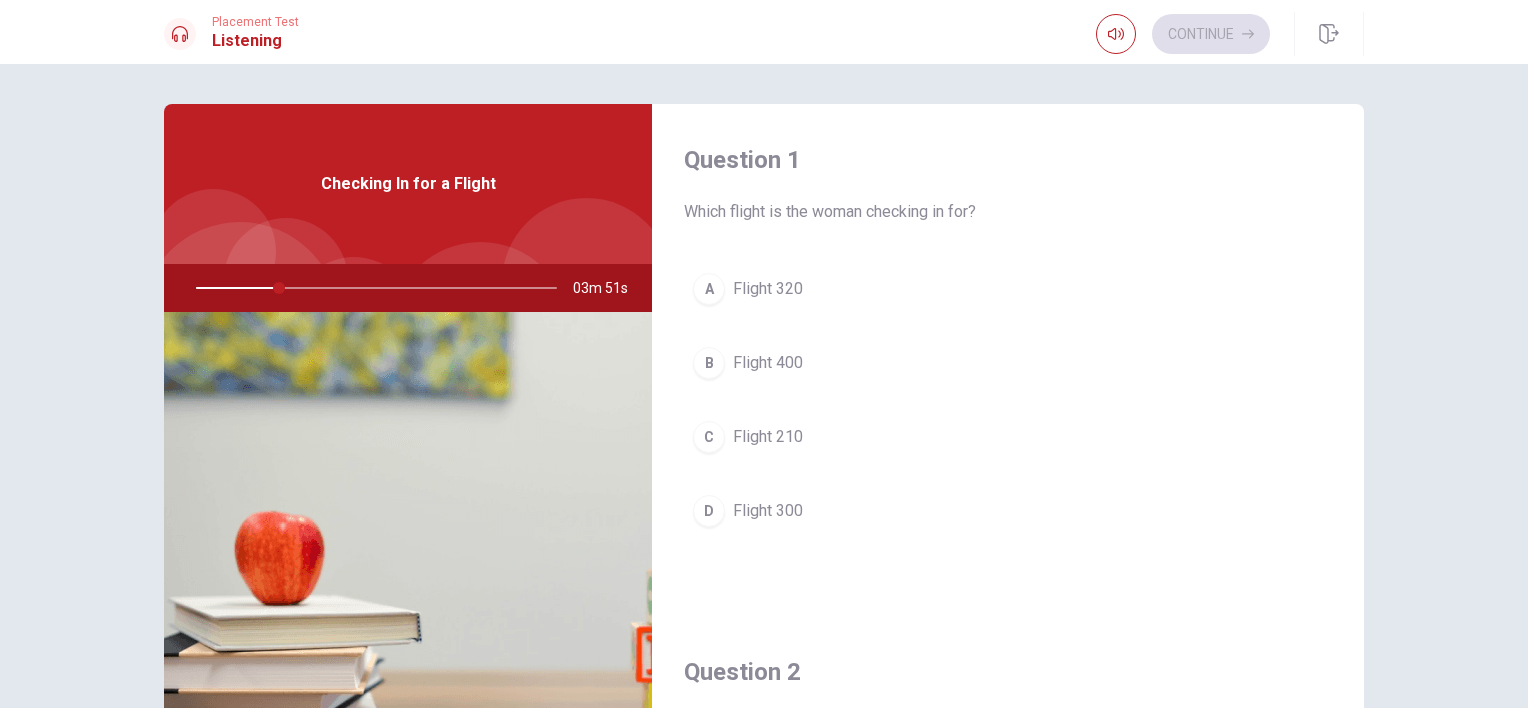 drag, startPoint x: 1364, startPoint y: 256, endPoint x: 1358, endPoint y: 348, distance: 92.19544 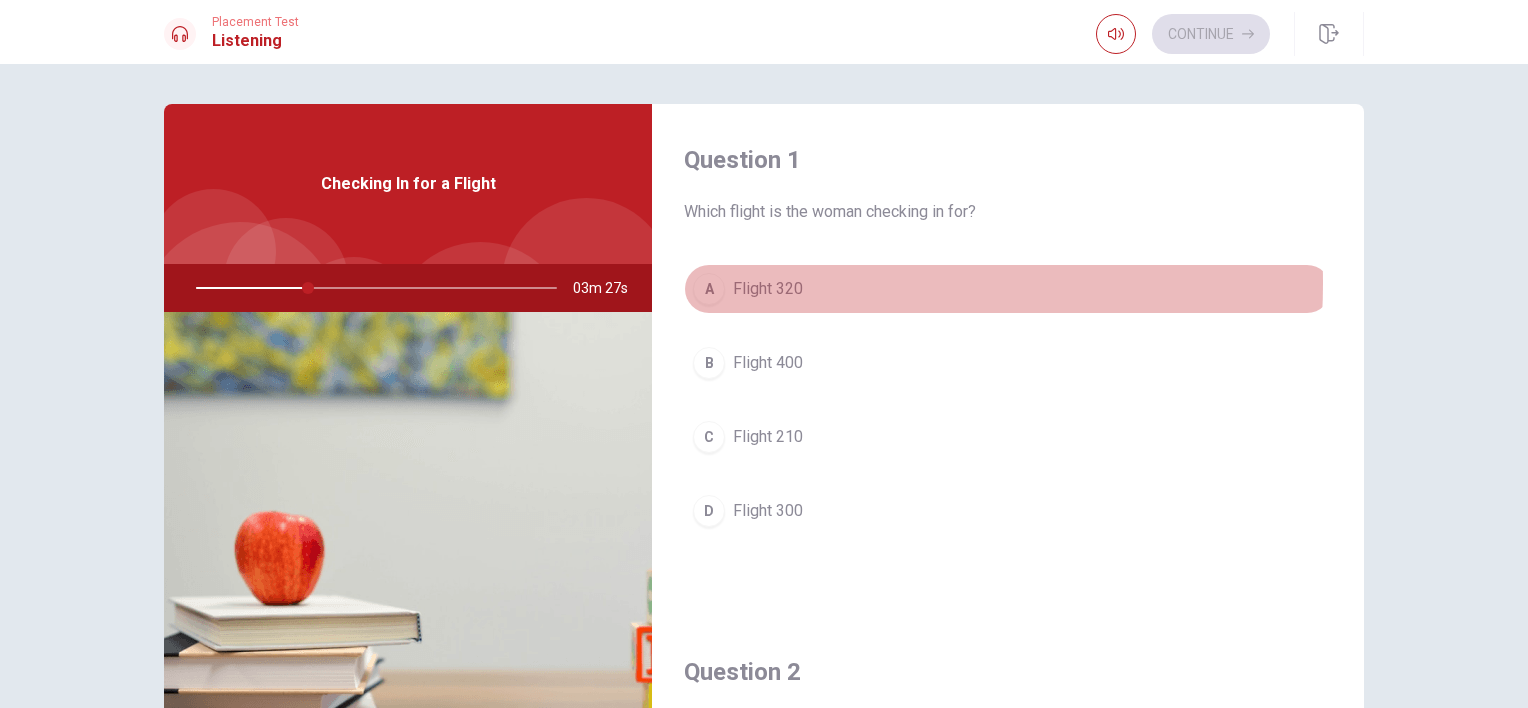 click on "Flight 320" at bounding box center [768, 289] 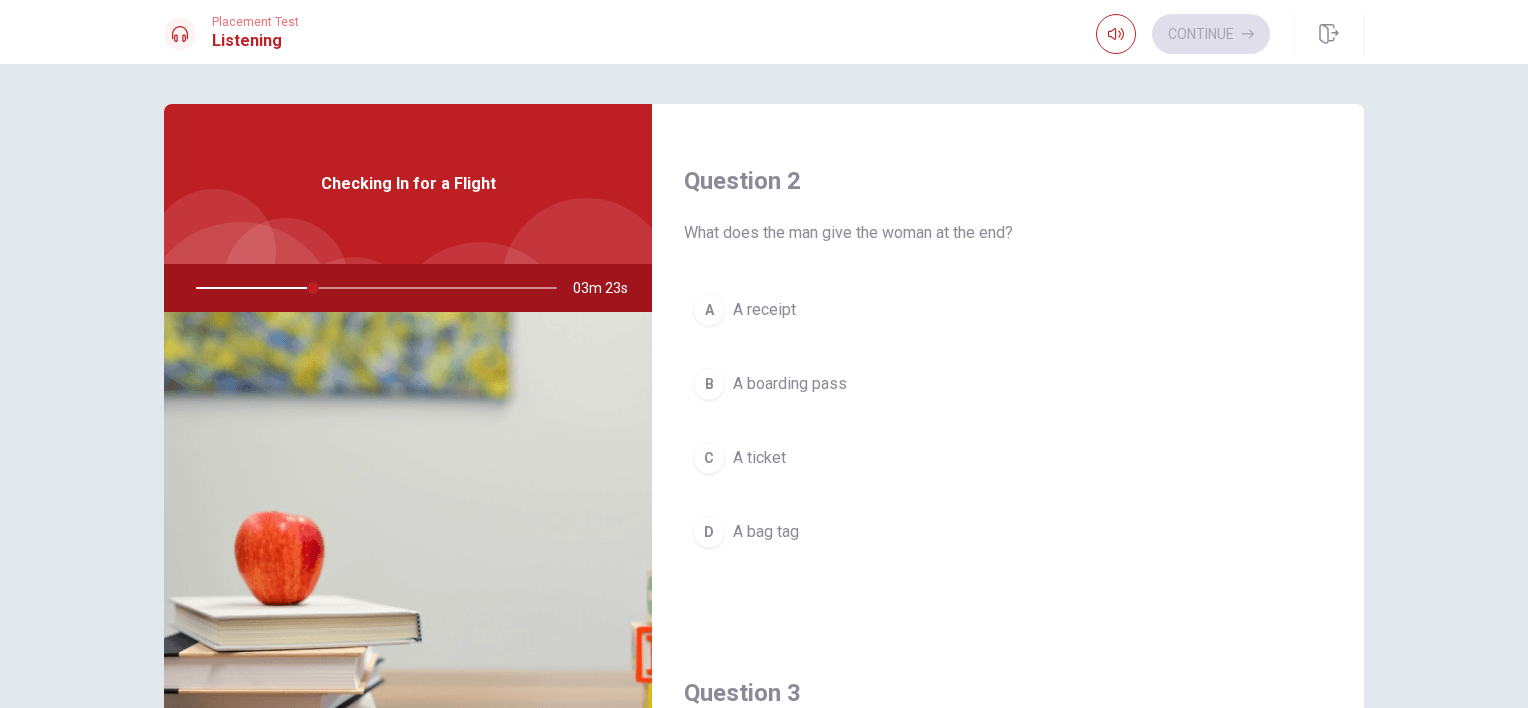 scroll, scrollTop: 496, scrollLeft: 0, axis: vertical 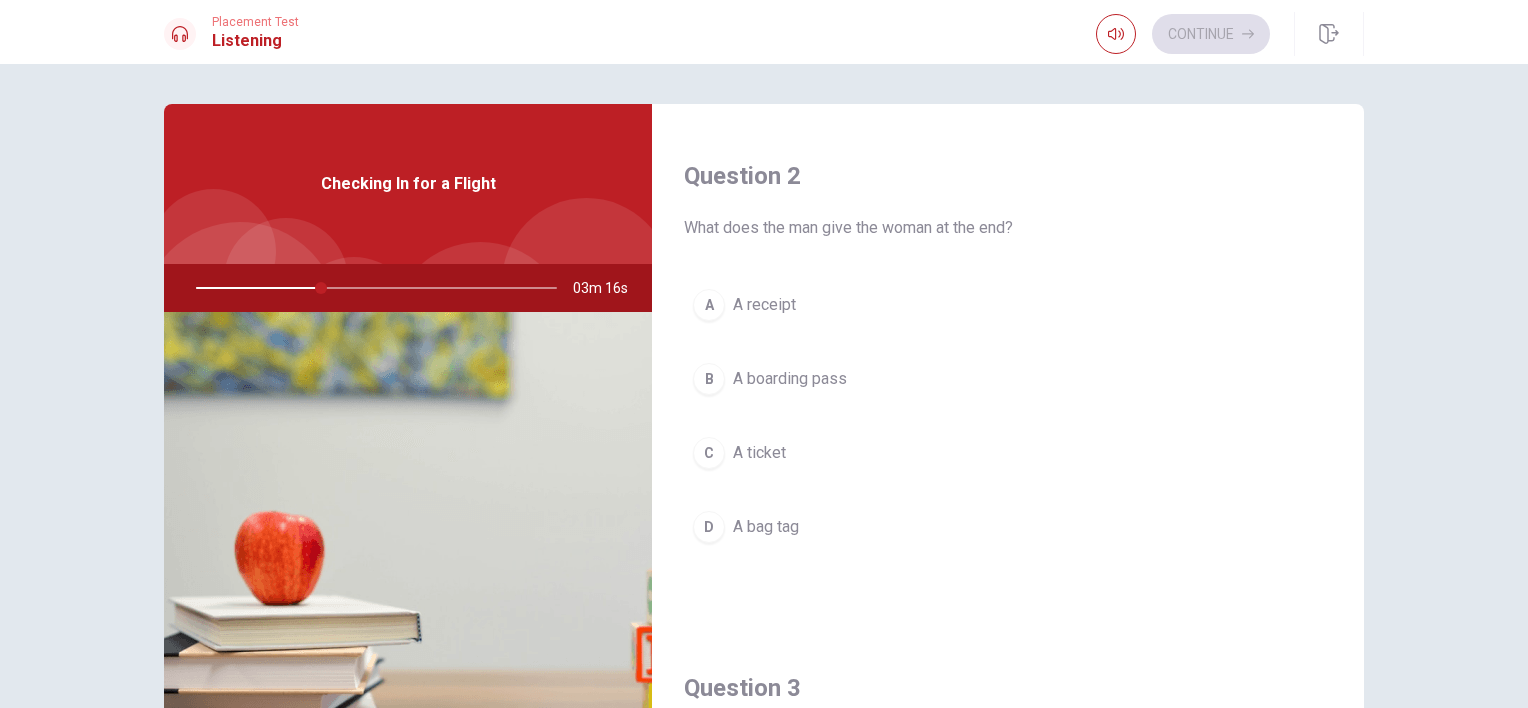 click on "A boarding pass" at bounding box center (790, 379) 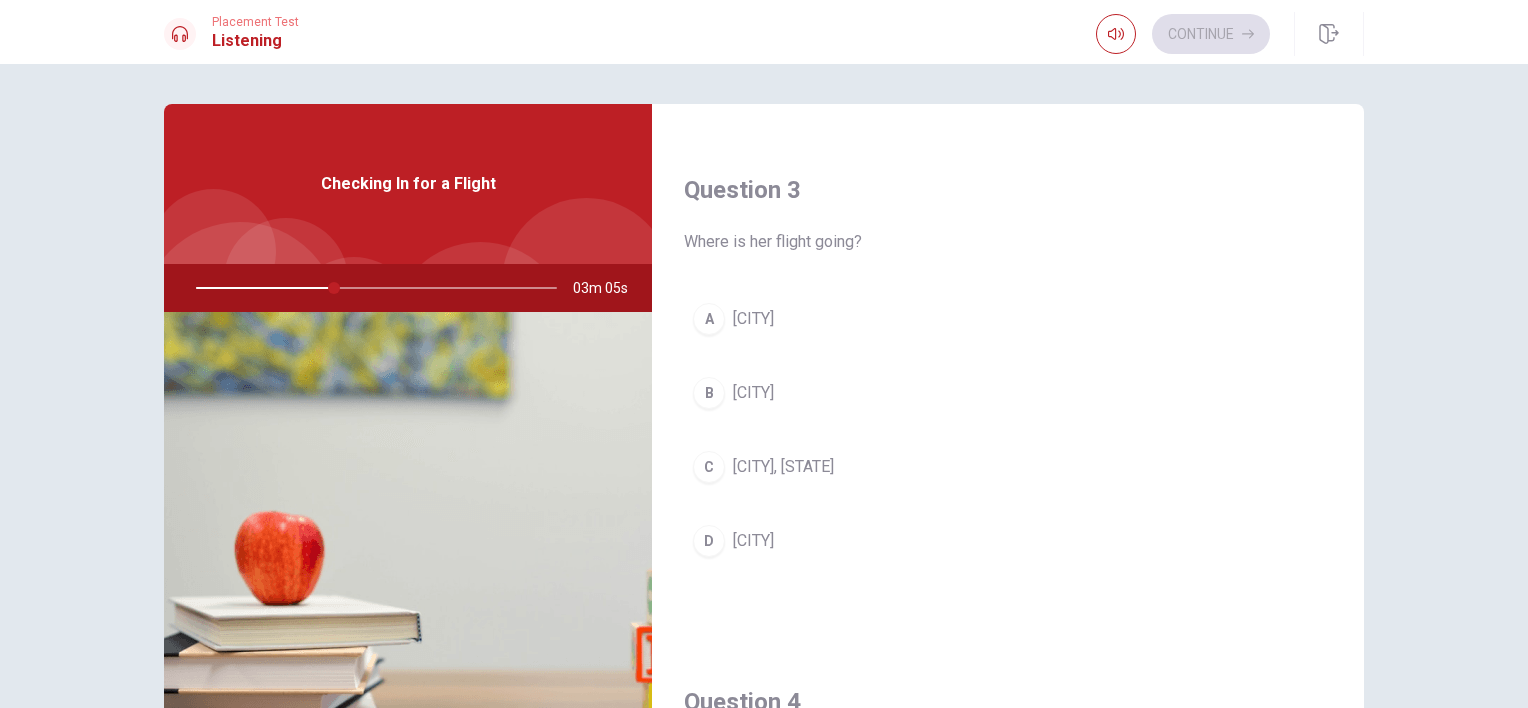scroll, scrollTop: 1009, scrollLeft: 0, axis: vertical 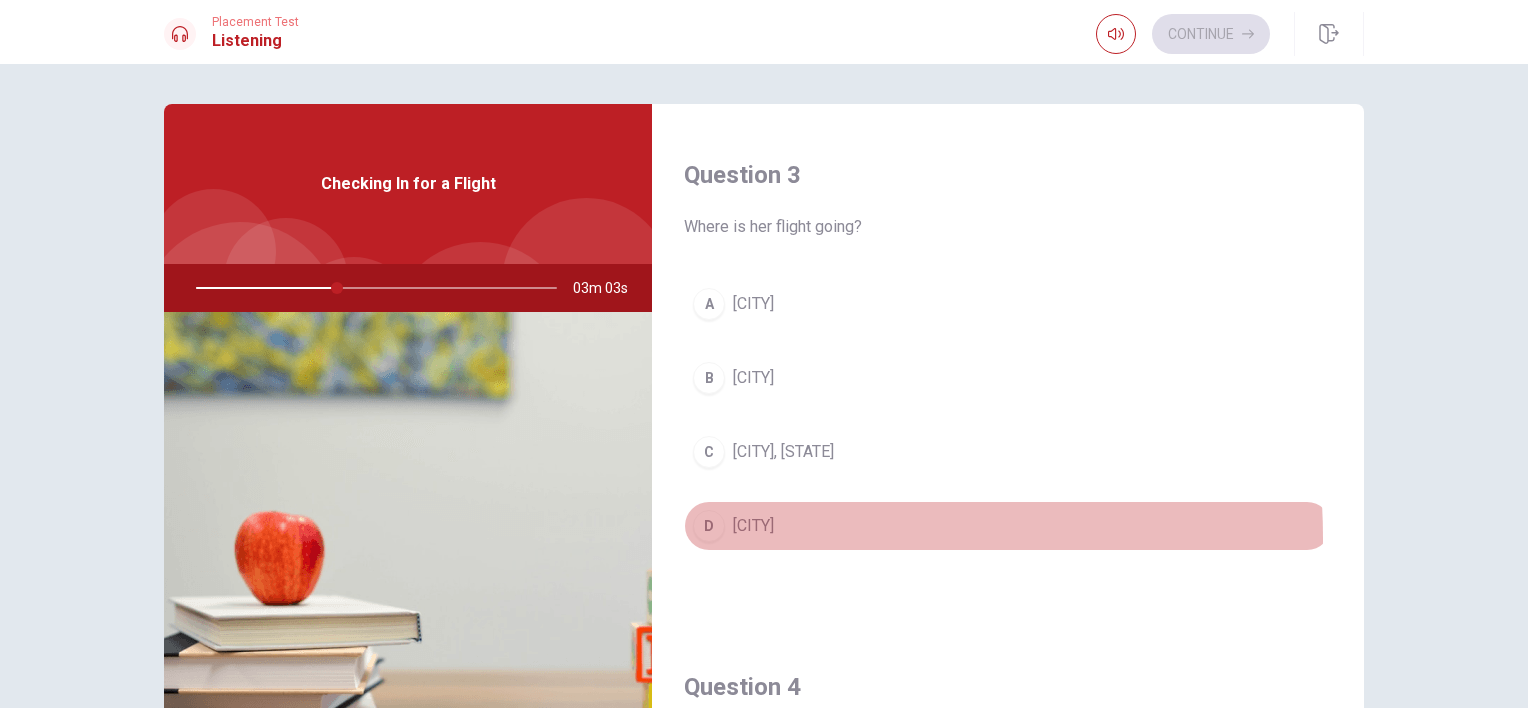 click on "D [CITY]" at bounding box center [1008, 526] 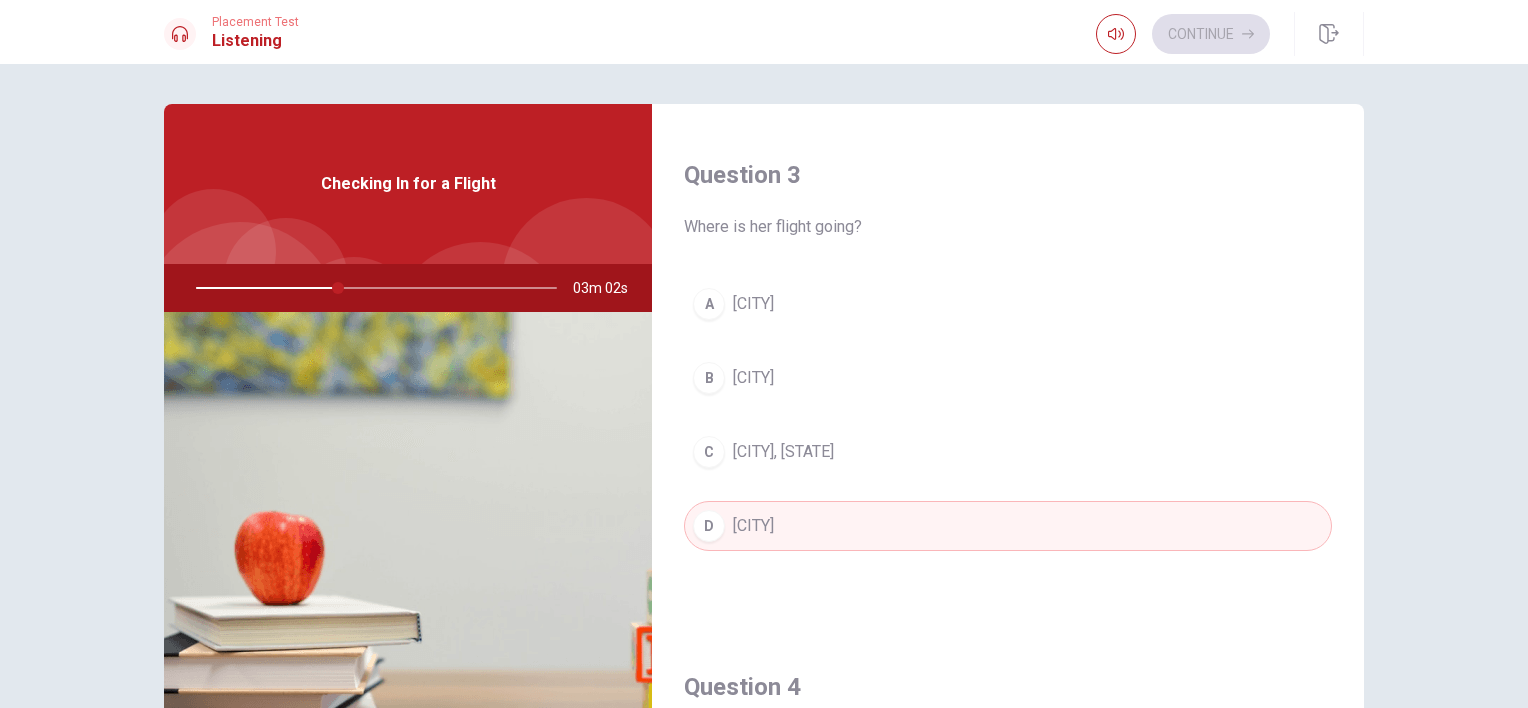 click on "Question 1 Which flight is the woman checking in for? A Flight [NUMBER] B Flight [NUMBER] C Flight [NUMBER] D Flight [NUMBER] Question 2 What does the man give the woman at the end? A A receipt B A boarding pass C A ticket D A bag tag Question 3 Where is her flight going? A Boston B Los Angeles C New York D Chicago Question 4 How many bags does the woman check in? A None B One C Two D Three Question 5 Where does this conversation take place? A At a train station B At a hotel C At a bus station D At an airport Checking In for a Flight [TIME]" at bounding box center [764, 451] 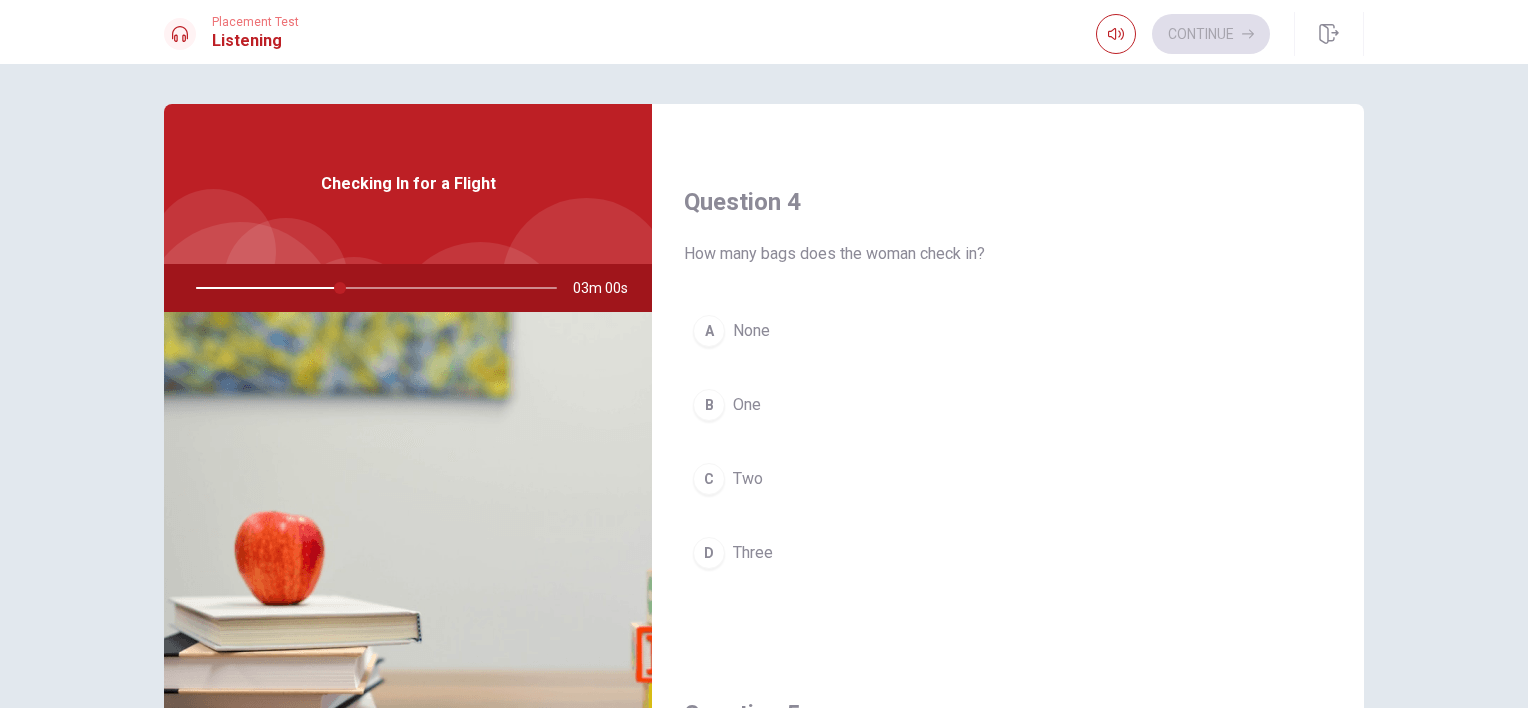 scroll, scrollTop: 1504, scrollLeft: 0, axis: vertical 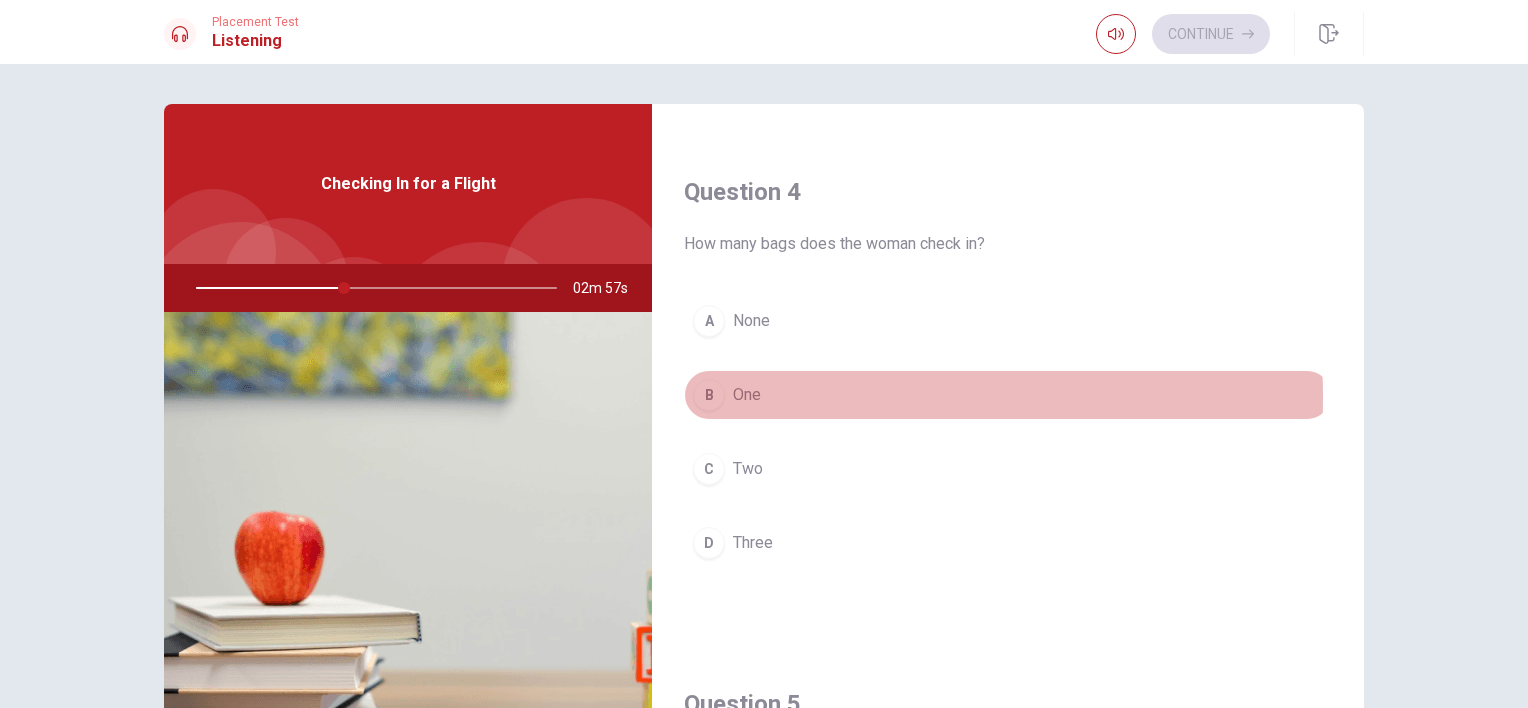 click on "B" at bounding box center (709, 395) 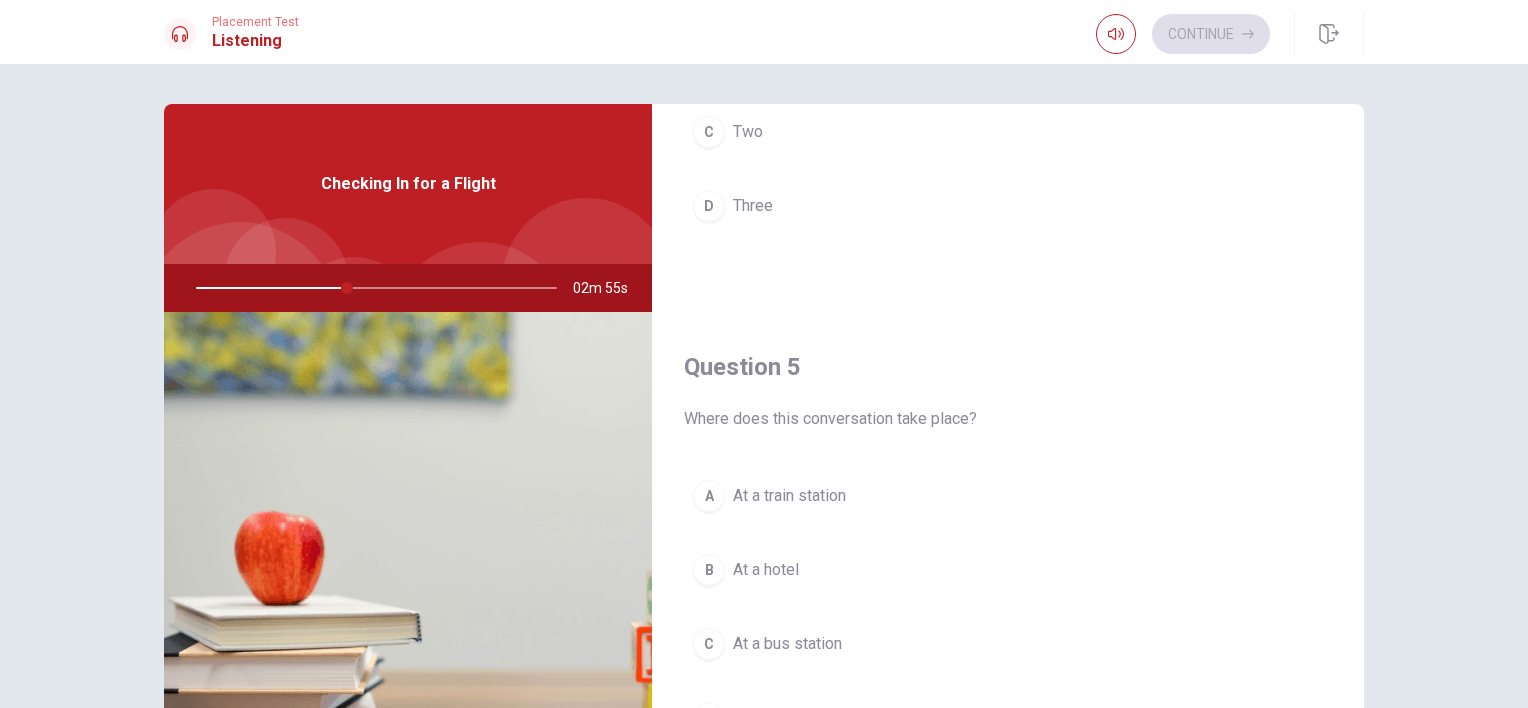 scroll, scrollTop: 1856, scrollLeft: 0, axis: vertical 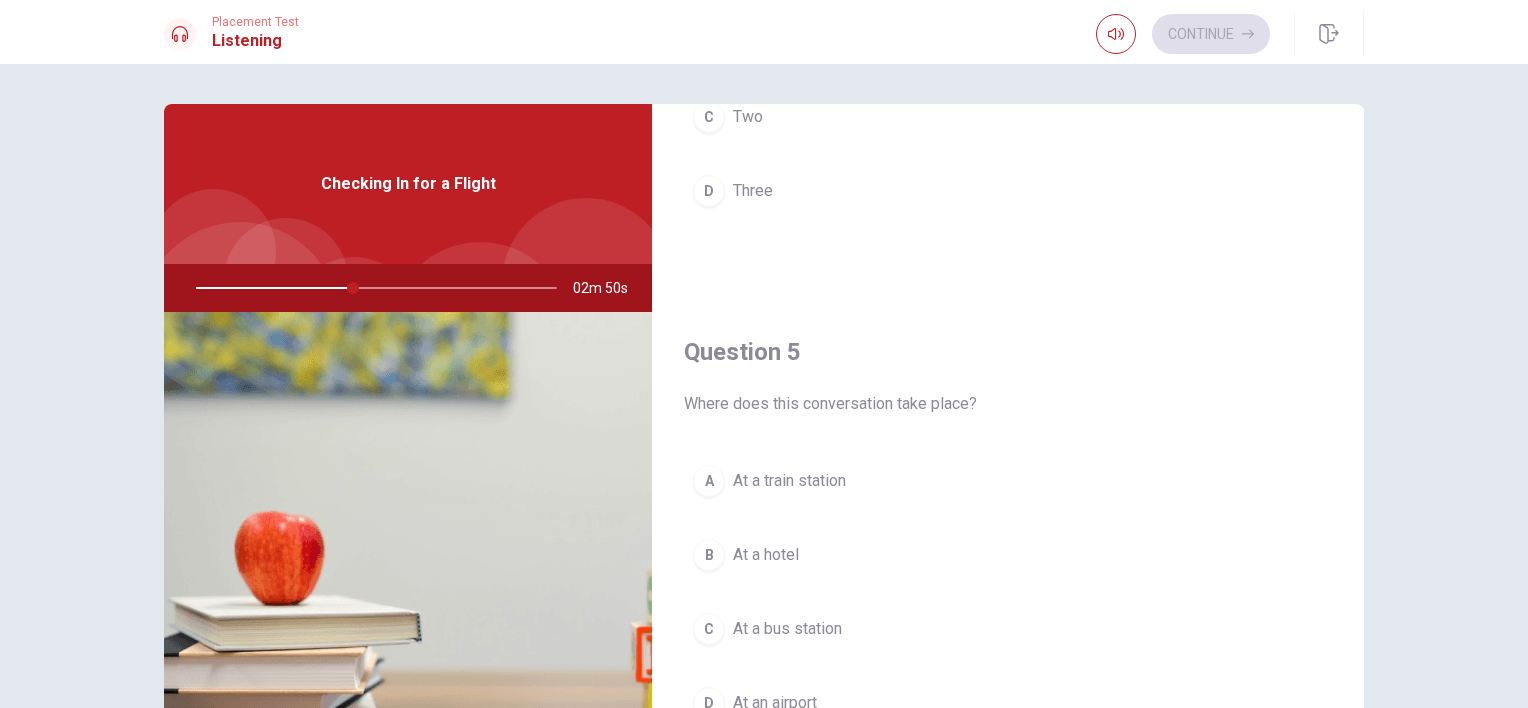 click on "At an airport" at bounding box center [775, 703] 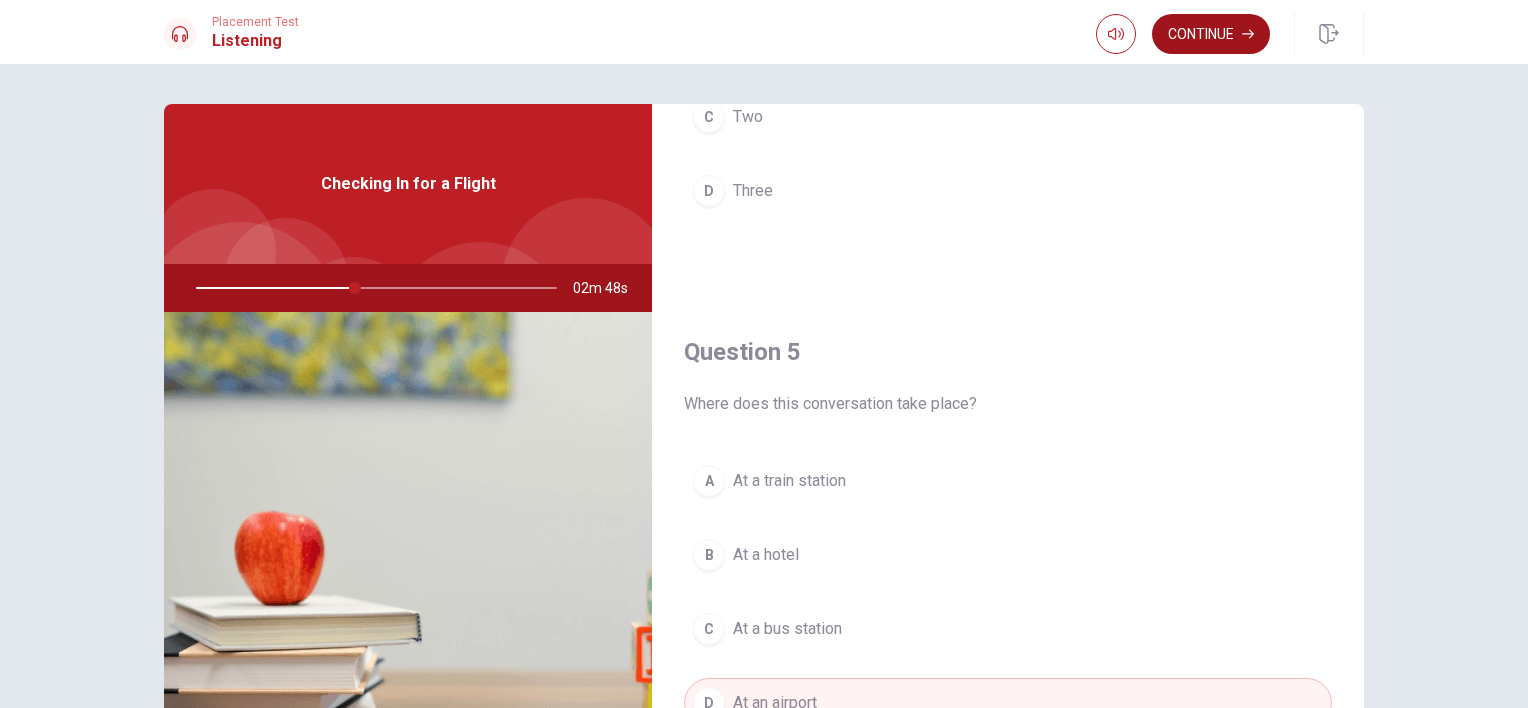 click on "Continue" at bounding box center (1211, 34) 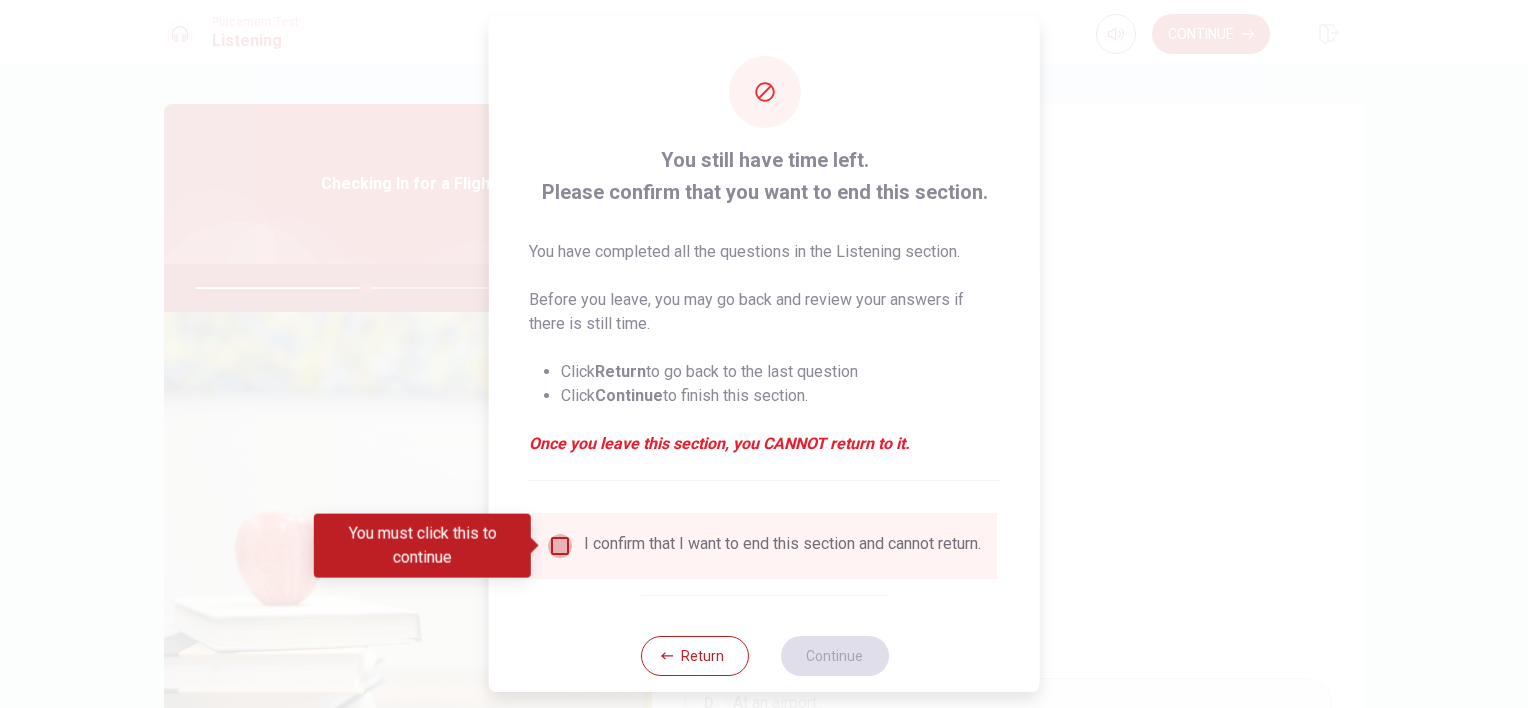 click at bounding box center (560, 546) 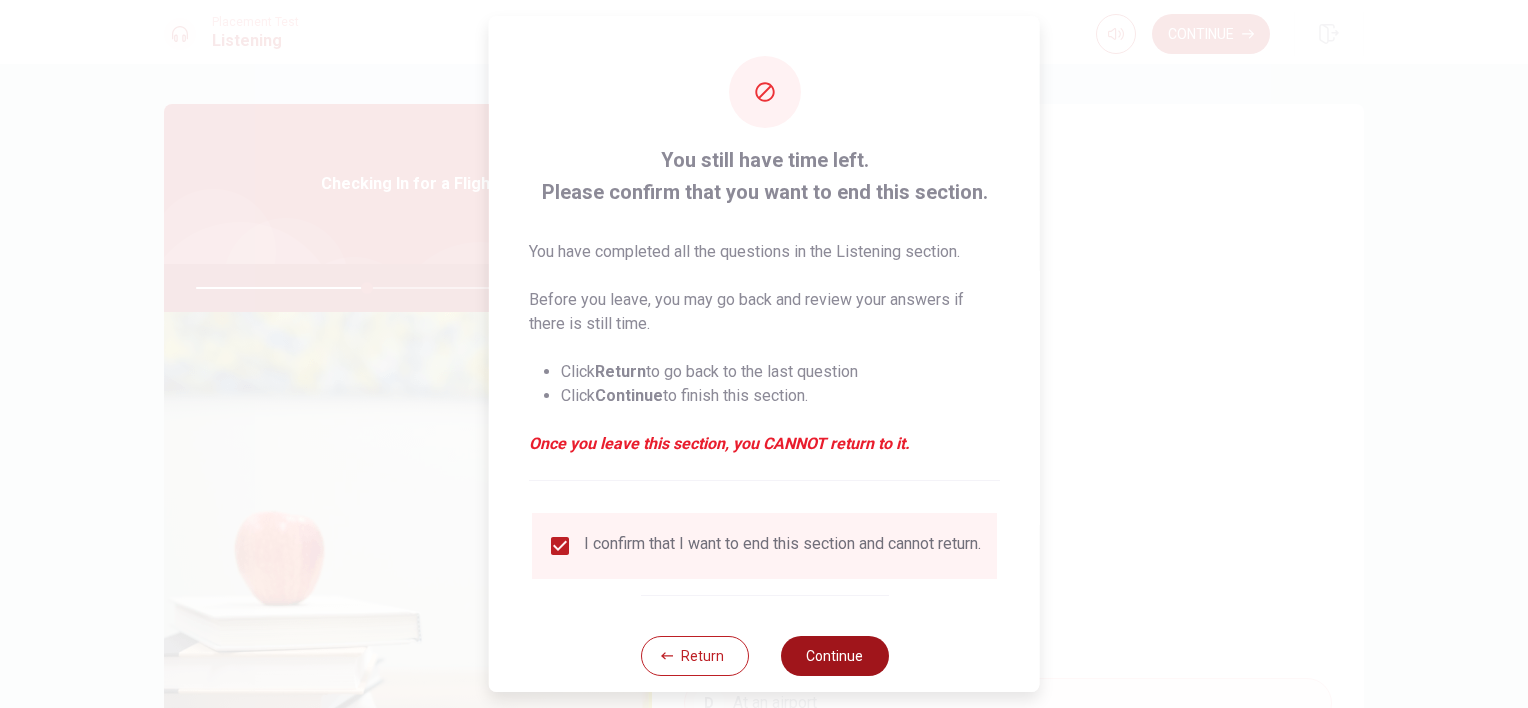 click on "Continue" at bounding box center (834, 656) 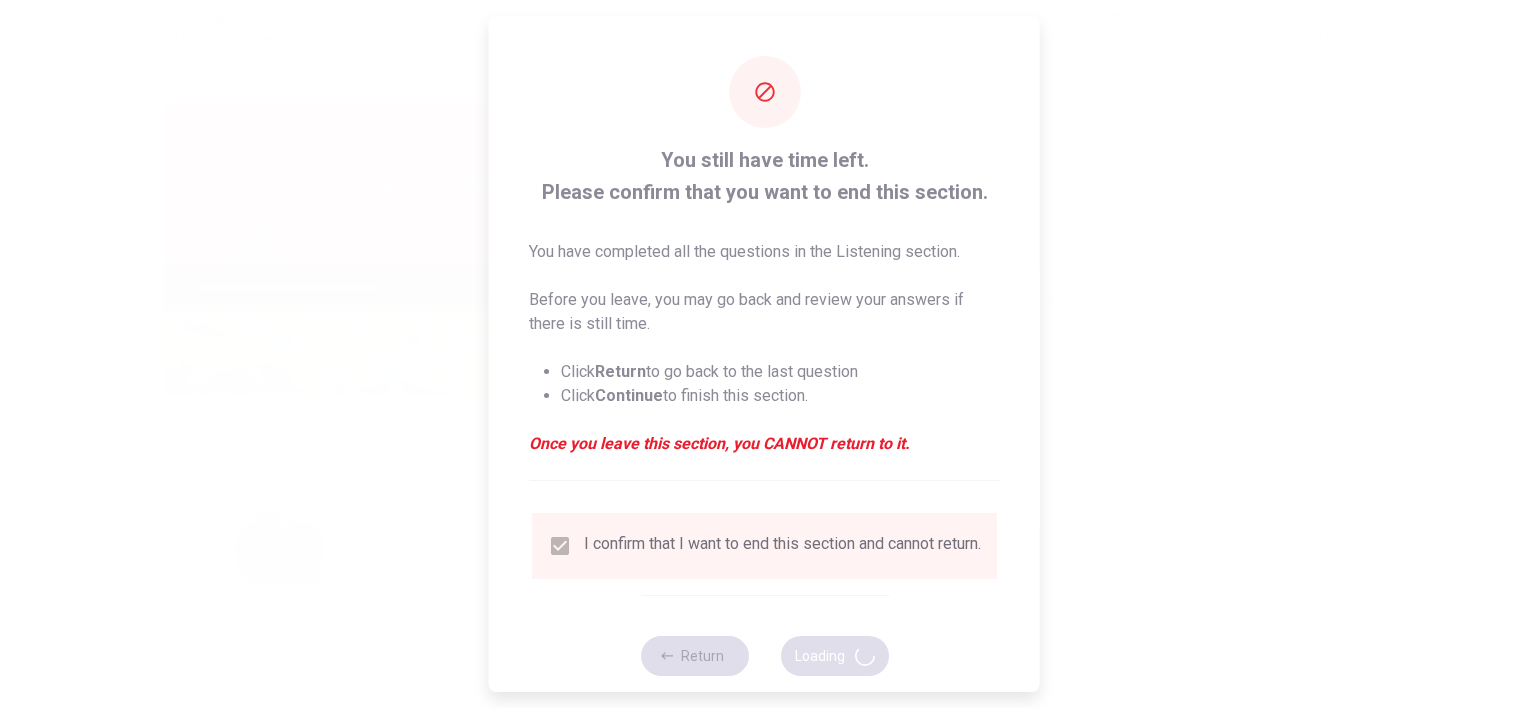 type on "48" 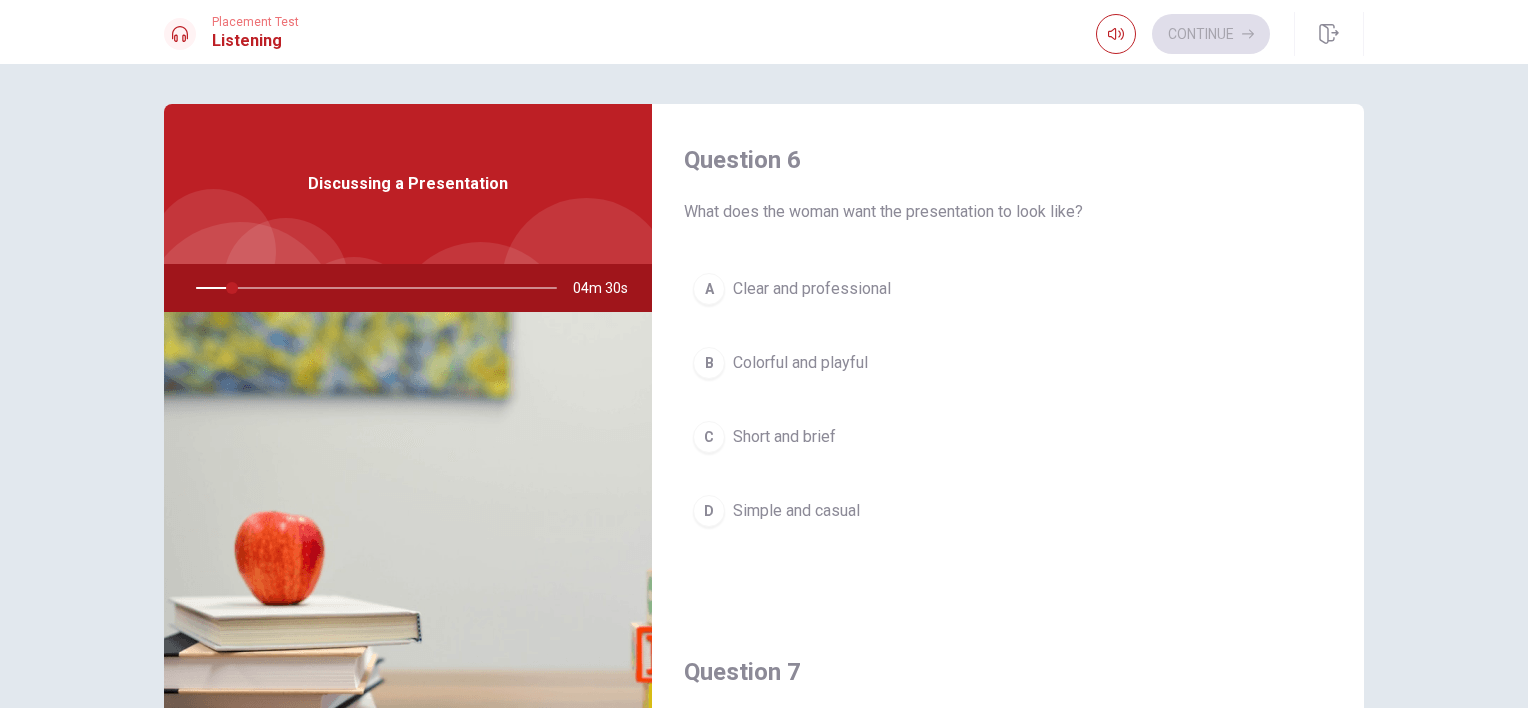 click at bounding box center [372, 288] 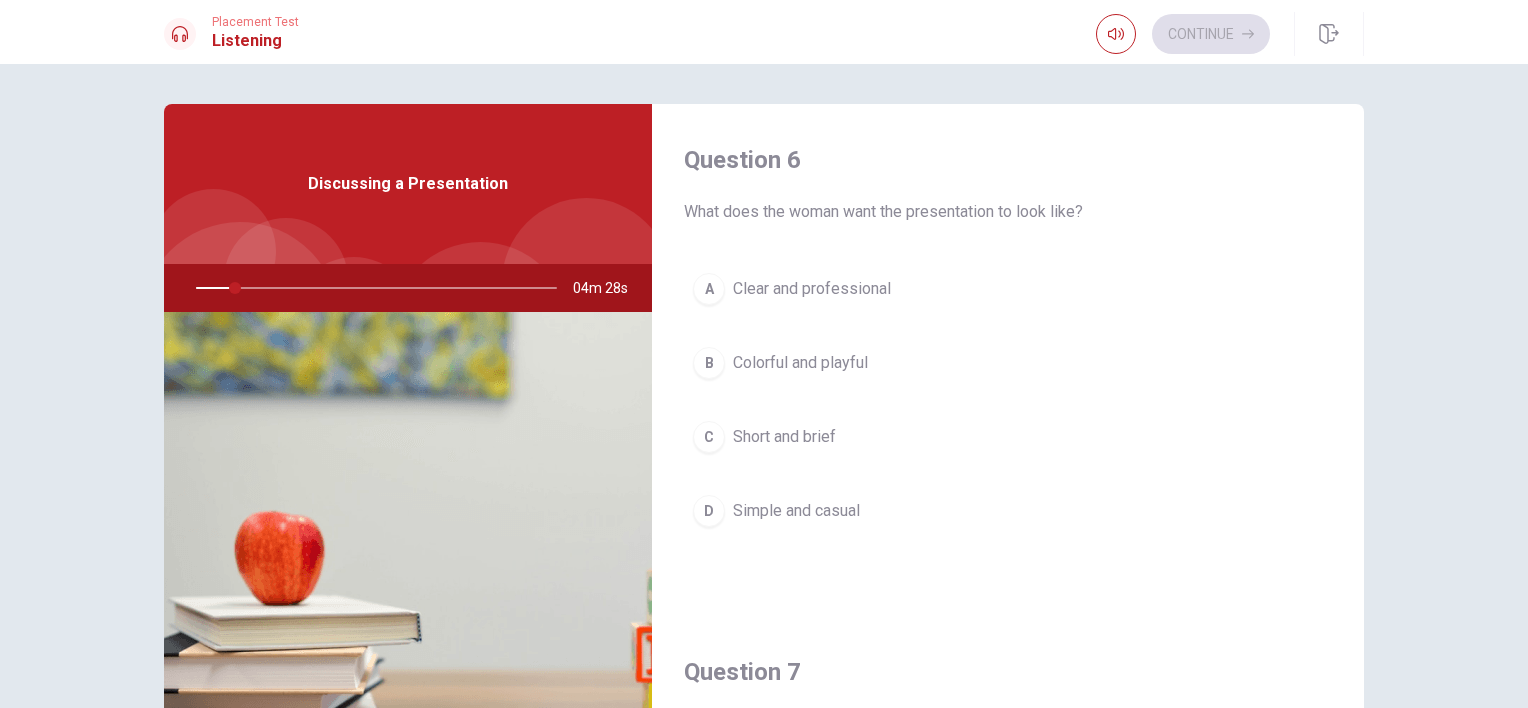 click on "A Clear and professional" at bounding box center [1008, 289] 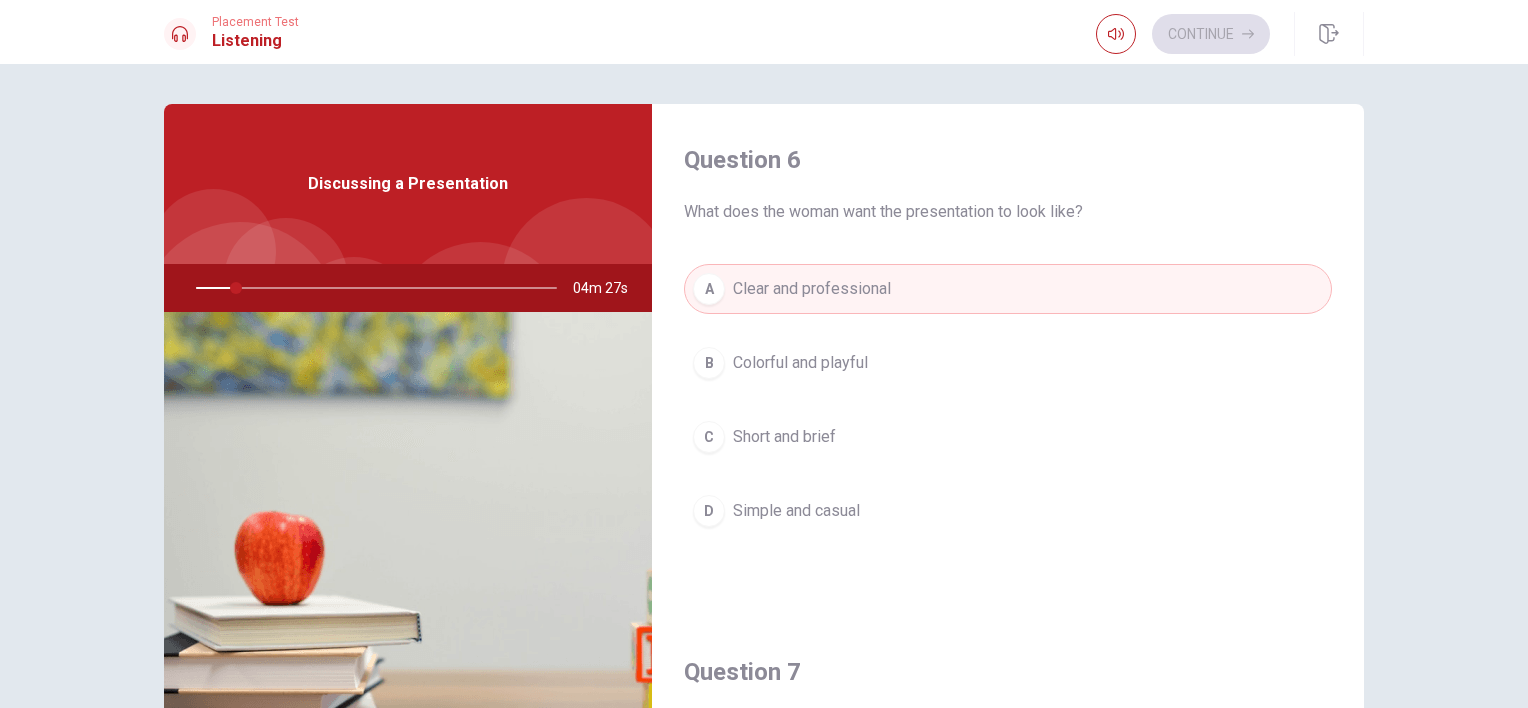 type on "11" 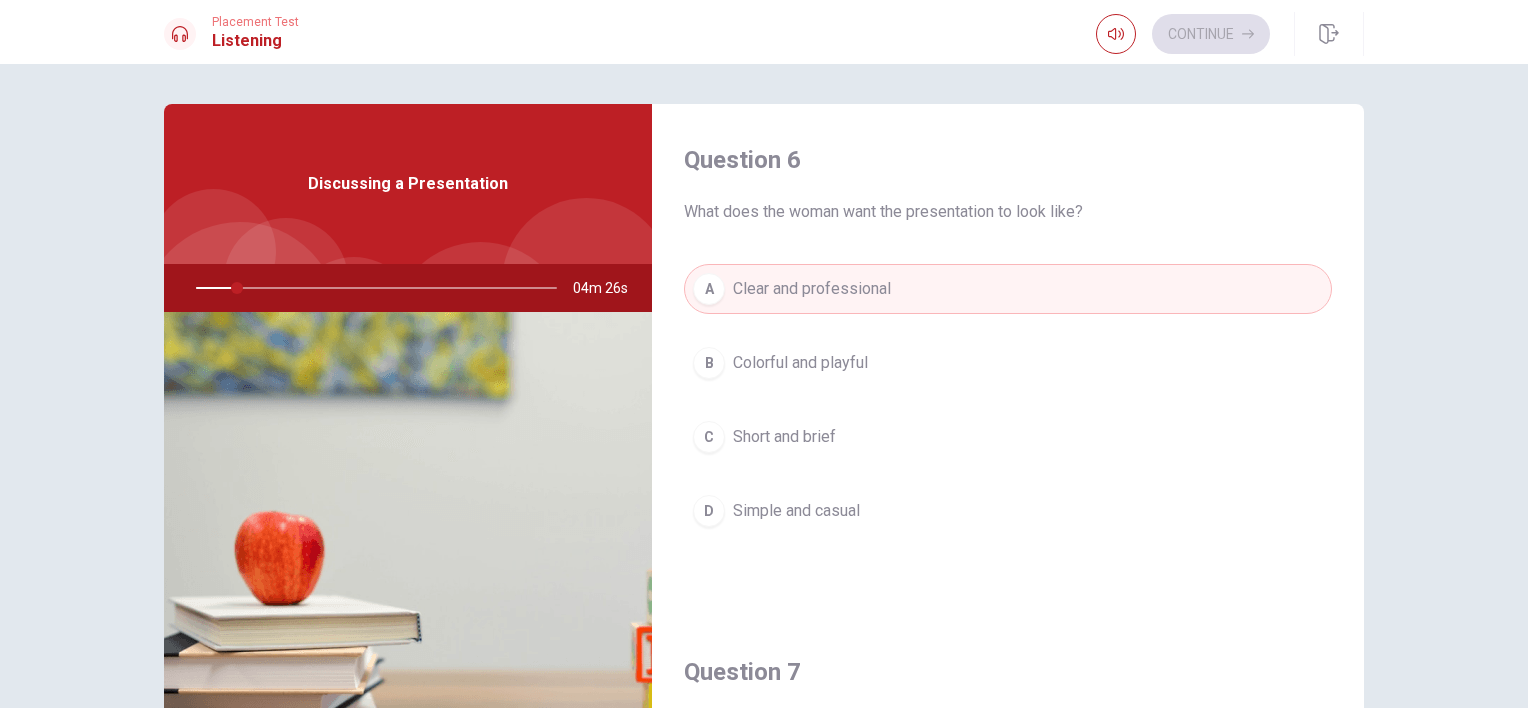 type 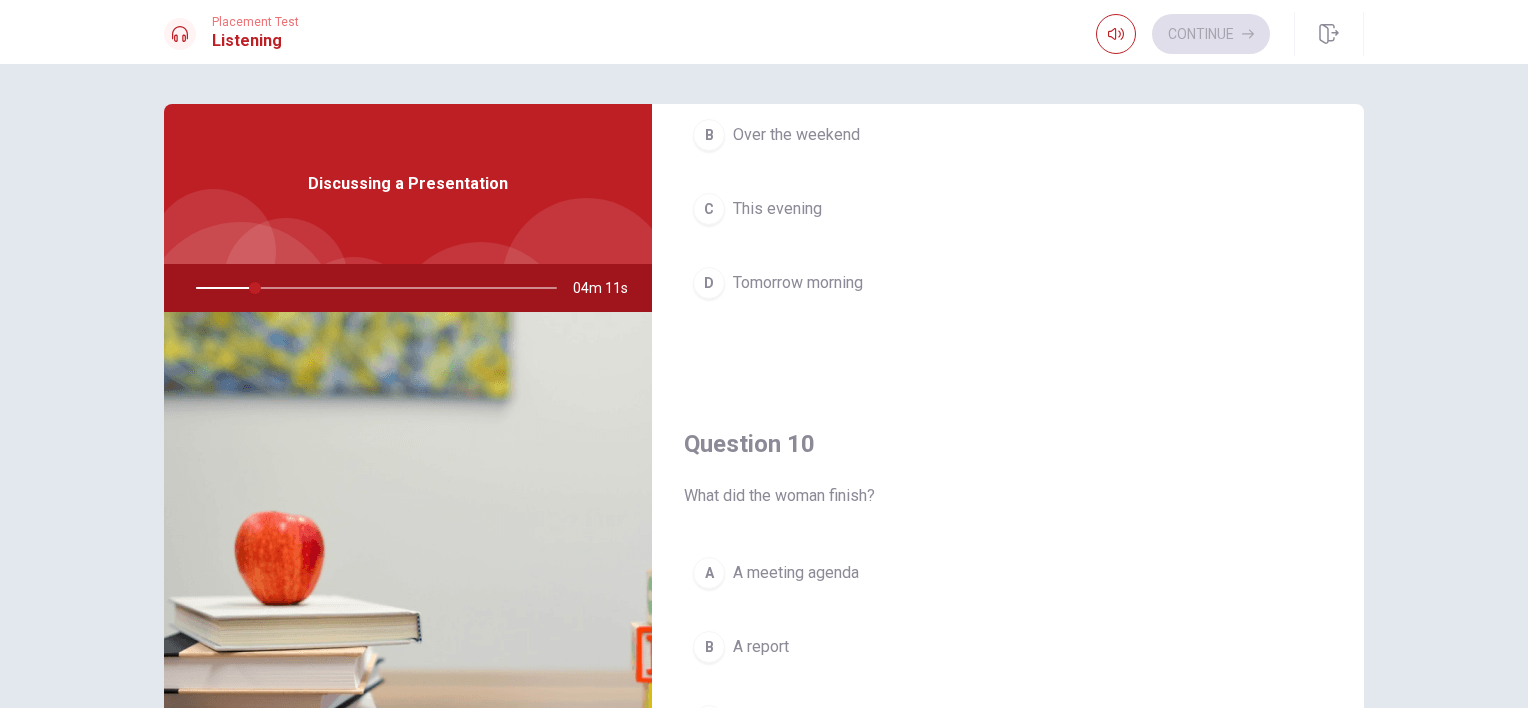 scroll, scrollTop: 1849, scrollLeft: 0, axis: vertical 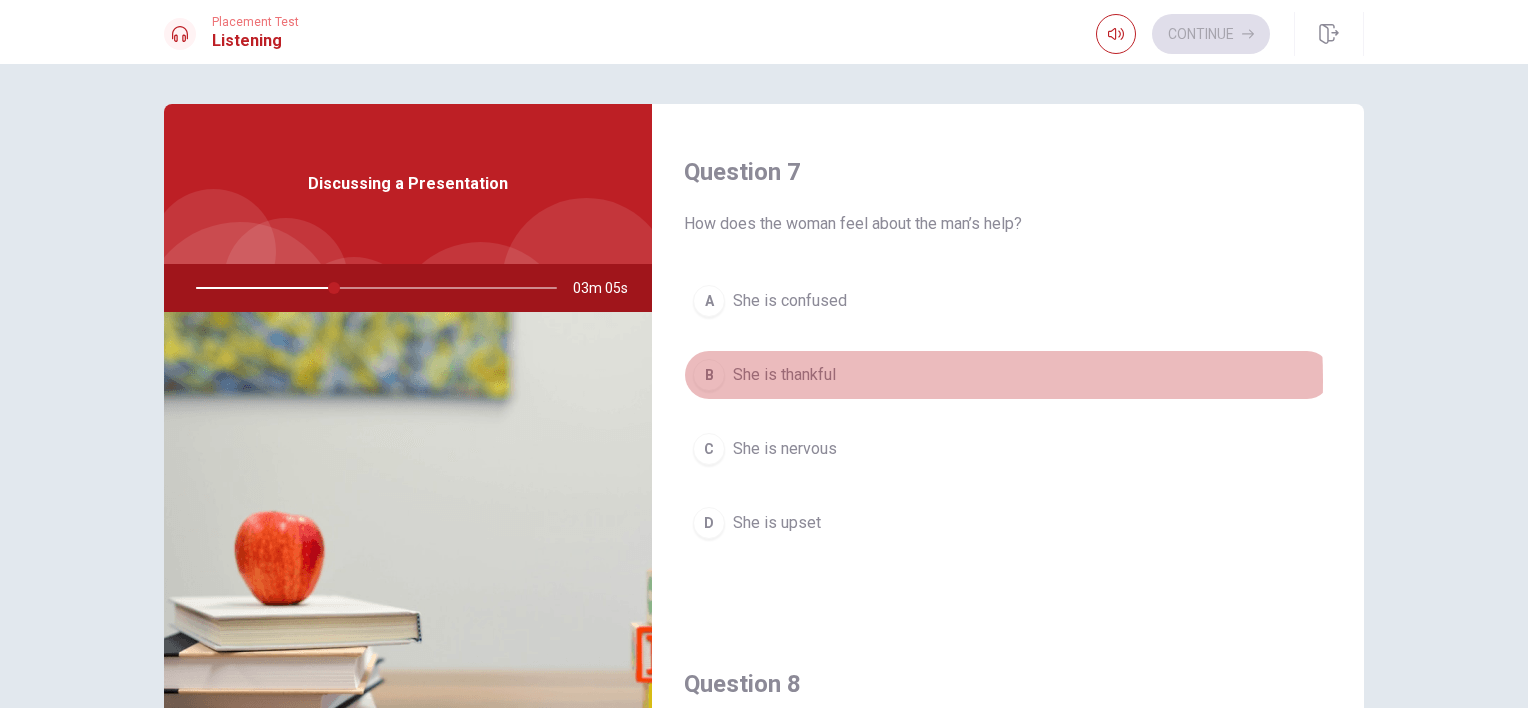 click on "She is thankful" at bounding box center (784, 375) 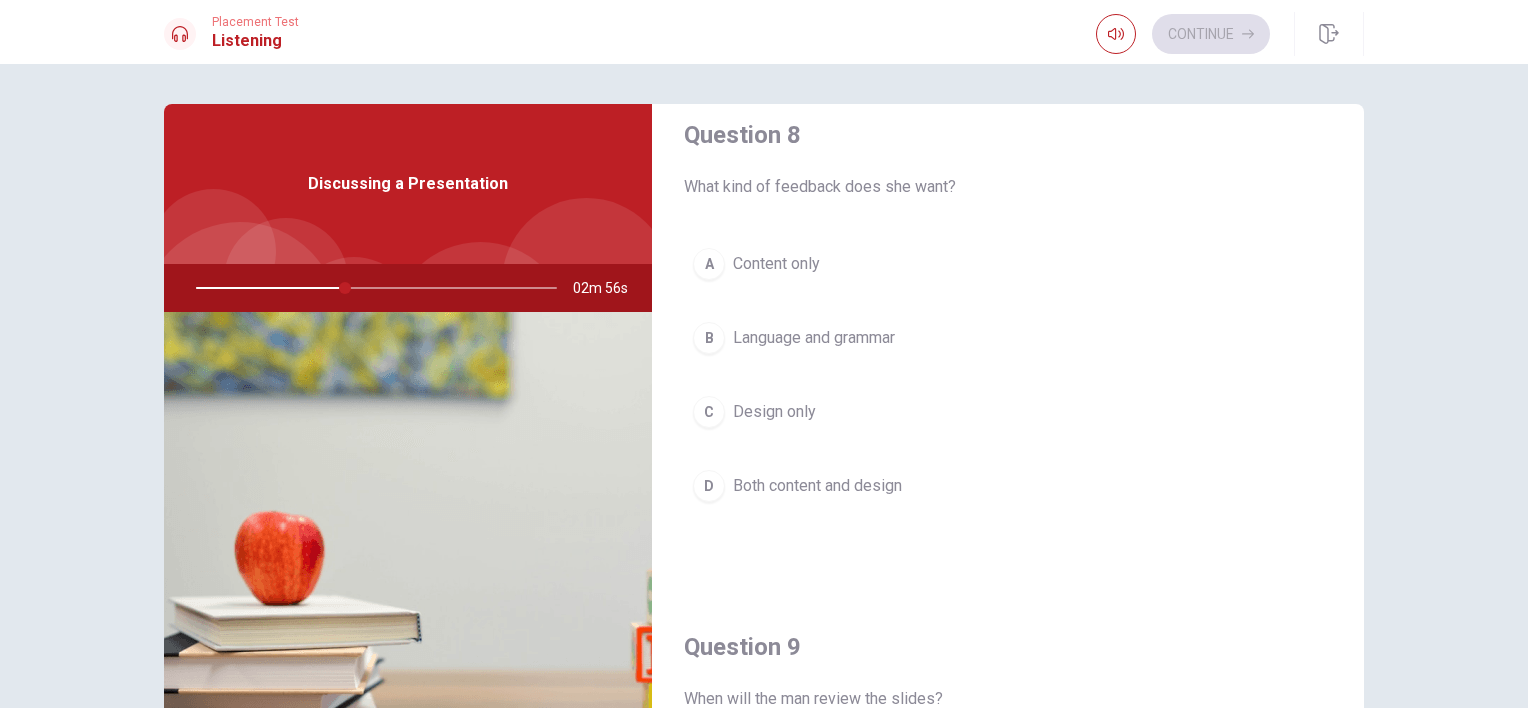 scroll, scrollTop: 1061, scrollLeft: 0, axis: vertical 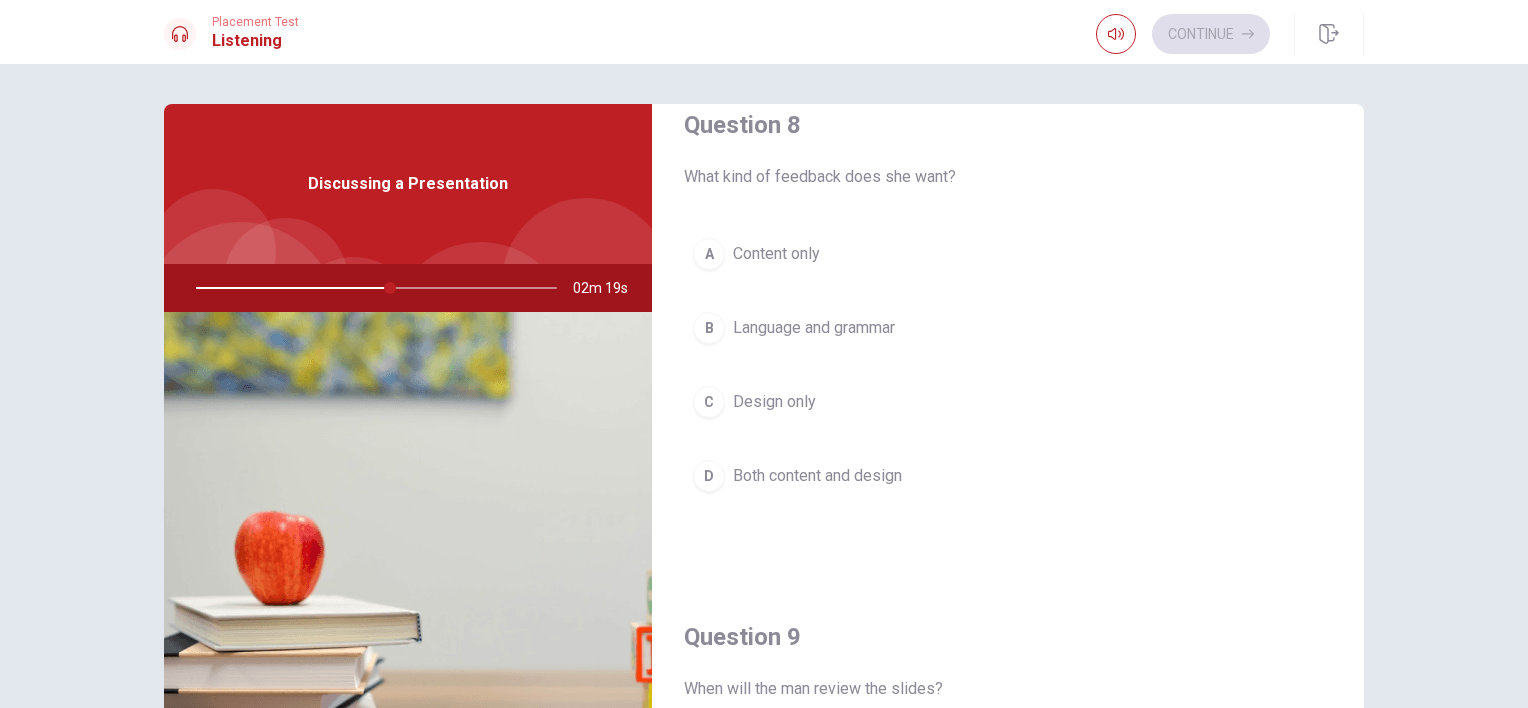 click on "Both content and design" at bounding box center [817, 476] 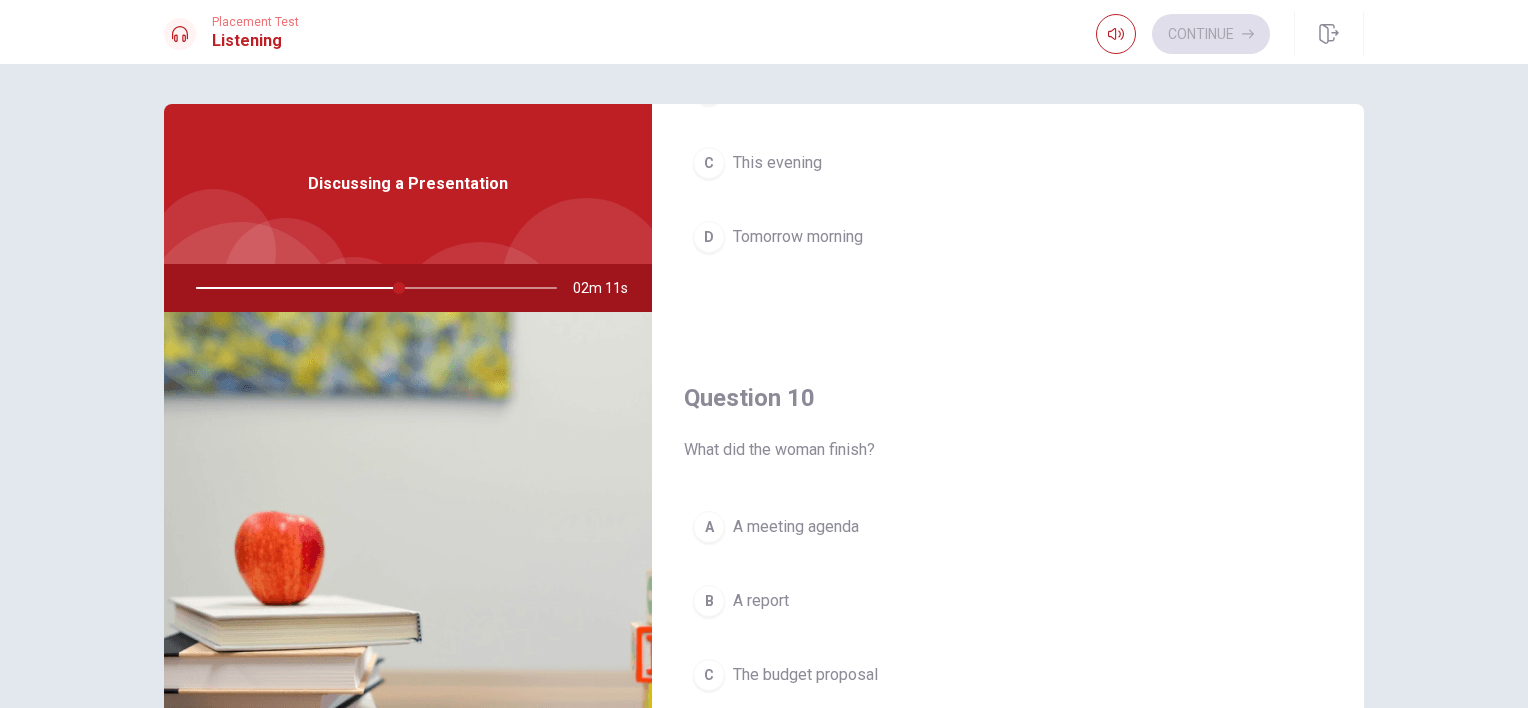 scroll, scrollTop: 1856, scrollLeft: 0, axis: vertical 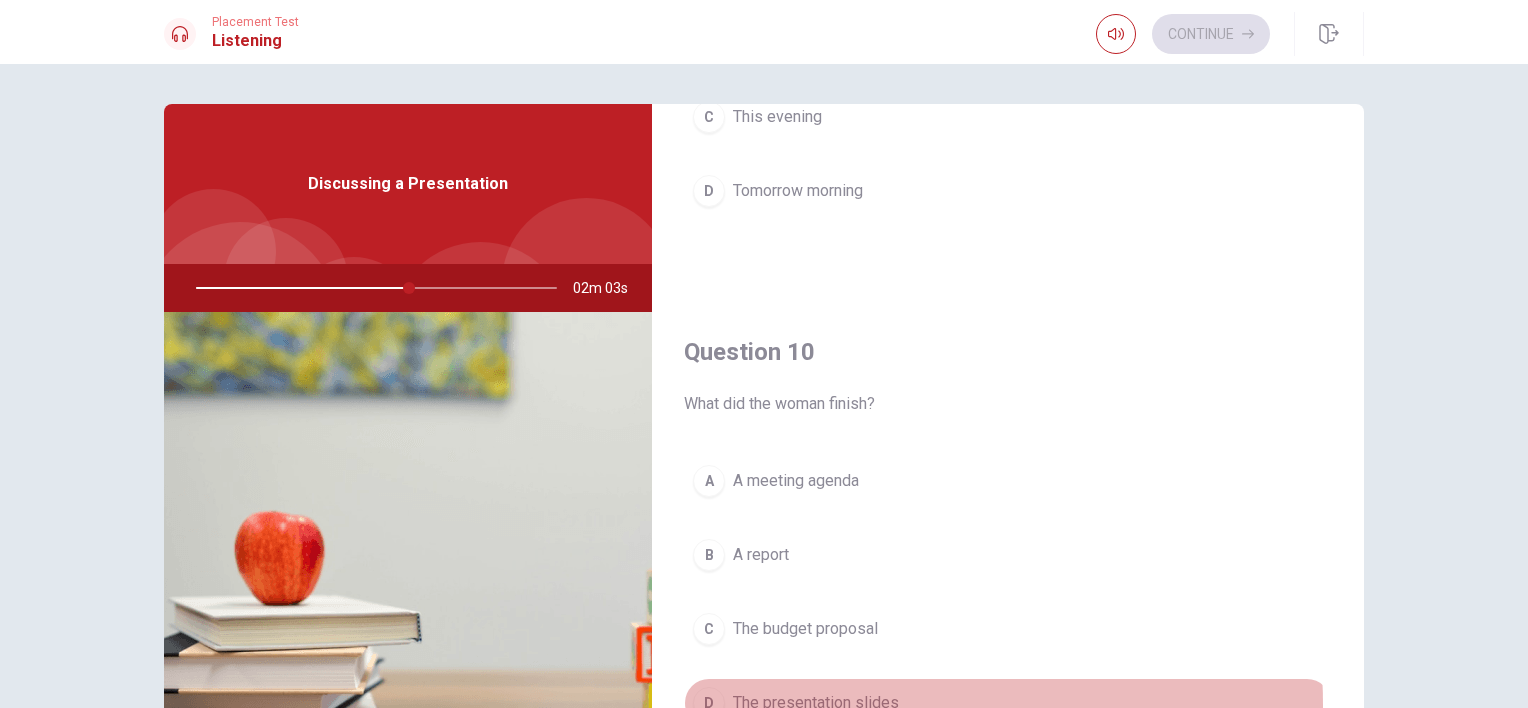 click on "The presentation slides" at bounding box center [816, 703] 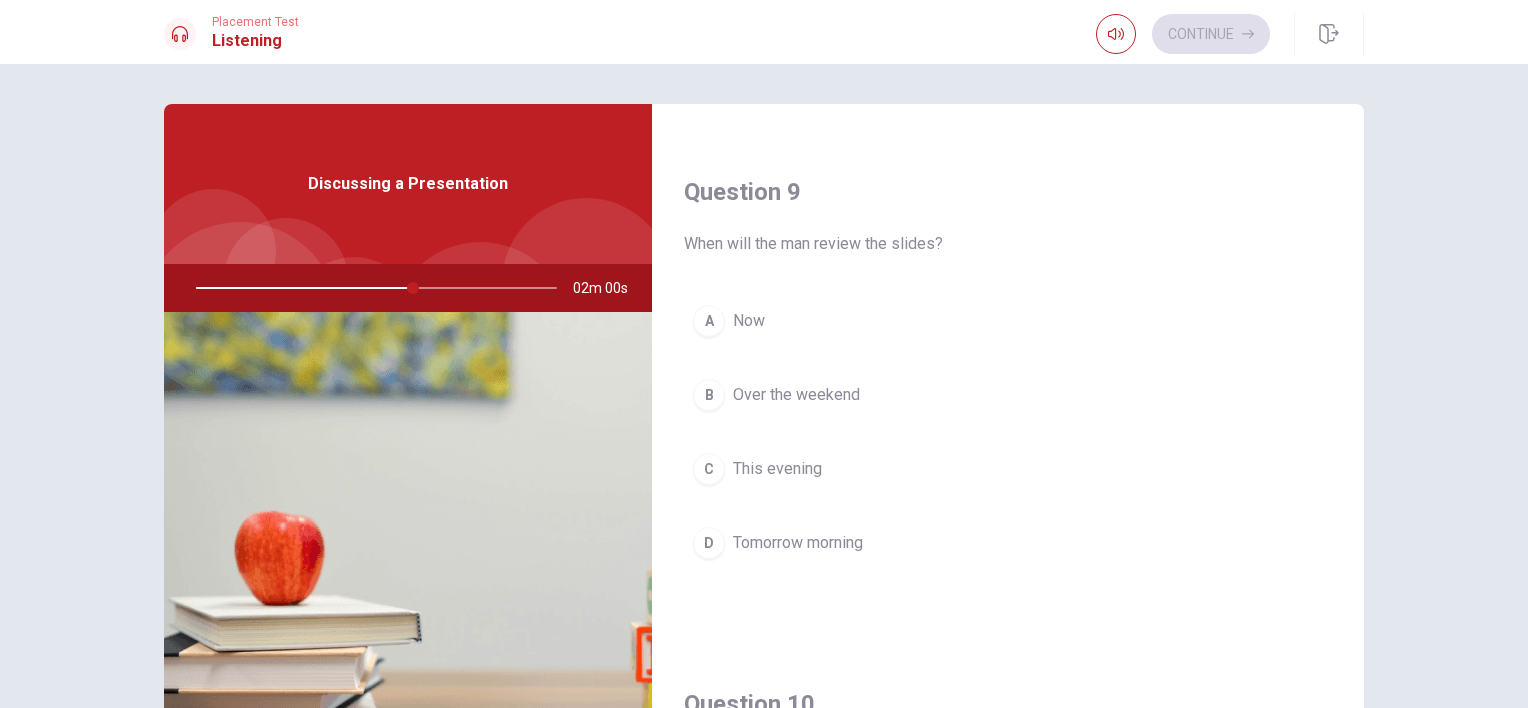 scroll, scrollTop: 1445, scrollLeft: 0, axis: vertical 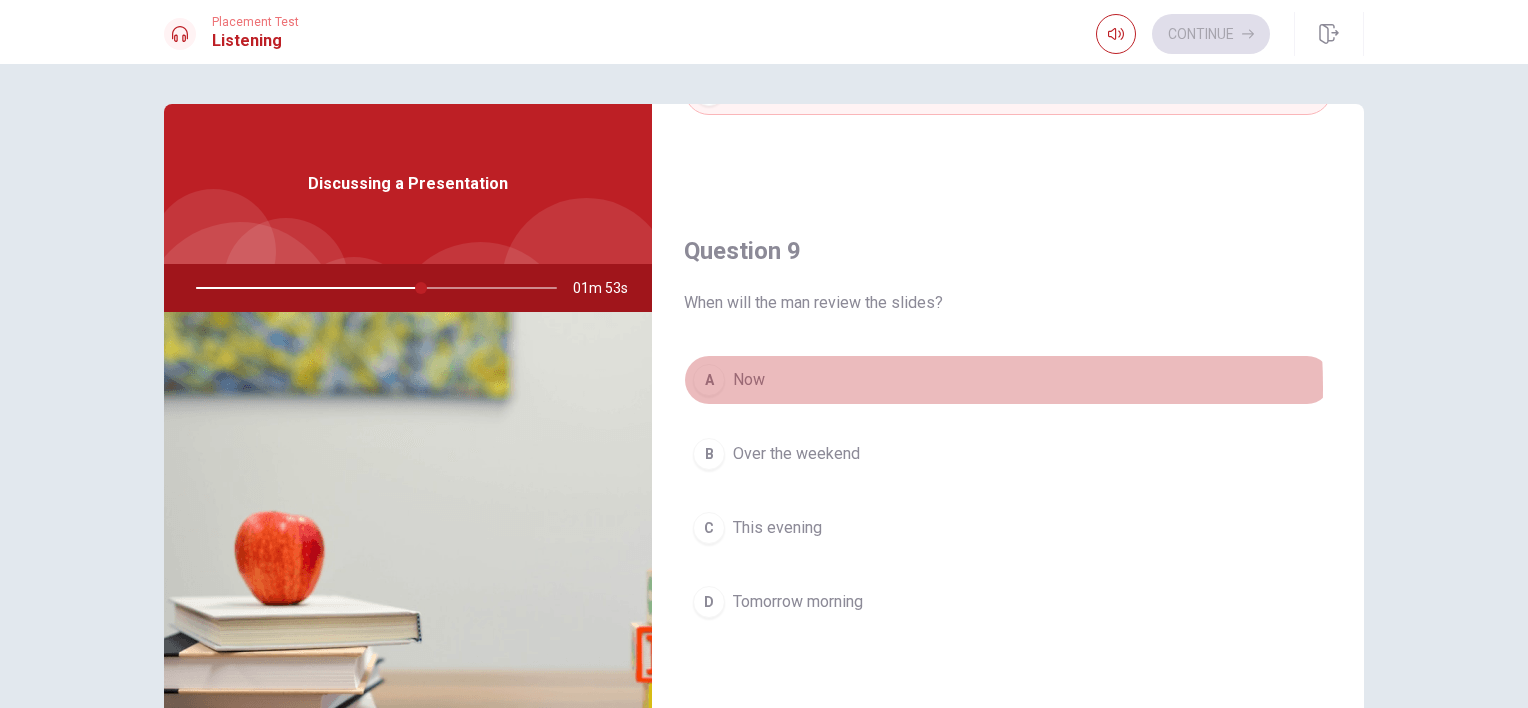 click on "Now" at bounding box center [749, 380] 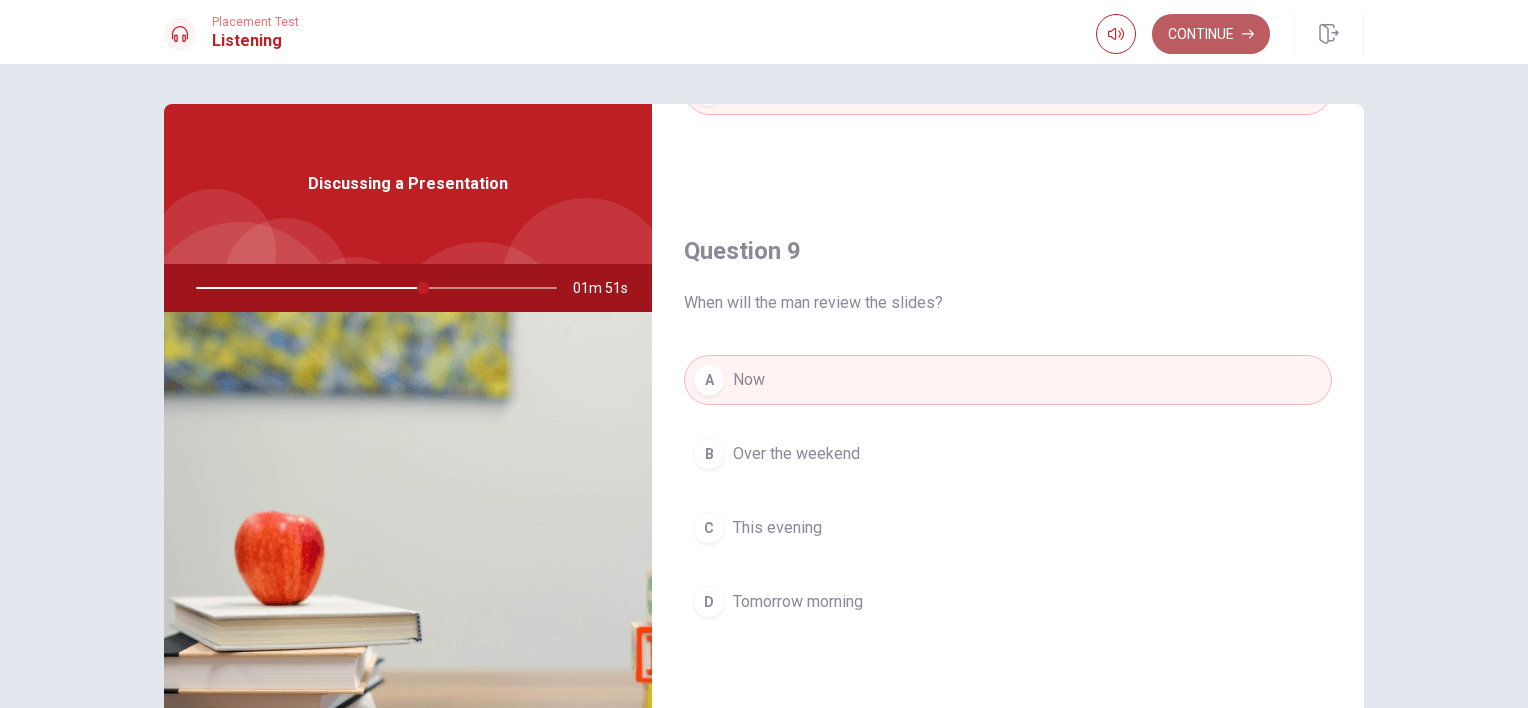 click on "Continue" at bounding box center (1211, 34) 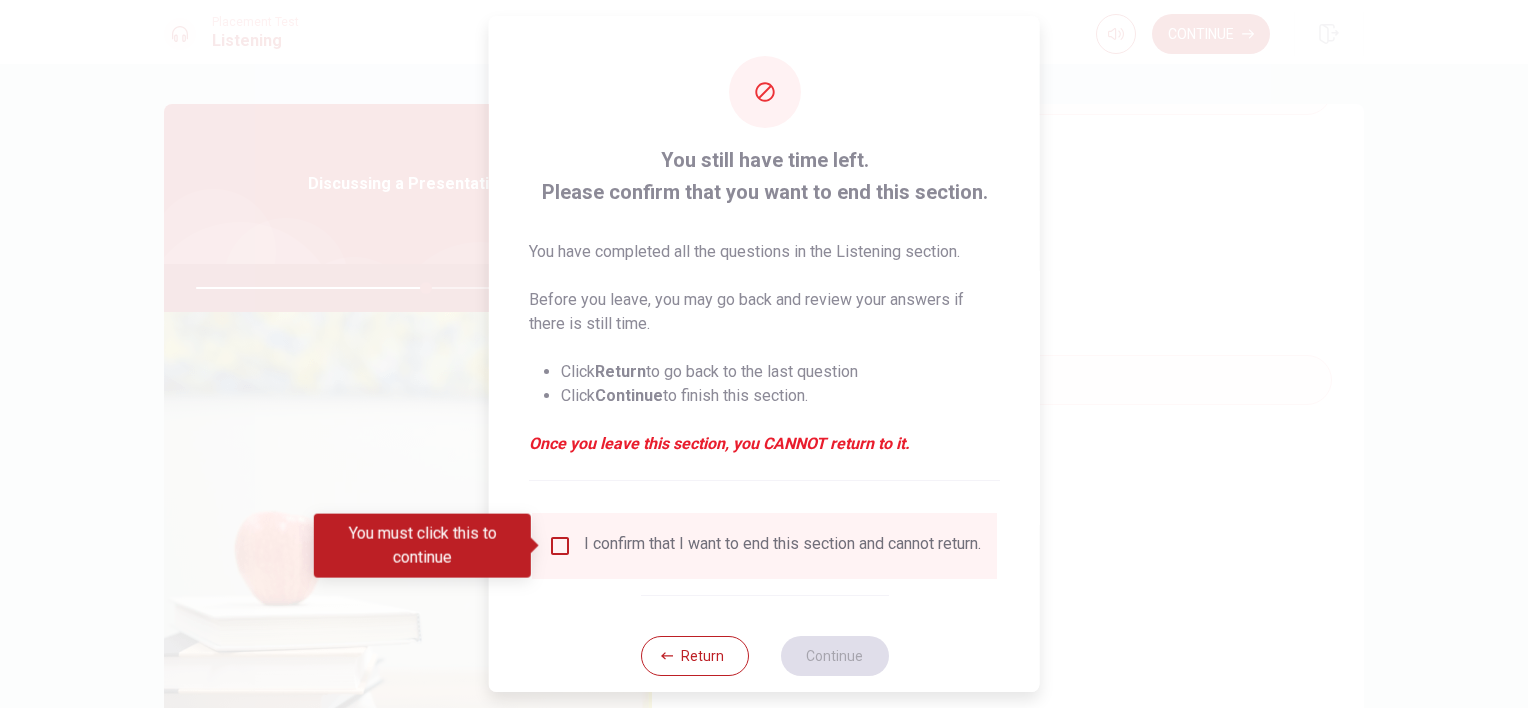 click on "I confirm that I want to end this section and cannot return." at bounding box center (782, 546) 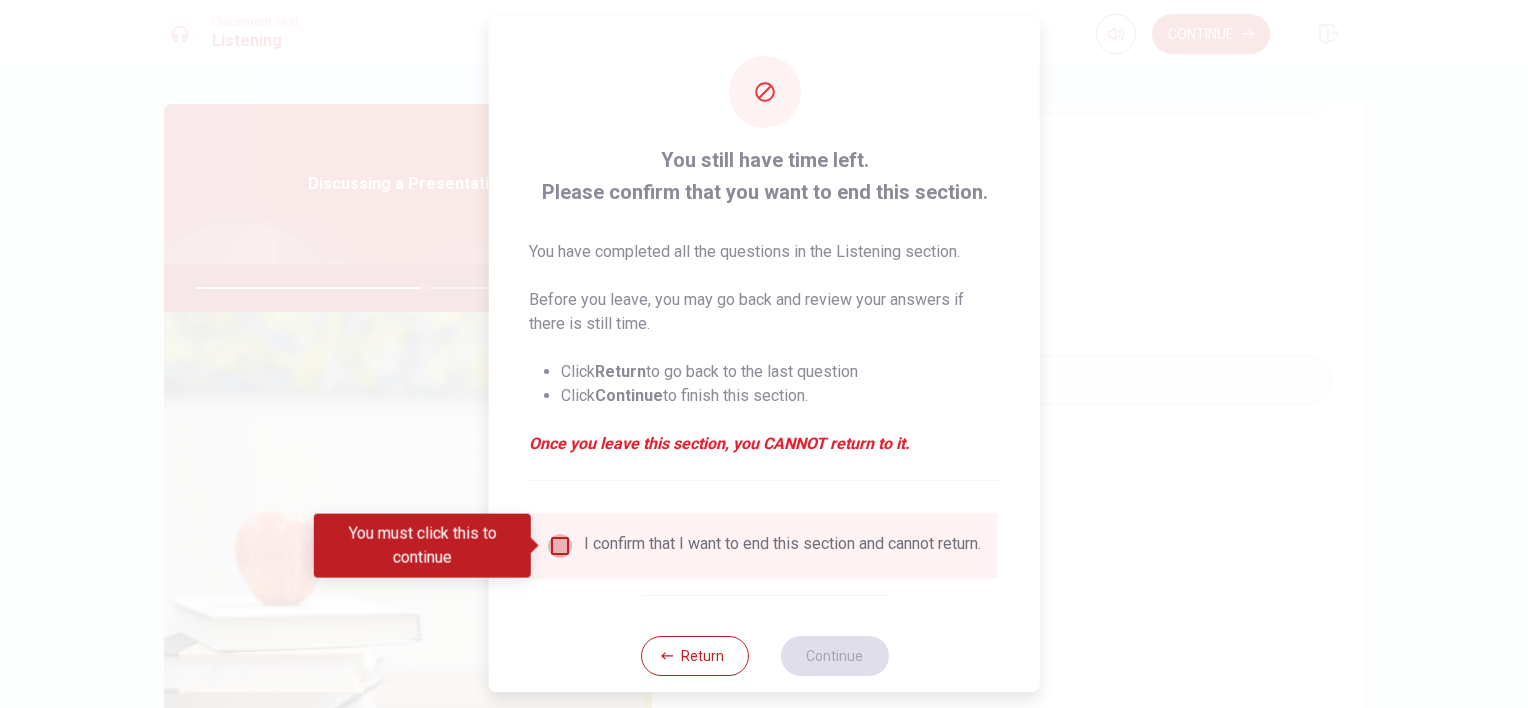 click at bounding box center (560, 546) 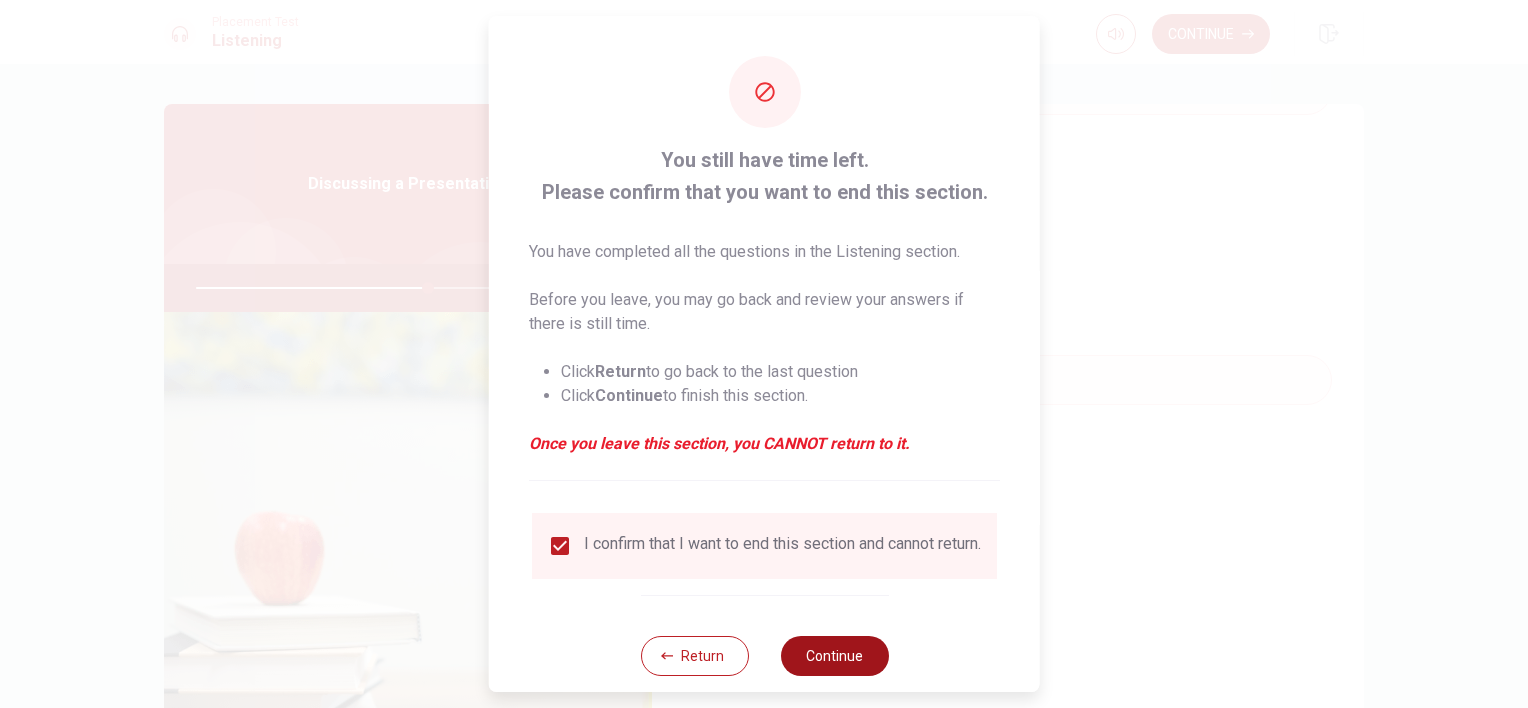 click on "Continue" at bounding box center [834, 656] 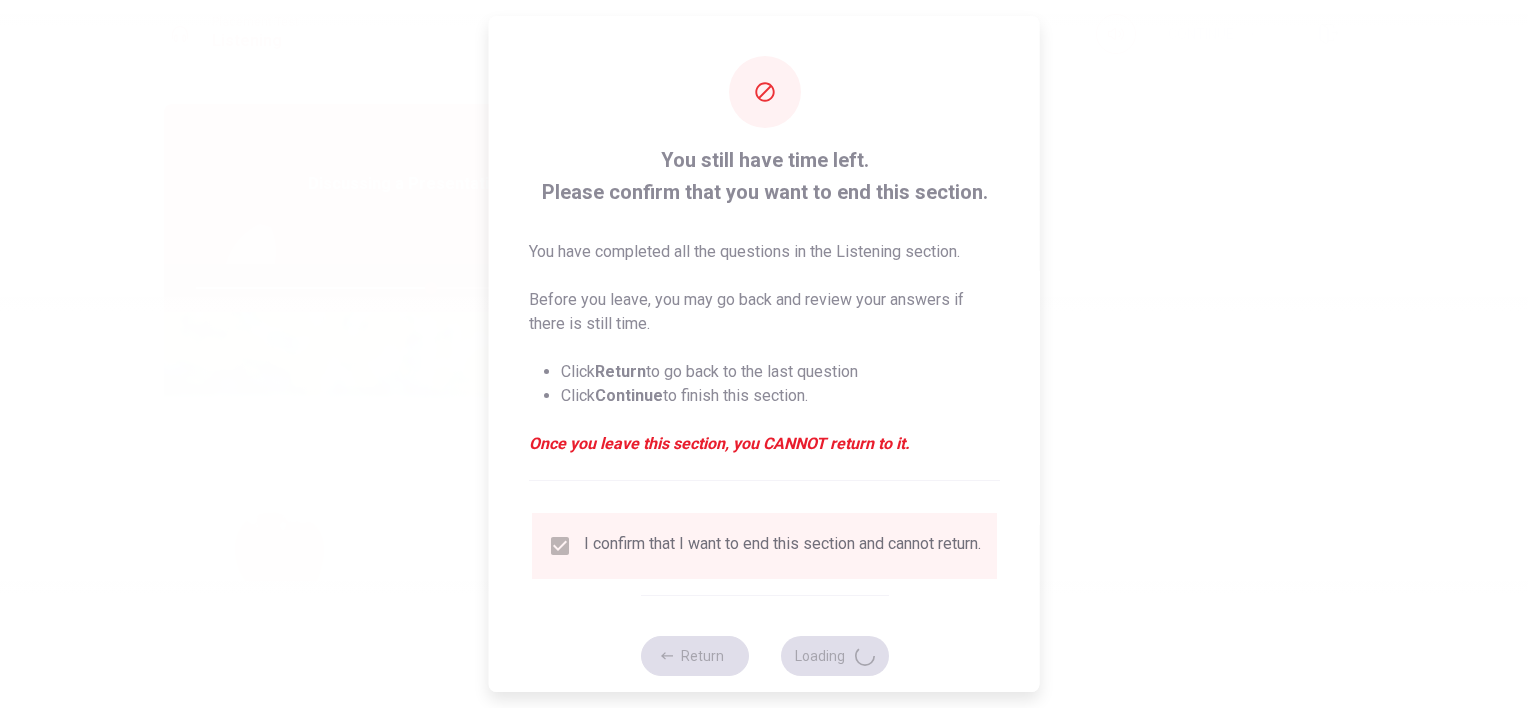 type on "65" 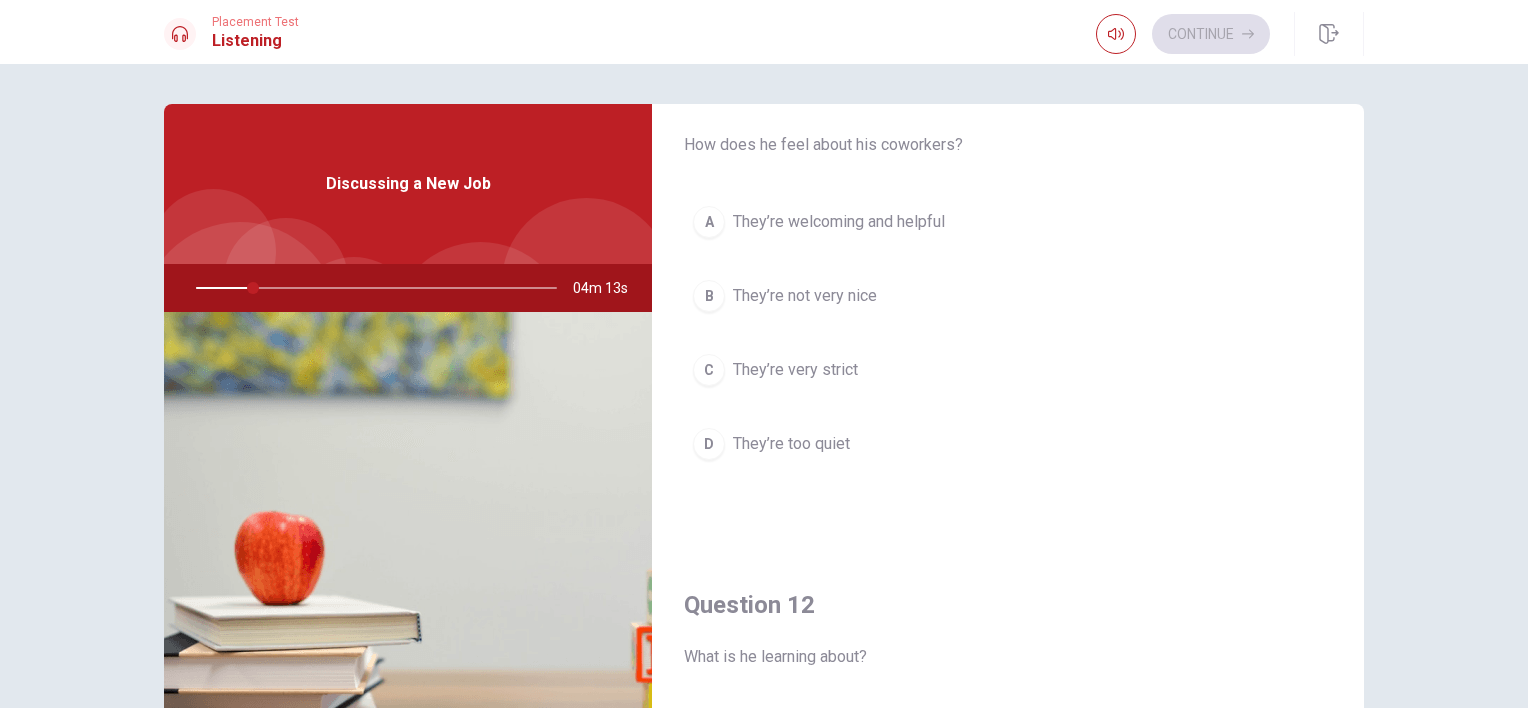 scroll, scrollTop: 0, scrollLeft: 0, axis: both 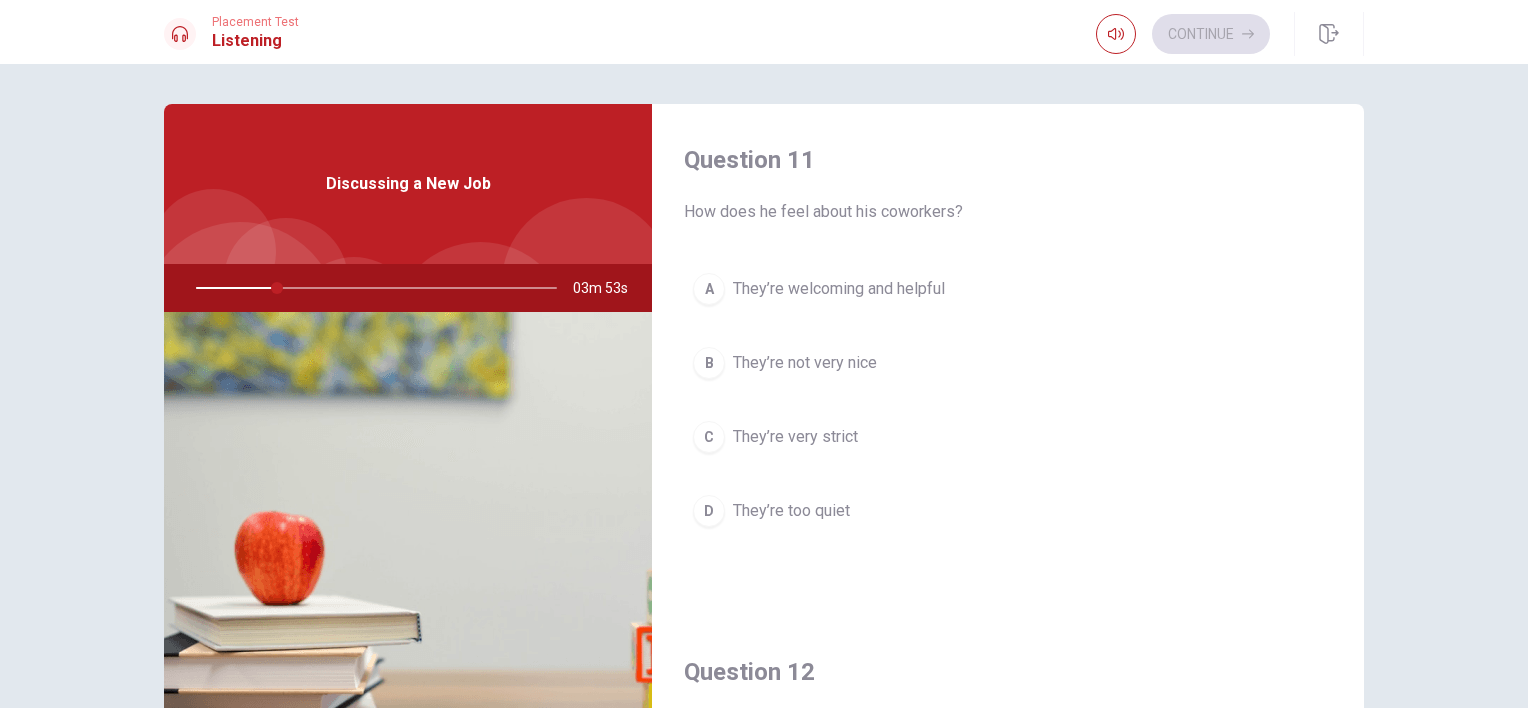 click on "Question 11 How does he feel about his coworkers? A They’re welcoming and helpful B They’re not very nice C They’re very strict D They’re too quiet" at bounding box center [1008, 360] 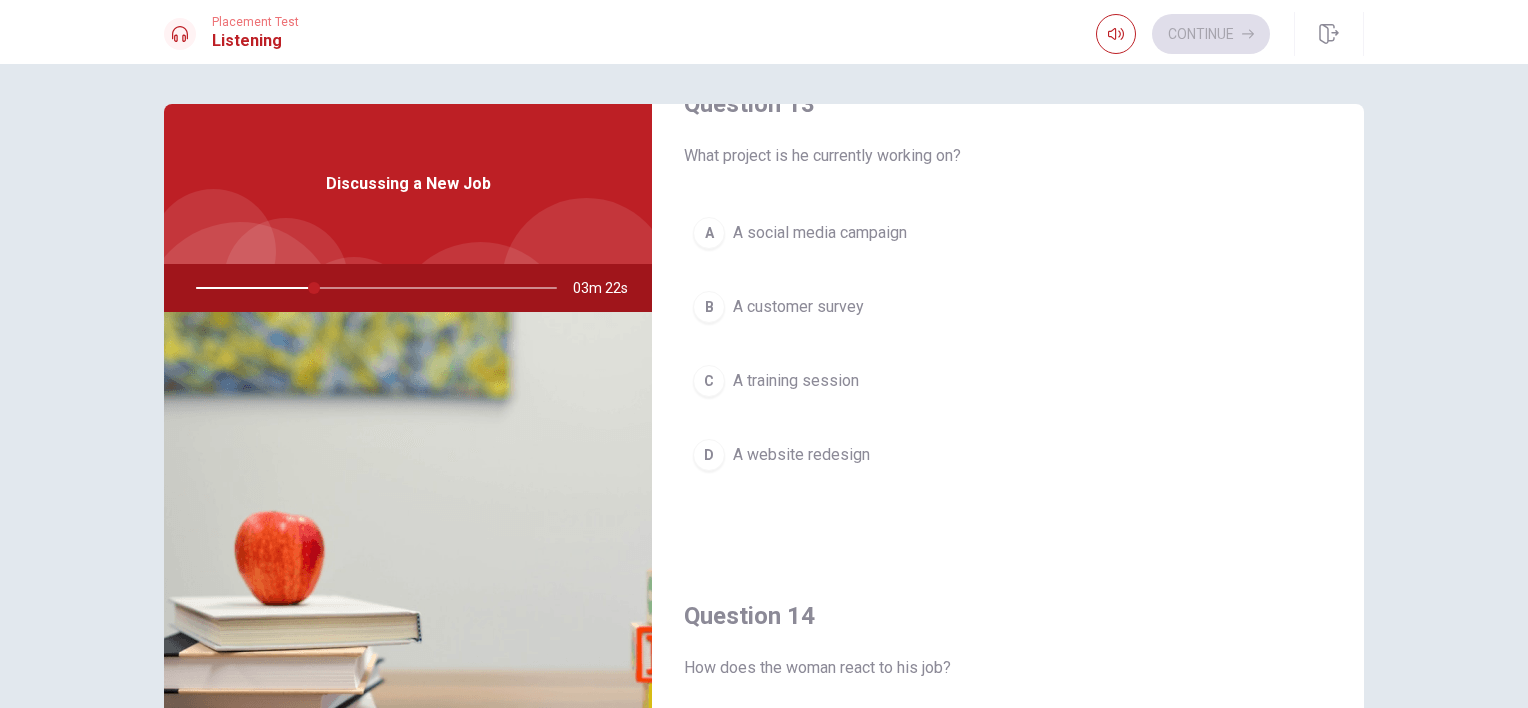 scroll, scrollTop: 1074, scrollLeft: 0, axis: vertical 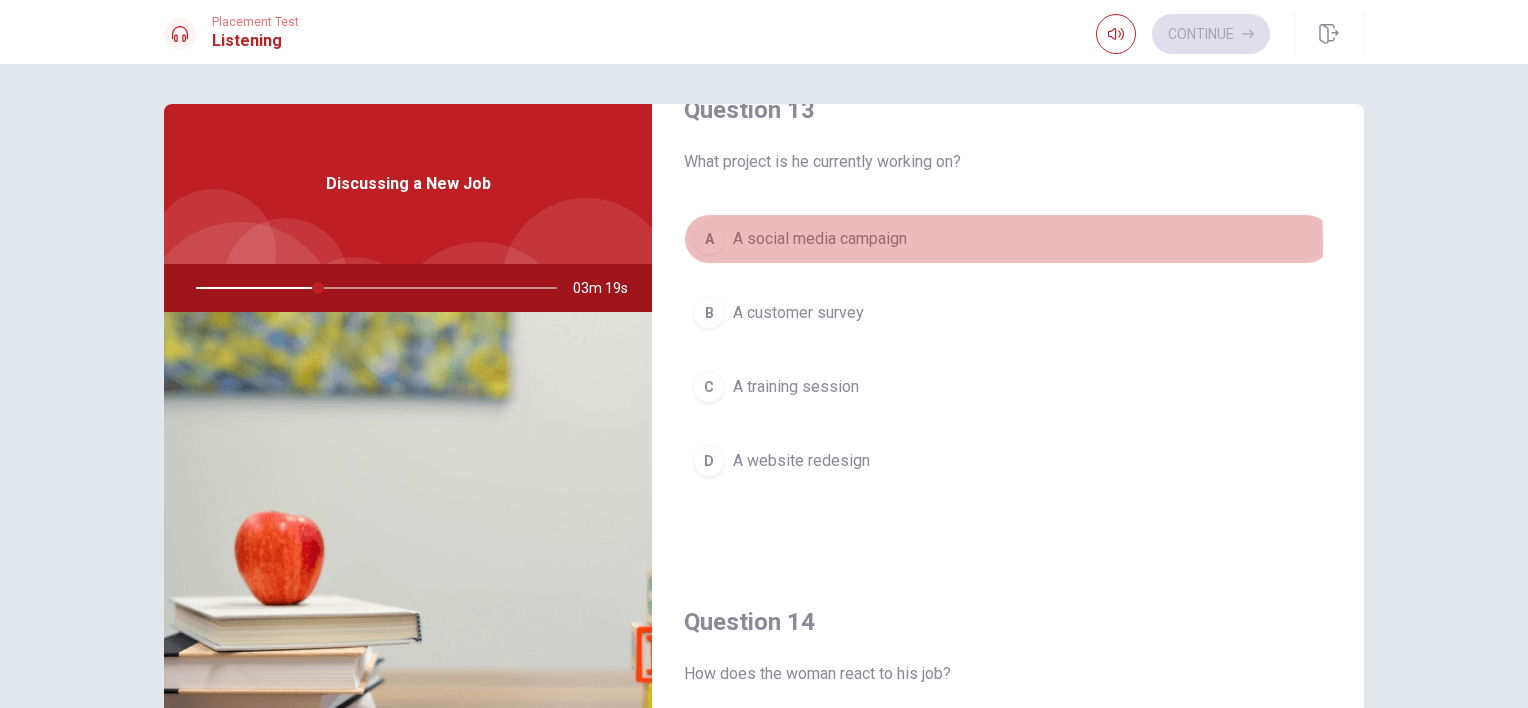 click on "A social media campaign" at bounding box center [820, 239] 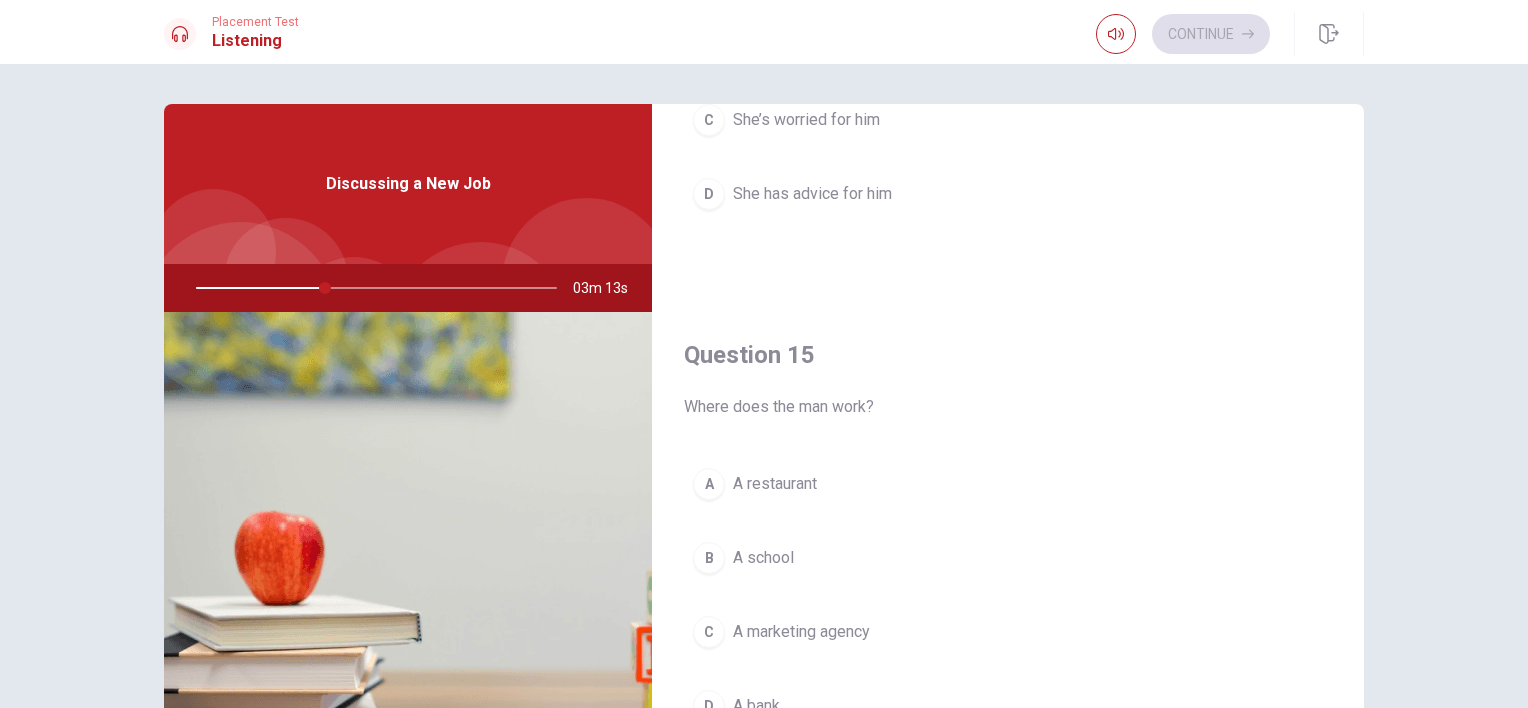 scroll, scrollTop: 1856, scrollLeft: 0, axis: vertical 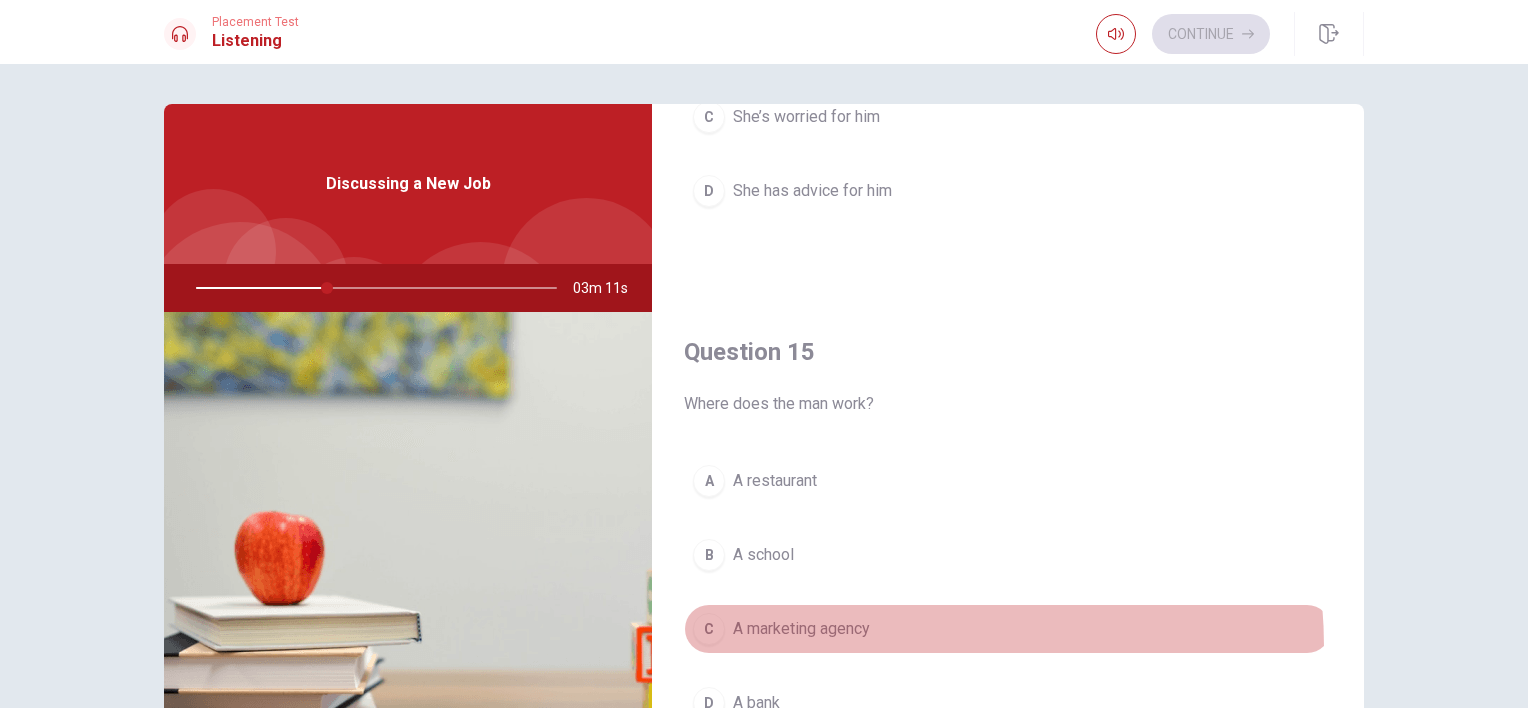 click on "C A marketing agency" at bounding box center [1008, 629] 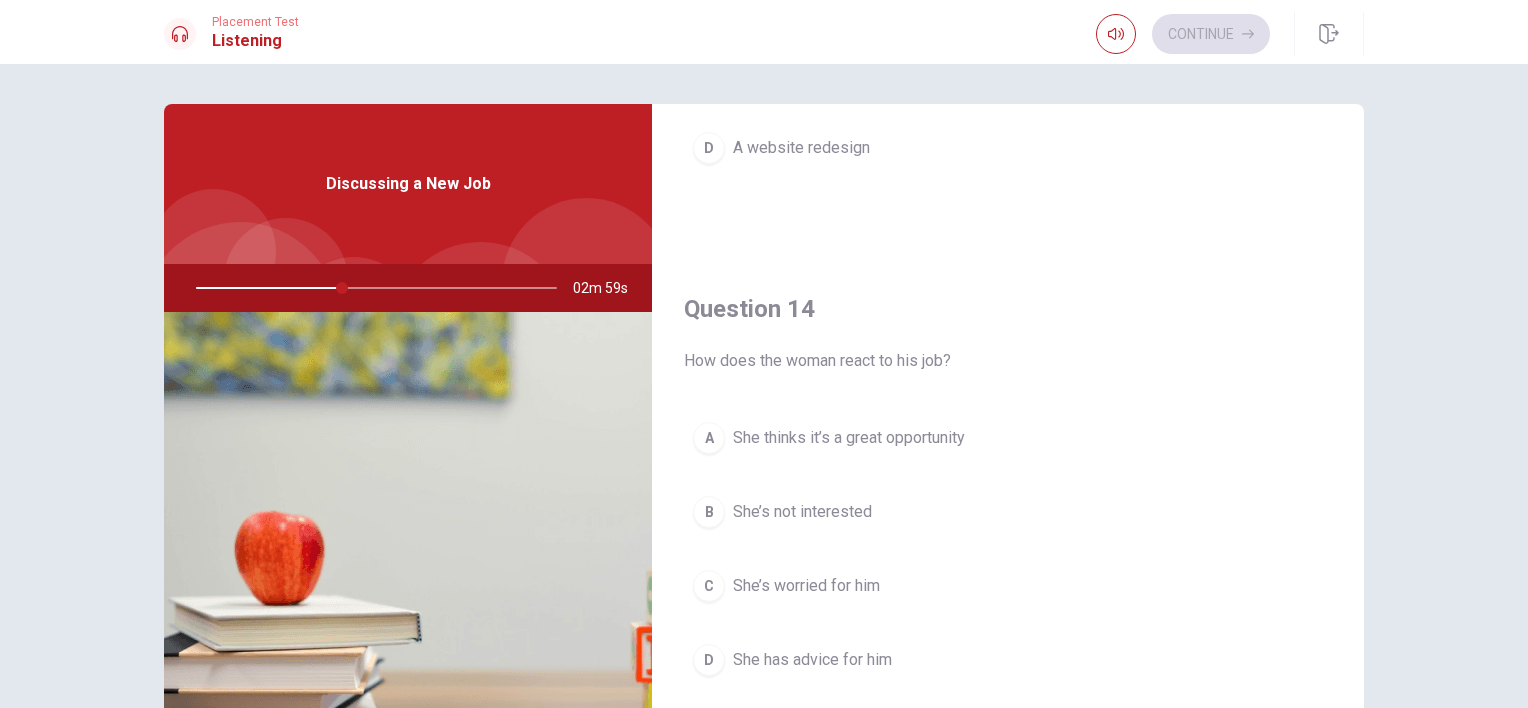 scroll, scrollTop: 1396, scrollLeft: 0, axis: vertical 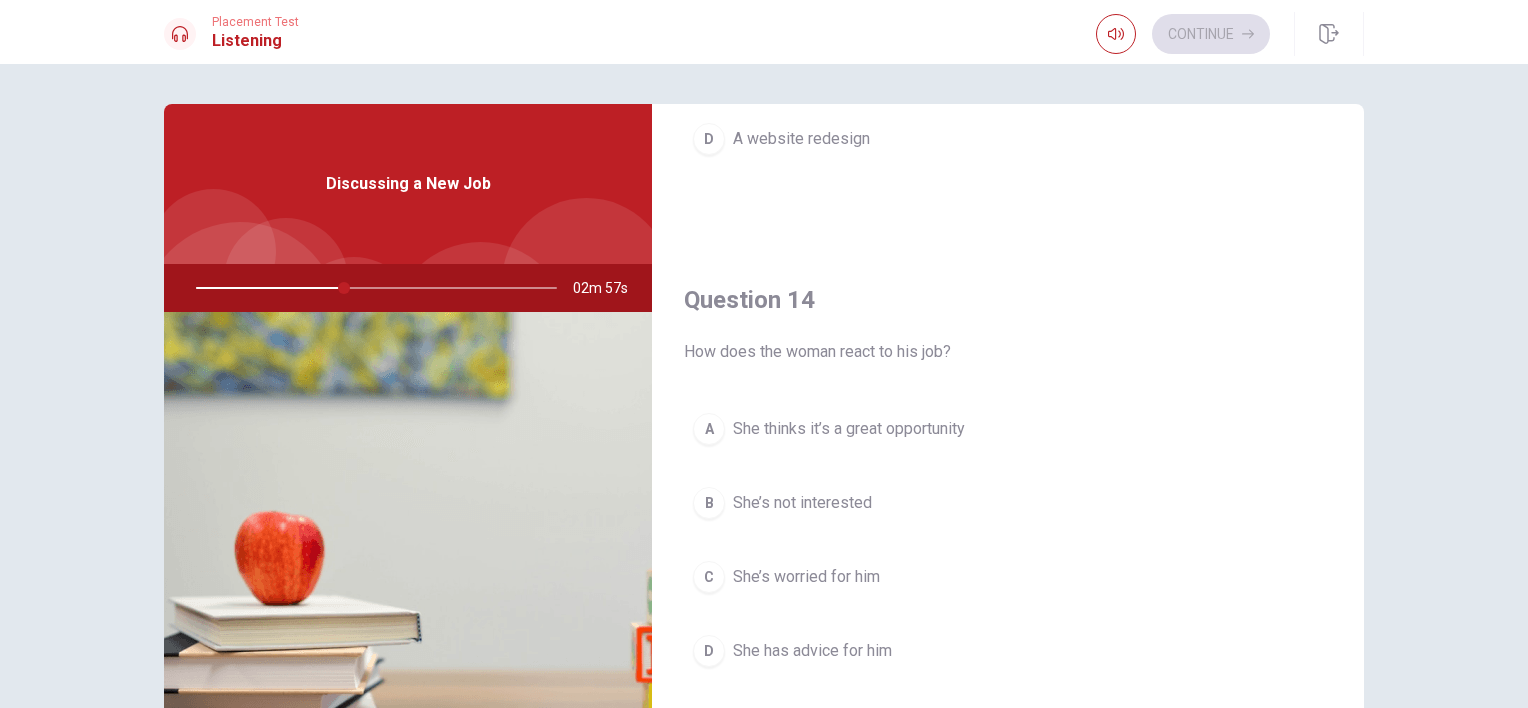 click on "She thinks it’s a great opportunity" at bounding box center (849, 429) 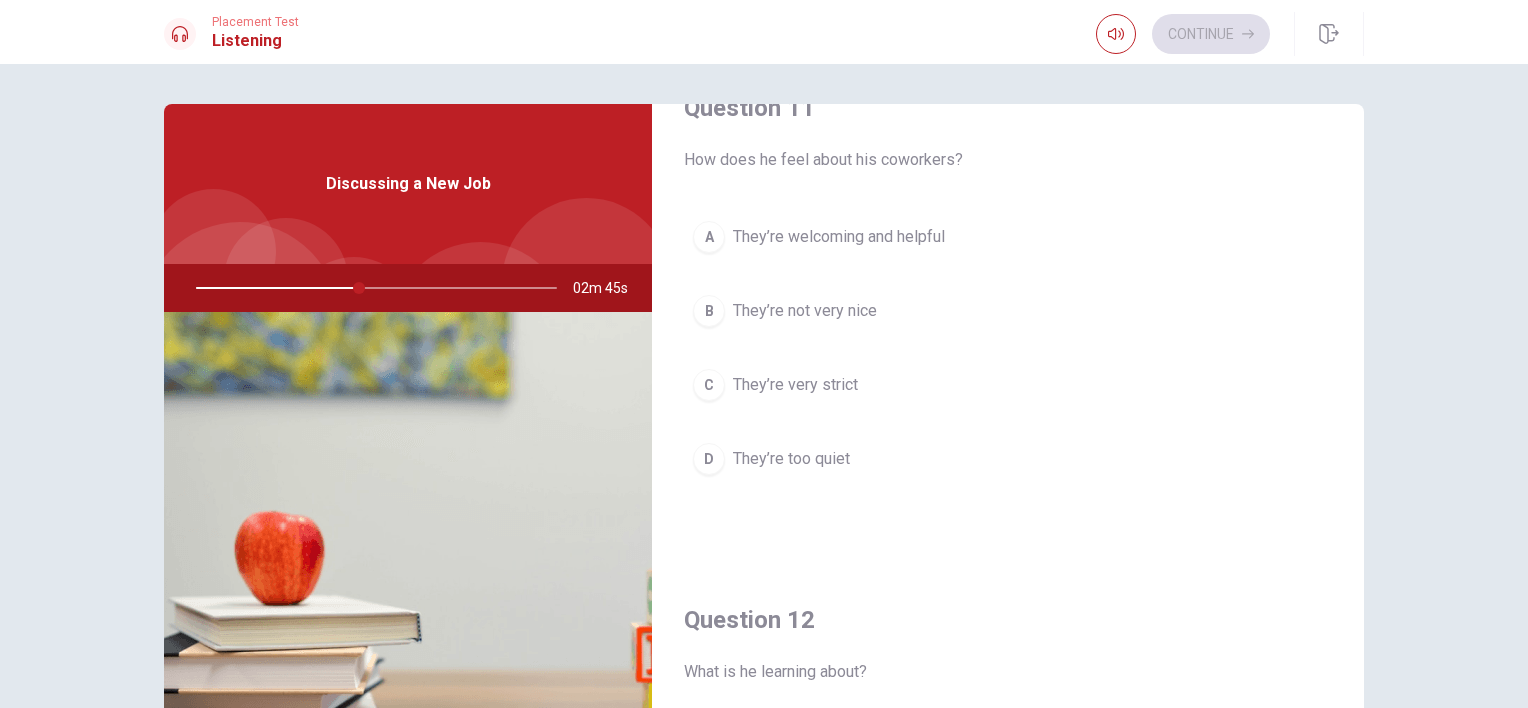 scroll, scrollTop: 0, scrollLeft: 0, axis: both 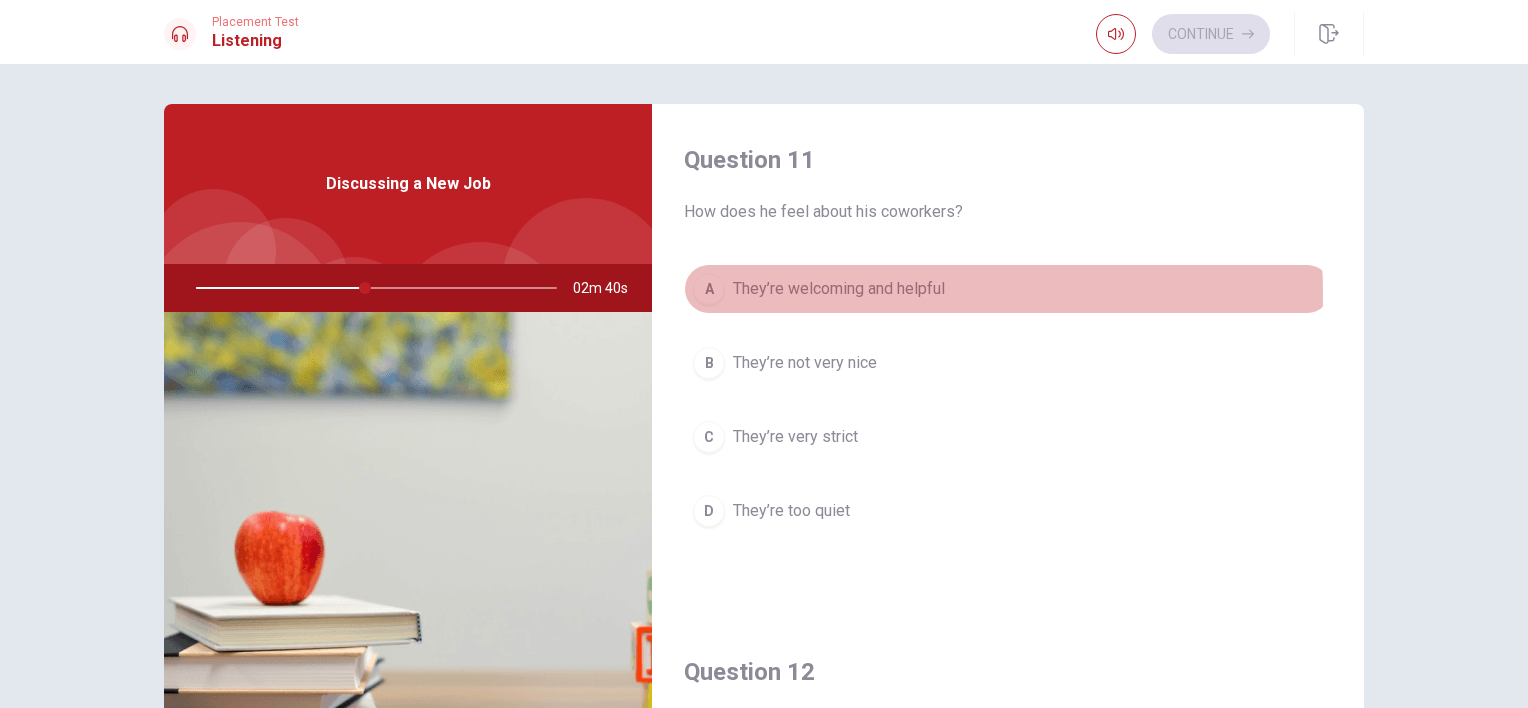 click on "They’re welcoming and helpful" at bounding box center (839, 289) 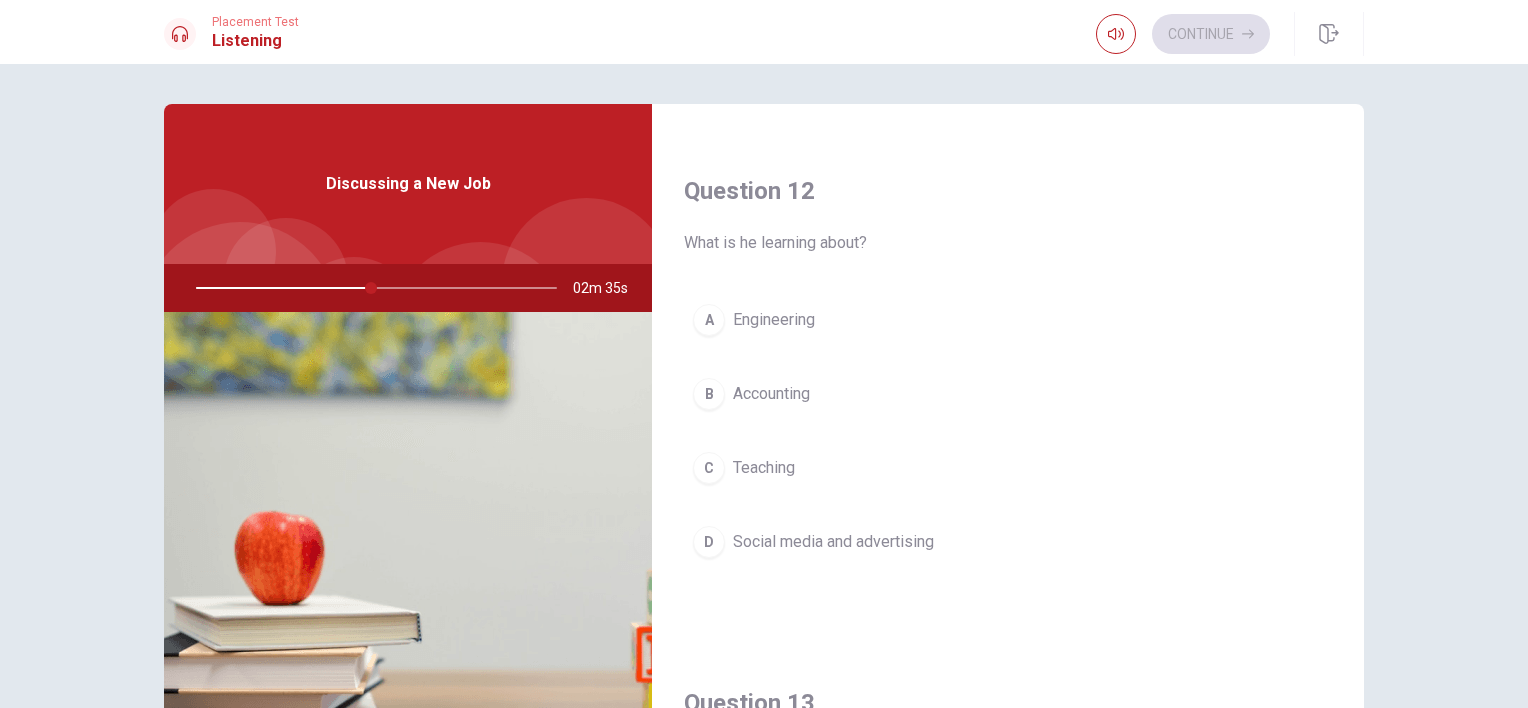 scroll, scrollTop: 476, scrollLeft: 0, axis: vertical 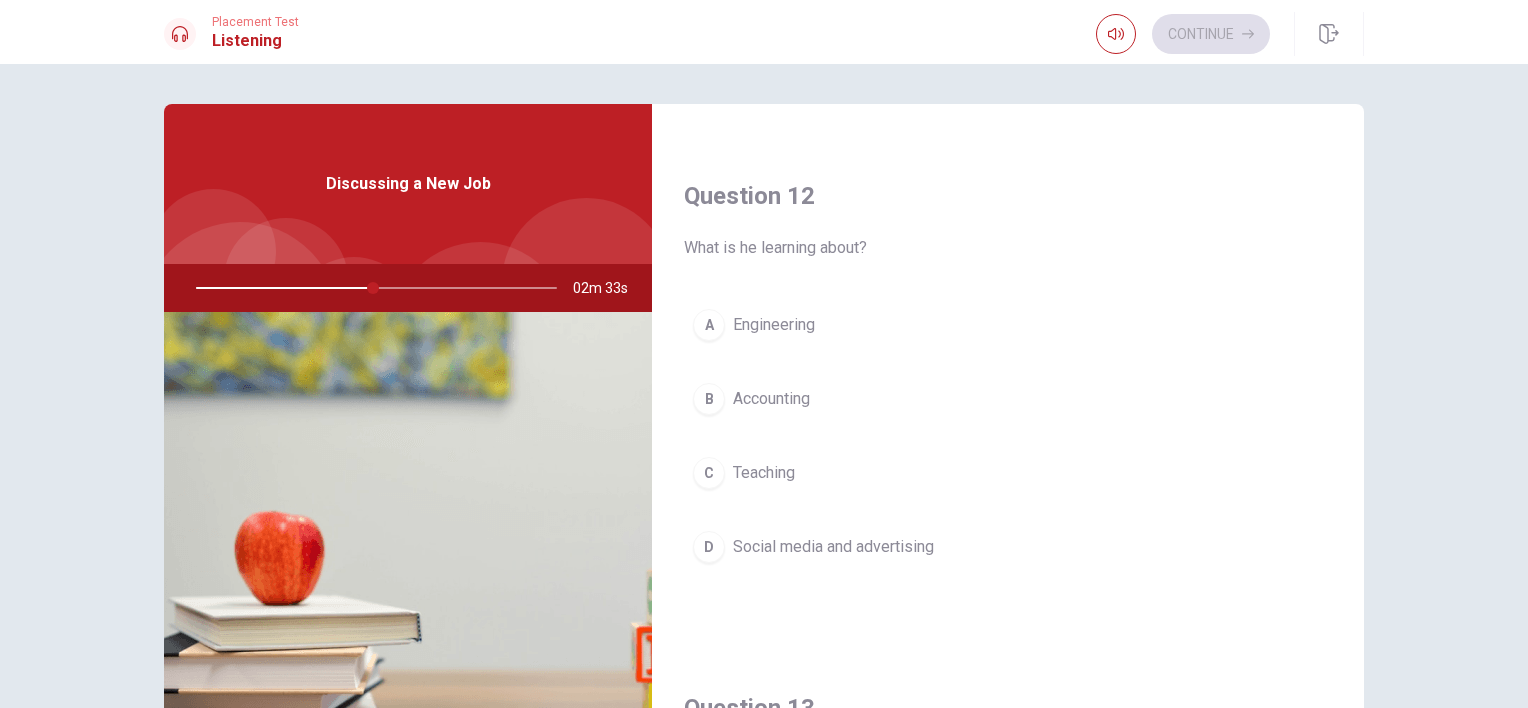 click on "Social media and advertising" at bounding box center [833, 547] 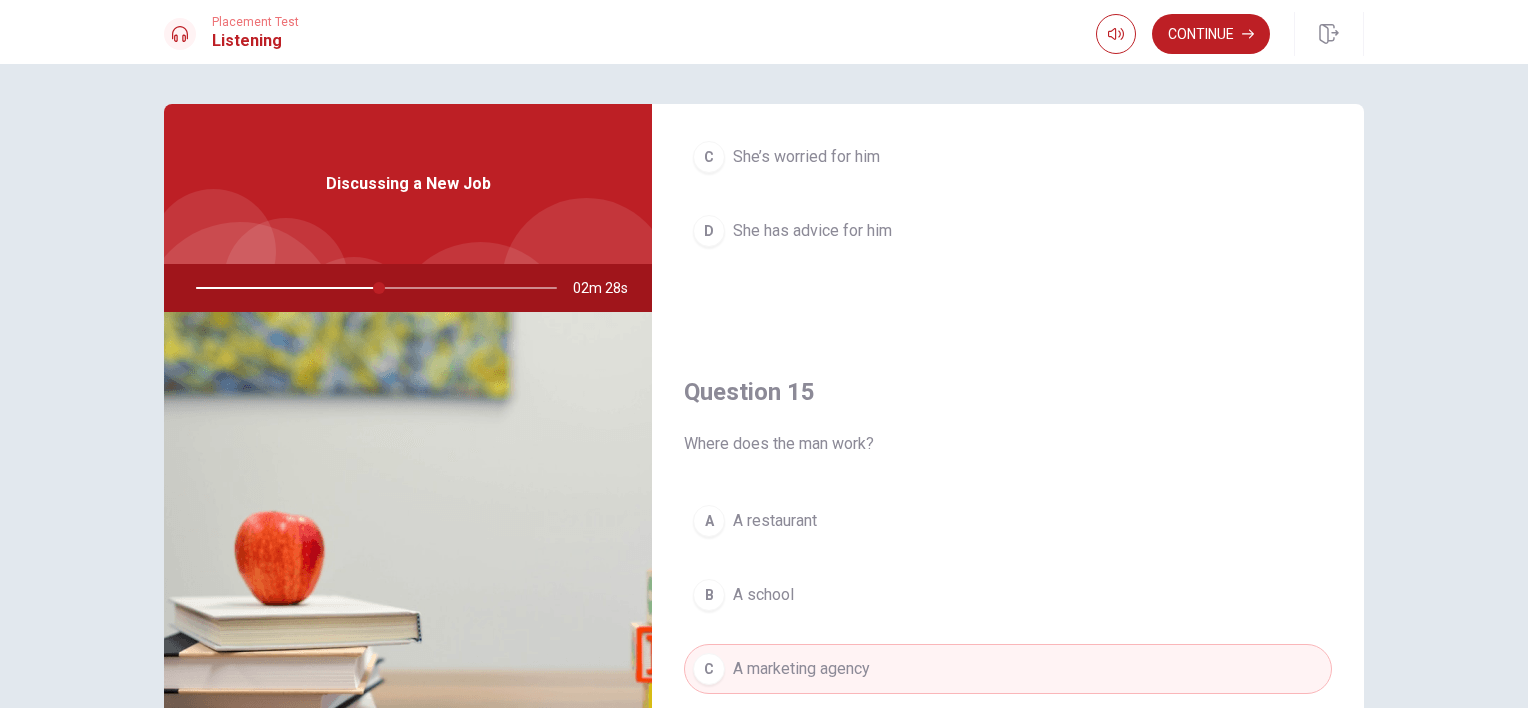 scroll, scrollTop: 1856, scrollLeft: 0, axis: vertical 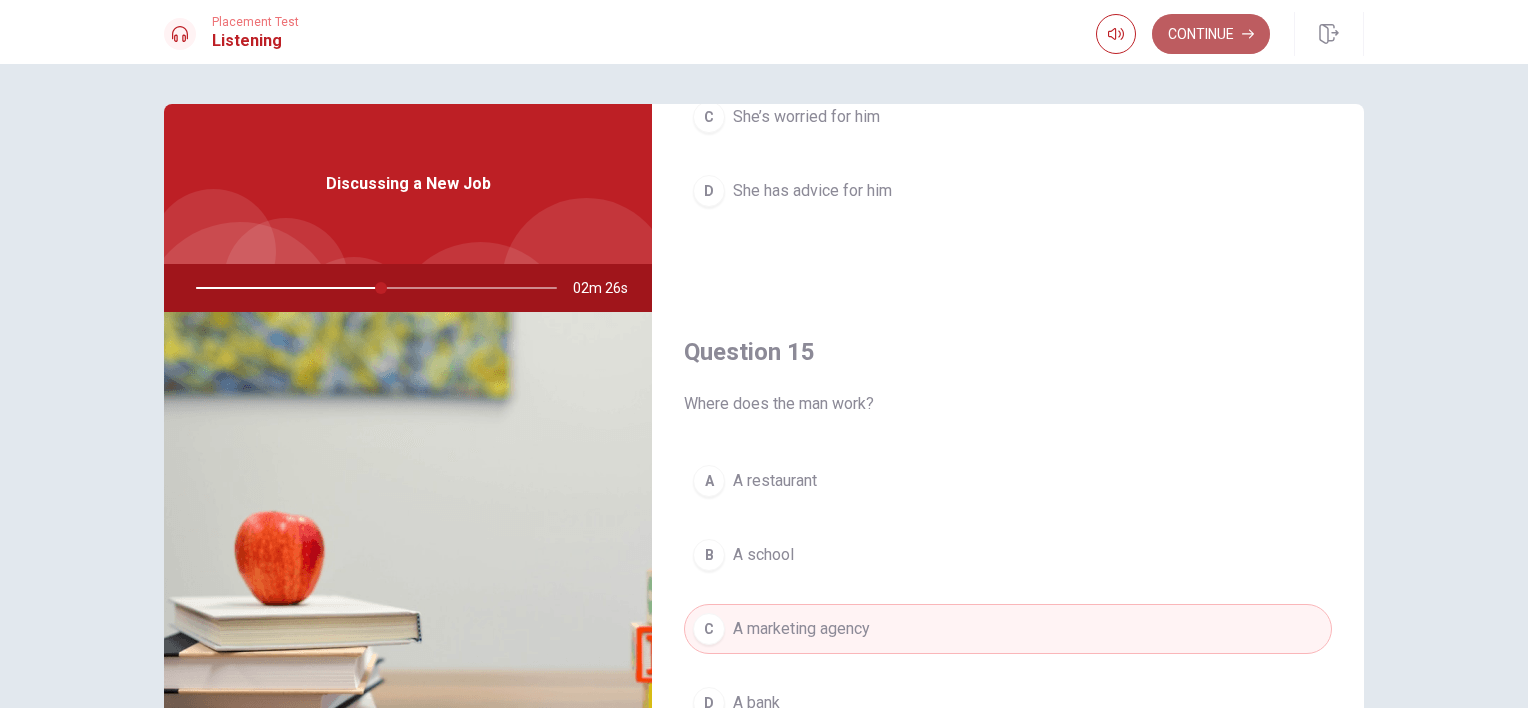 click on "Continue" at bounding box center (1211, 34) 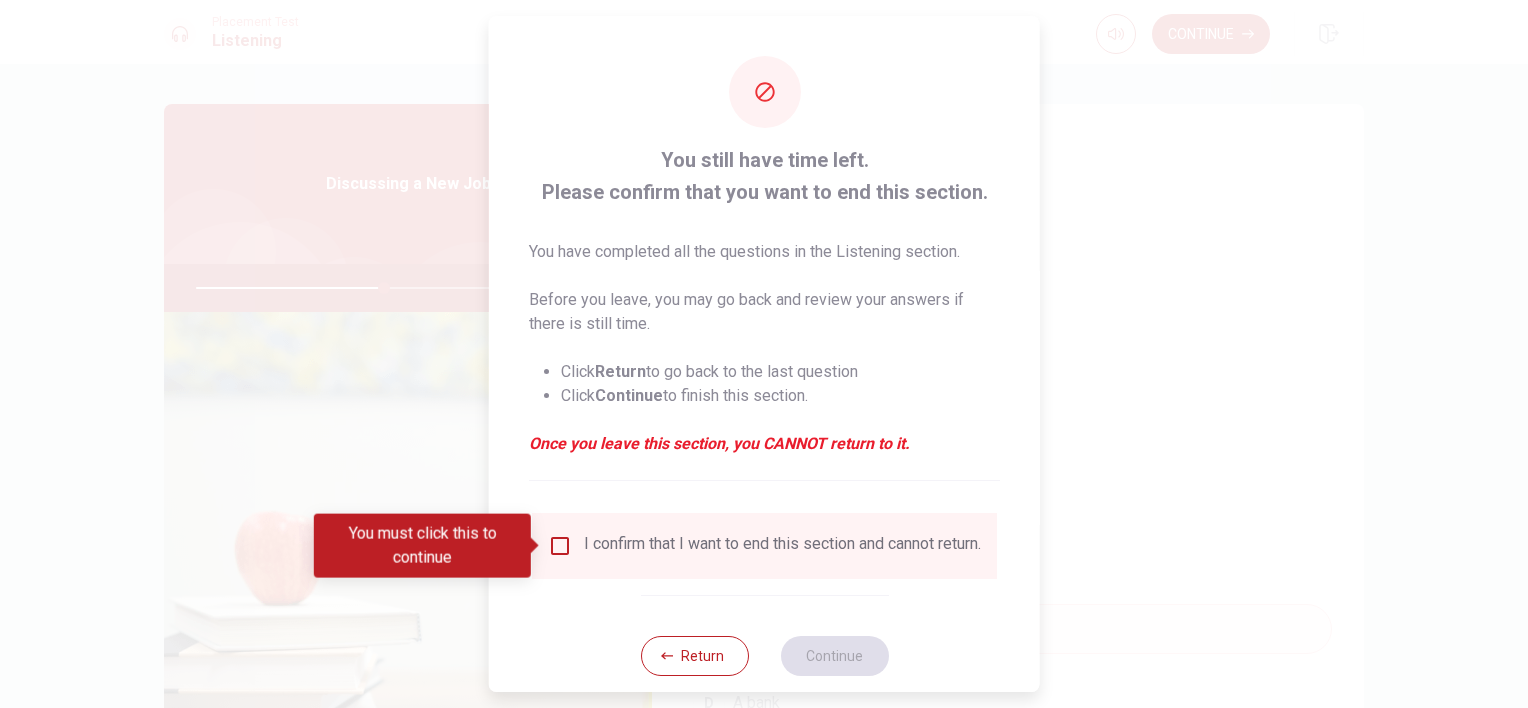 click on "I confirm that I want to end this section and cannot return." at bounding box center [782, 546] 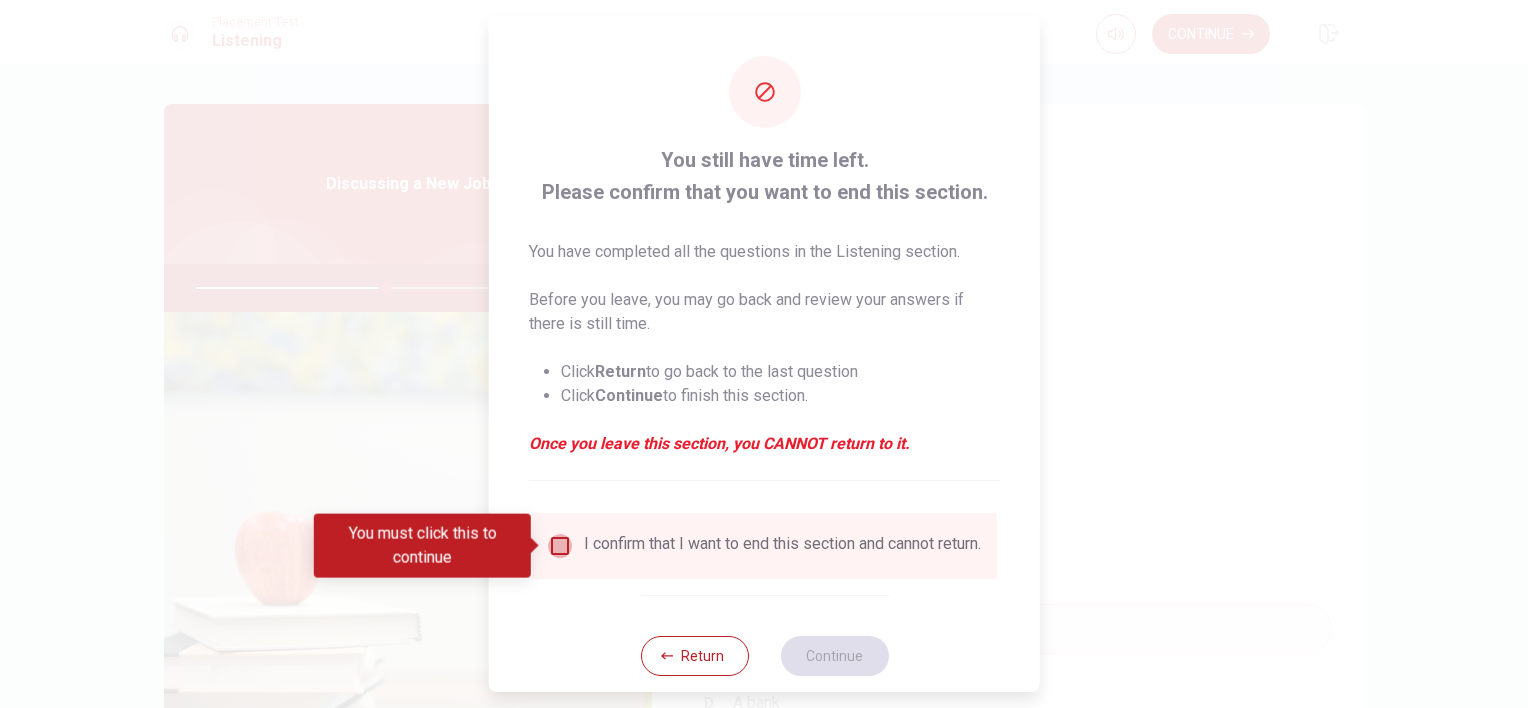 click at bounding box center [560, 546] 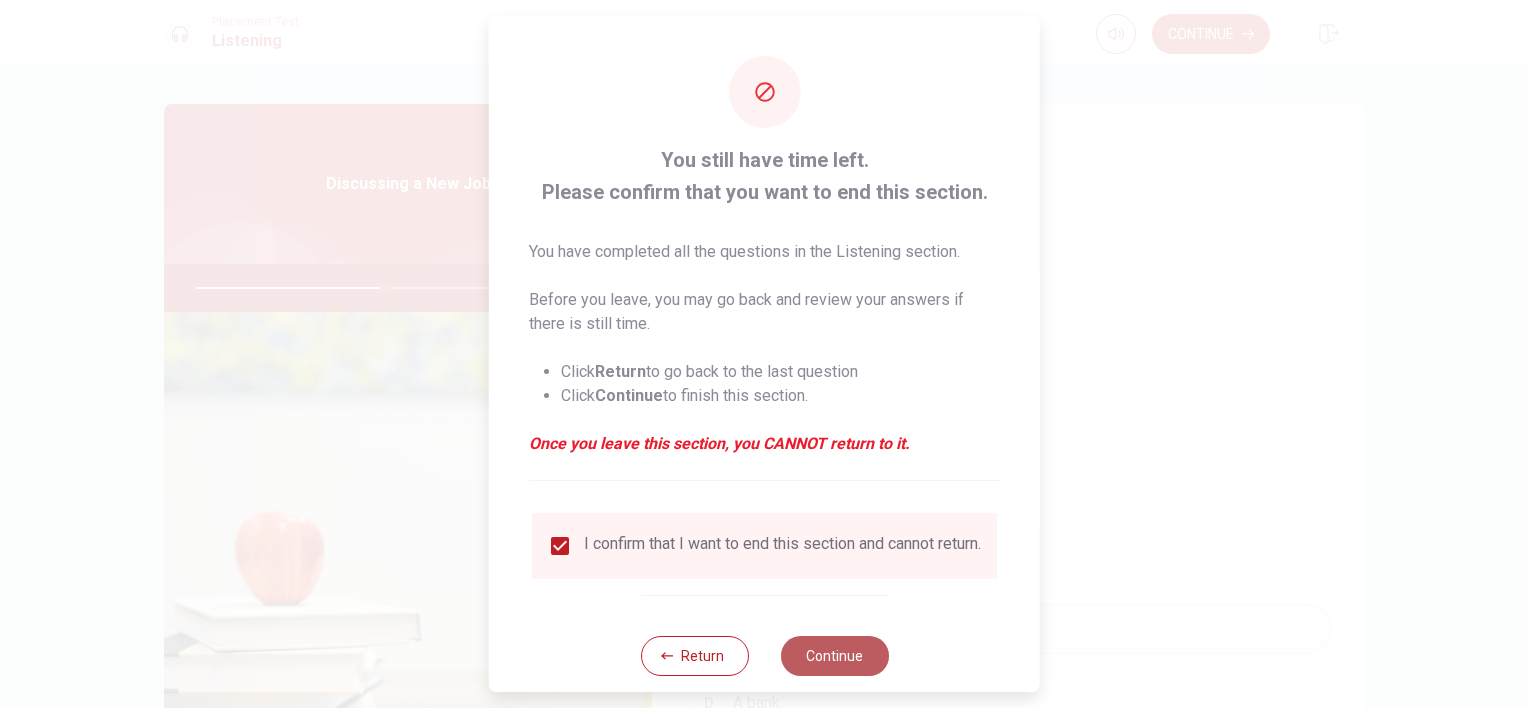 click on "Continue" at bounding box center [834, 656] 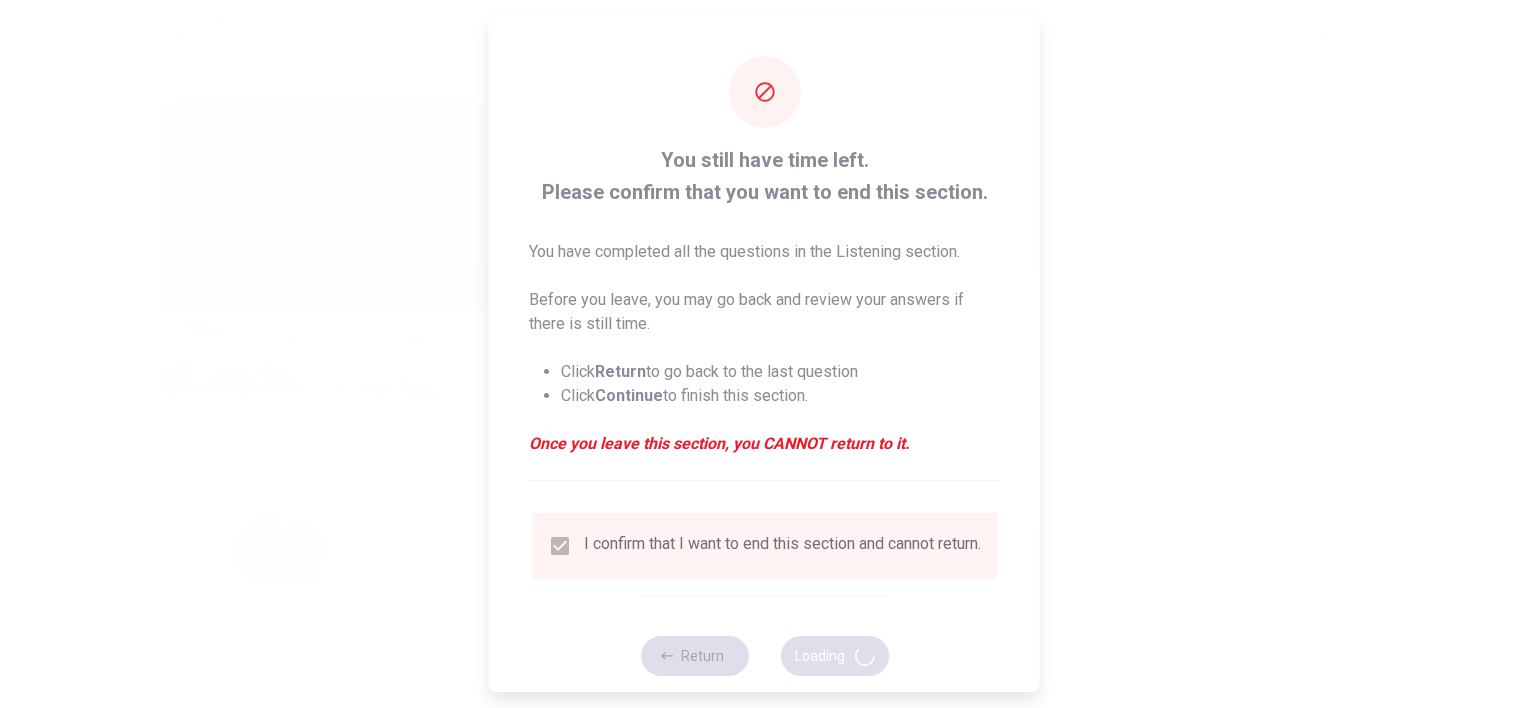 type on "53" 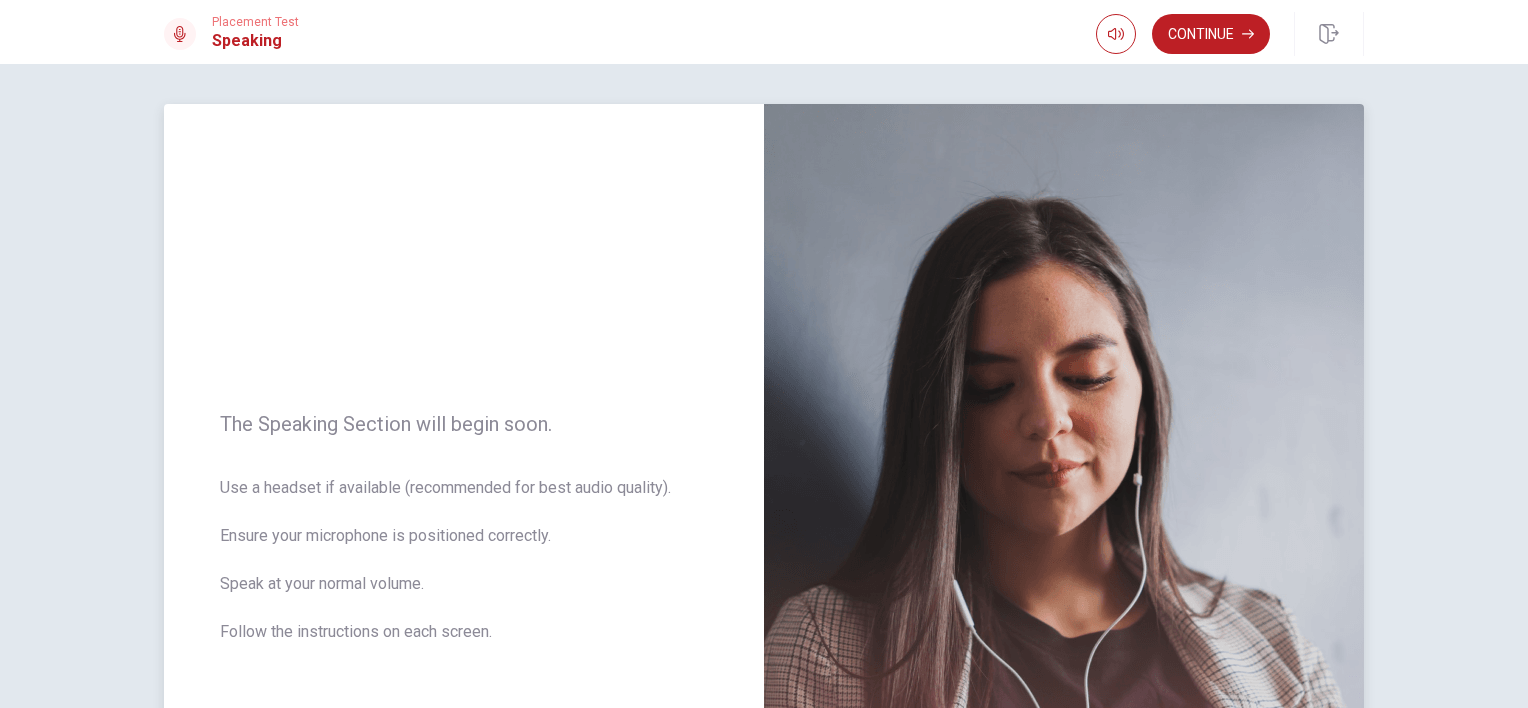 click on "Use a headset if available (recommended for best audio quality).
Ensure your microphone is positioned correctly.
Speak at your normal volume.
Follow the instructions on each screen." at bounding box center [464, 572] 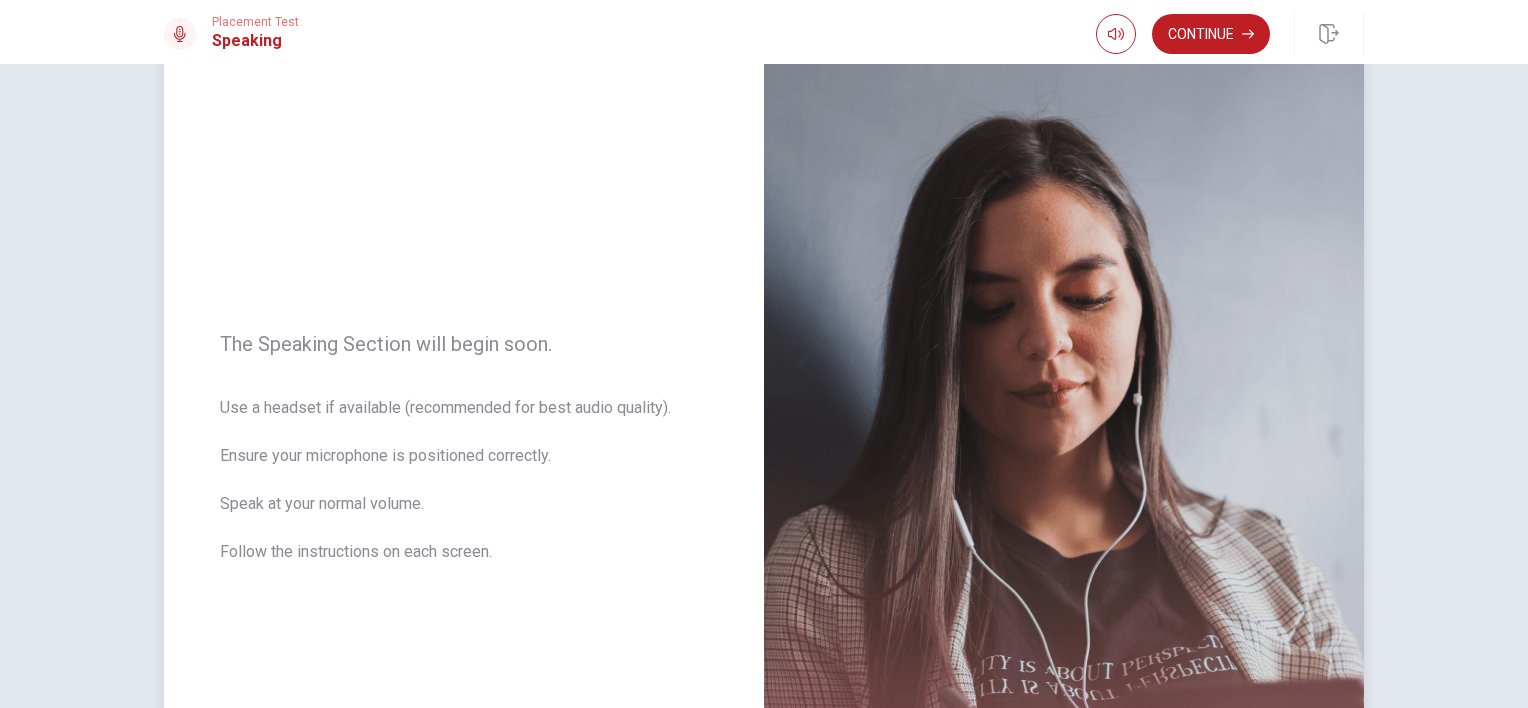 click on "Use a headset if available (recommended for best audio quality).
Ensure your microphone is positioned correctly.
Speak at your normal volume.
Follow the instructions on each screen." at bounding box center [464, 492] 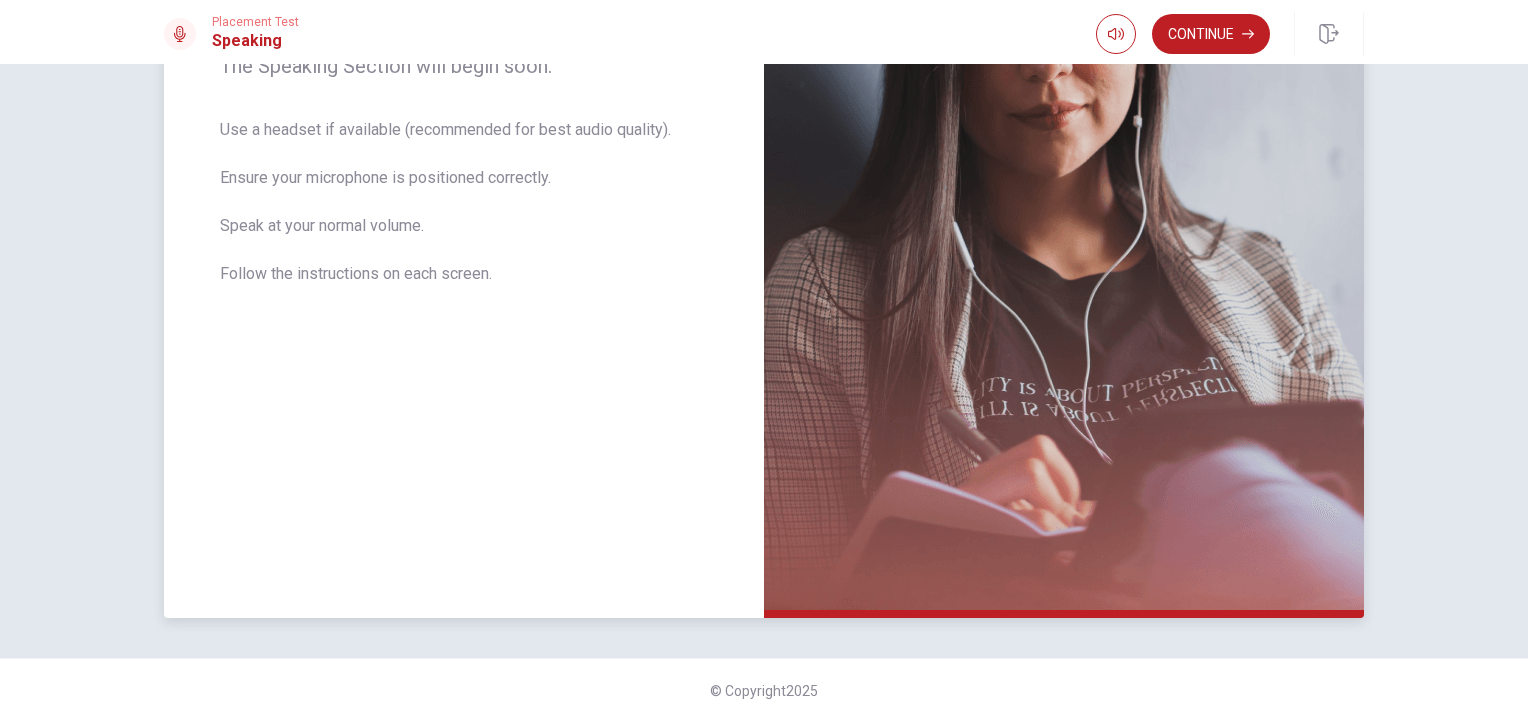scroll, scrollTop: 360, scrollLeft: 0, axis: vertical 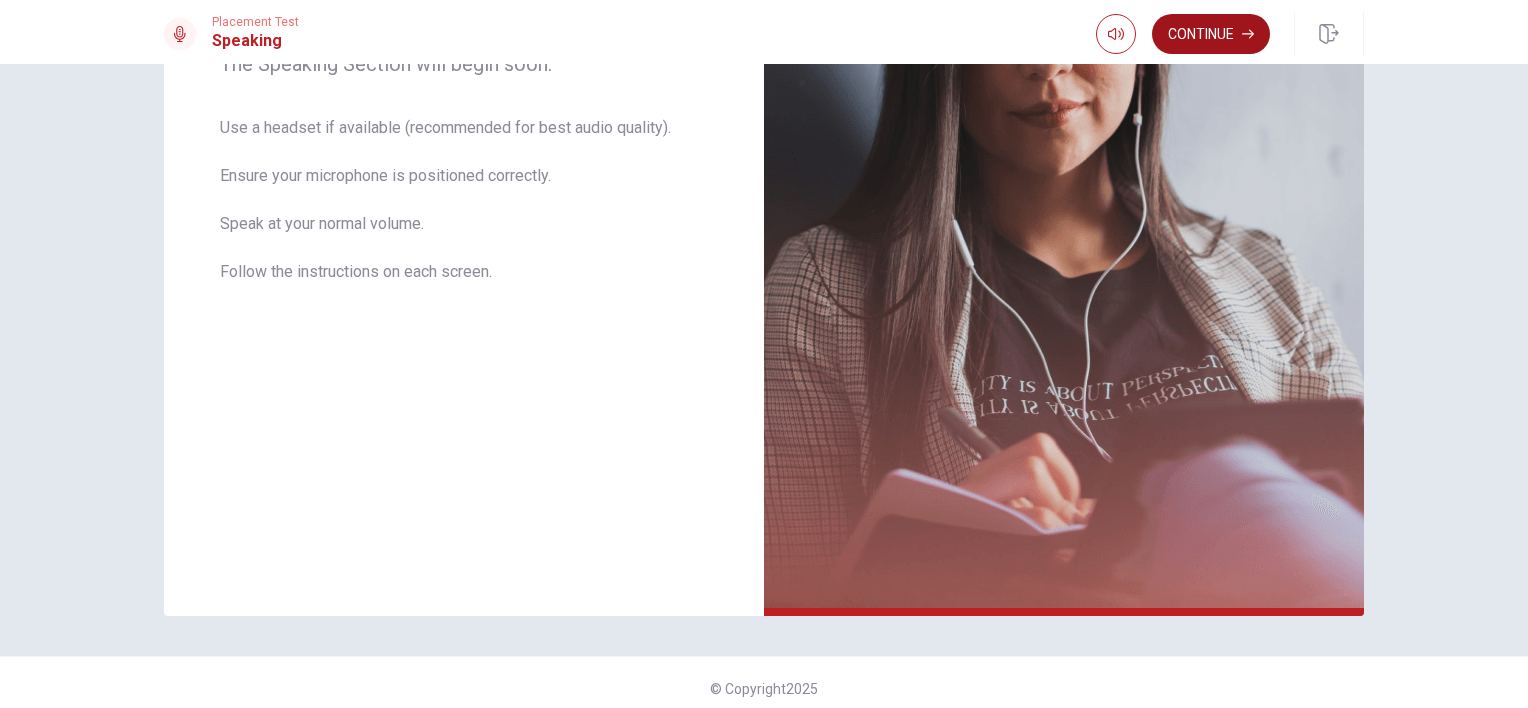 click on "Continue" at bounding box center (1211, 34) 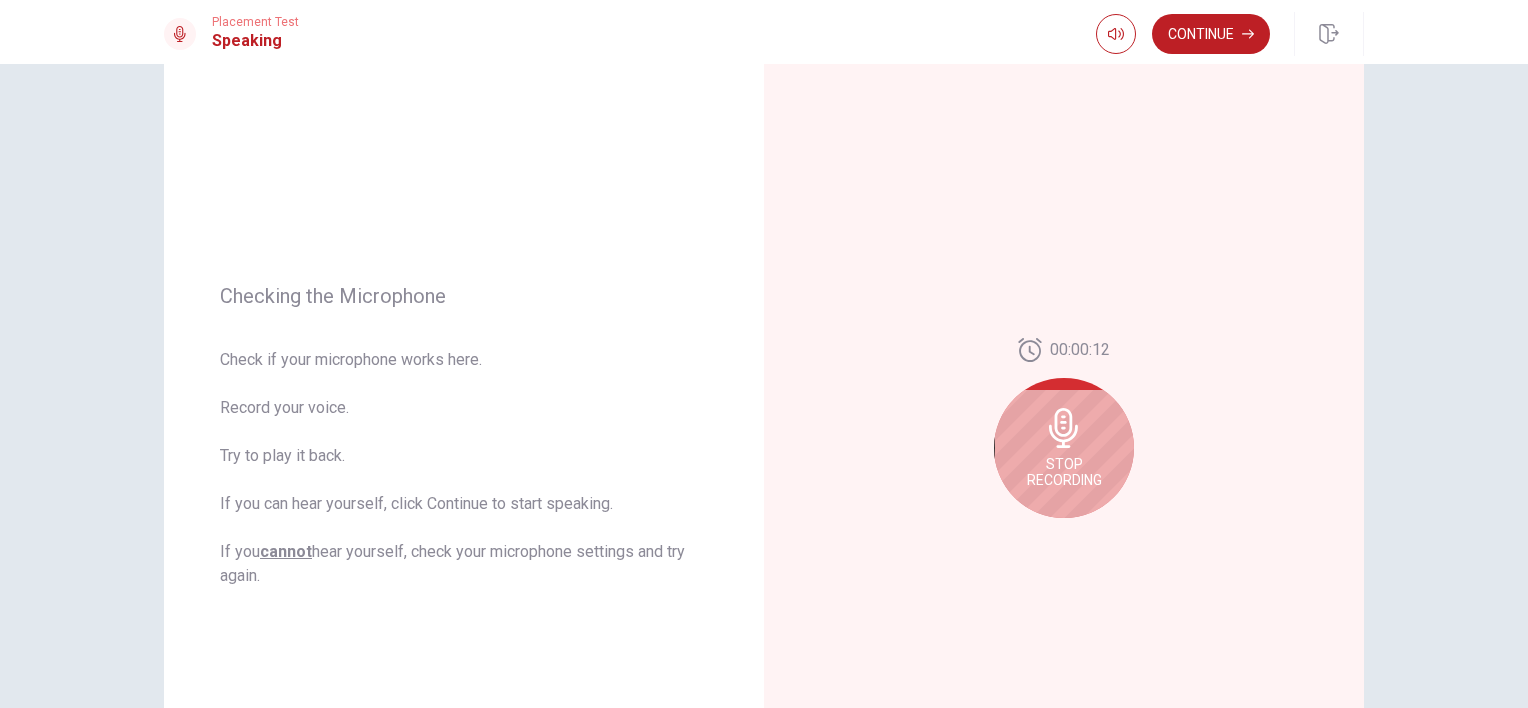 scroll, scrollTop: 98, scrollLeft: 0, axis: vertical 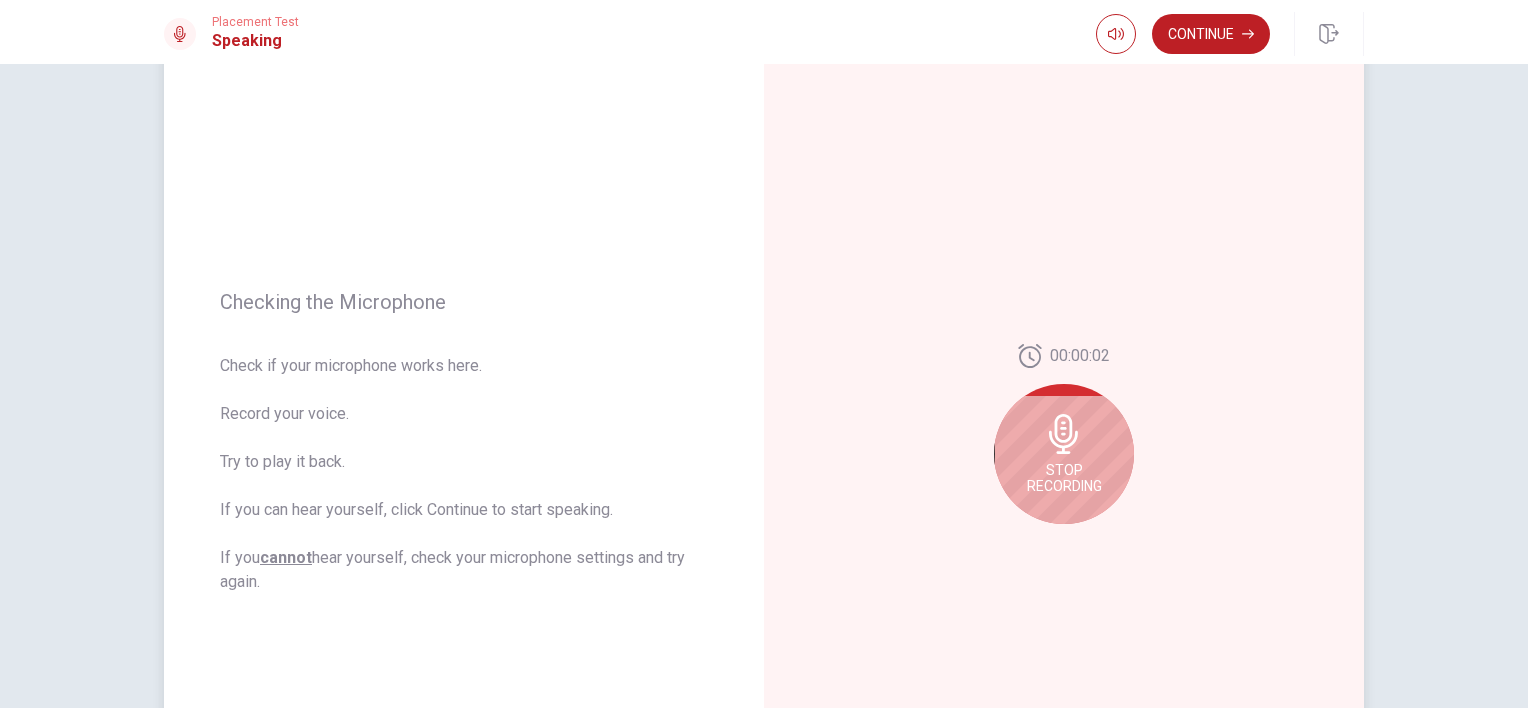 click on "Stop   Recording" at bounding box center (1064, 478) 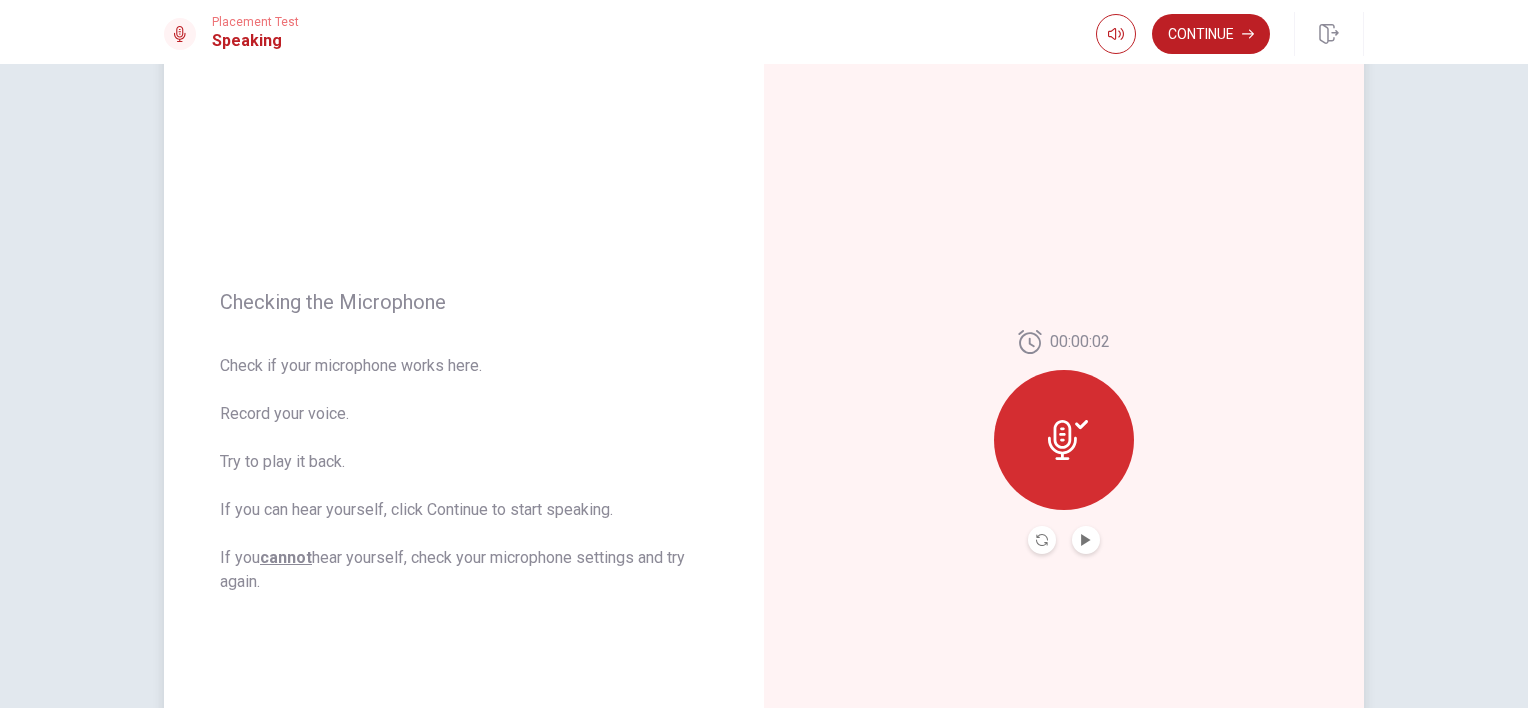 click at bounding box center (1064, 540) 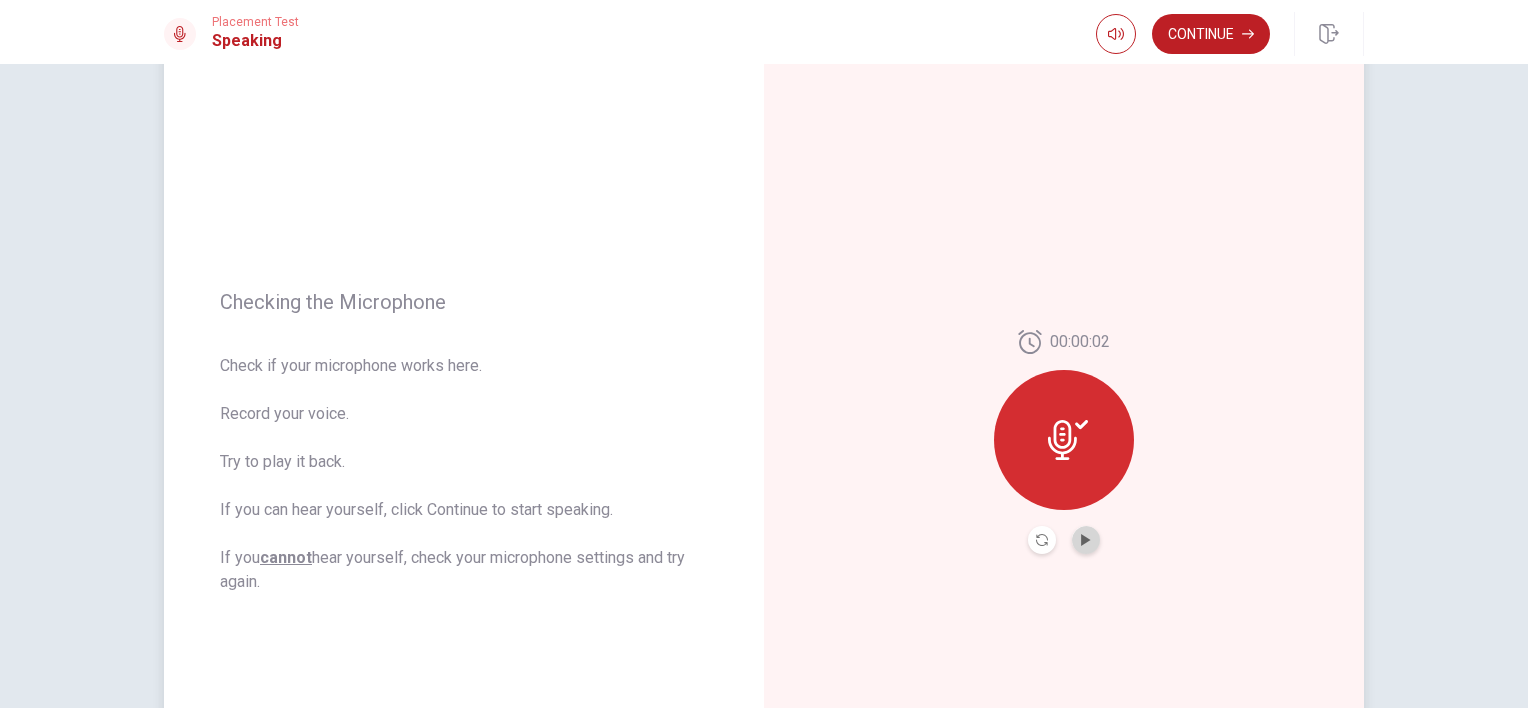 click at bounding box center (1086, 540) 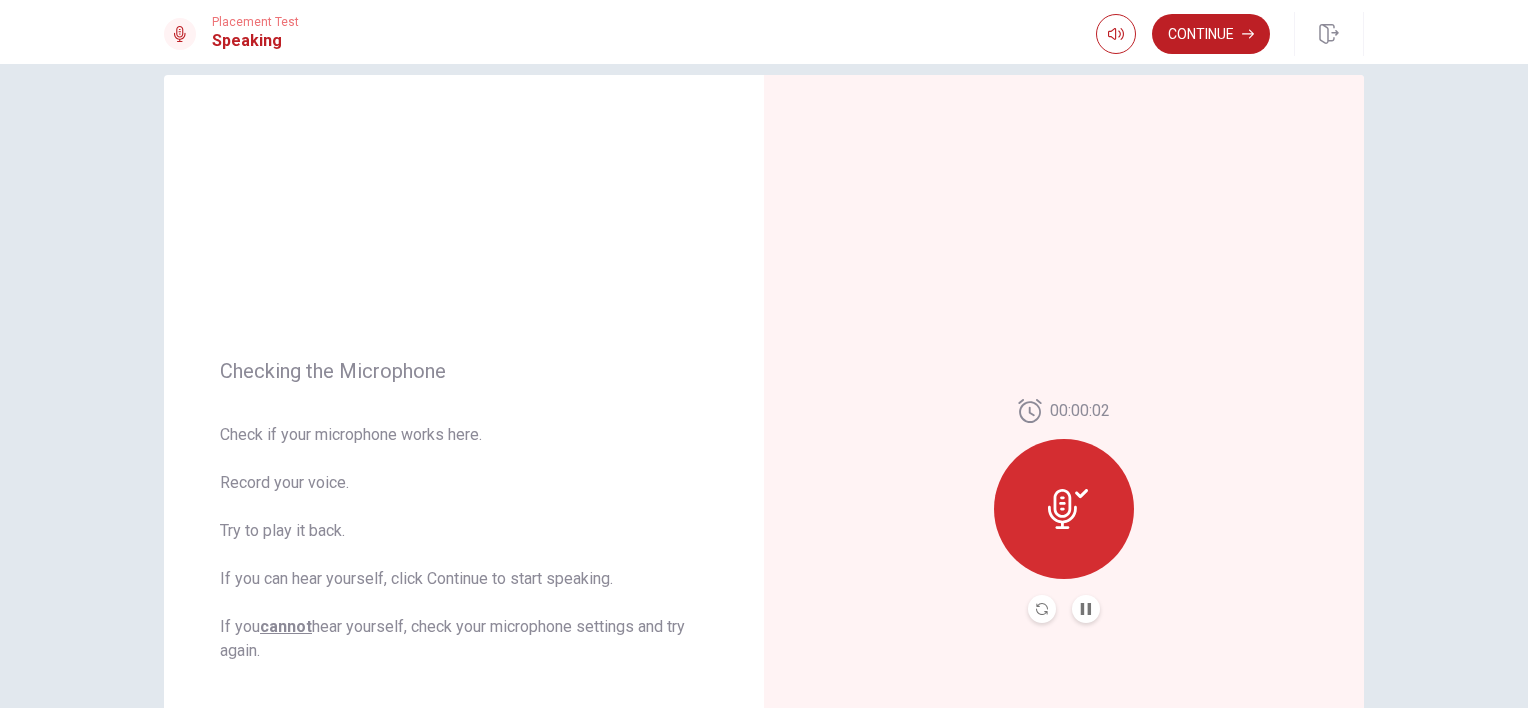 scroll, scrollTop: 0, scrollLeft: 0, axis: both 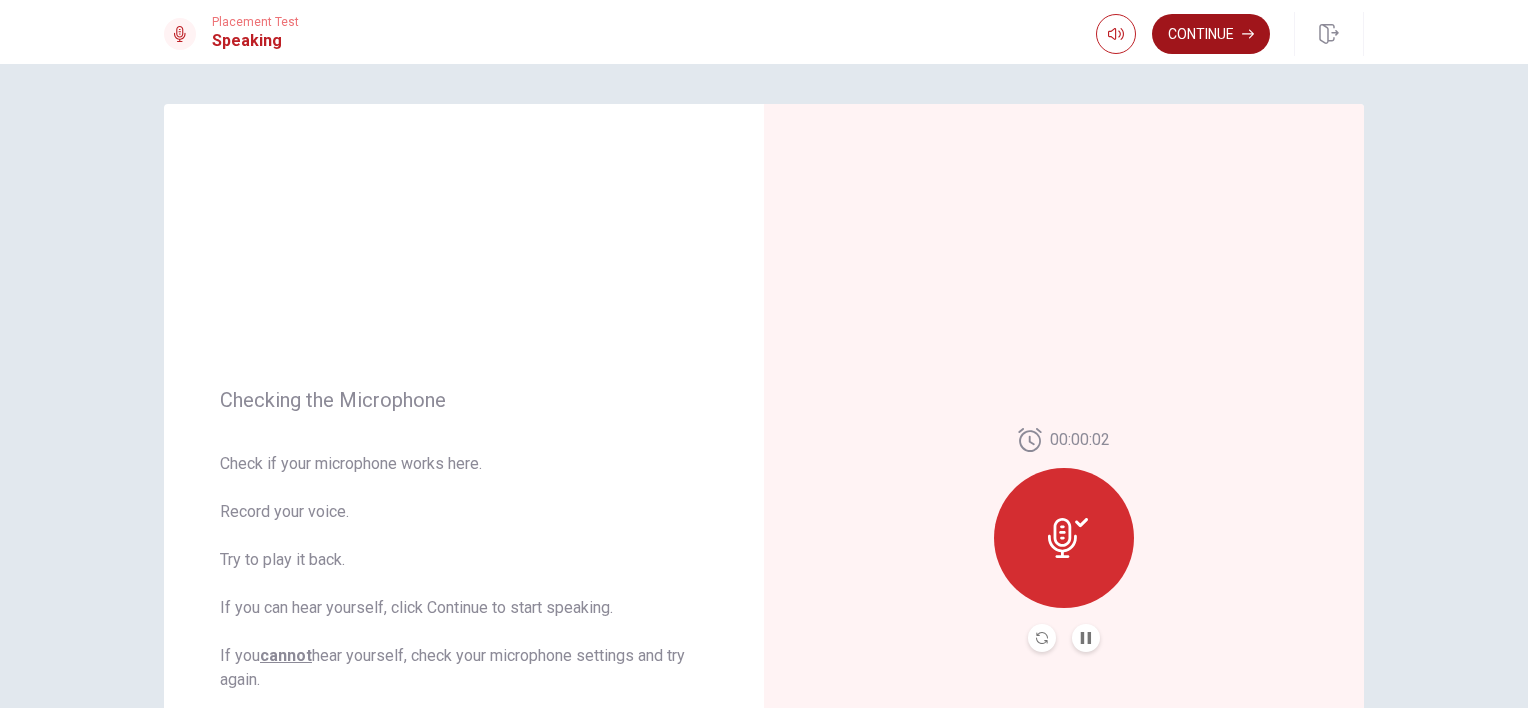 click on "Continue" at bounding box center (1211, 34) 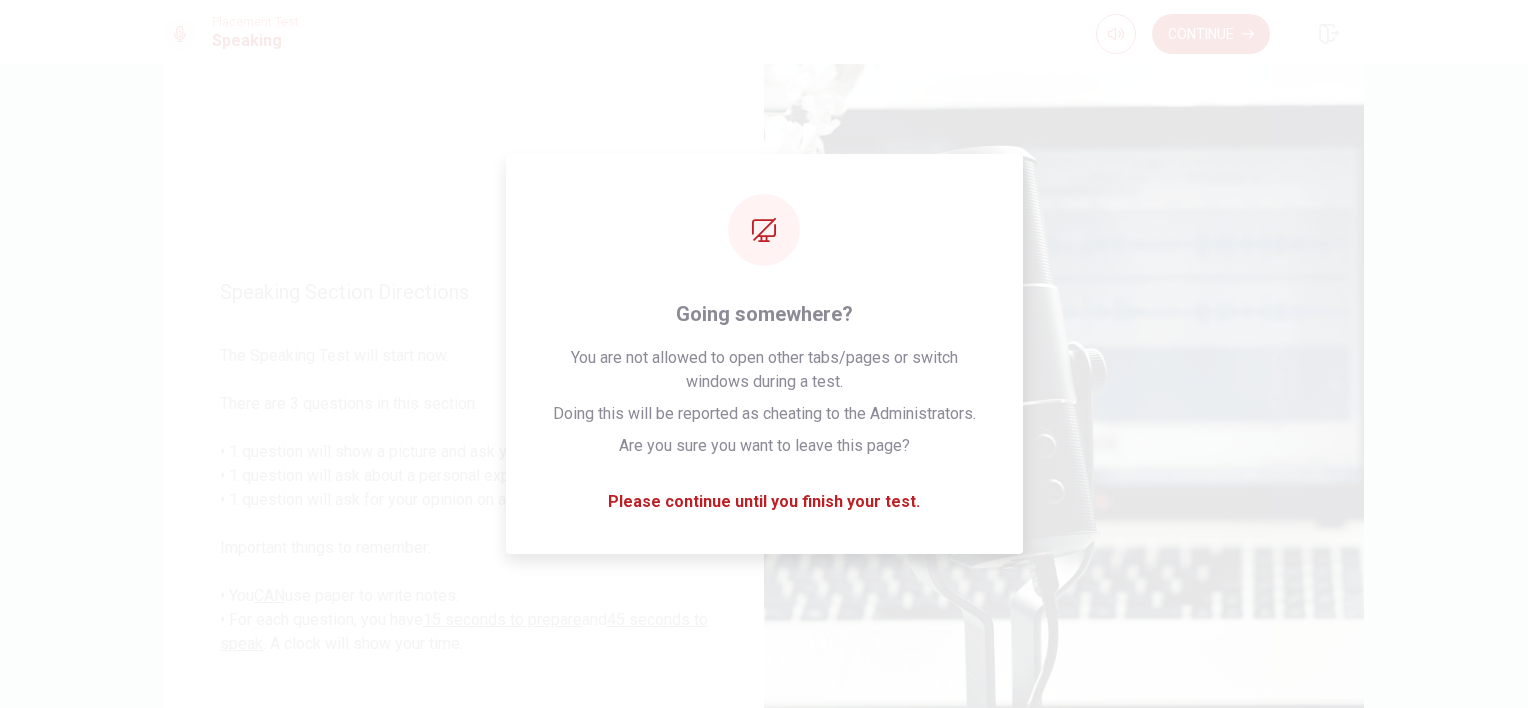 scroll, scrollTop: 84, scrollLeft: 0, axis: vertical 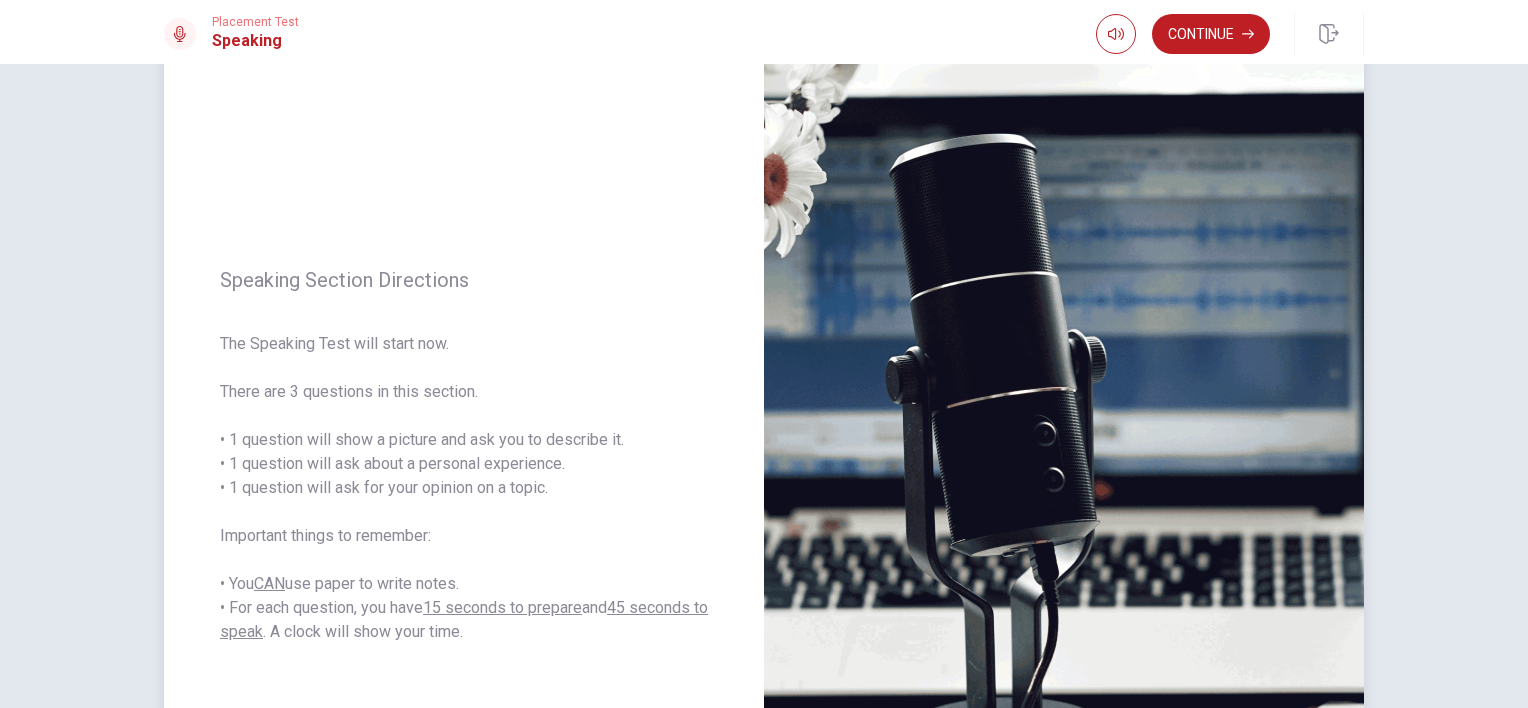 click on "The Speaking Test will start now.
There are 3 questions in this section.
• 1 question will show a picture and ask you to describe it.
• 1 question will ask about a personal experience.
• 1 question will ask for your opinion on a topic.
Important things to remember:
• You  CAN  use paper to write notes.
• For each question, you have  15 seconds to prepare  and  45 seconds to speak . A clock will show your time." at bounding box center [464, 488] 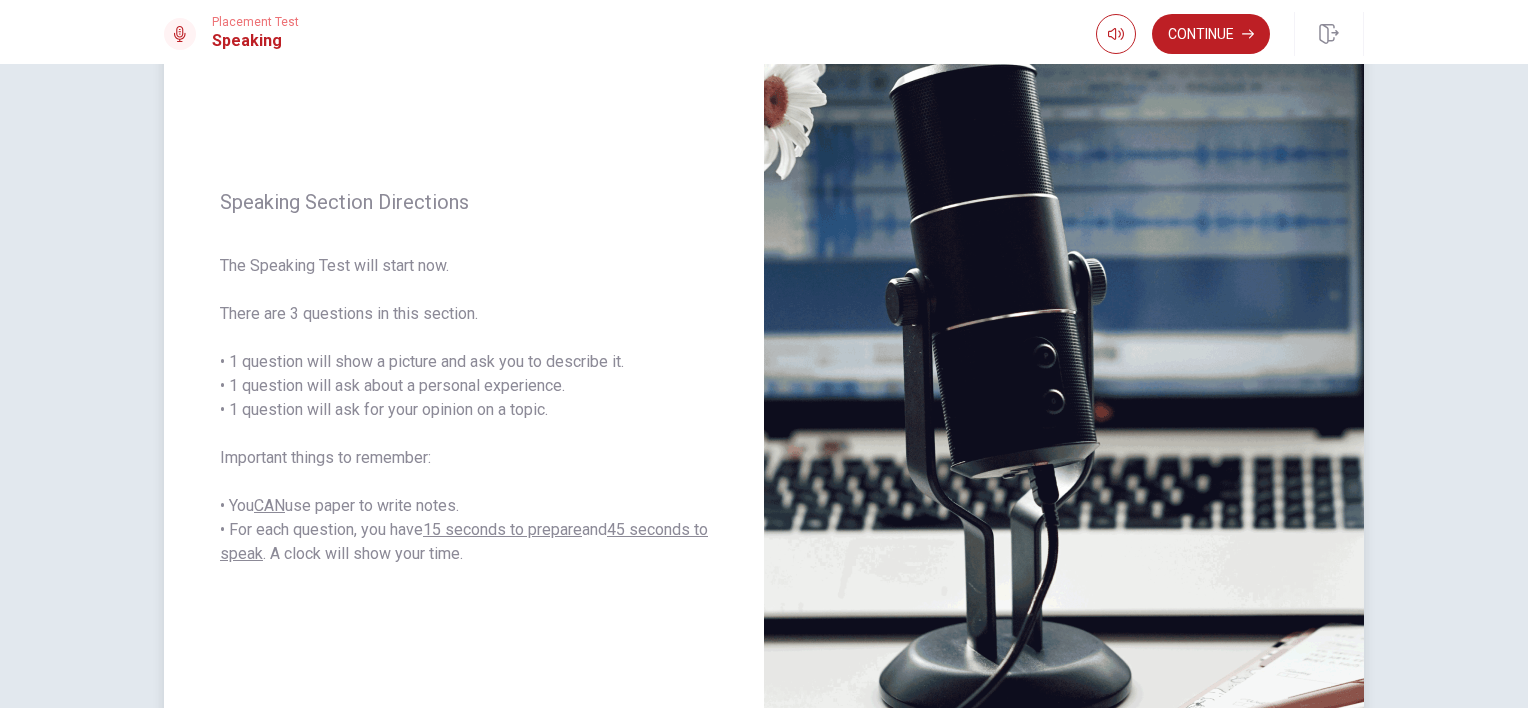click on "The Speaking Test will start now.
There are 3 questions in this section.
• 1 question will show a picture and ask you to describe it.
• 1 question will ask about a personal experience.
• 1 question will ask for your opinion on a topic.
Important things to remember:
• You  CAN  use paper to write notes.
• For each question, you have  15 seconds to prepare  and  45 seconds to speak . A clock will show your time." at bounding box center (464, 410) 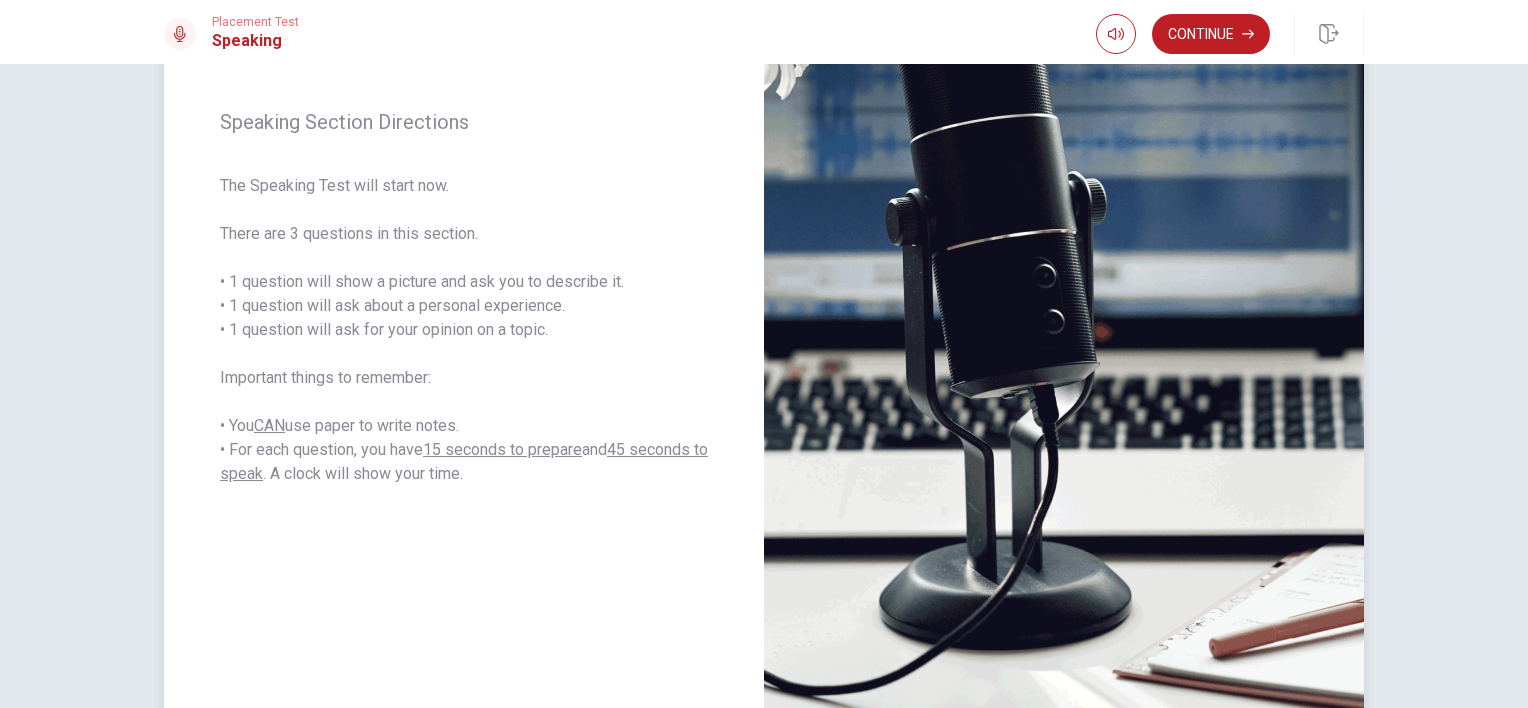 scroll, scrollTop: 244, scrollLeft: 0, axis: vertical 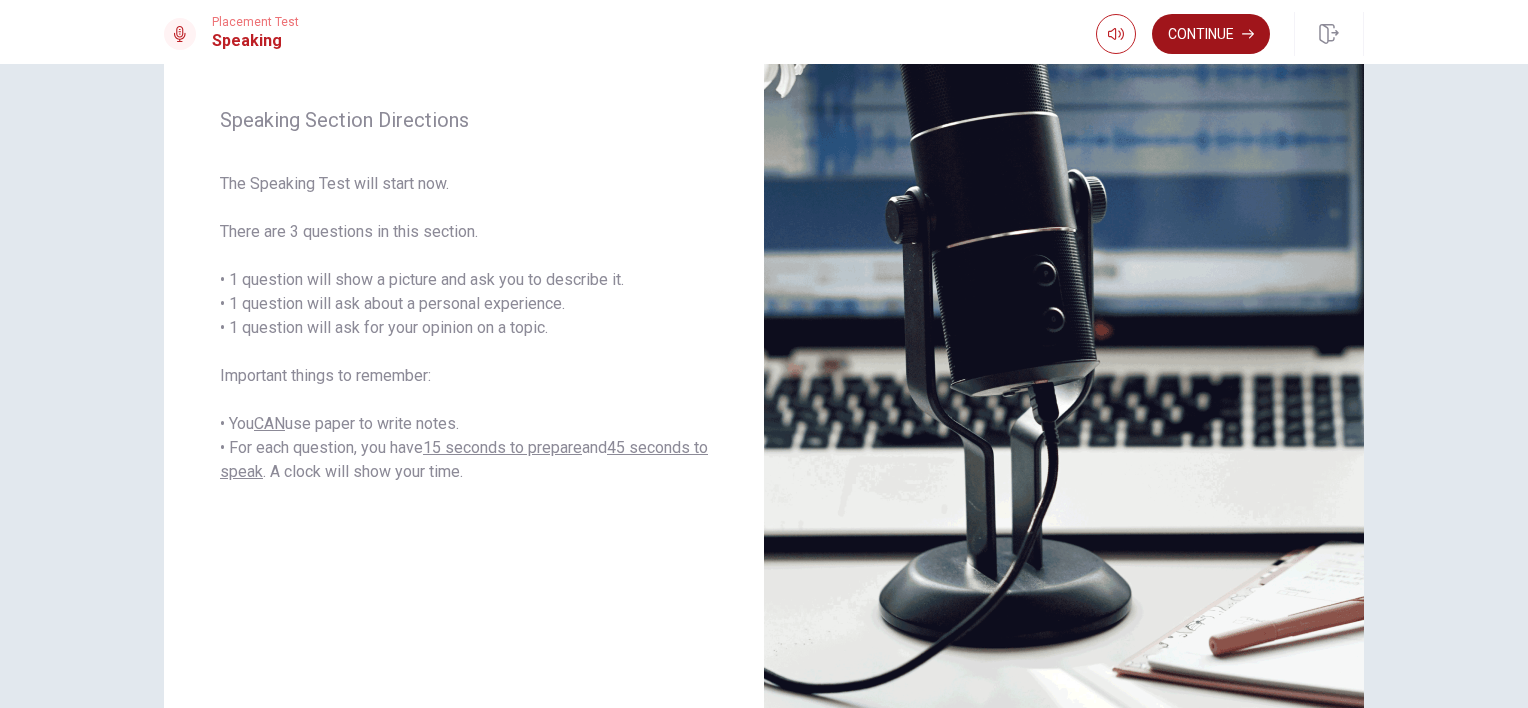 click on "Continue" at bounding box center [1211, 34] 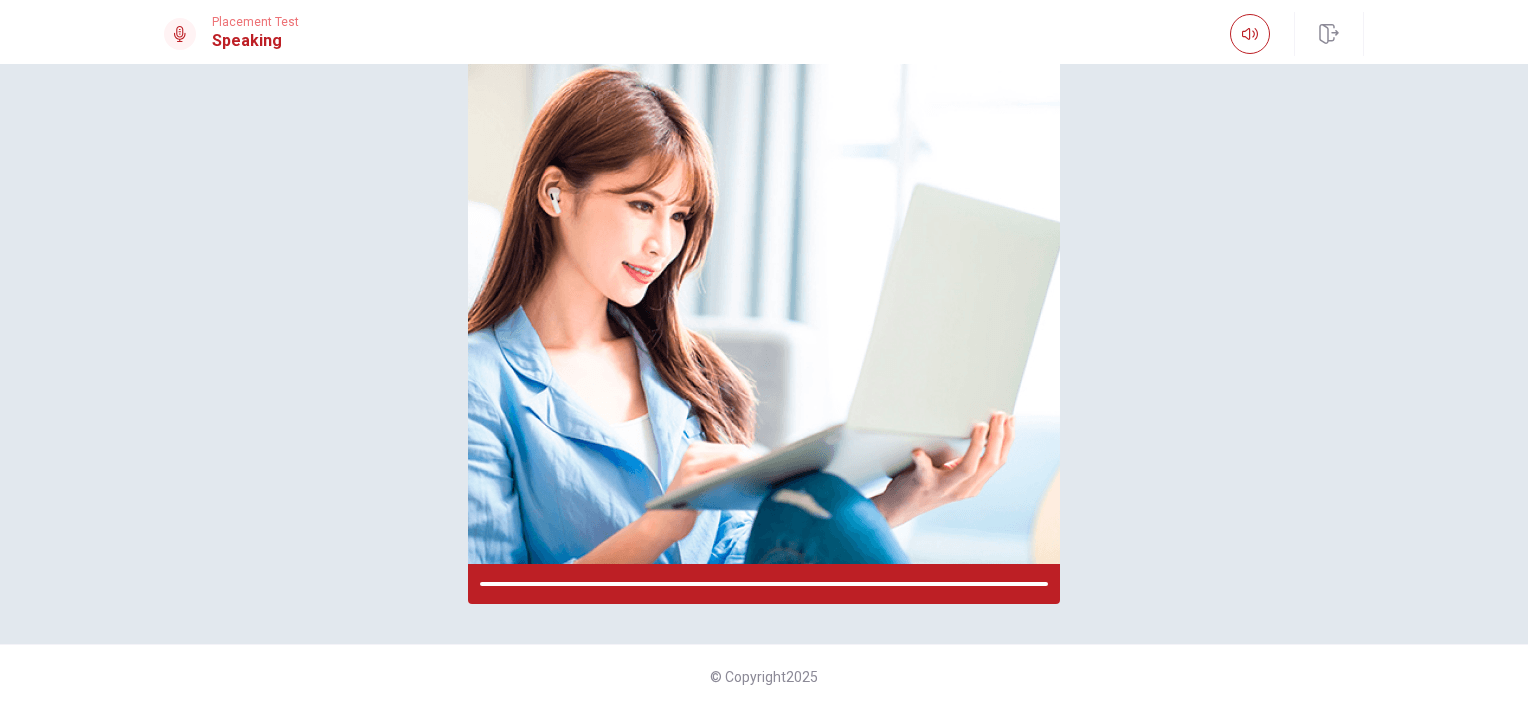scroll, scrollTop: 168, scrollLeft: 0, axis: vertical 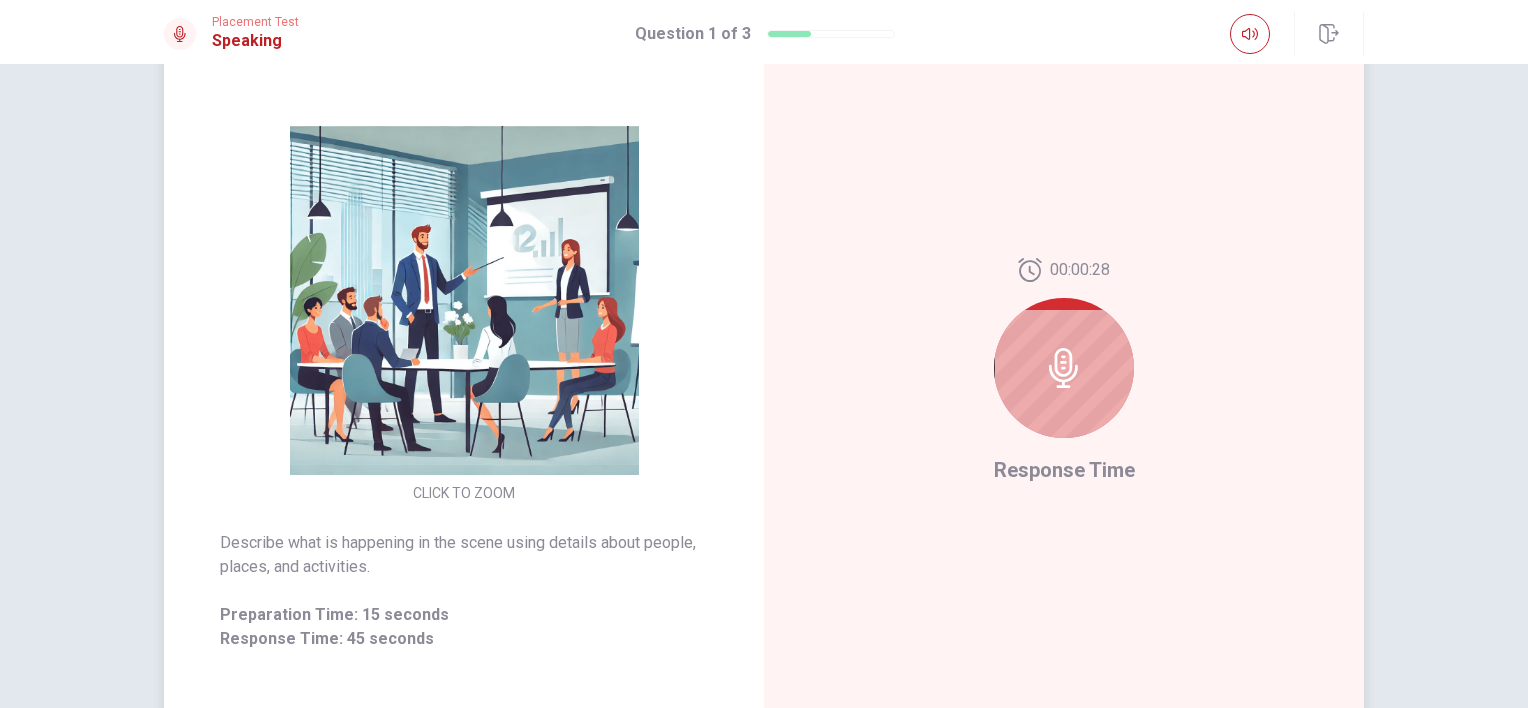 click at bounding box center [1064, 368] 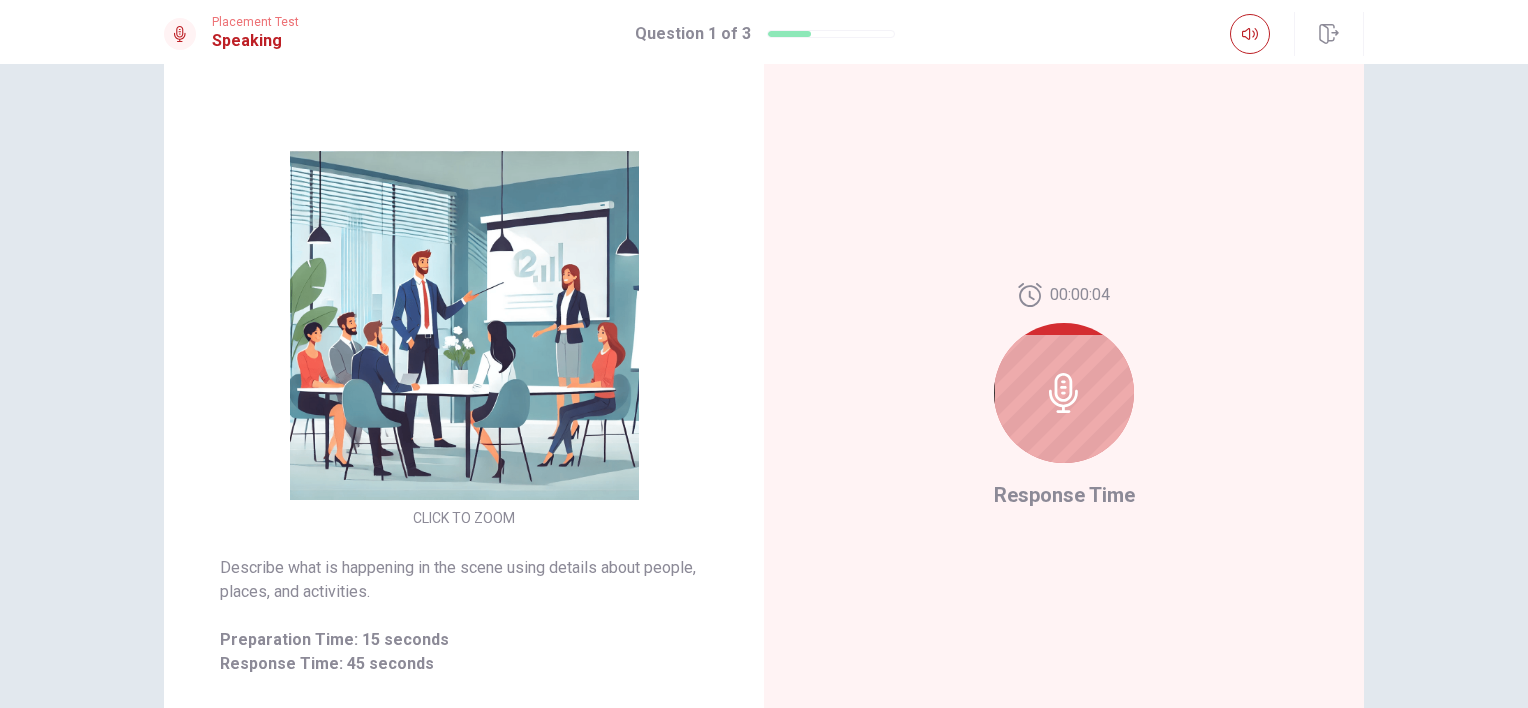 scroll, scrollTop: 138, scrollLeft: 0, axis: vertical 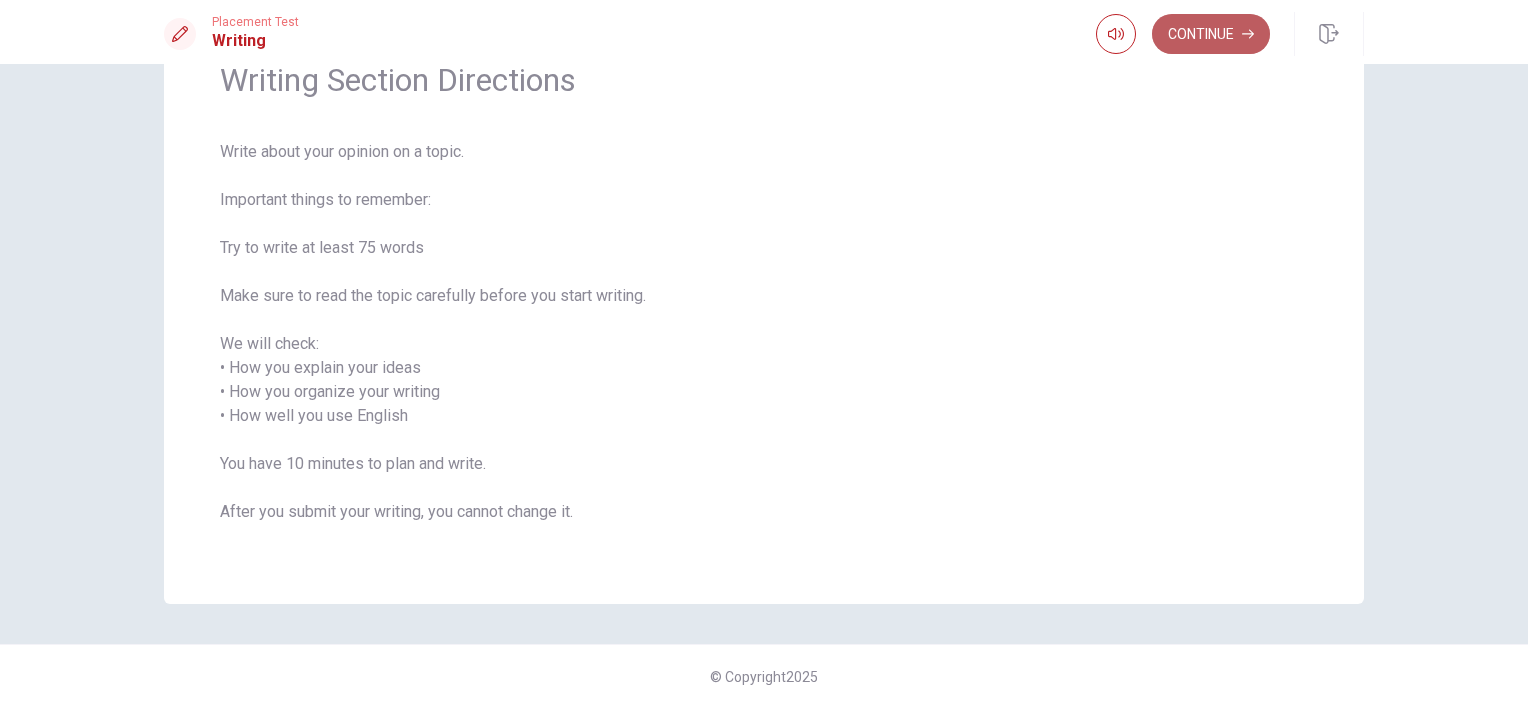 click on "Continue" at bounding box center (1211, 34) 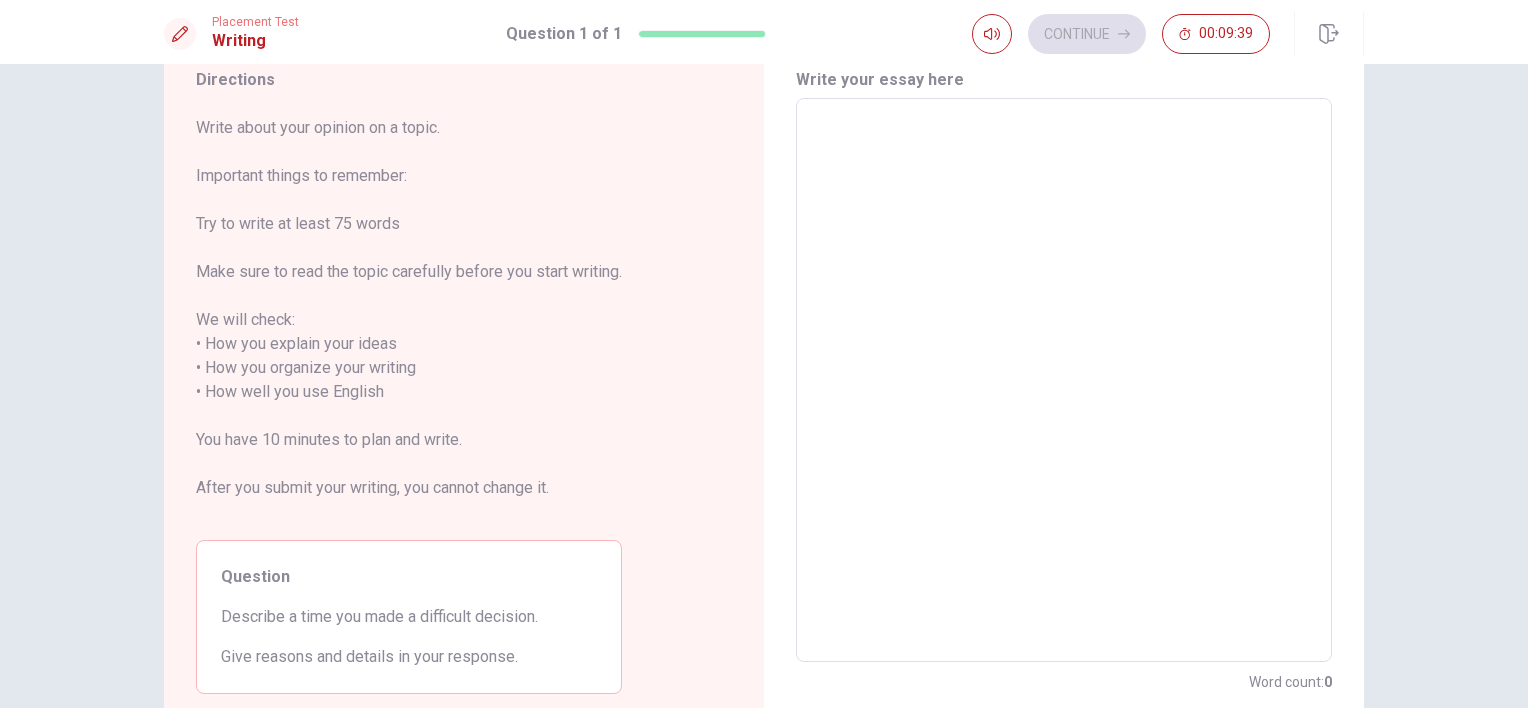 scroll, scrollTop: 73, scrollLeft: 0, axis: vertical 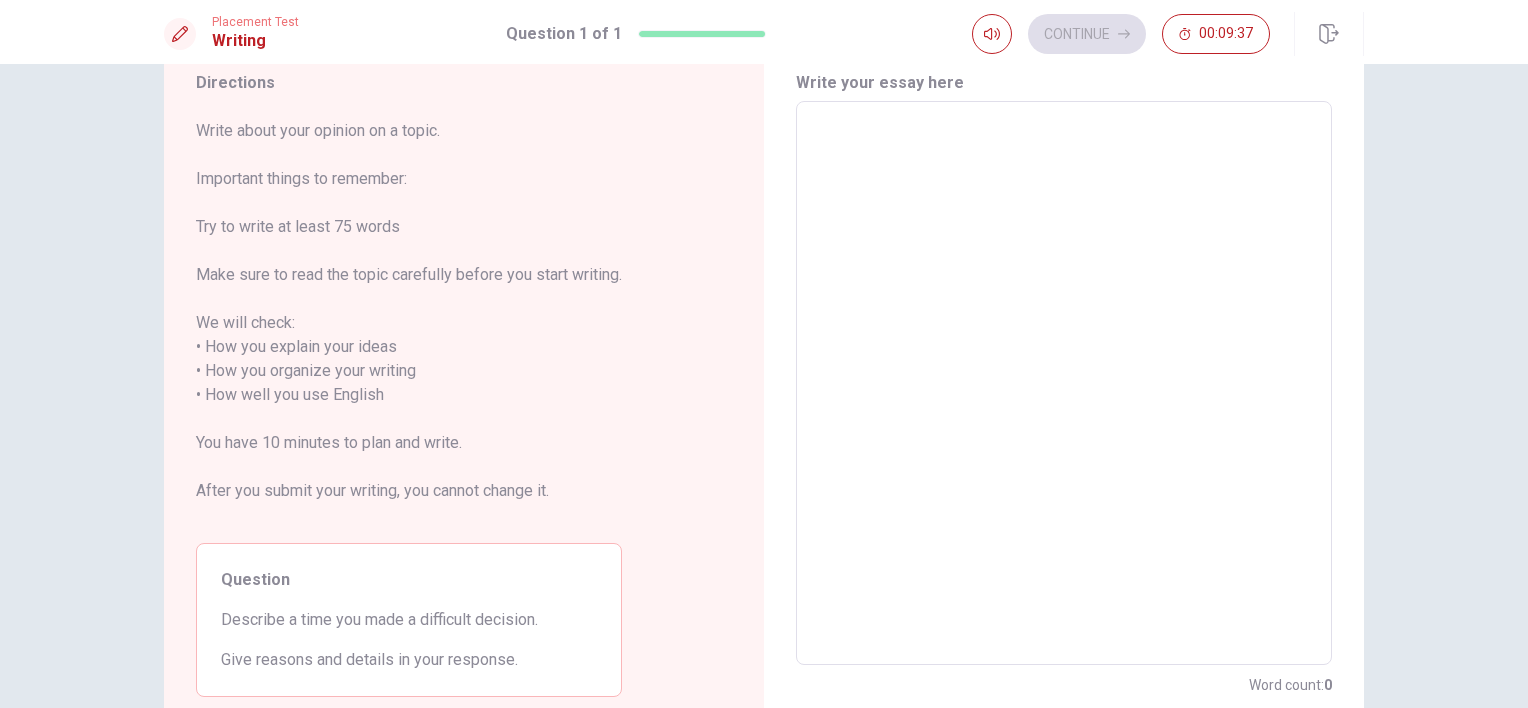 click at bounding box center (1064, 383) 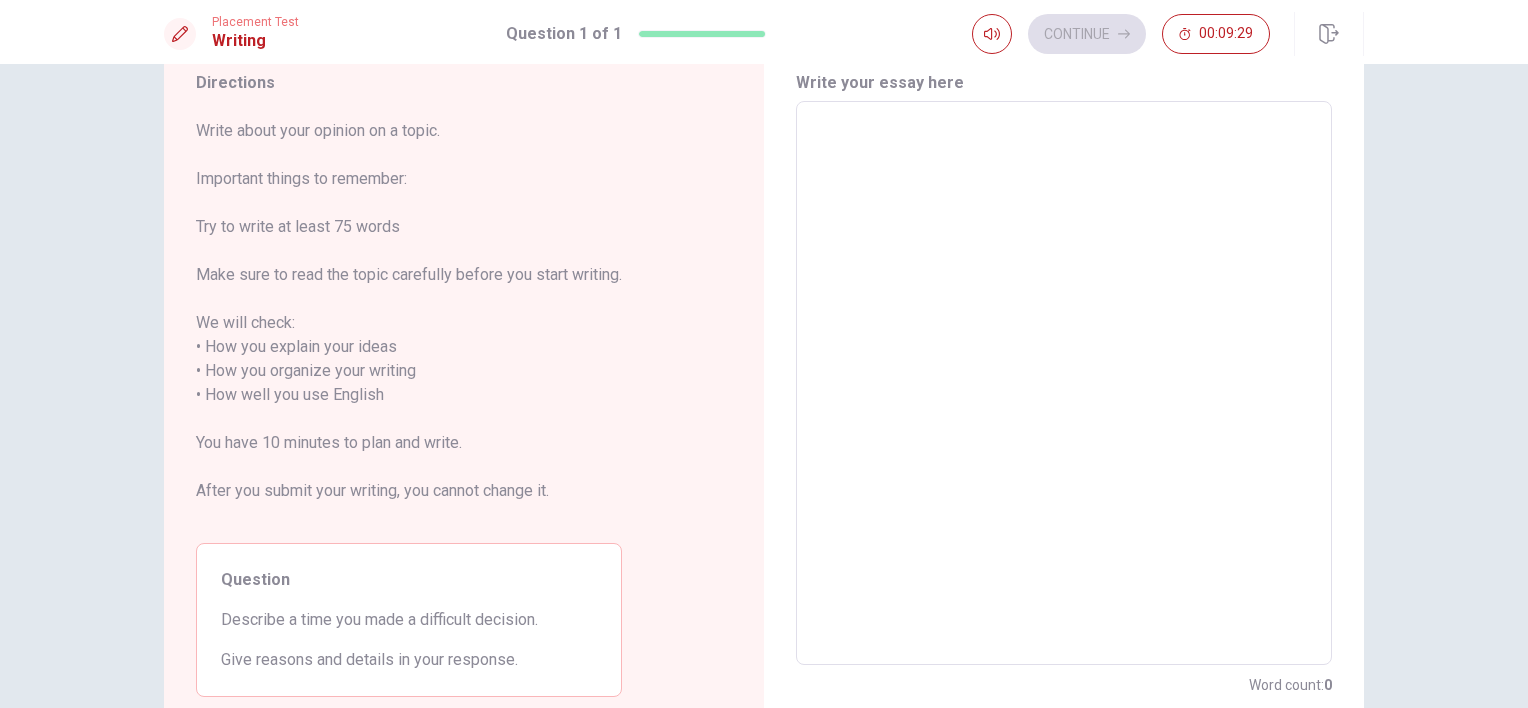 type on "M" 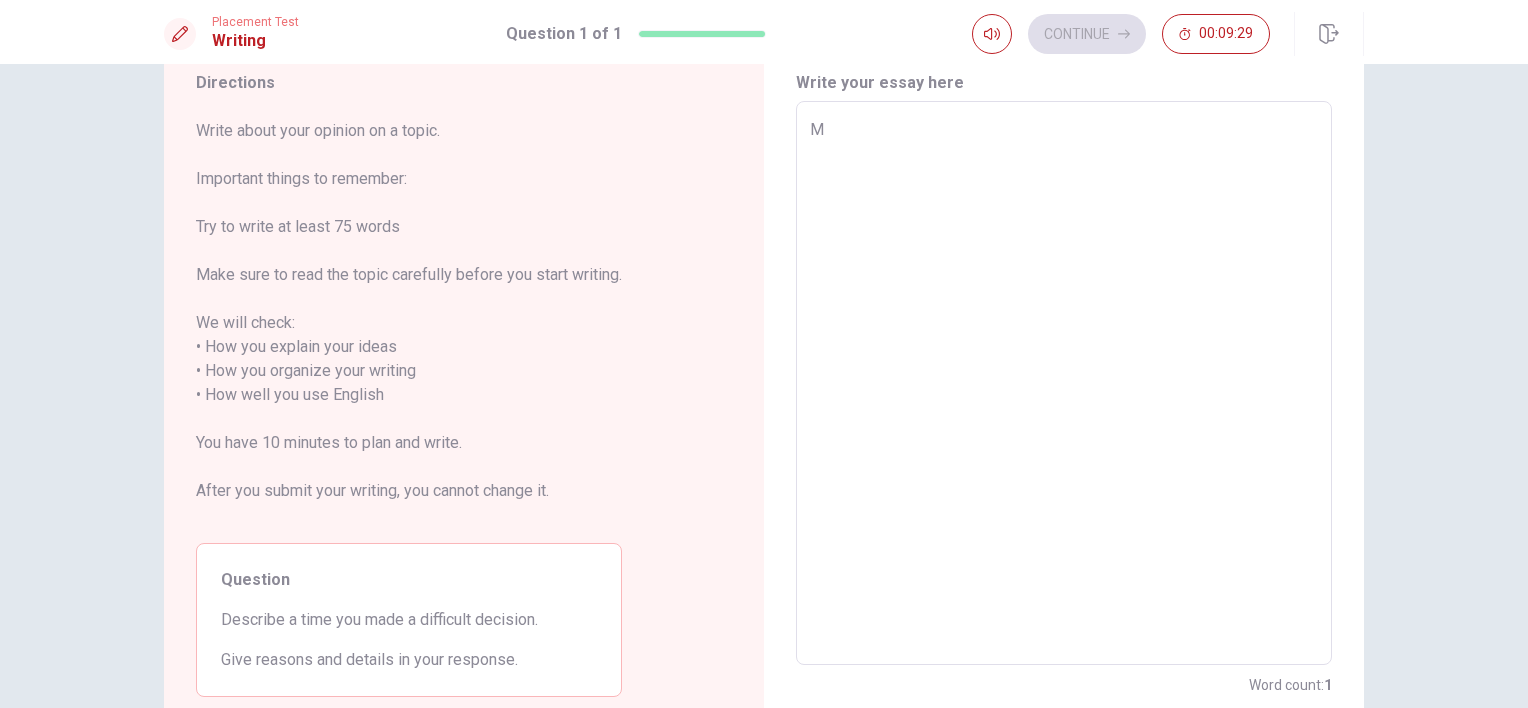 type on "x" 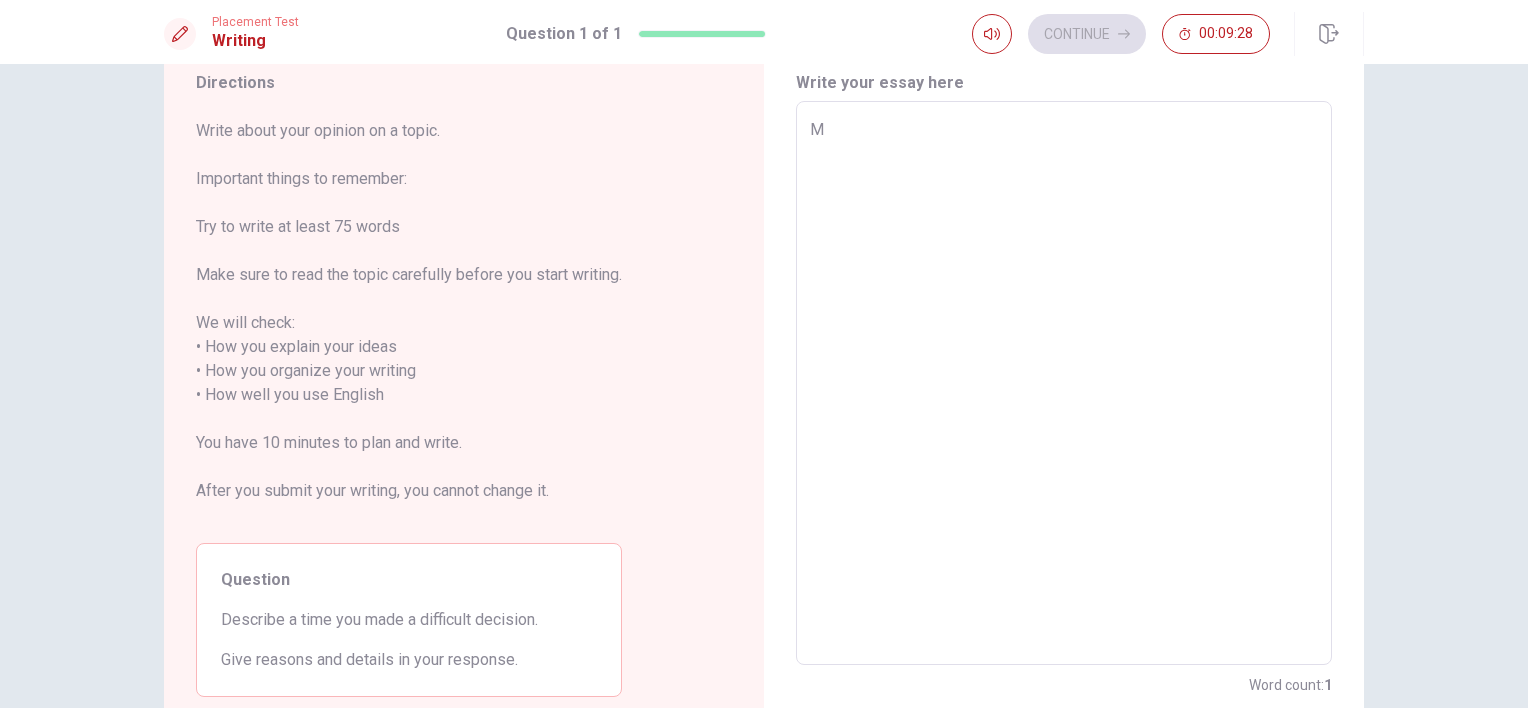 type on "My" 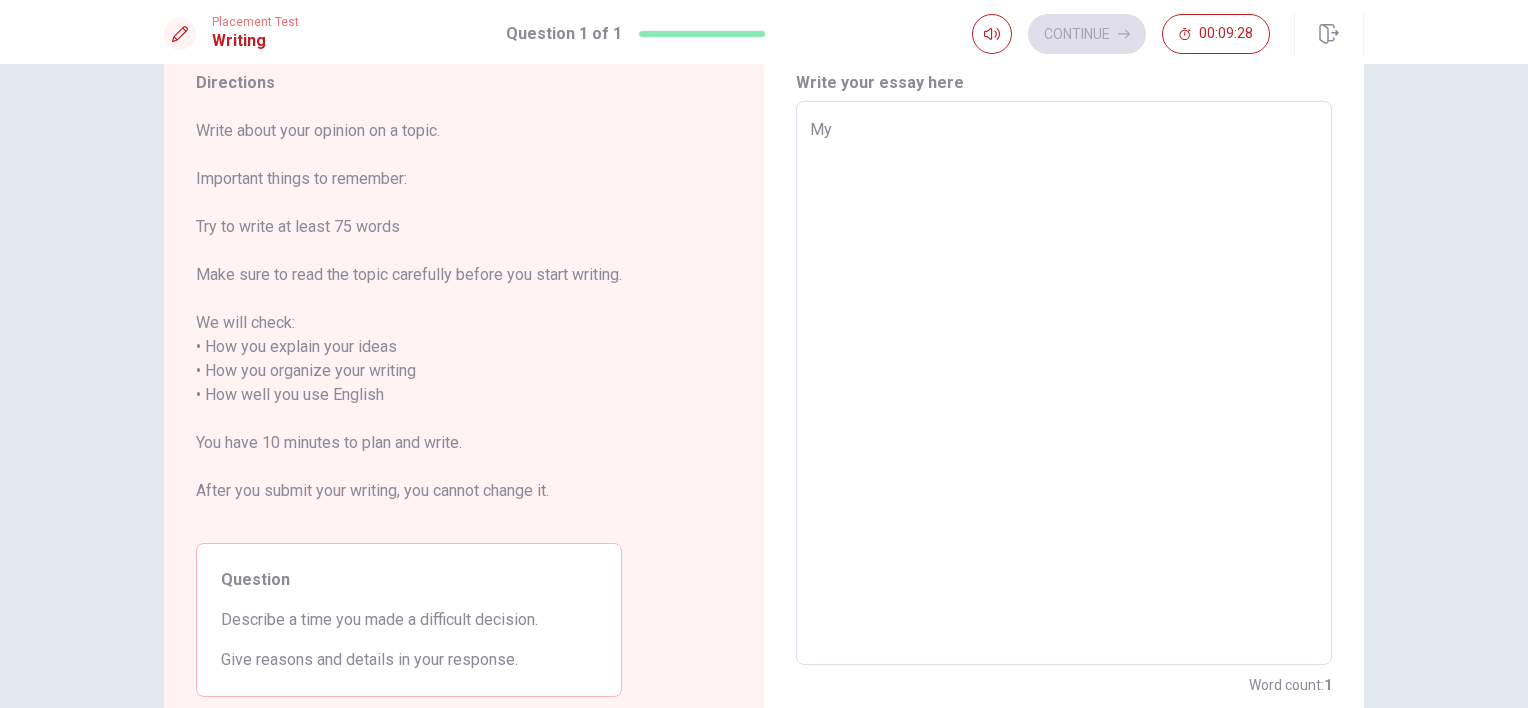 type on "x" 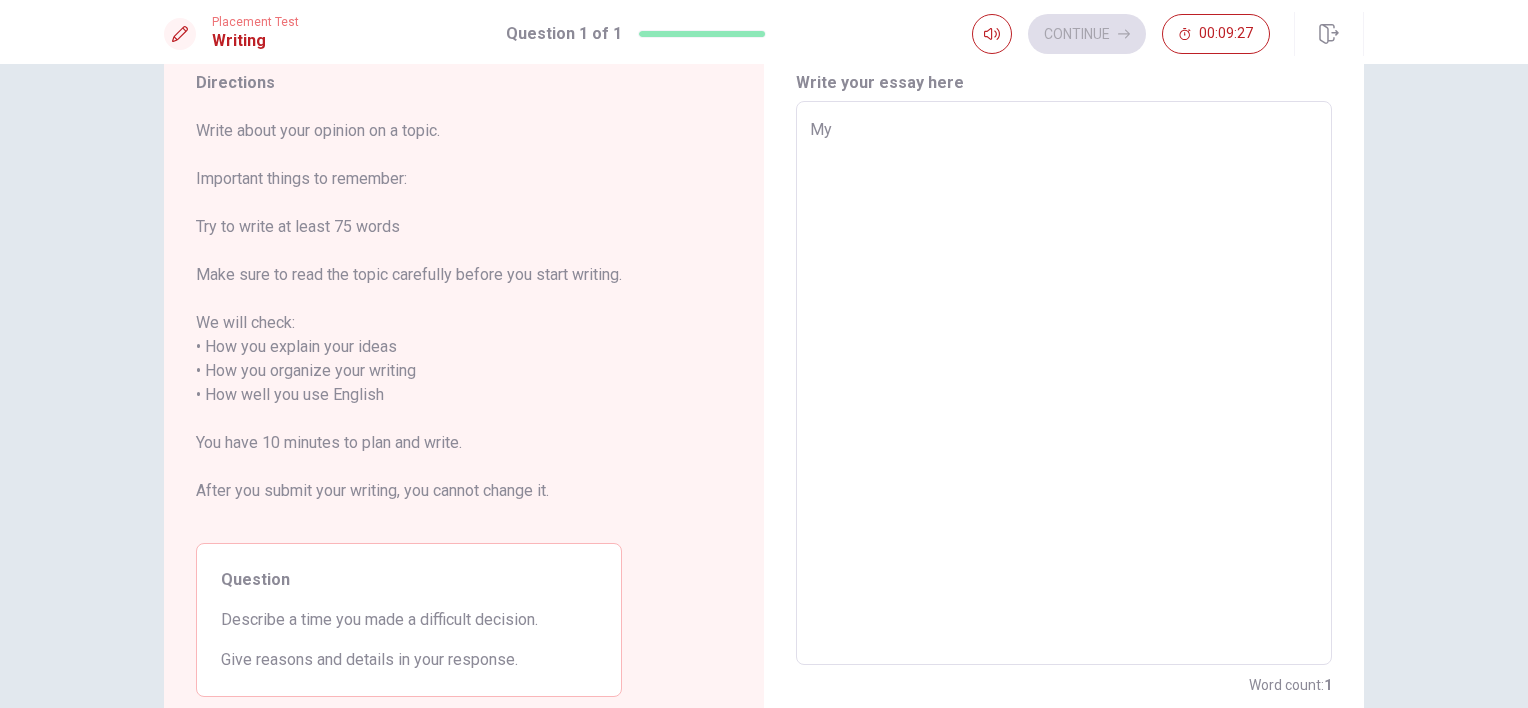 type on "x" 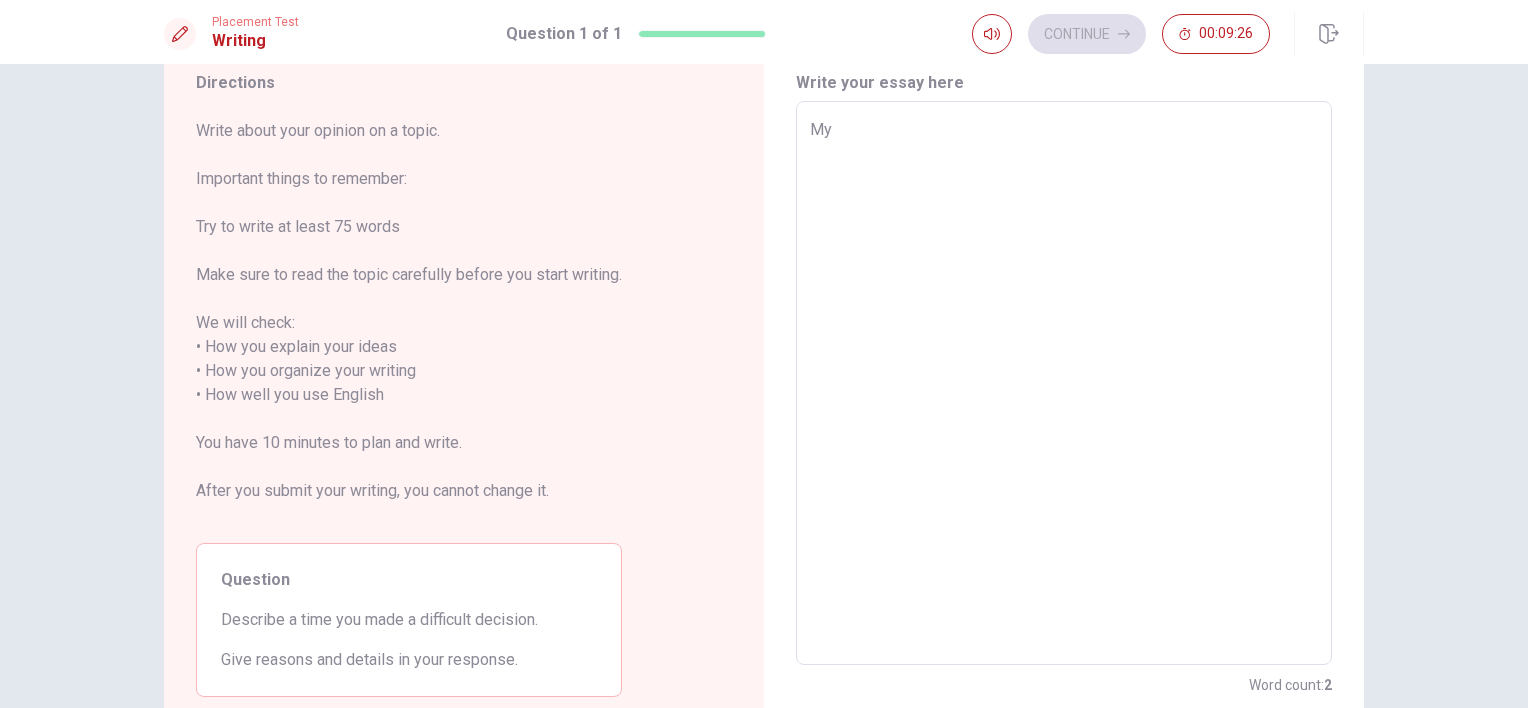 type on "My d" 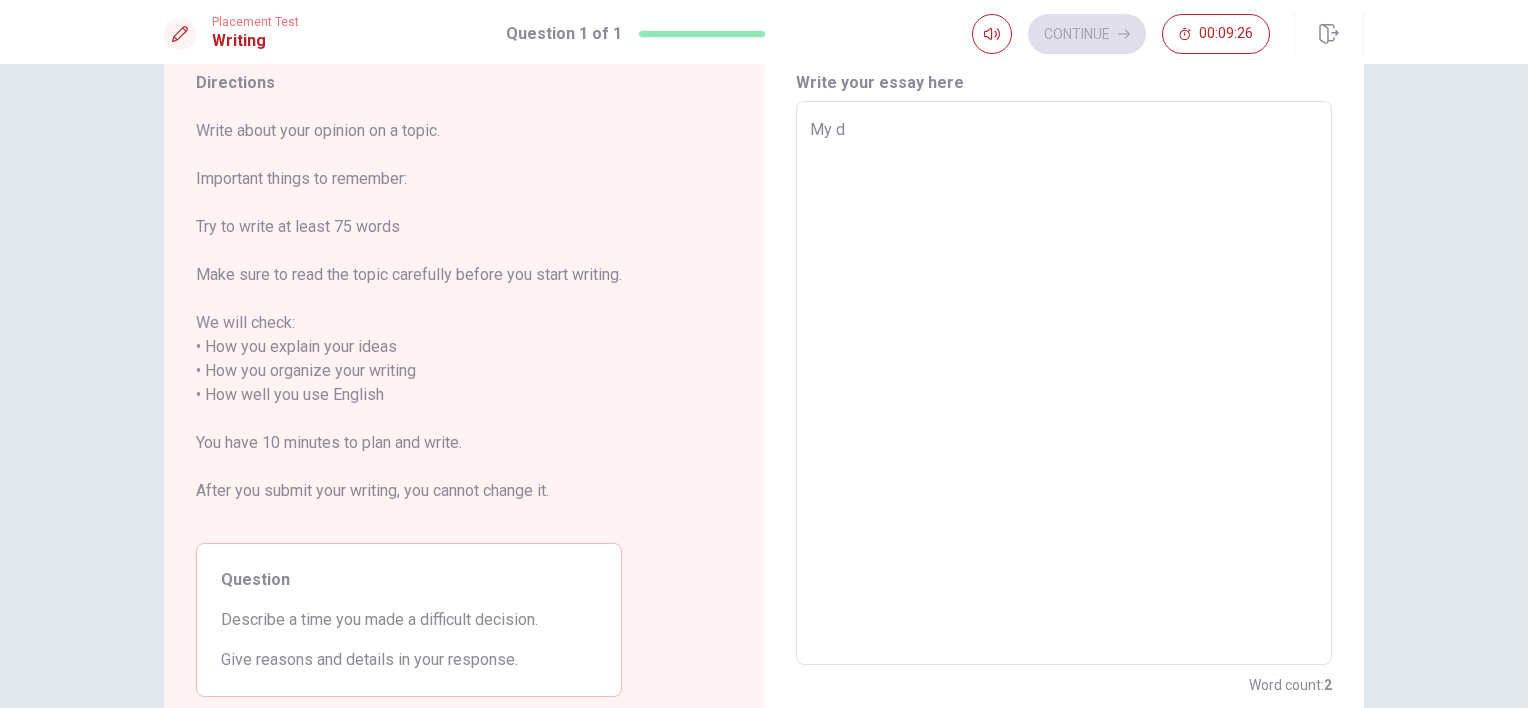 type on "x" 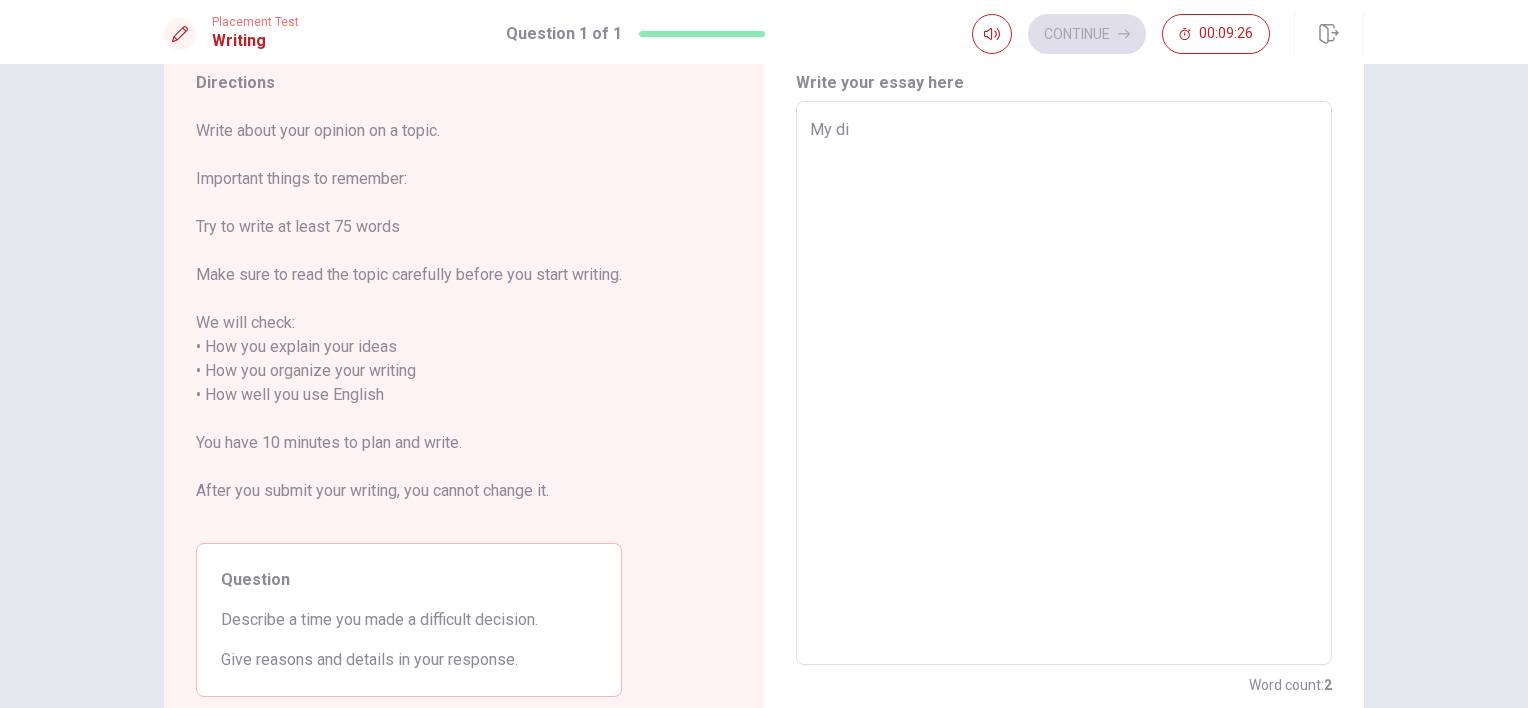 type on "x" 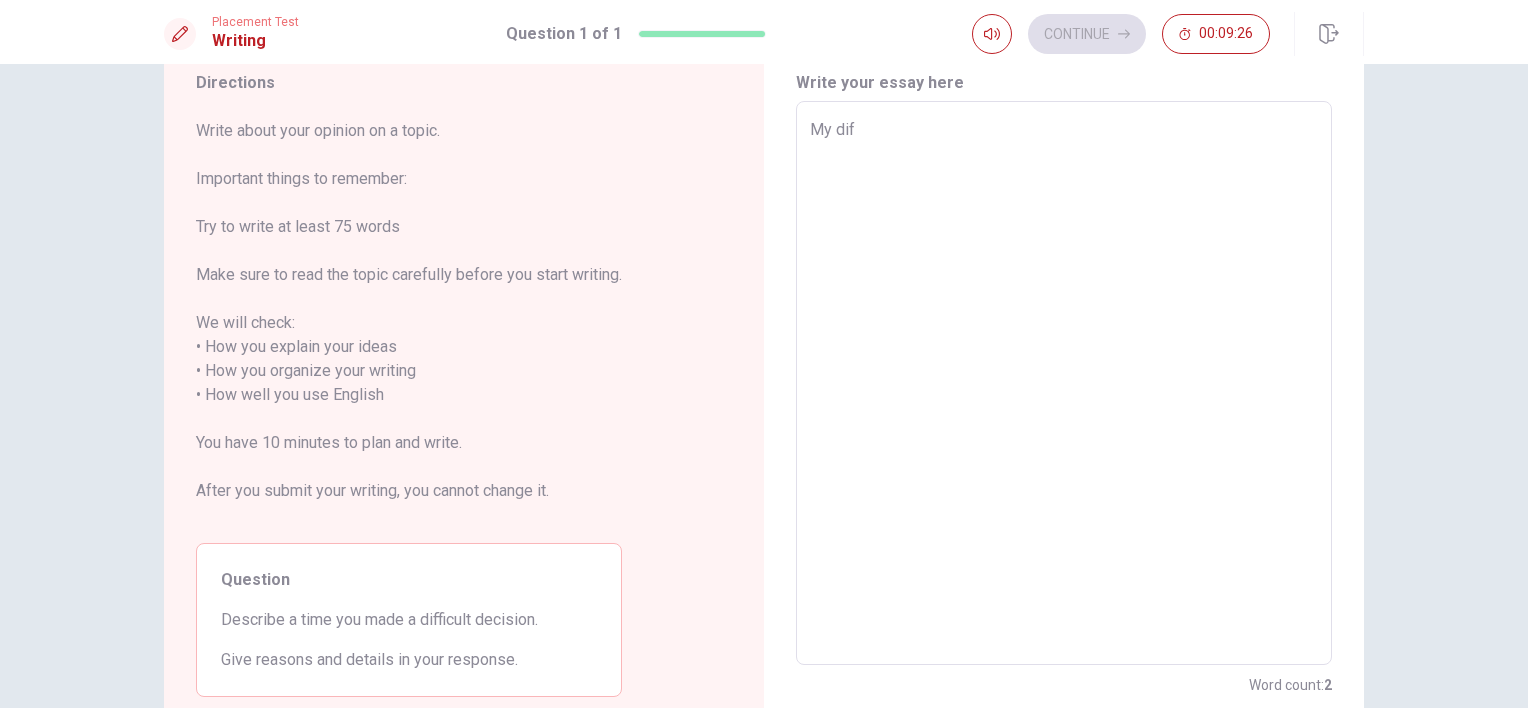 type on "x" 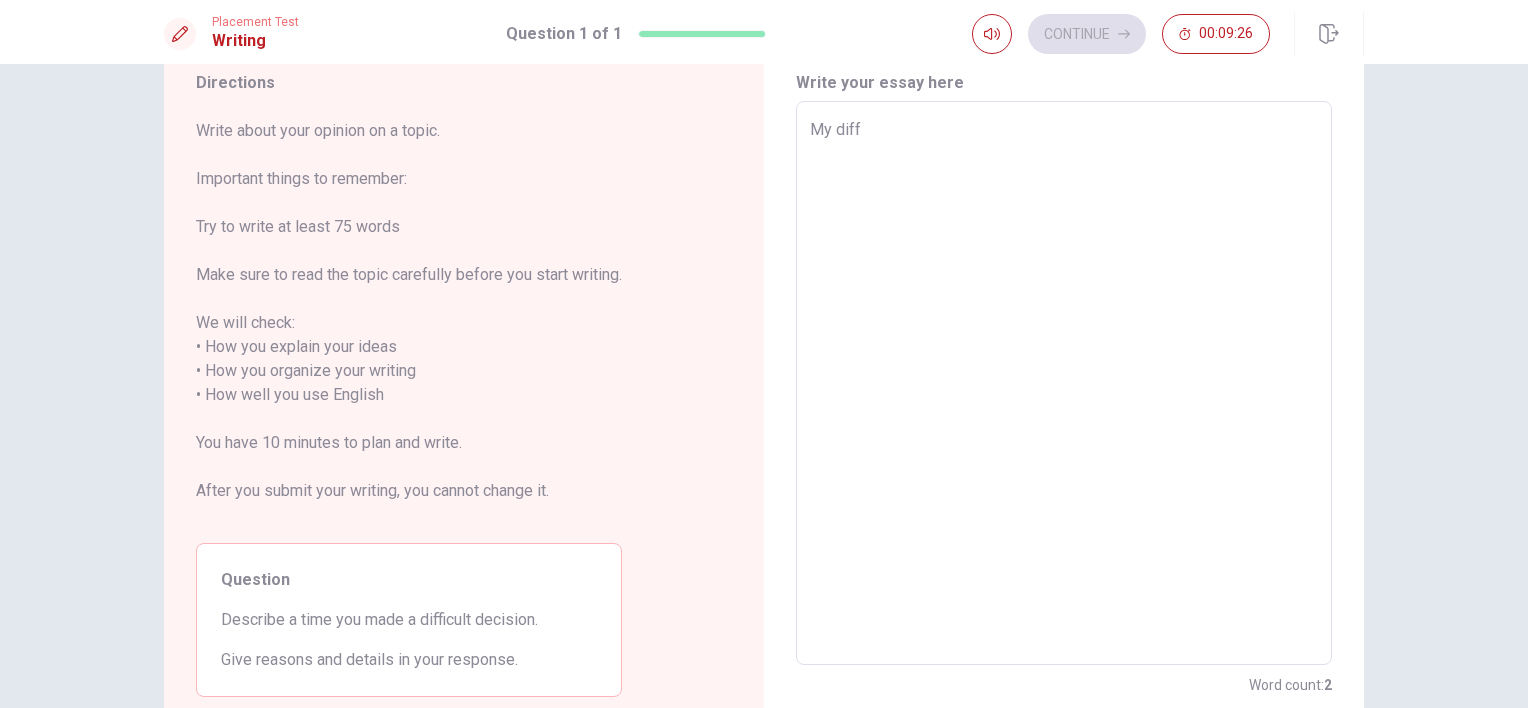 type on "My diffi" 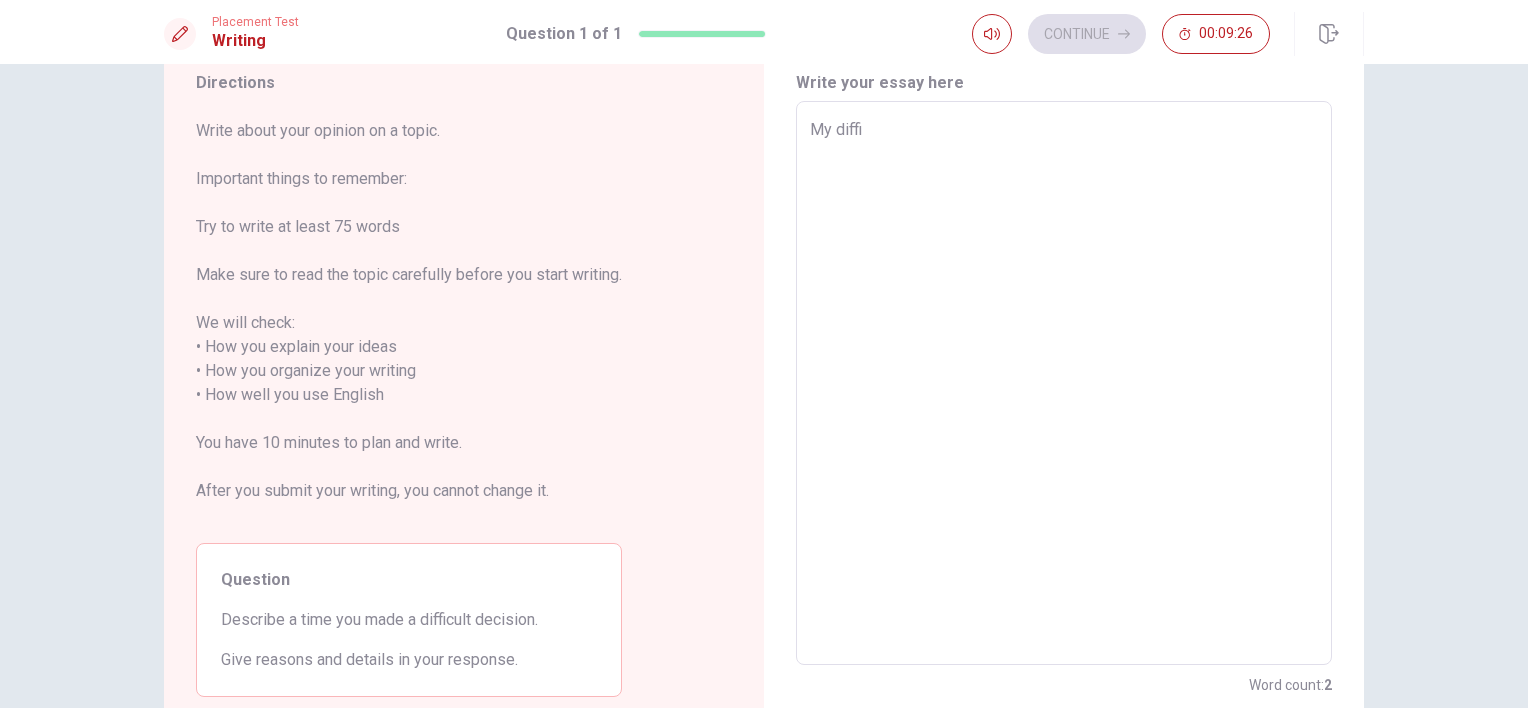 type on "My diffic" 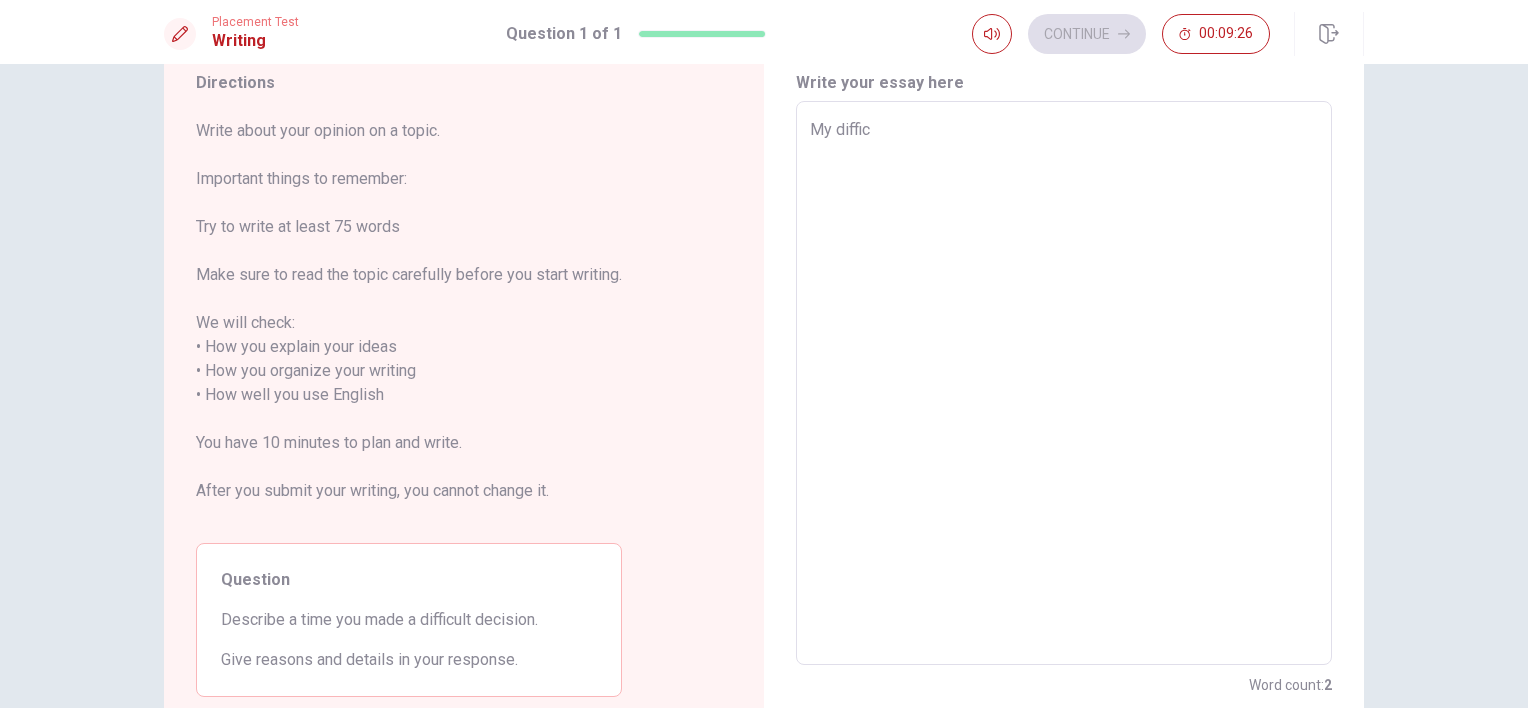 type on "x" 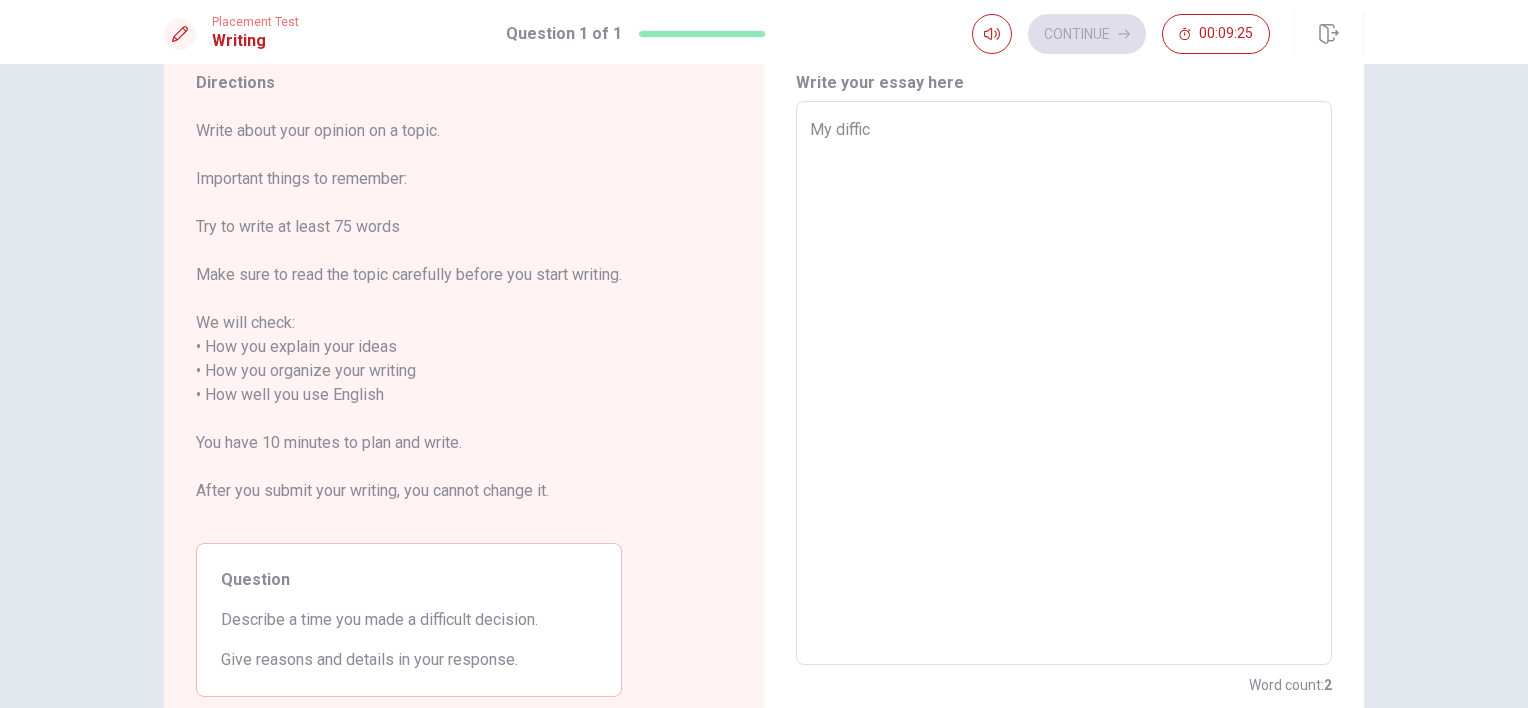 type on "My difficy" 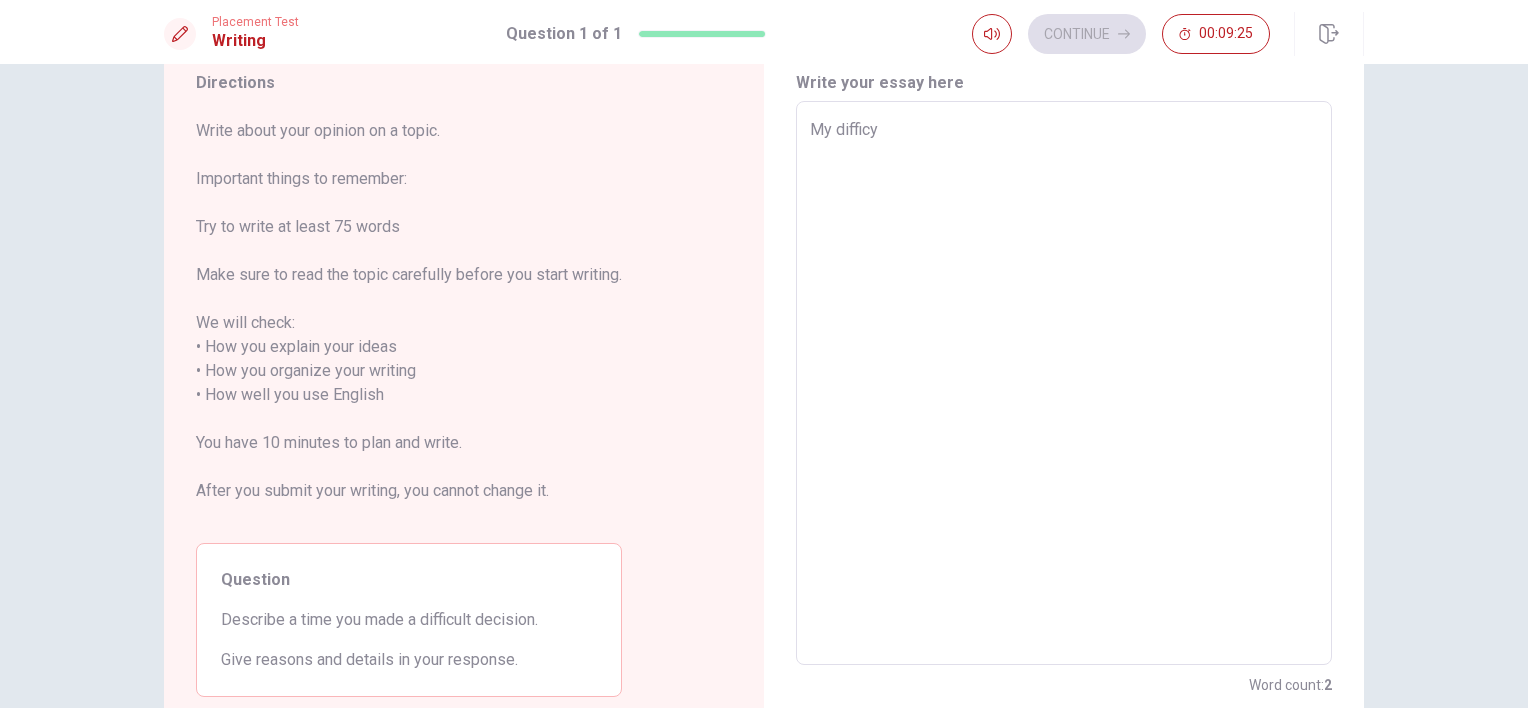 type on "x" 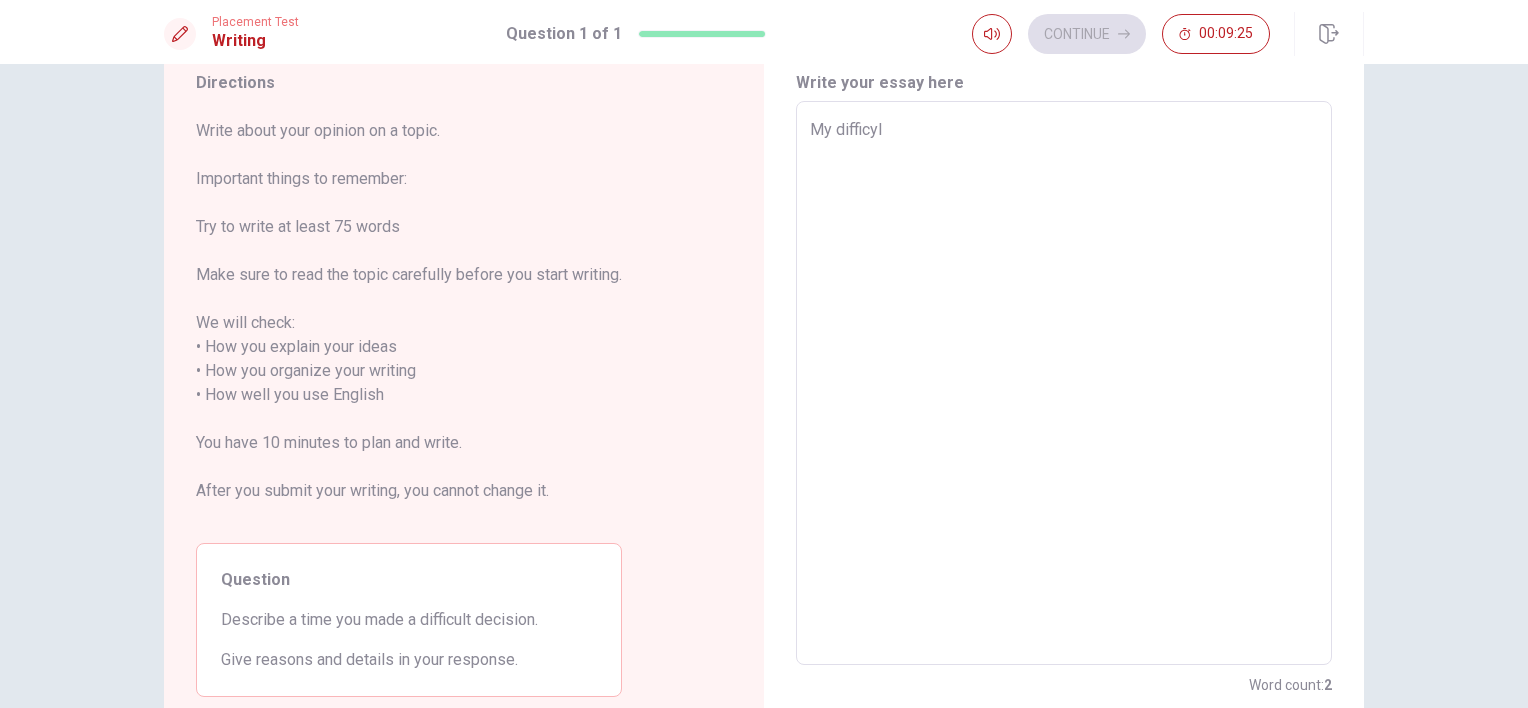 type on "x" 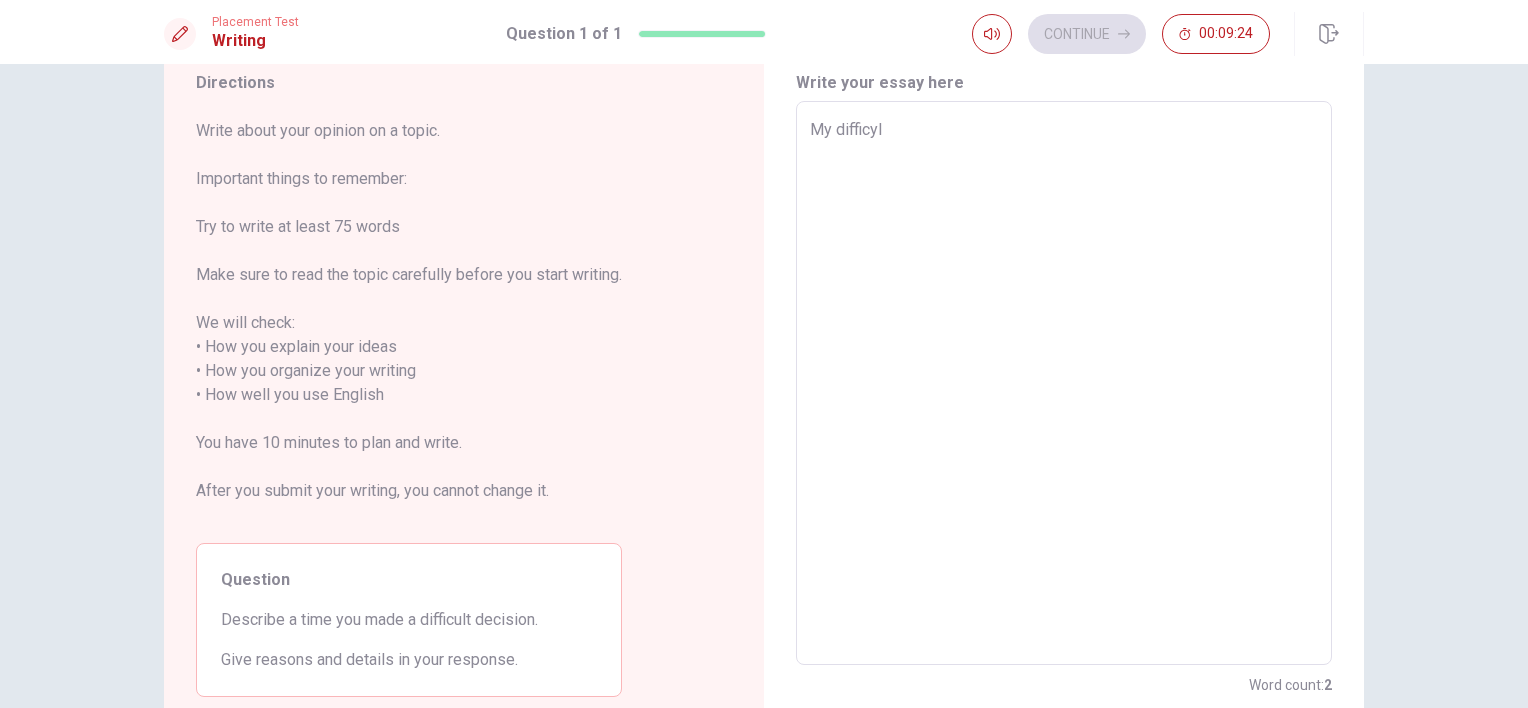 type on "My difficy" 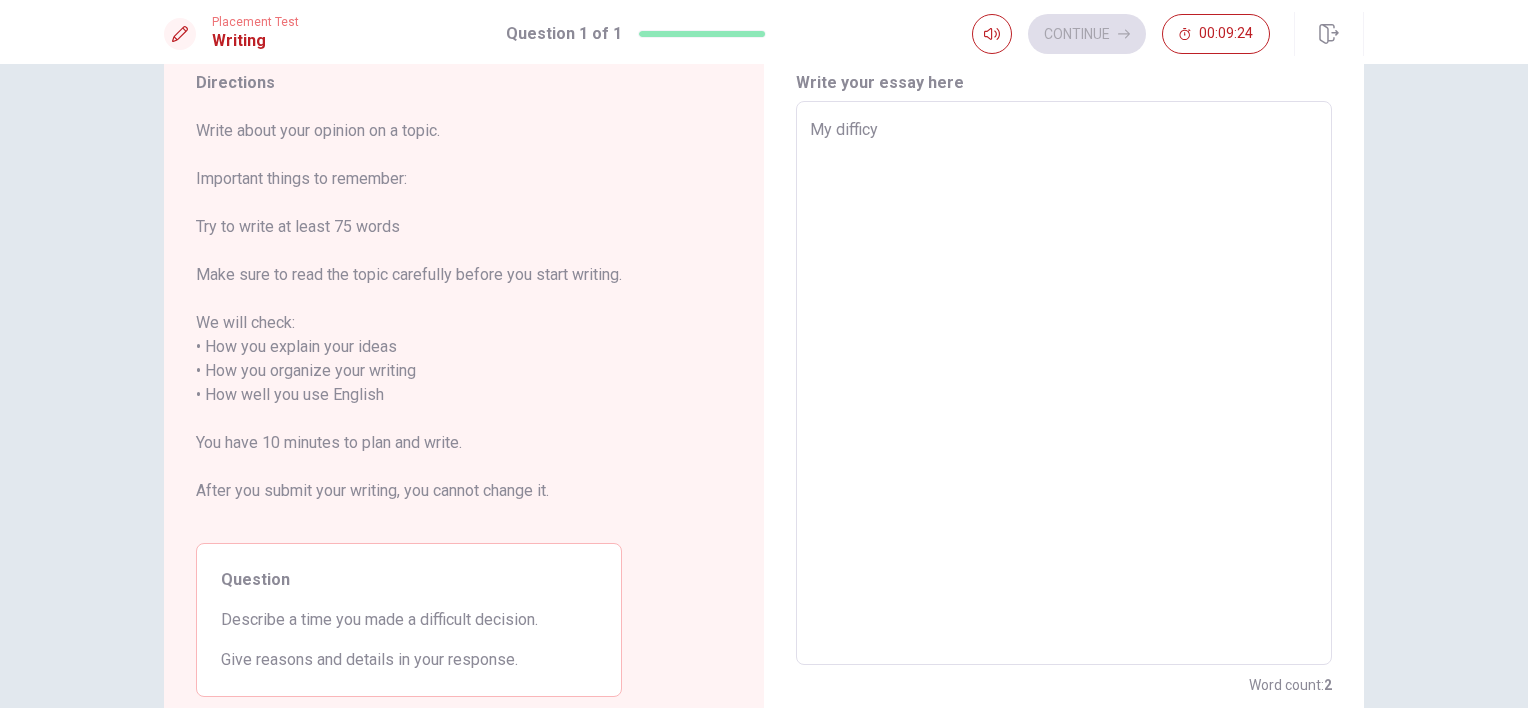 type on "x" 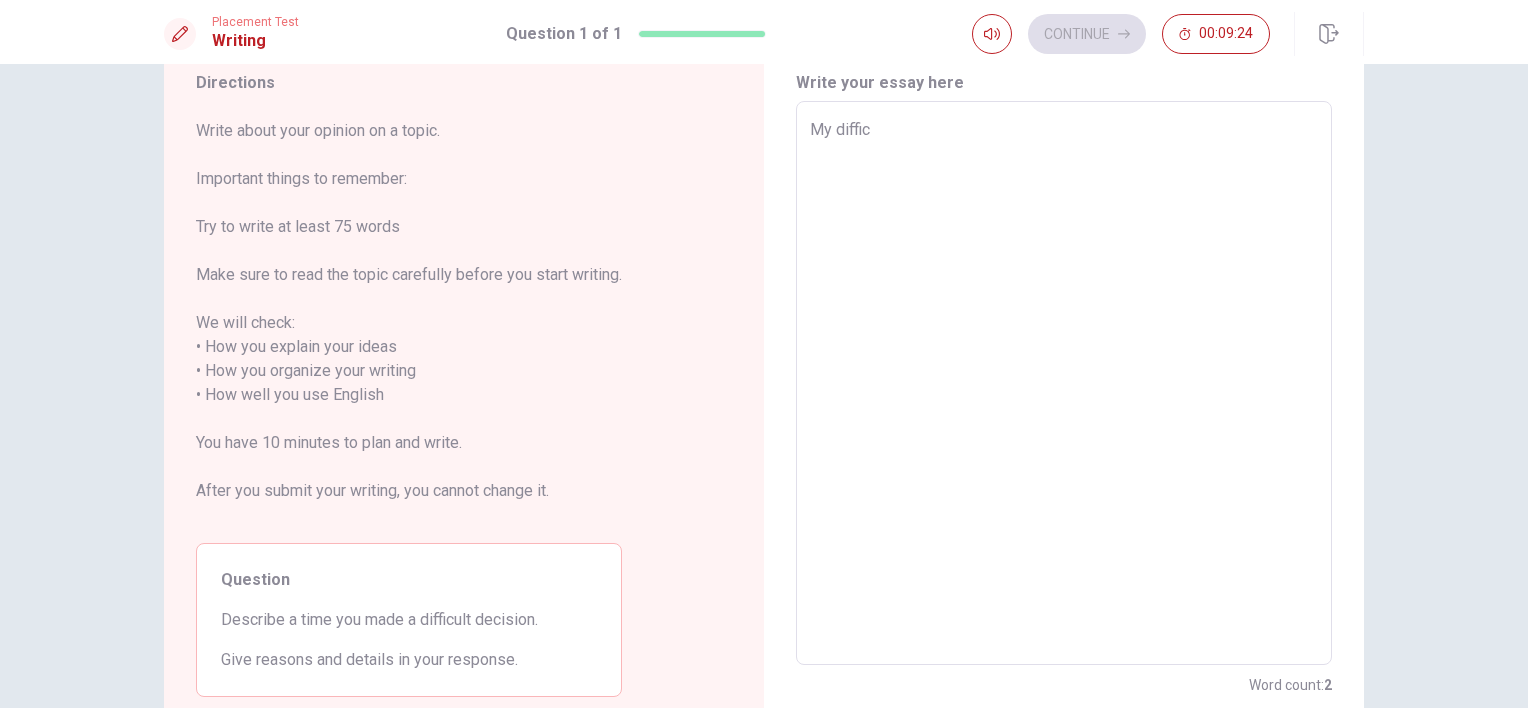 type on "My difficu" 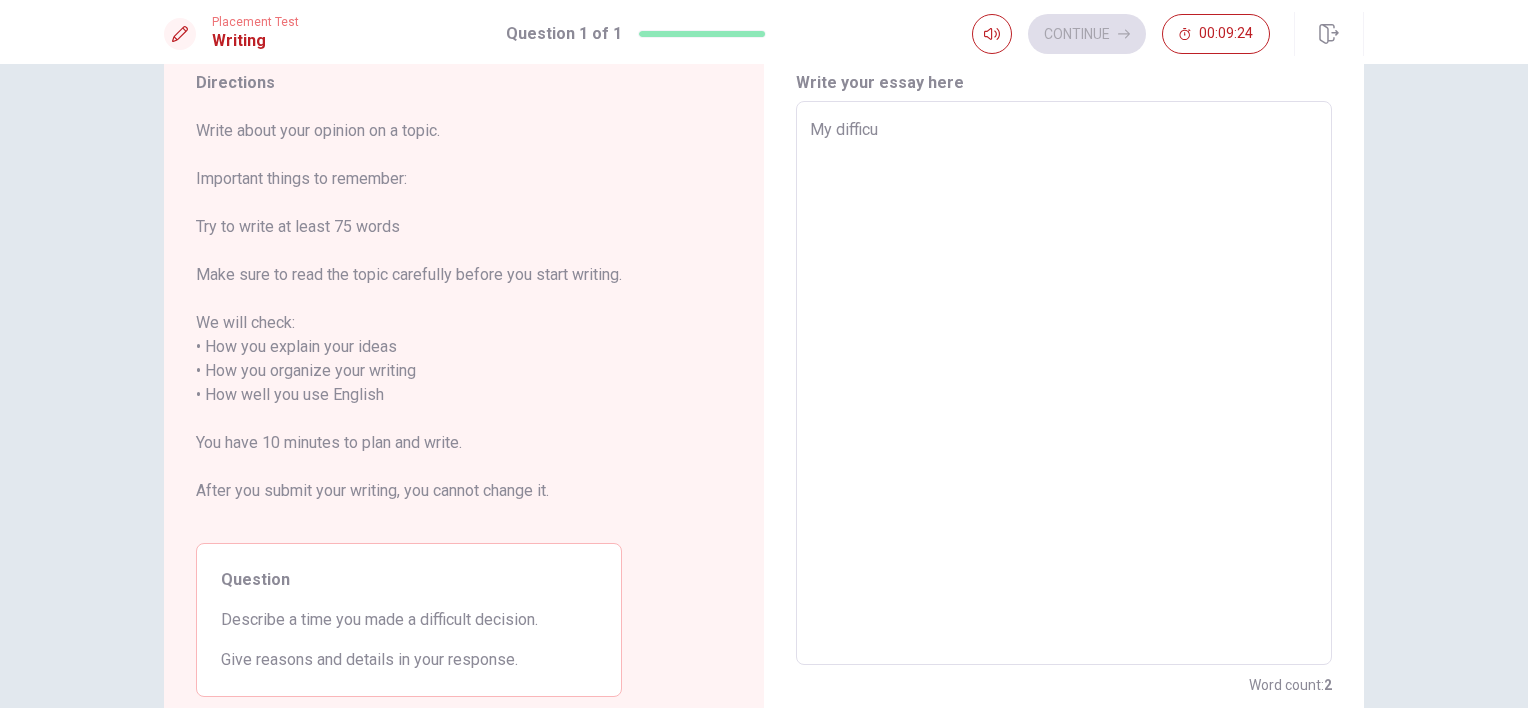 type on "My difficul" 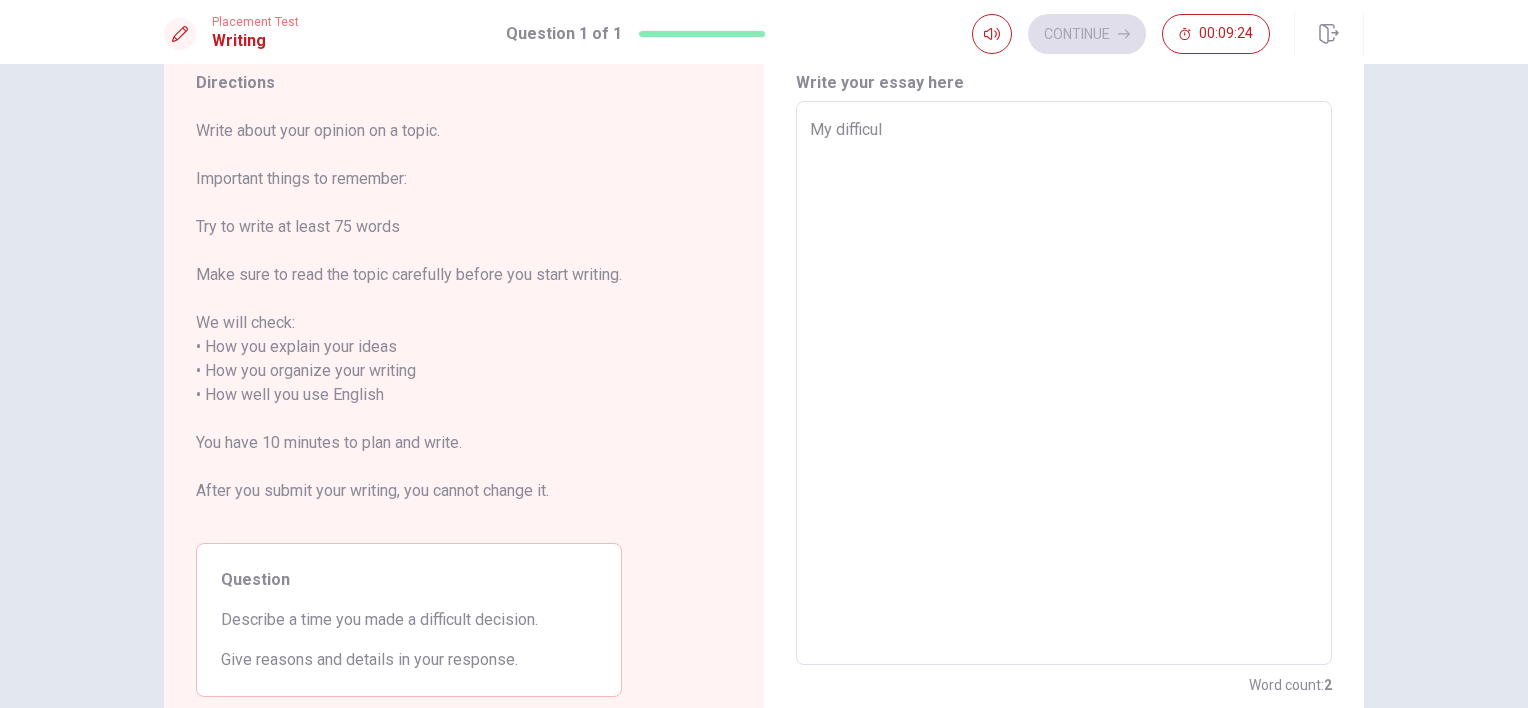 type on "x" 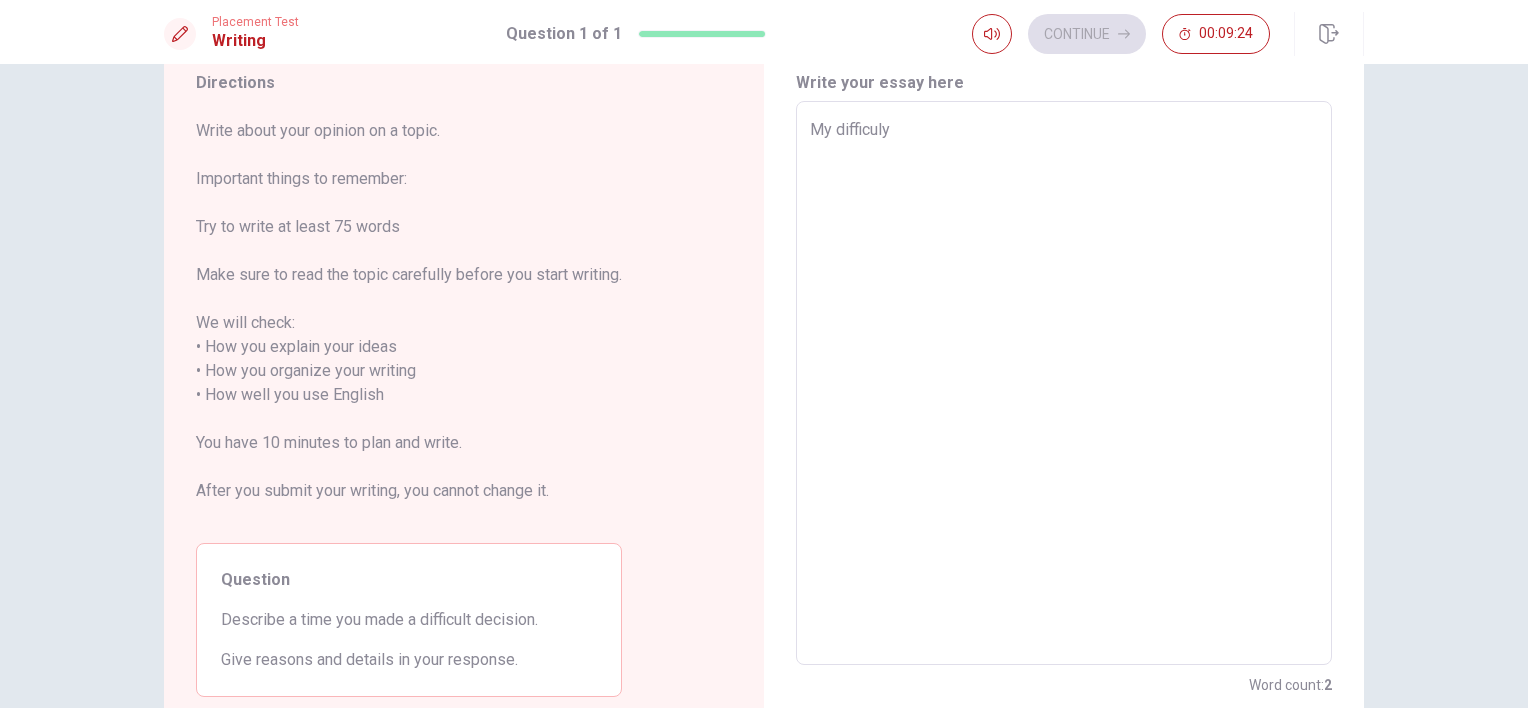 type on "x" 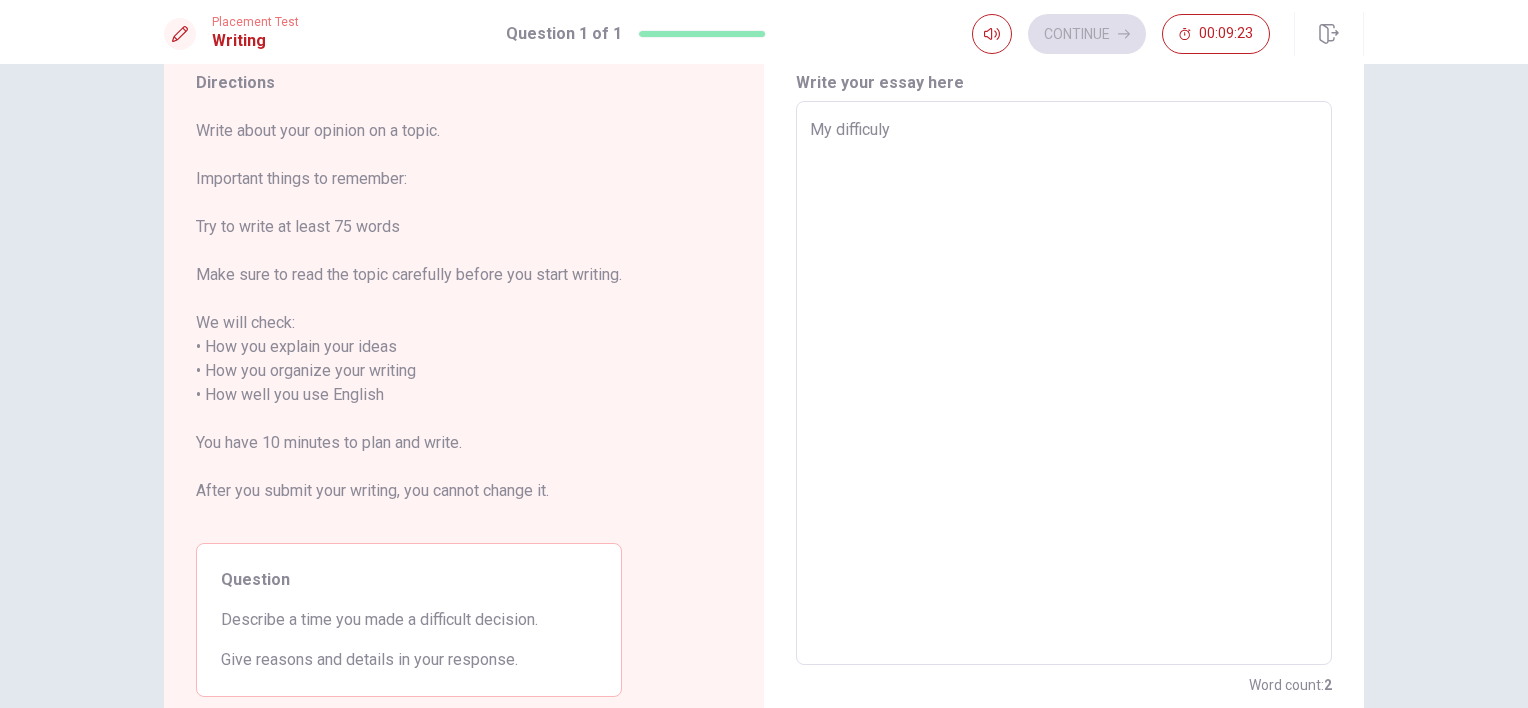 type on "My difficul" 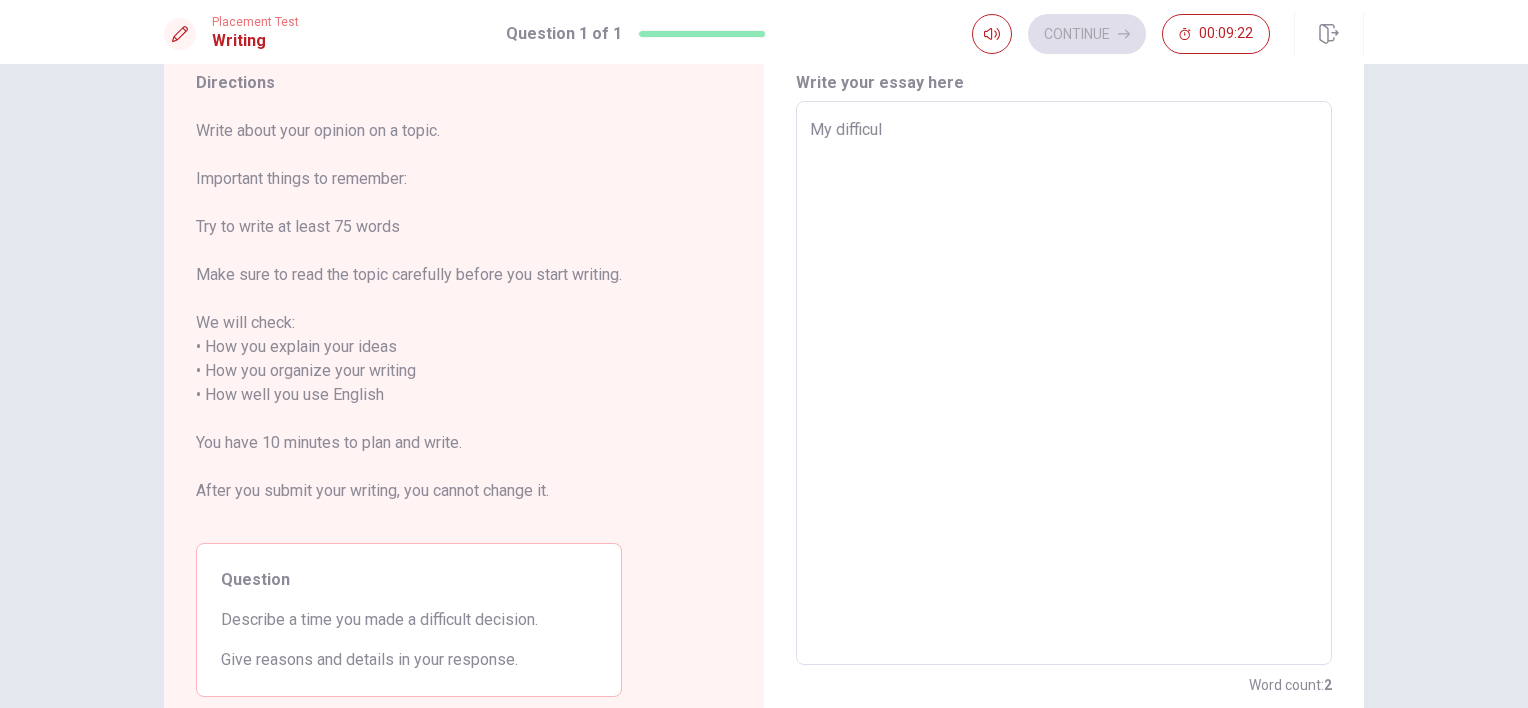 type on "x" 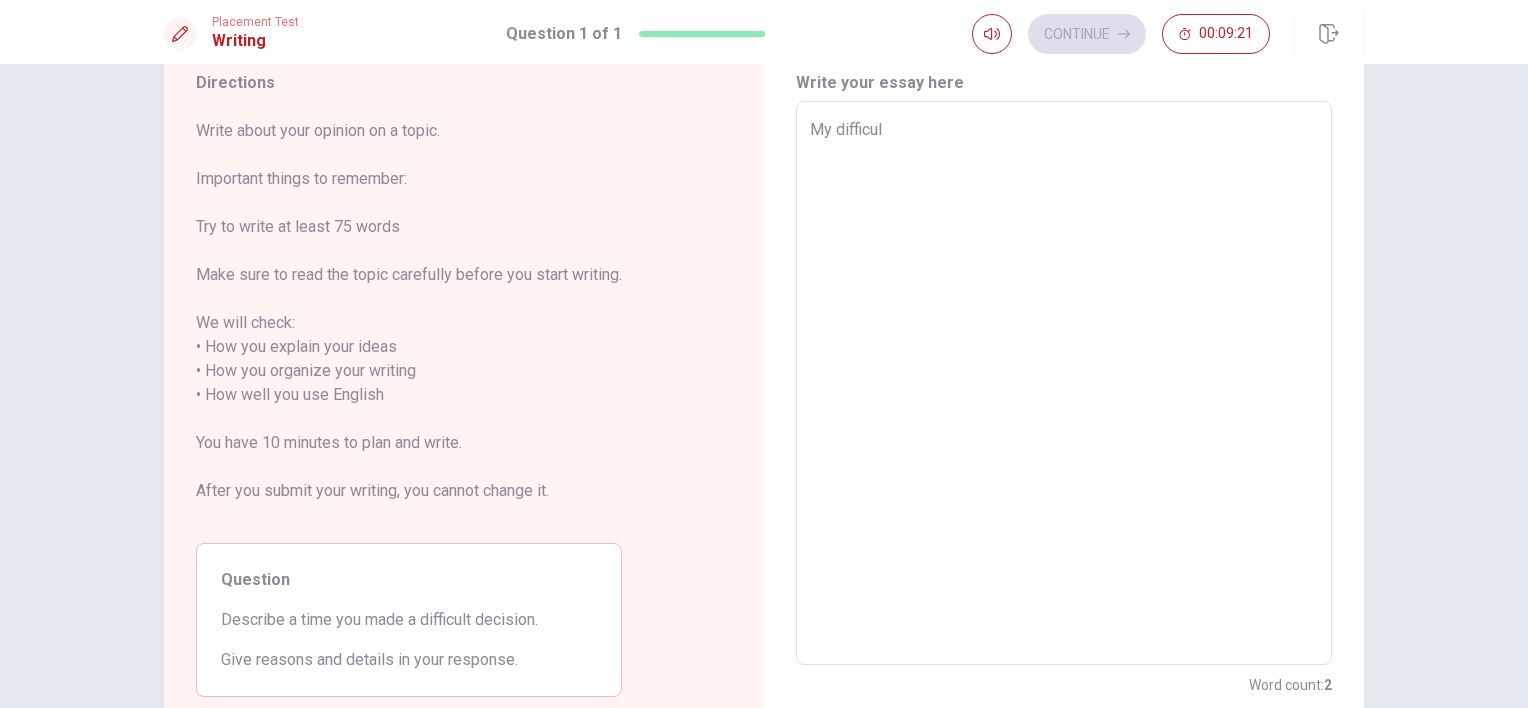 type on "My difficult" 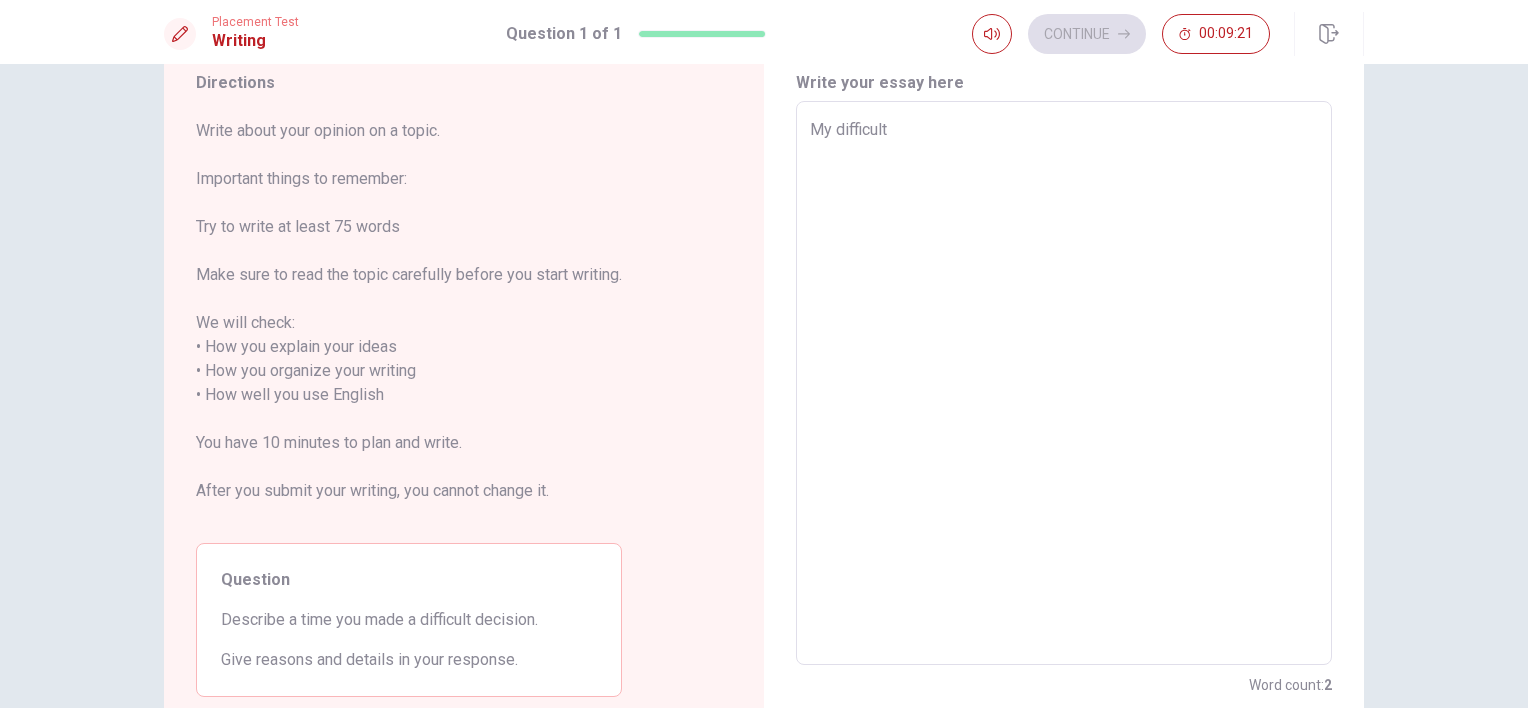 type on "x" 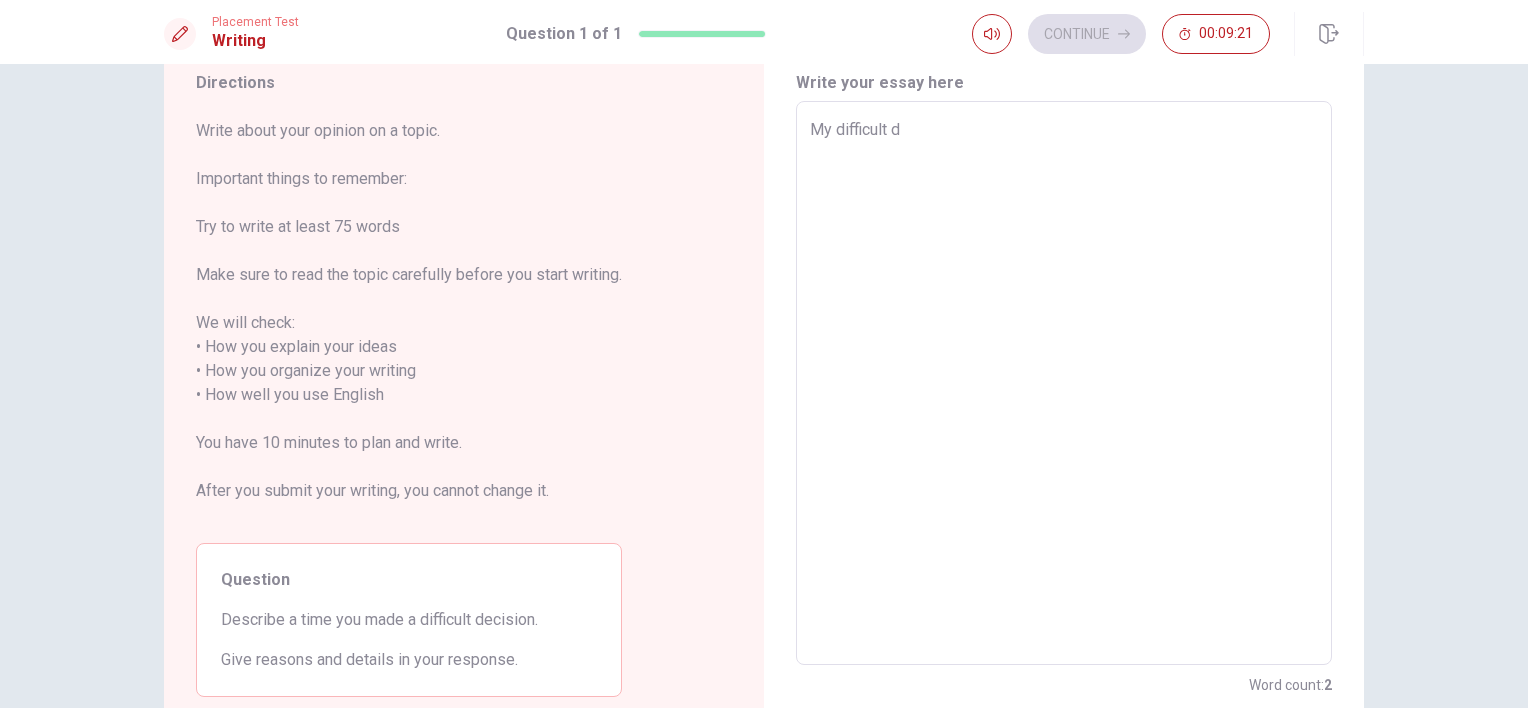 type on "x" 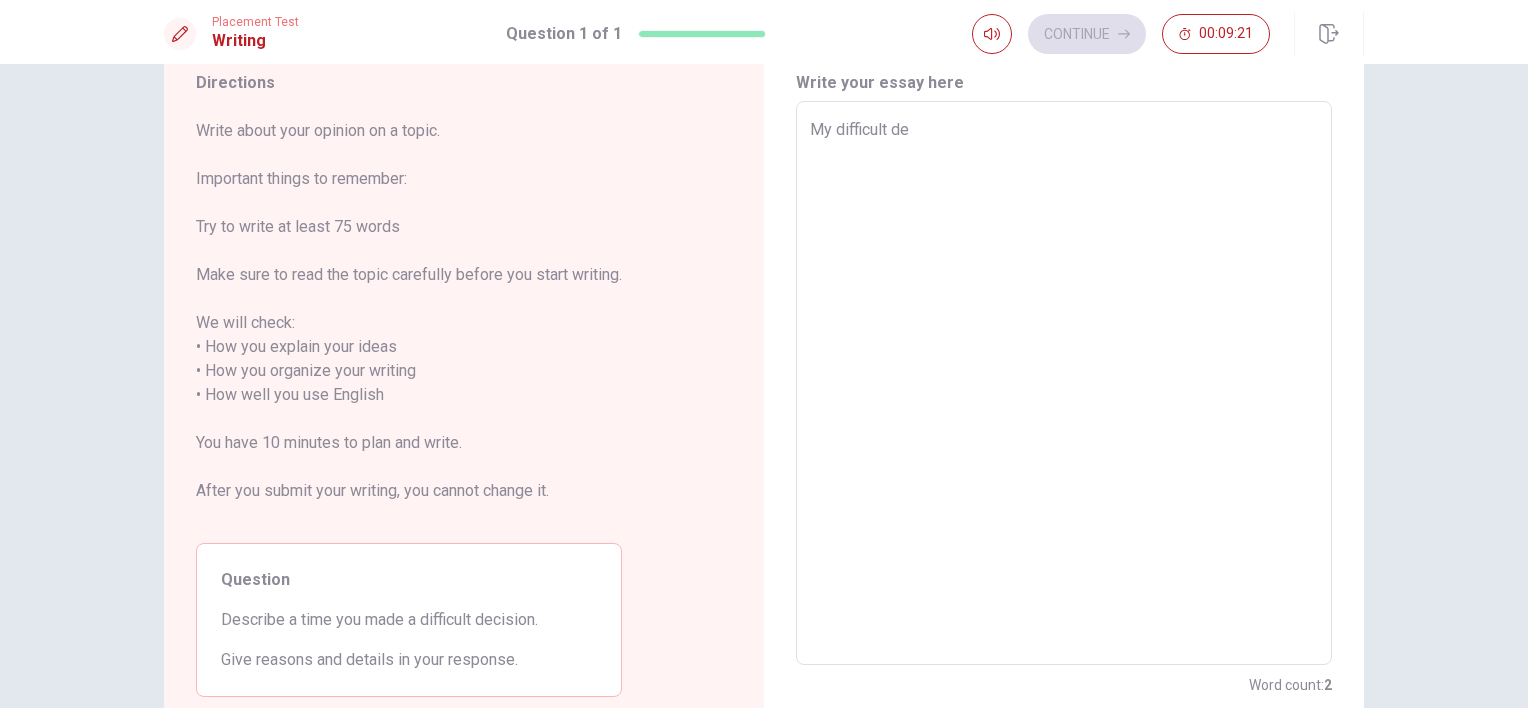 type on "x" 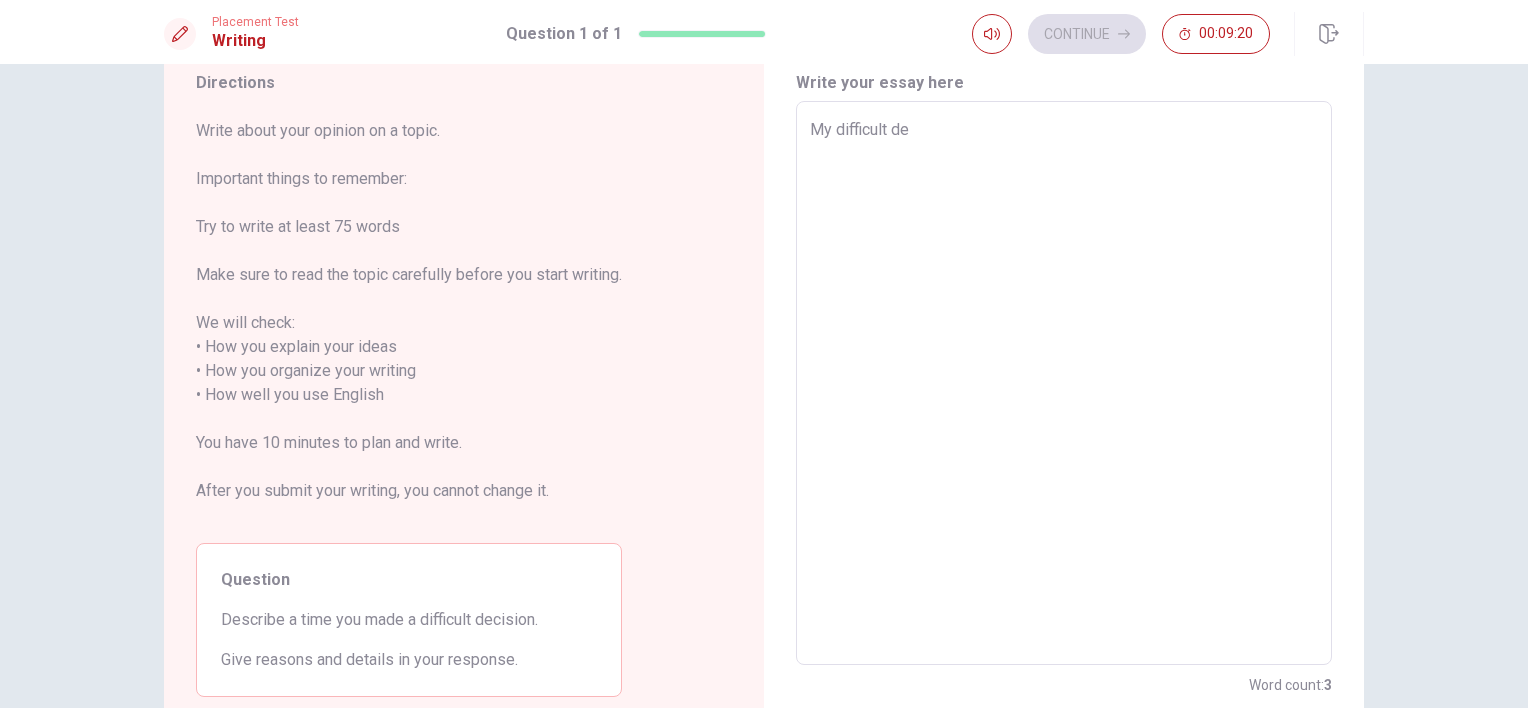 type on "My difficult dec" 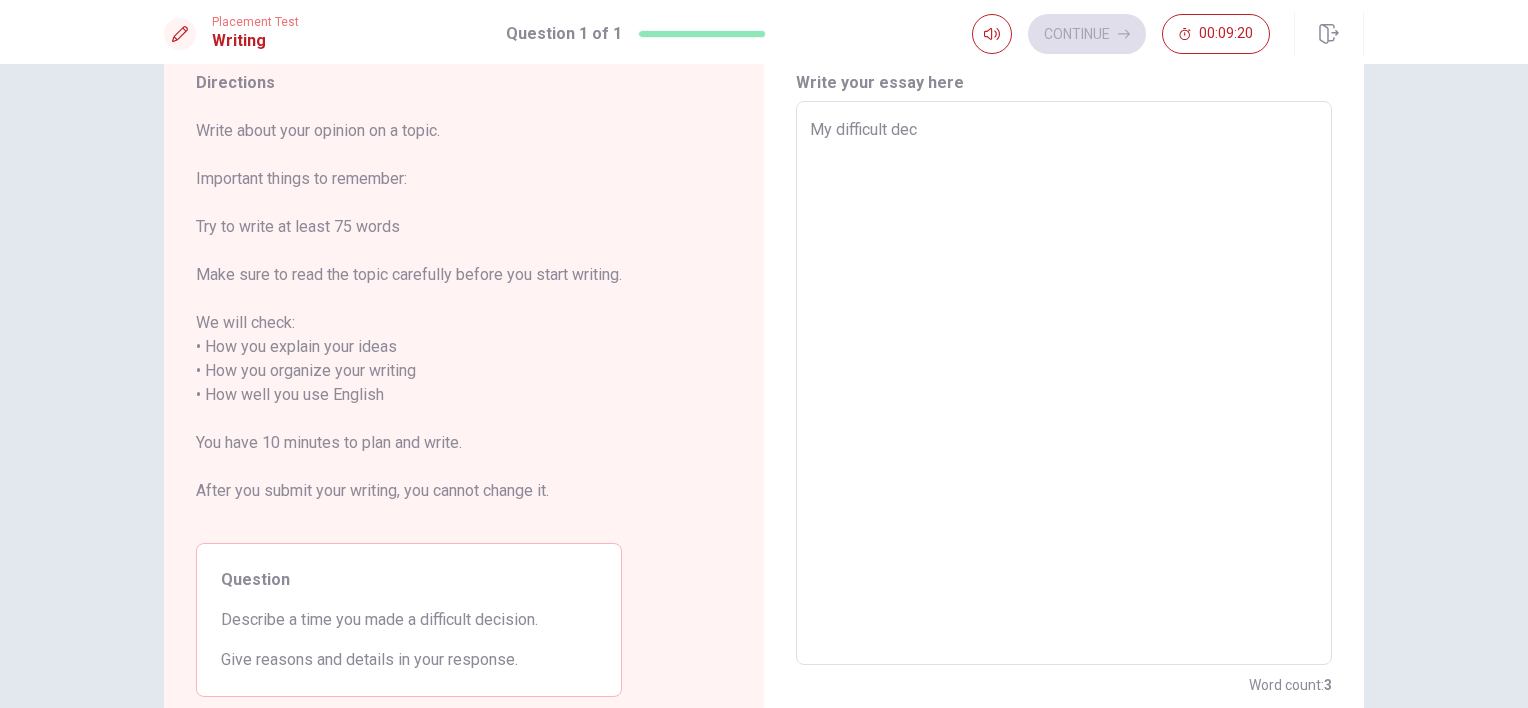 type on "x" 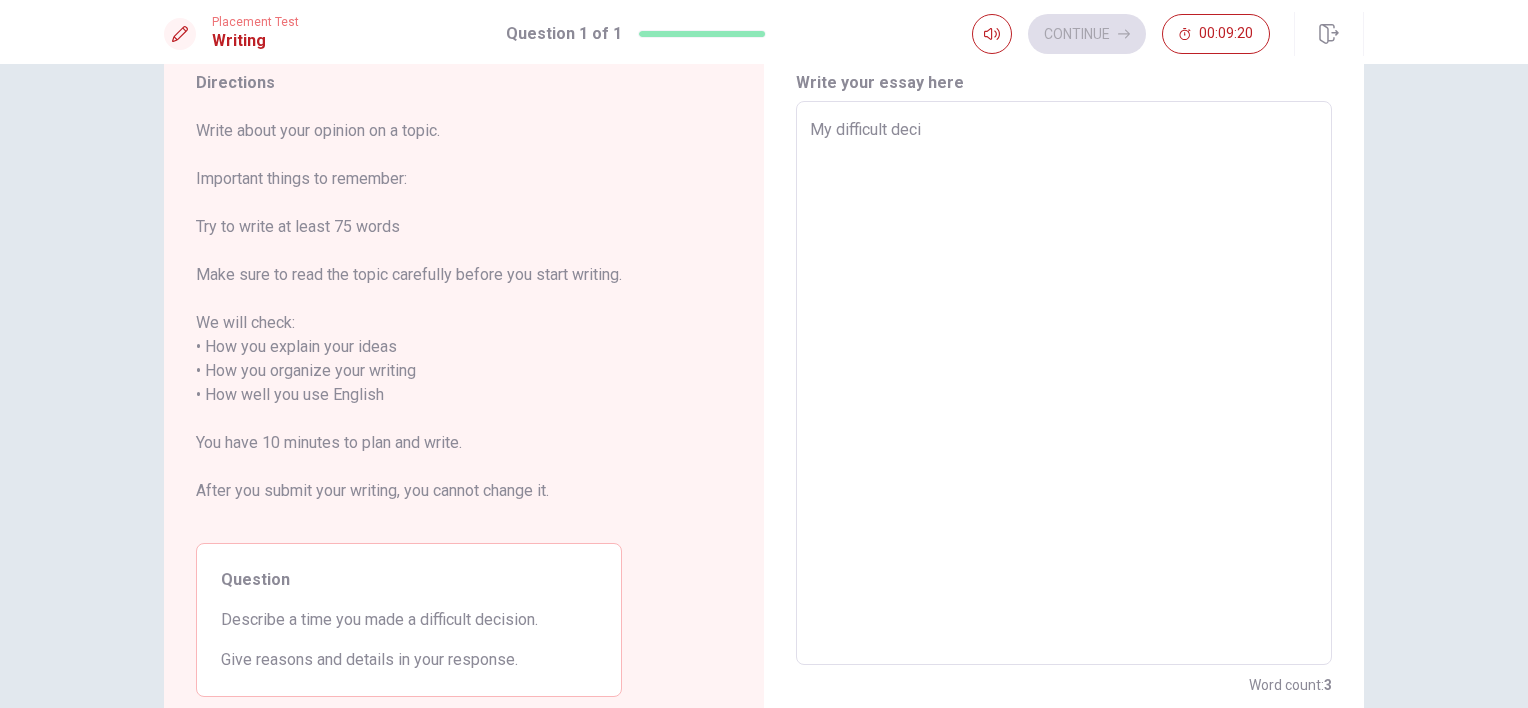 type on "x" 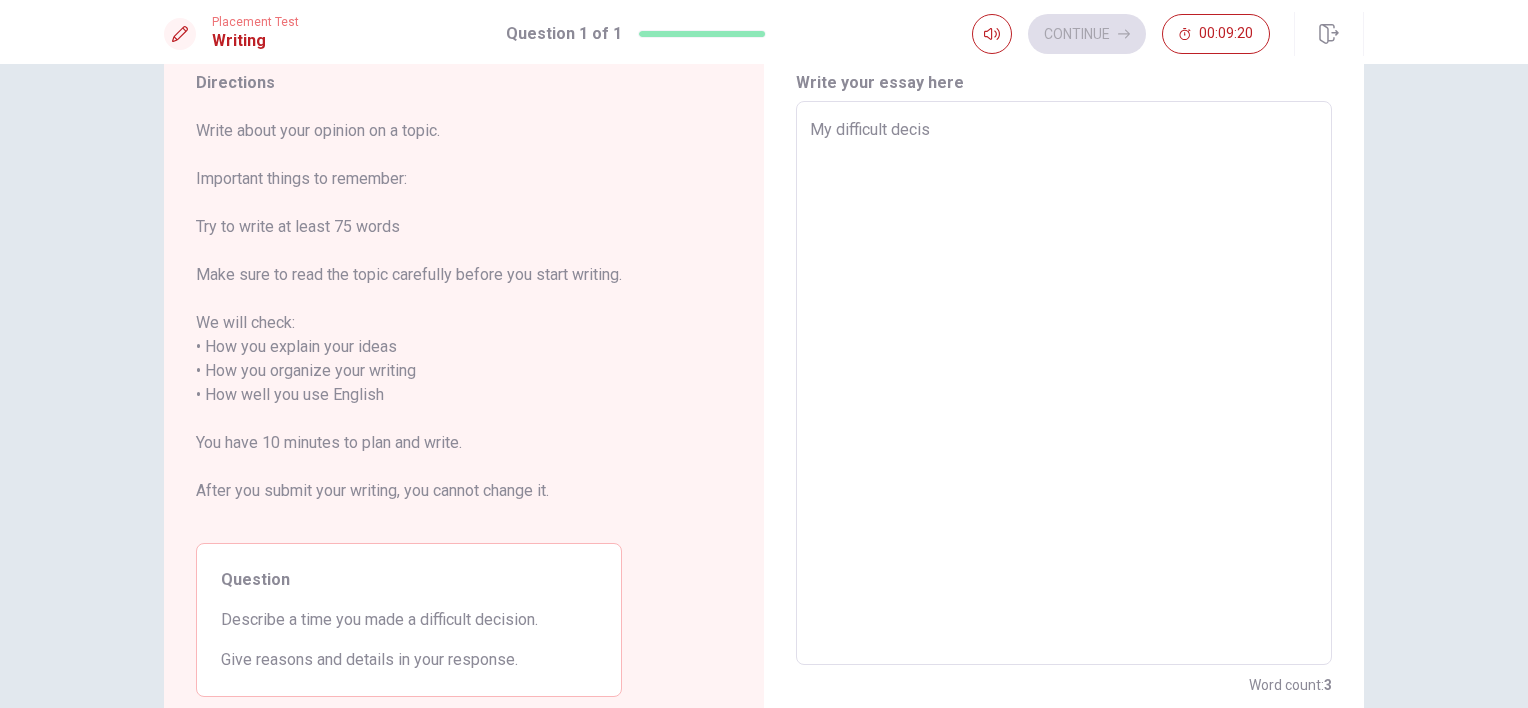 type on "x" 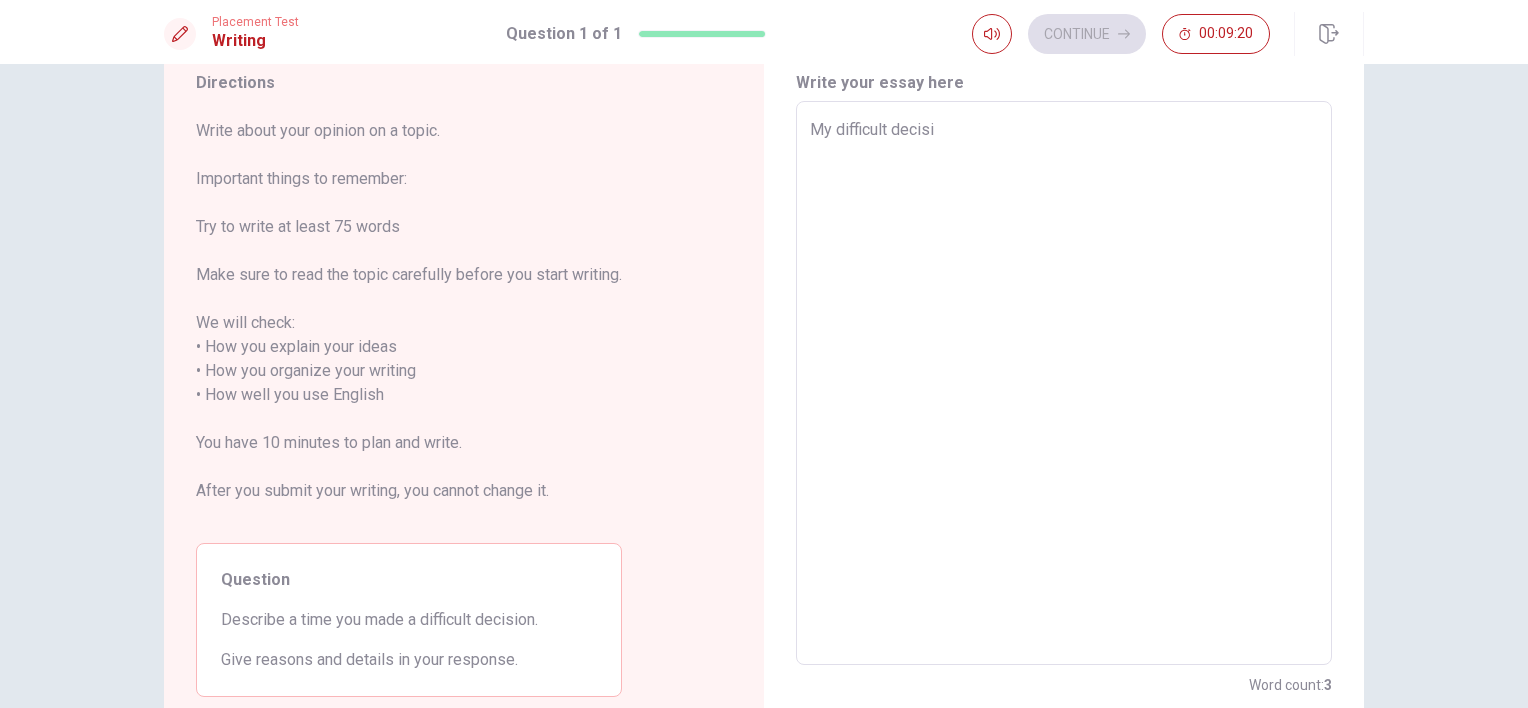type on "x" 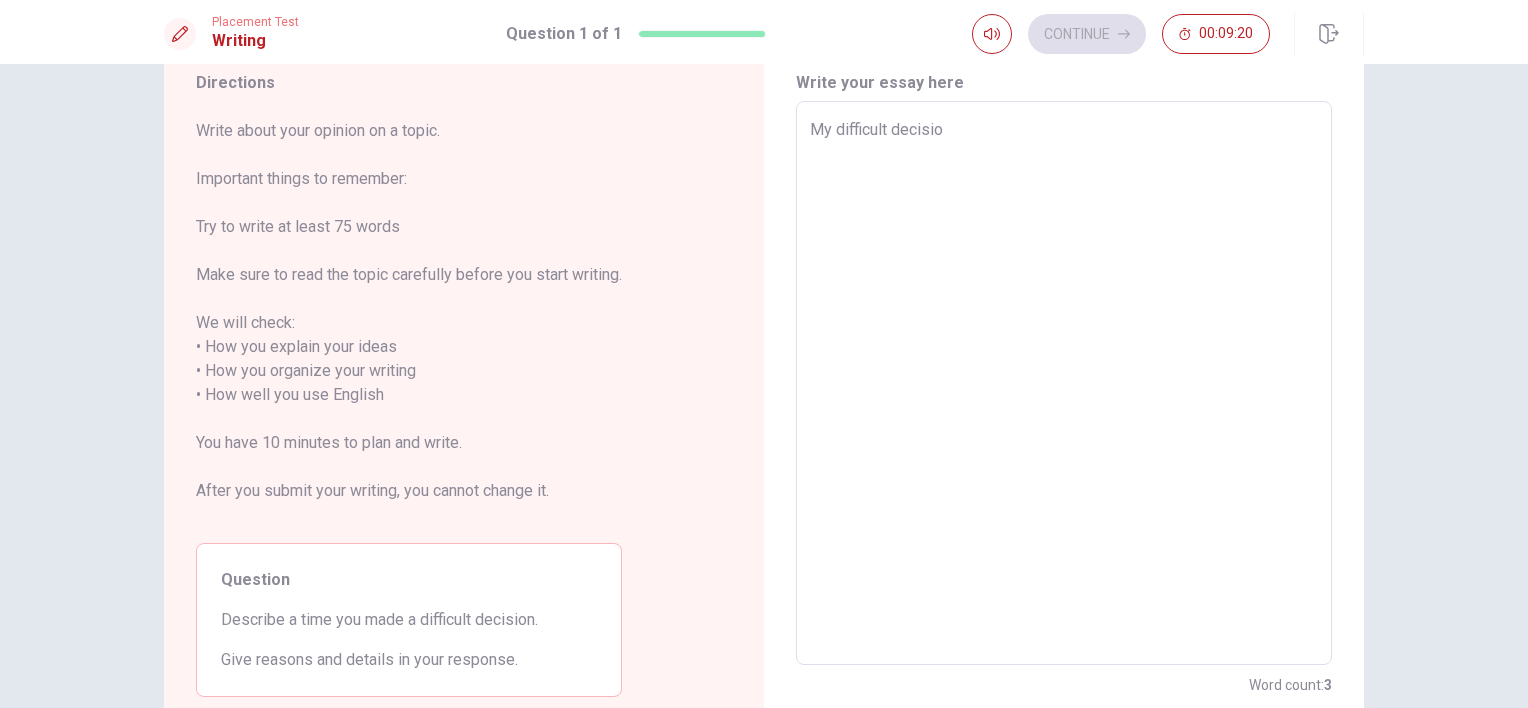 type on "x" 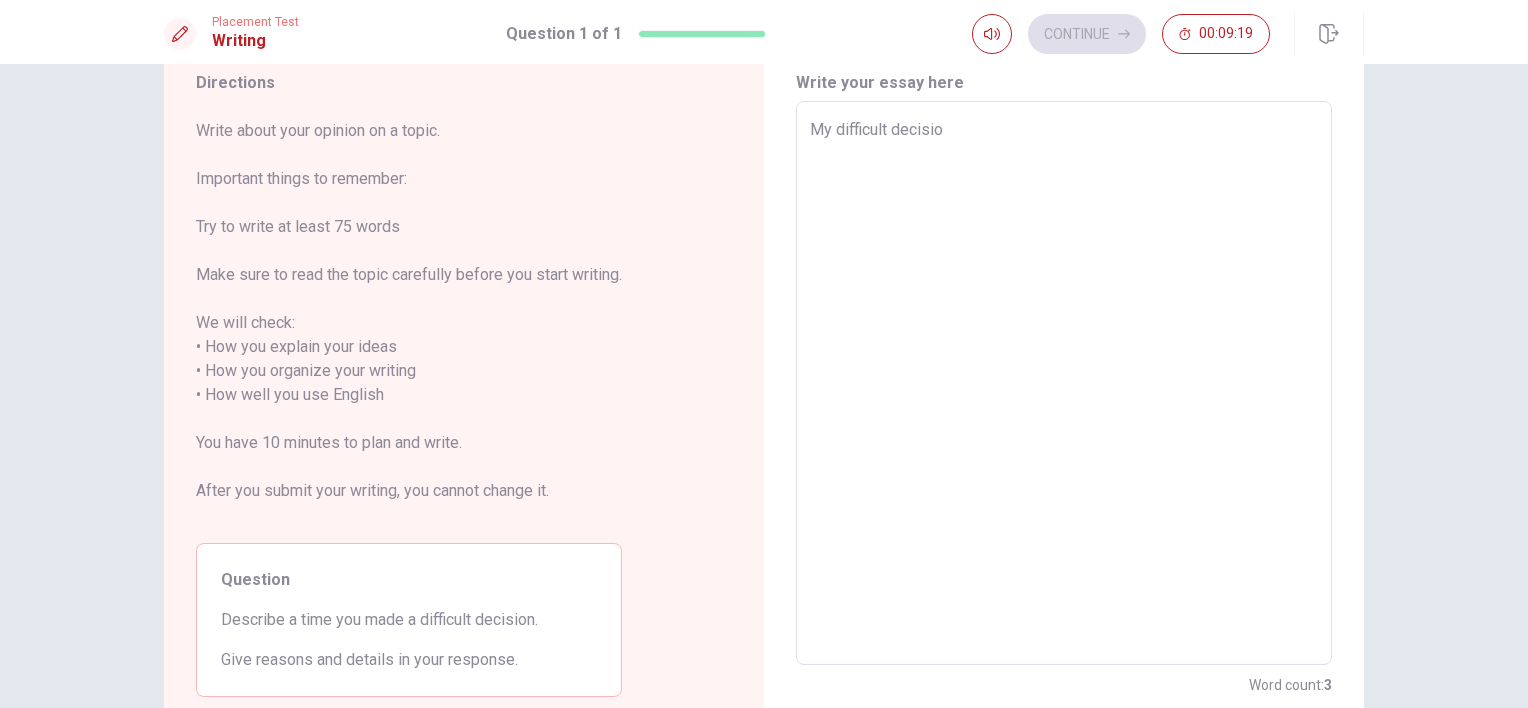type on "My difficult decision" 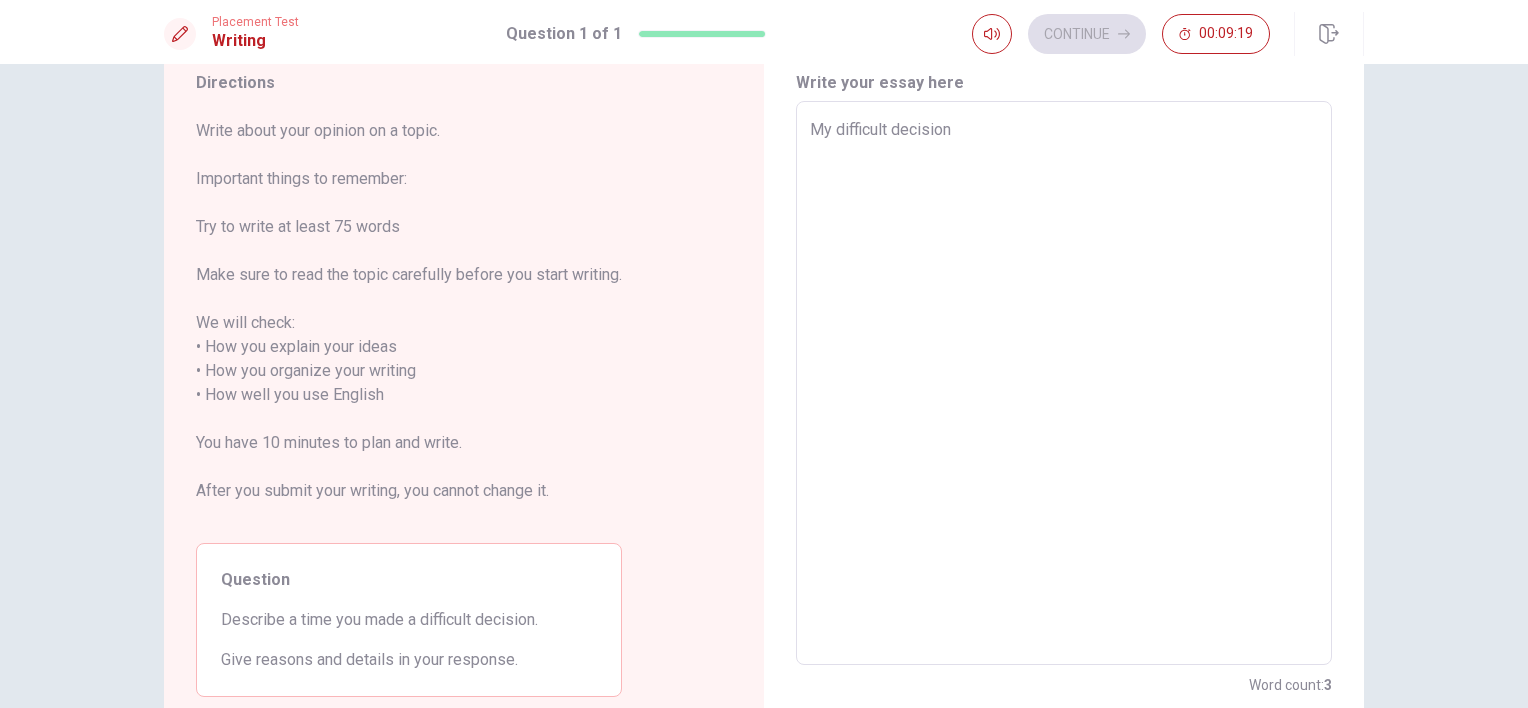 type on "x" 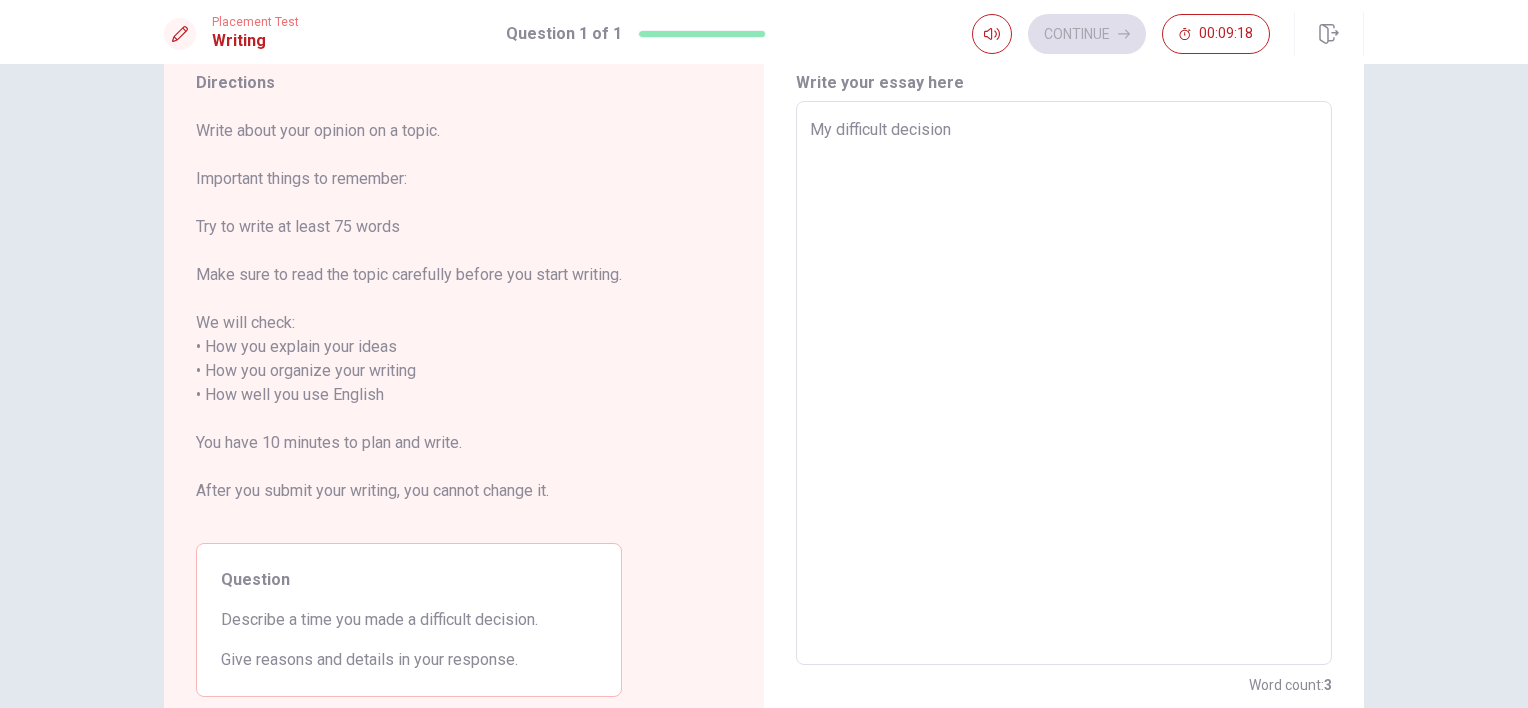 type on "My difficult decision t" 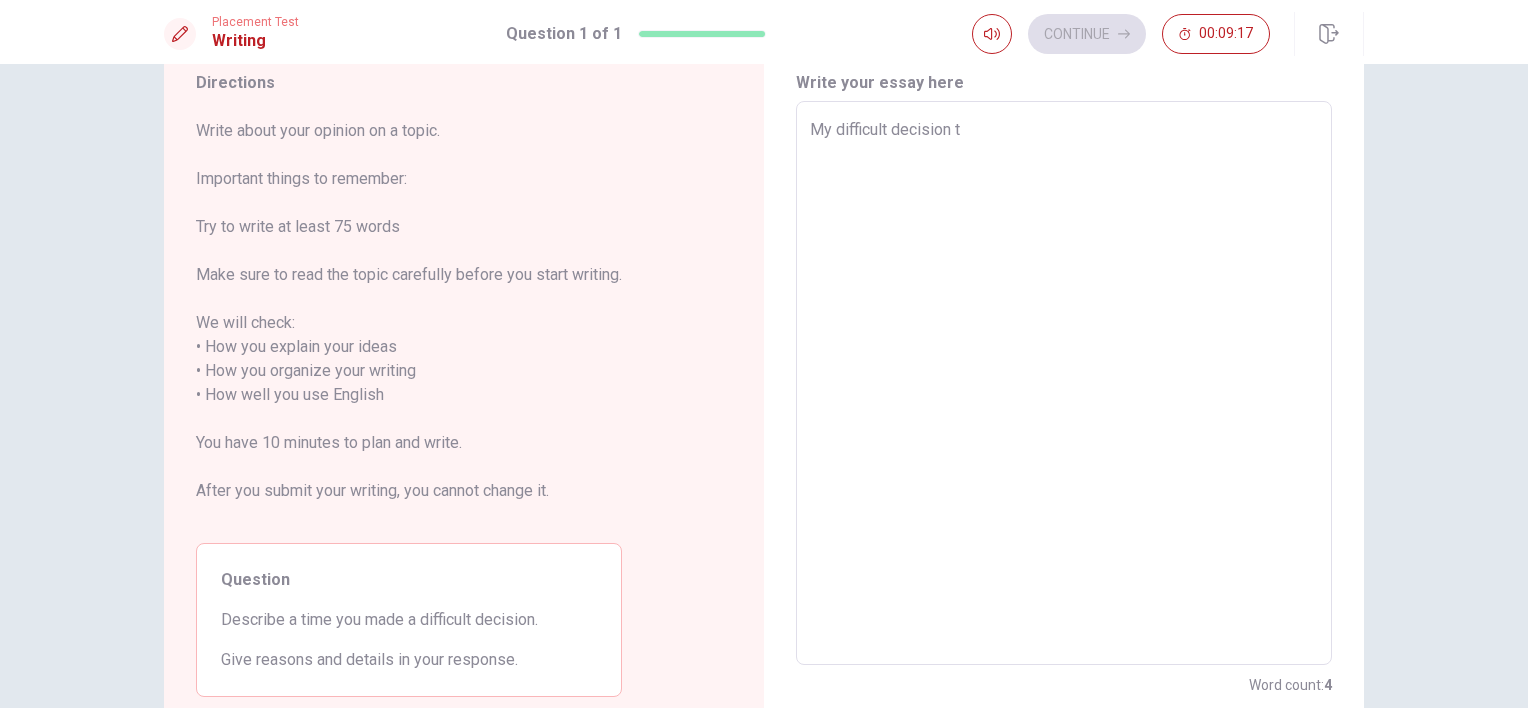 type on "x" 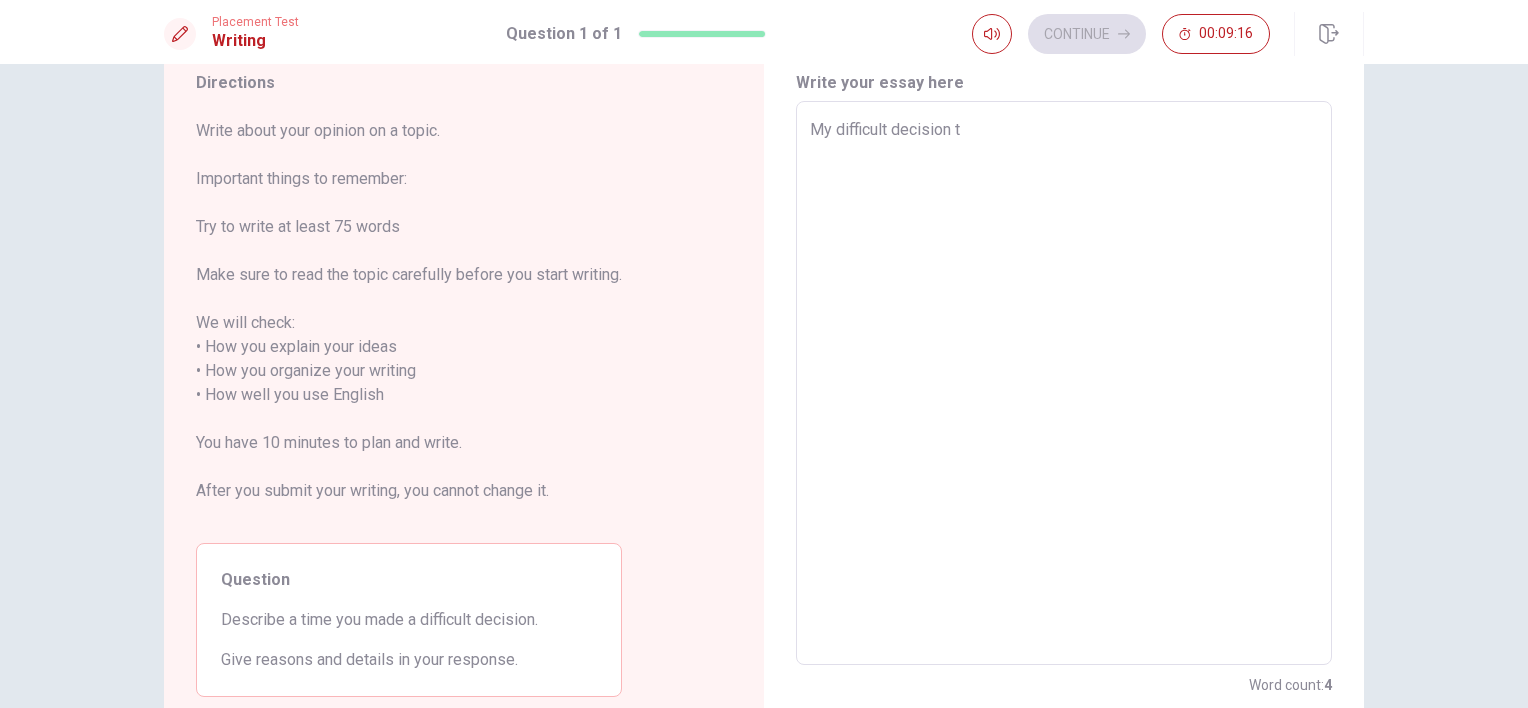 type on "My difficult decision th" 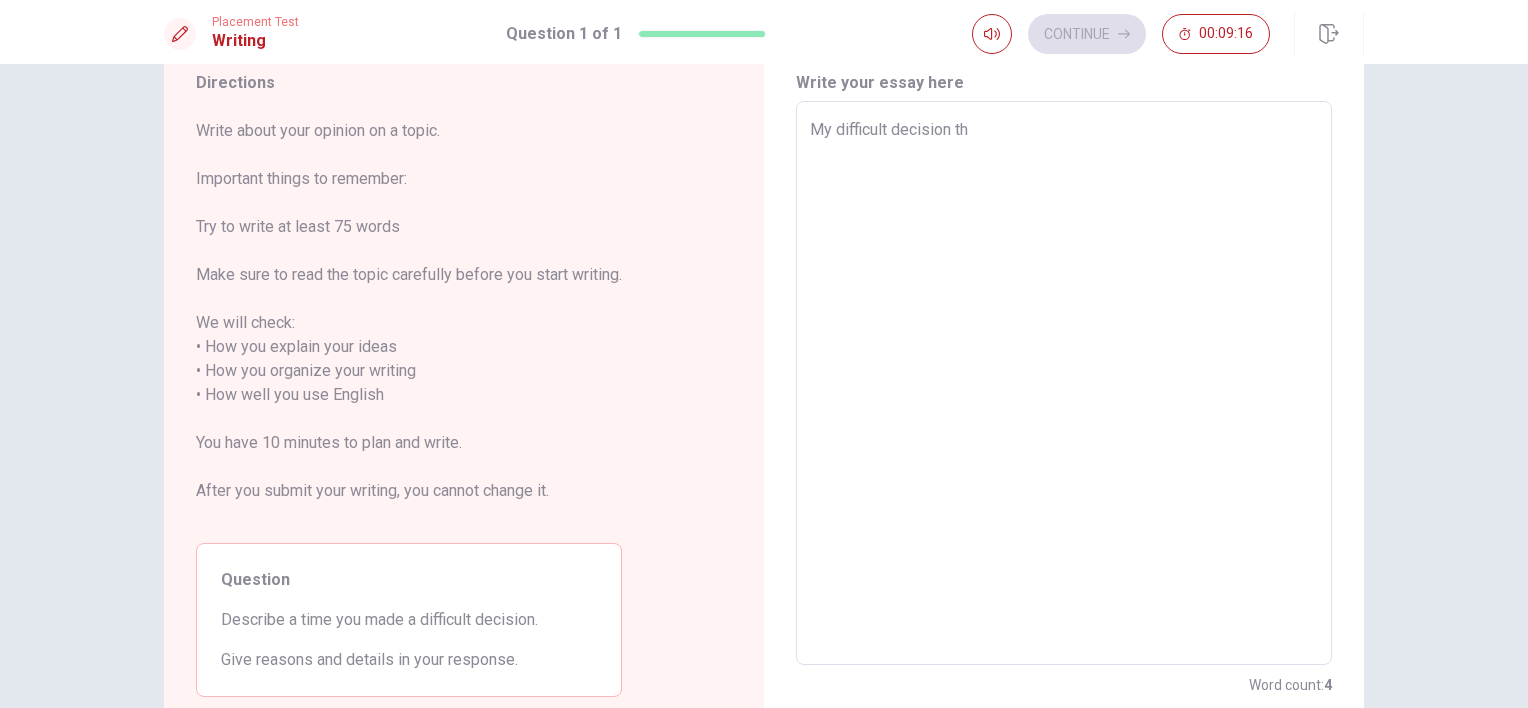 type on "x" 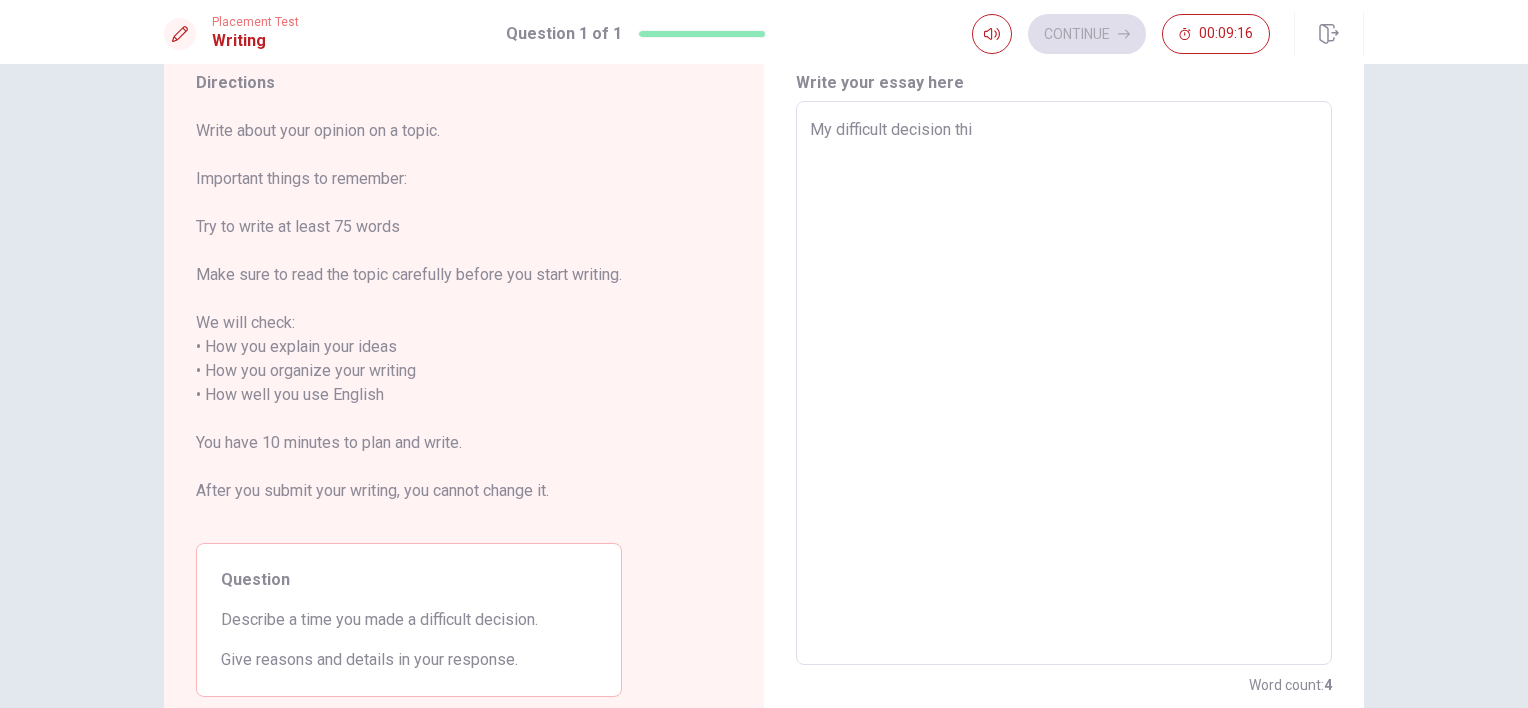 type on "x" 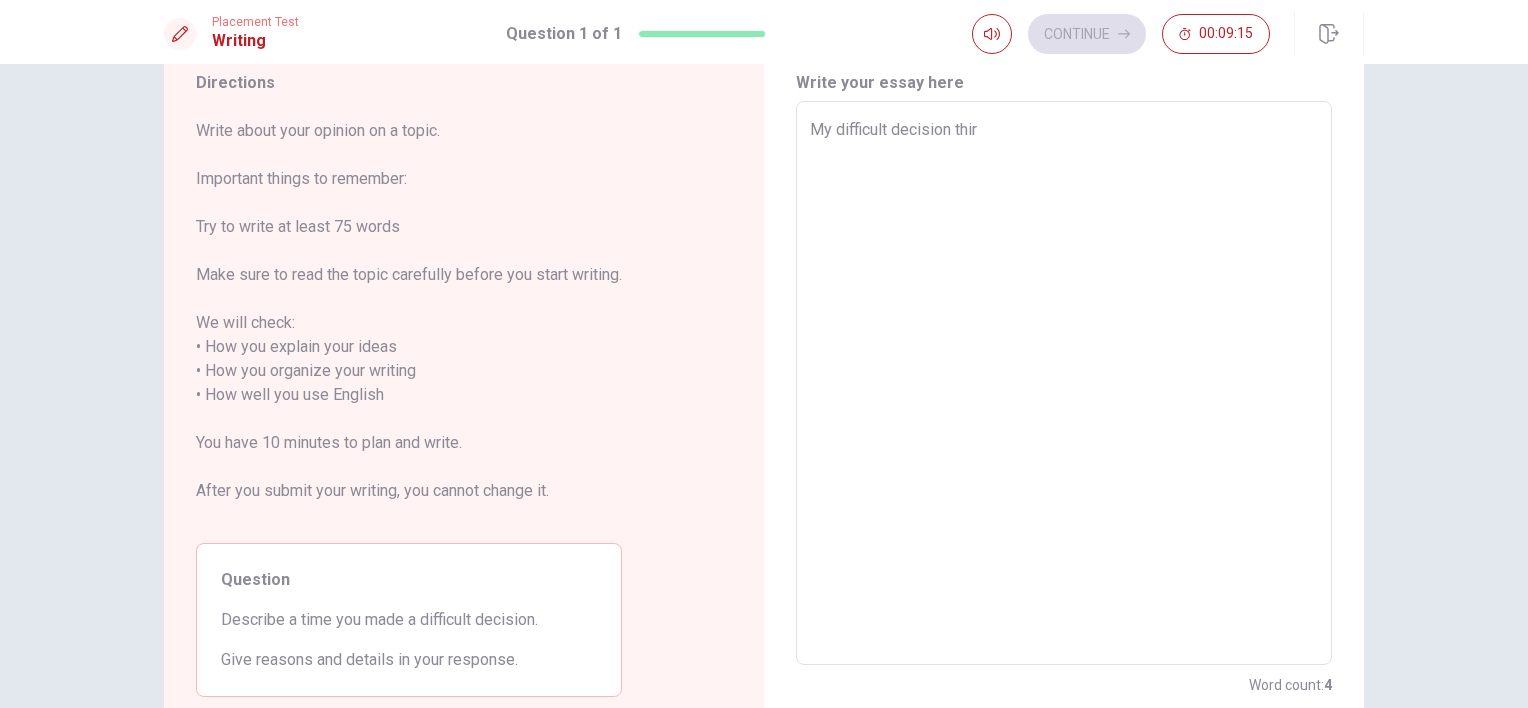 type on "My difficult decision thir" 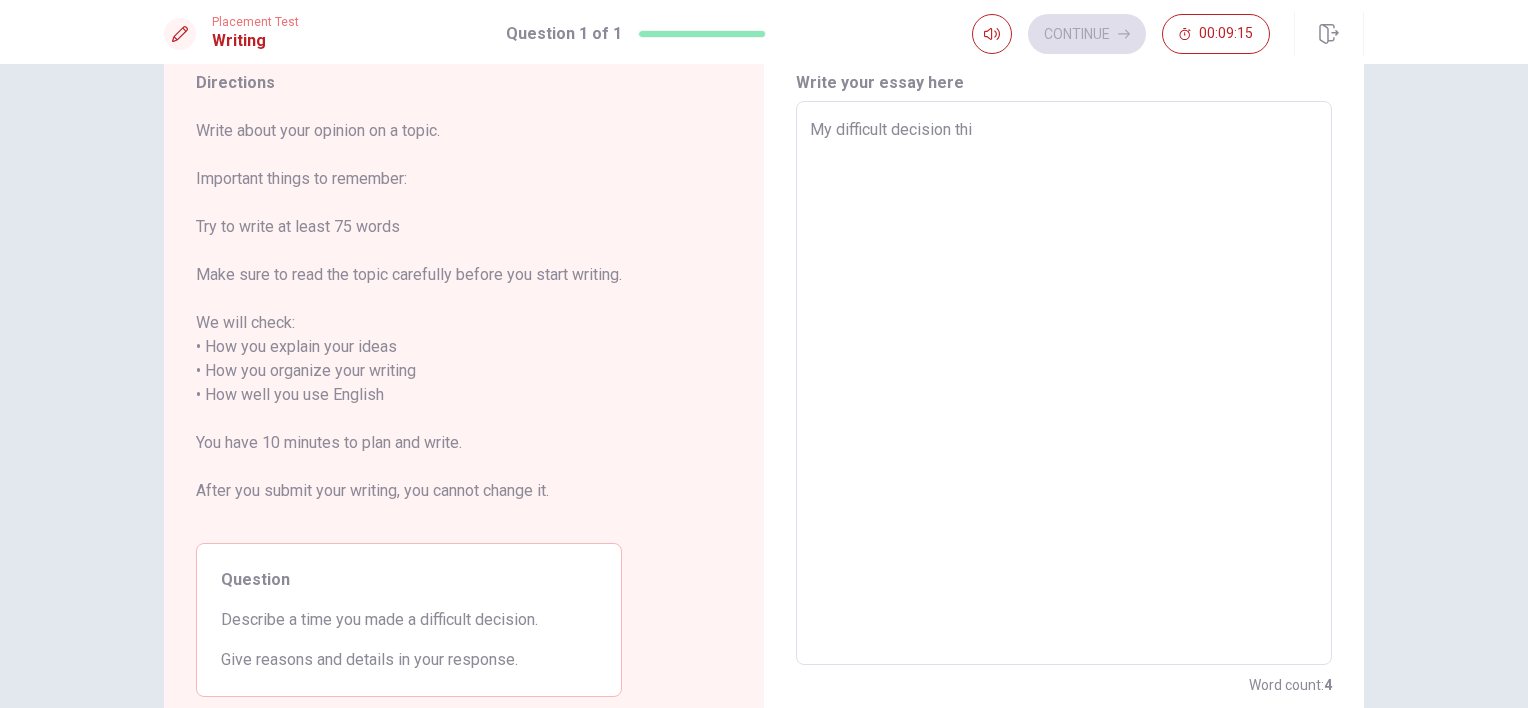 type on "x" 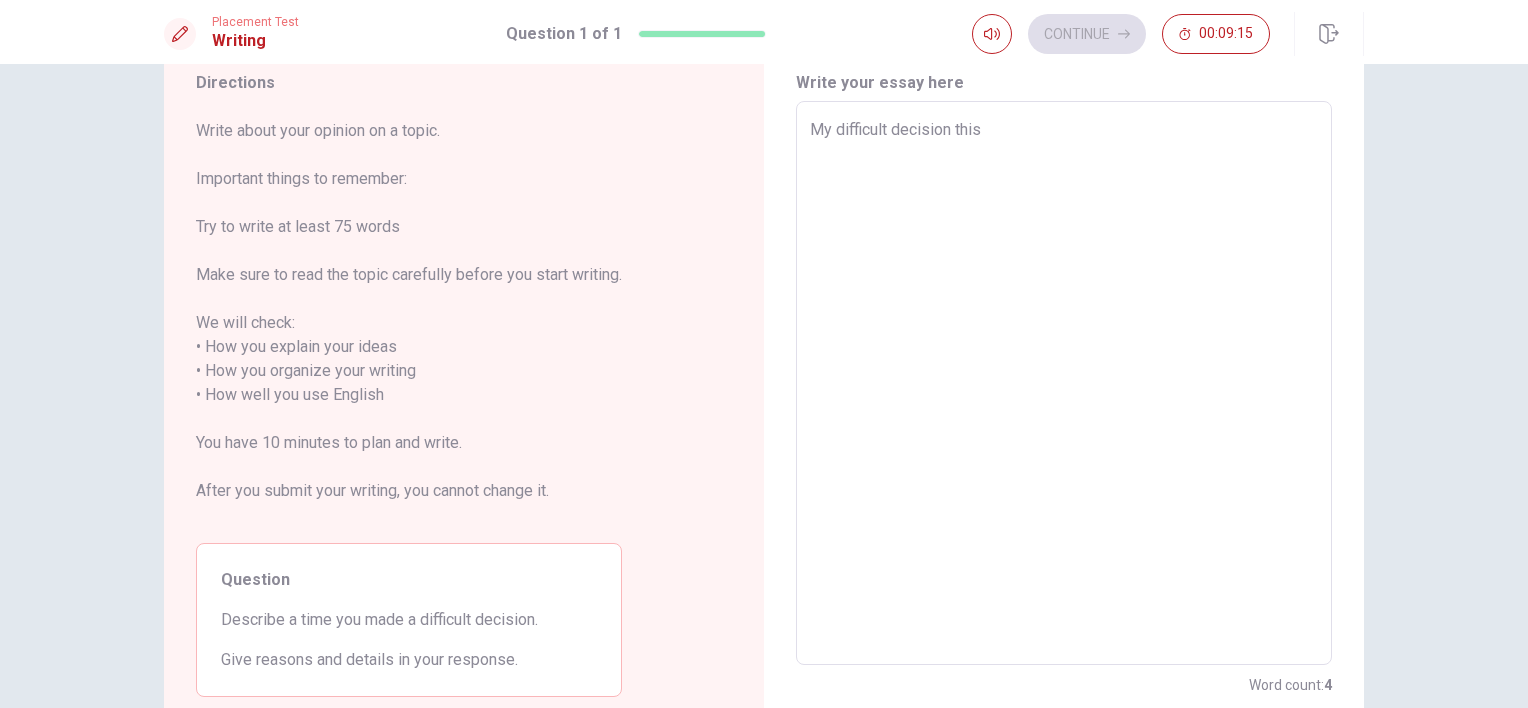 type on "x" 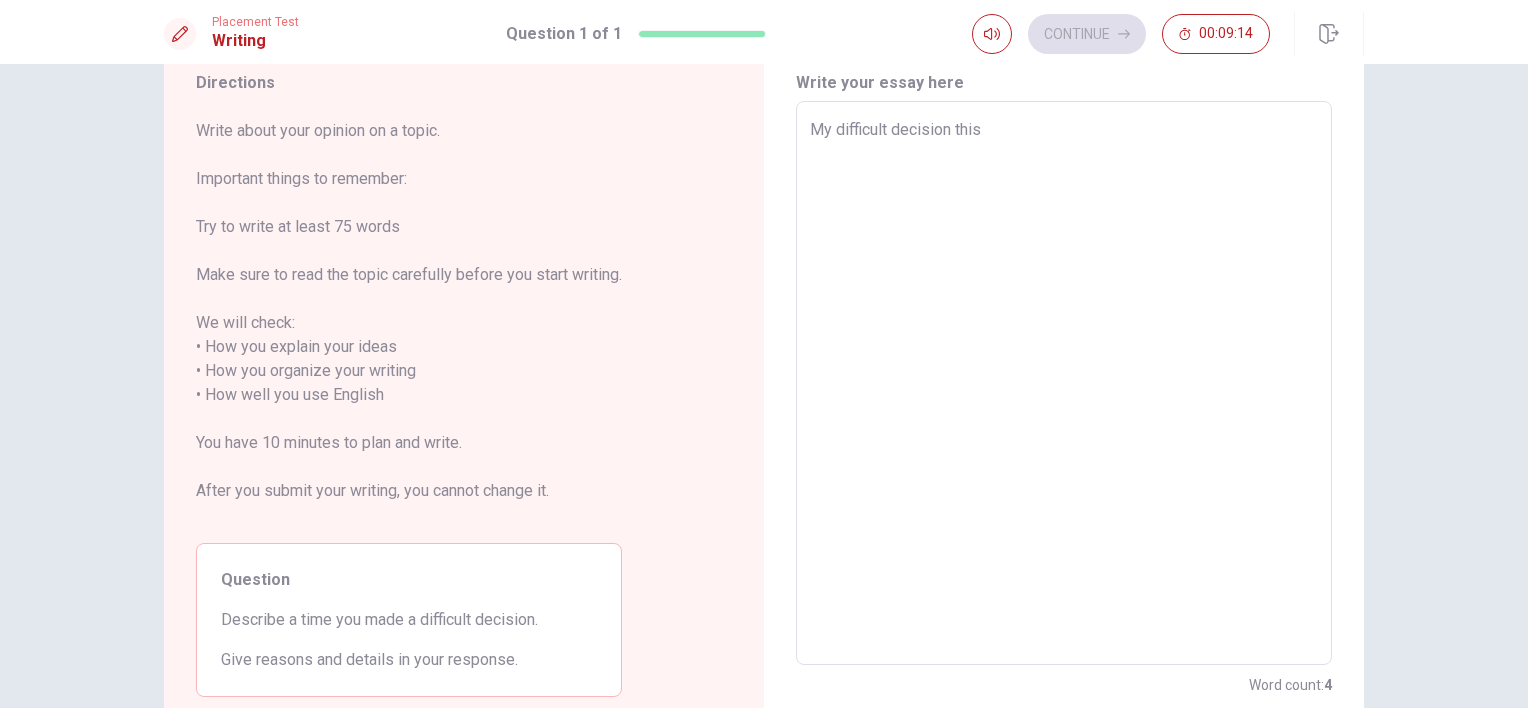 type on "My difficult decision thi" 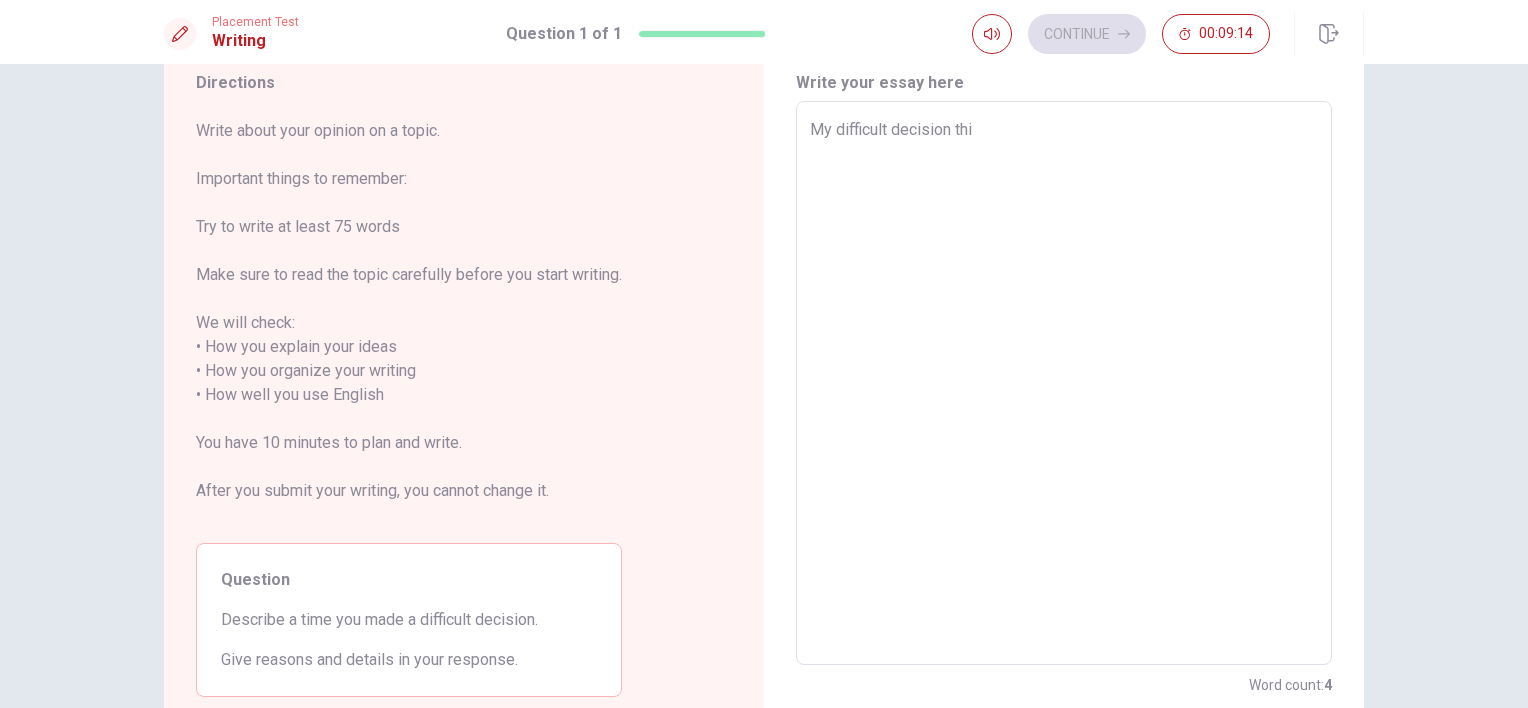 type on "x" 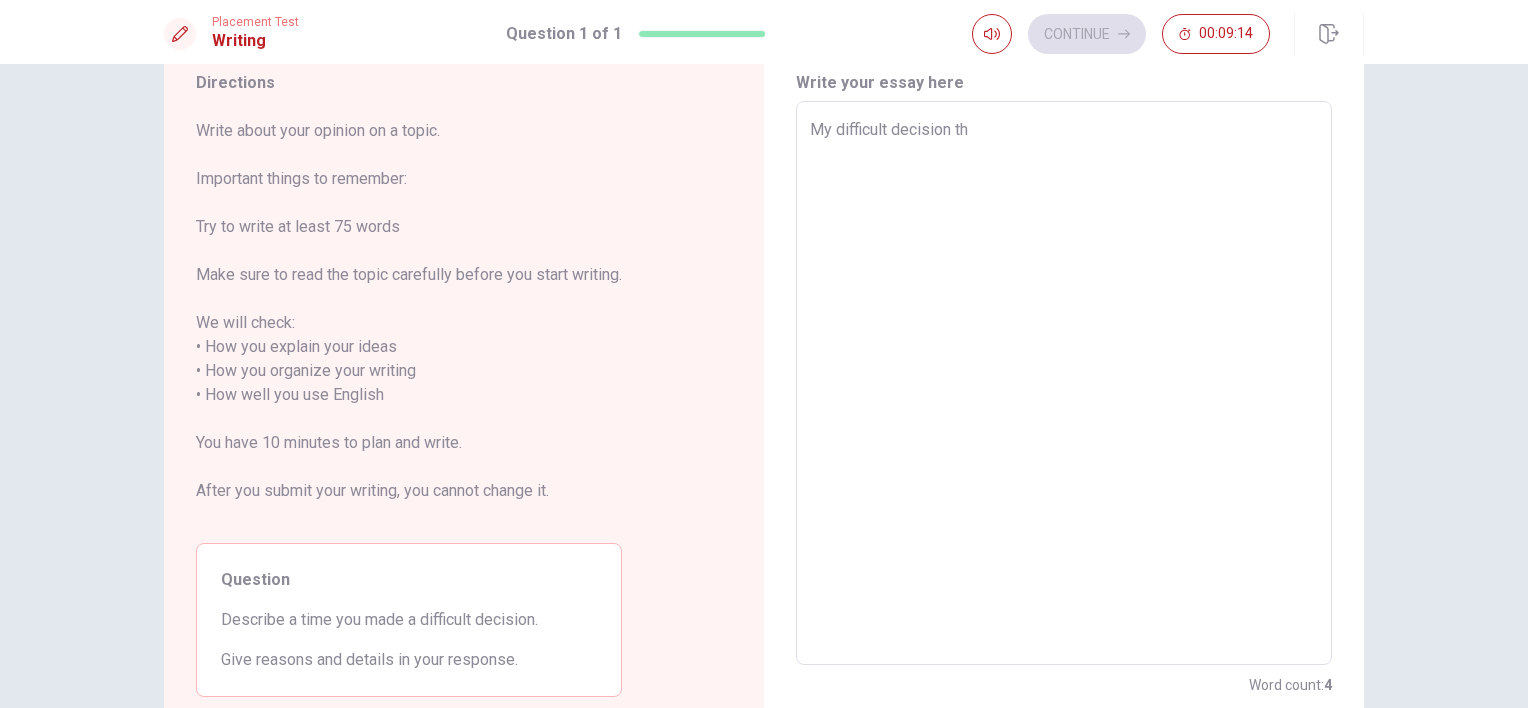 type on "My difficult decision t" 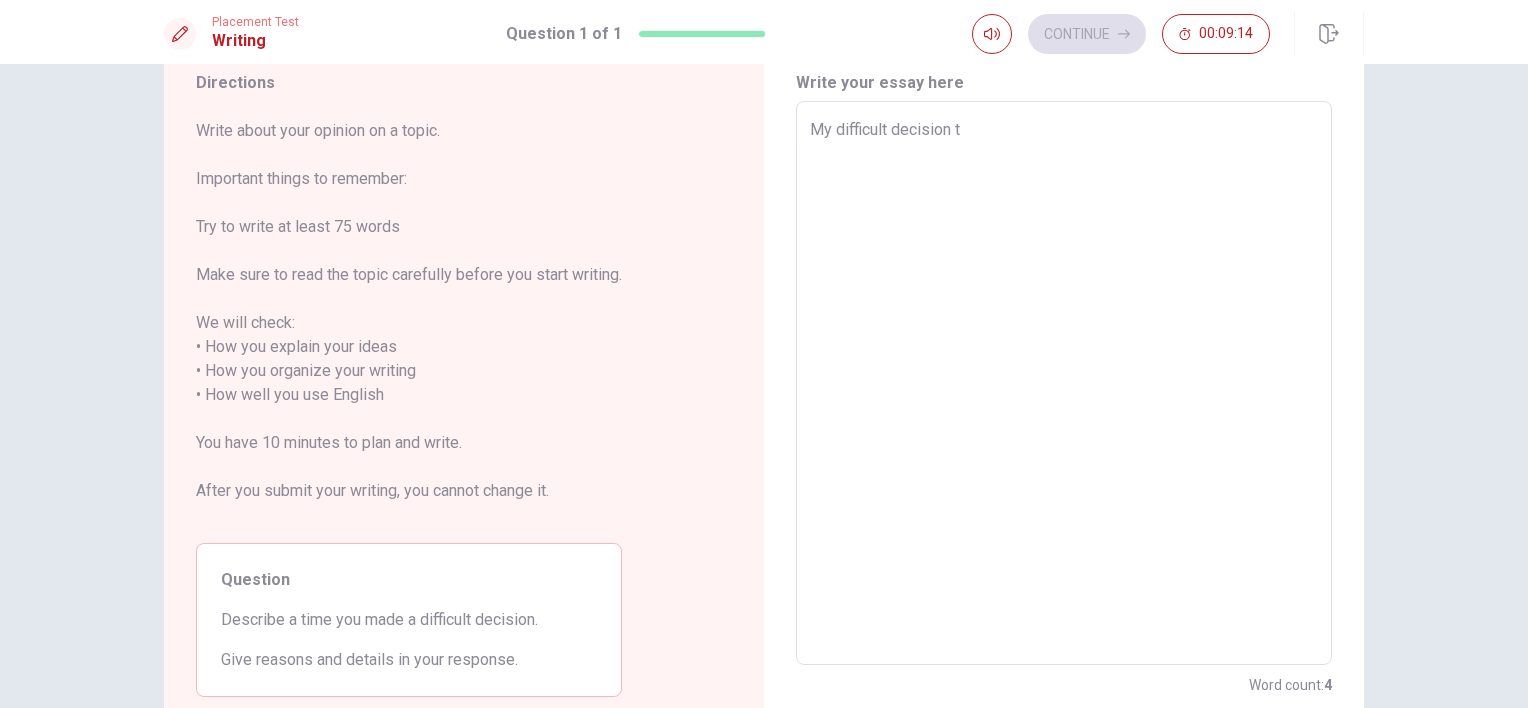type on "x" 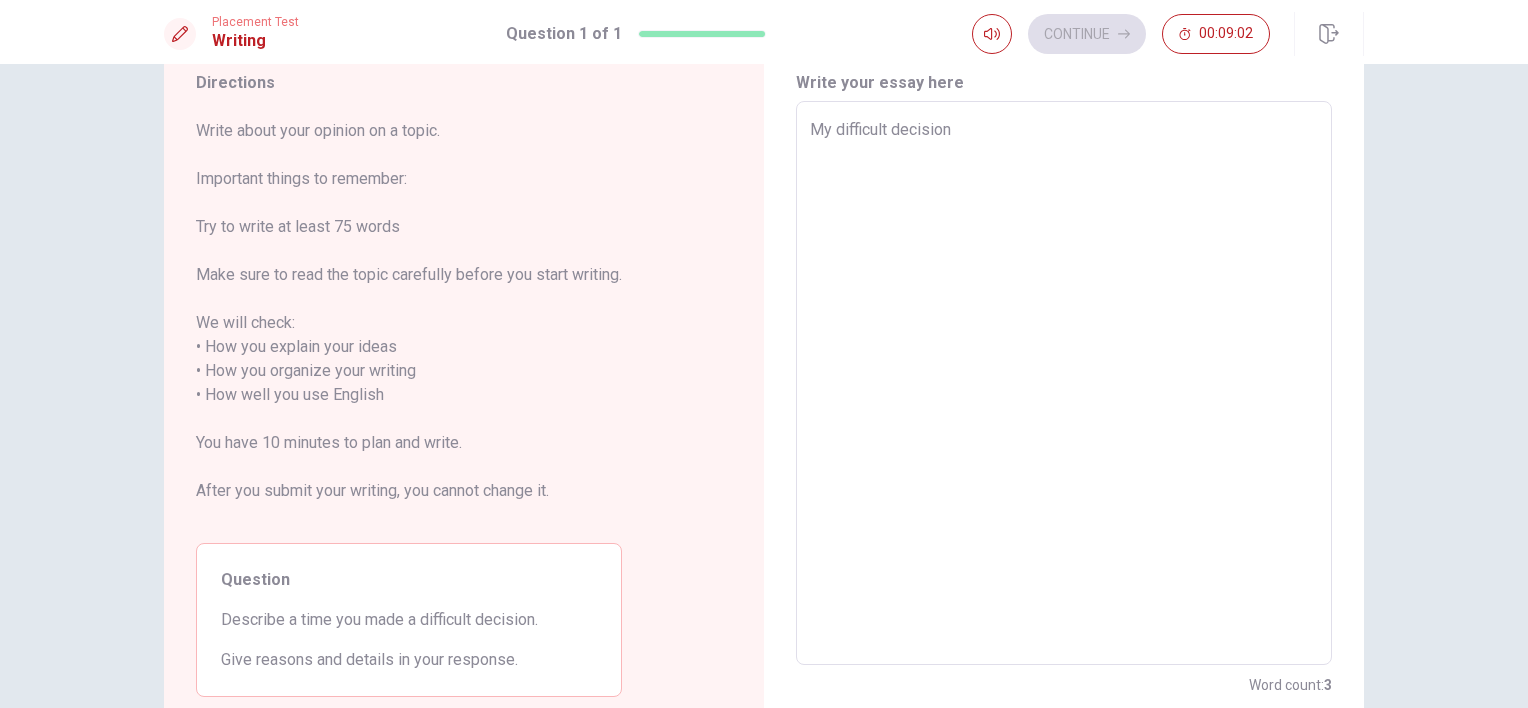 type on "x" 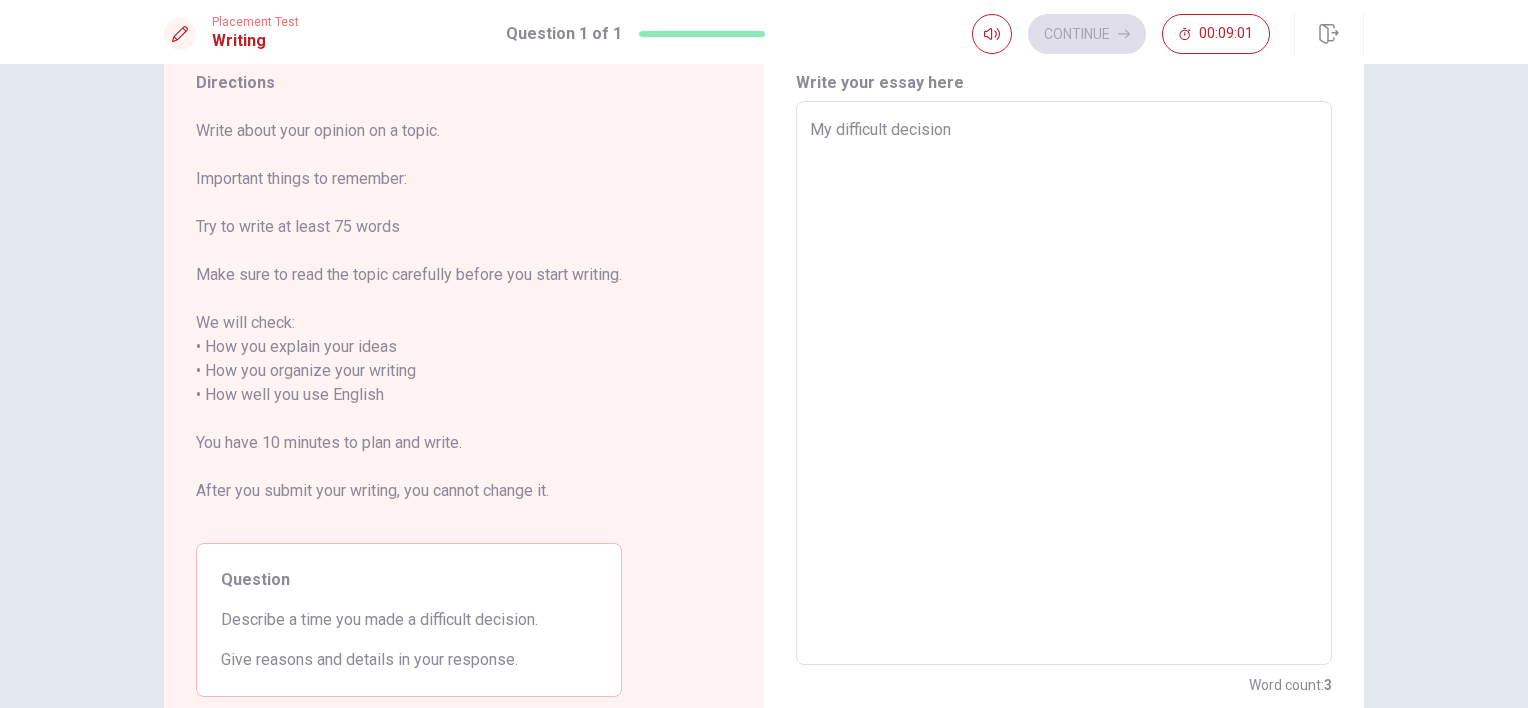 type on "My difficult decision h" 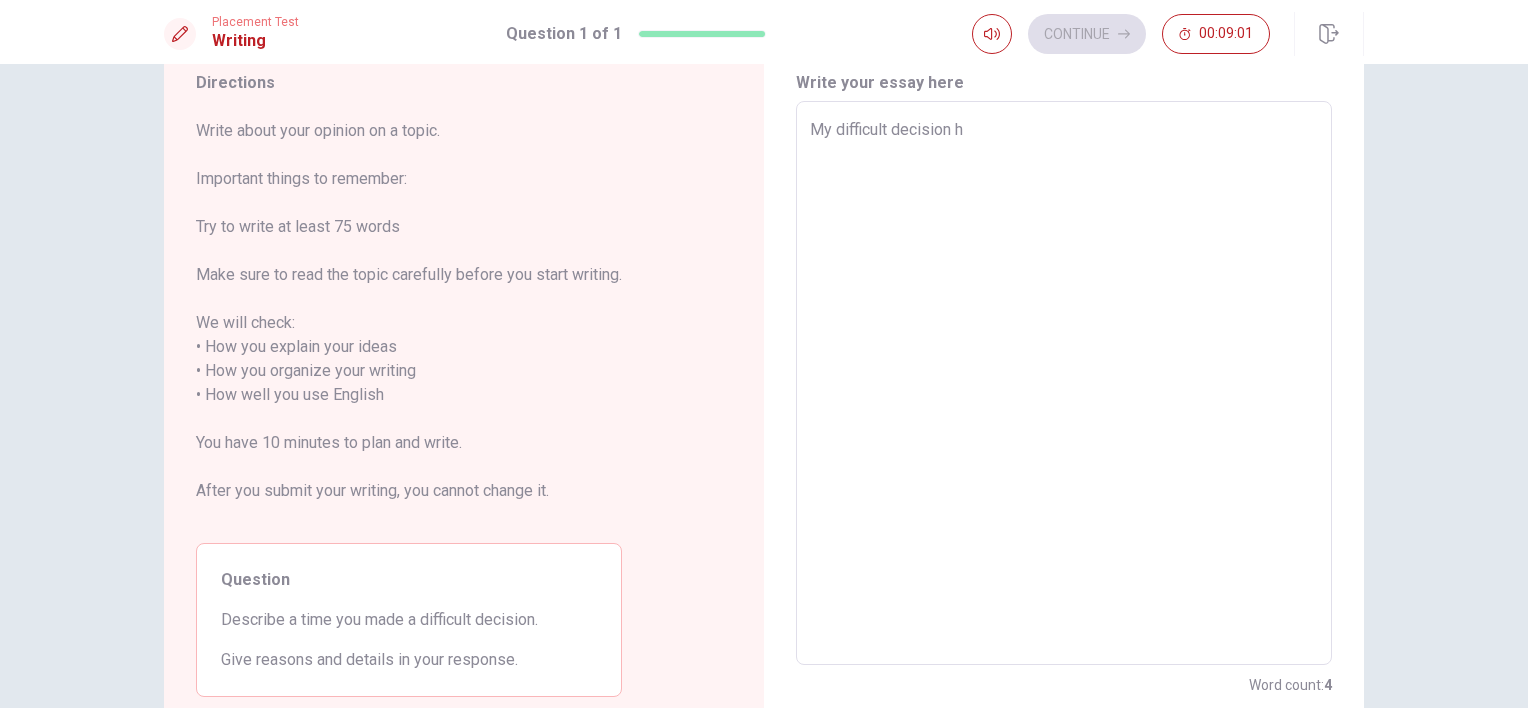 type on "My difficult decision he" 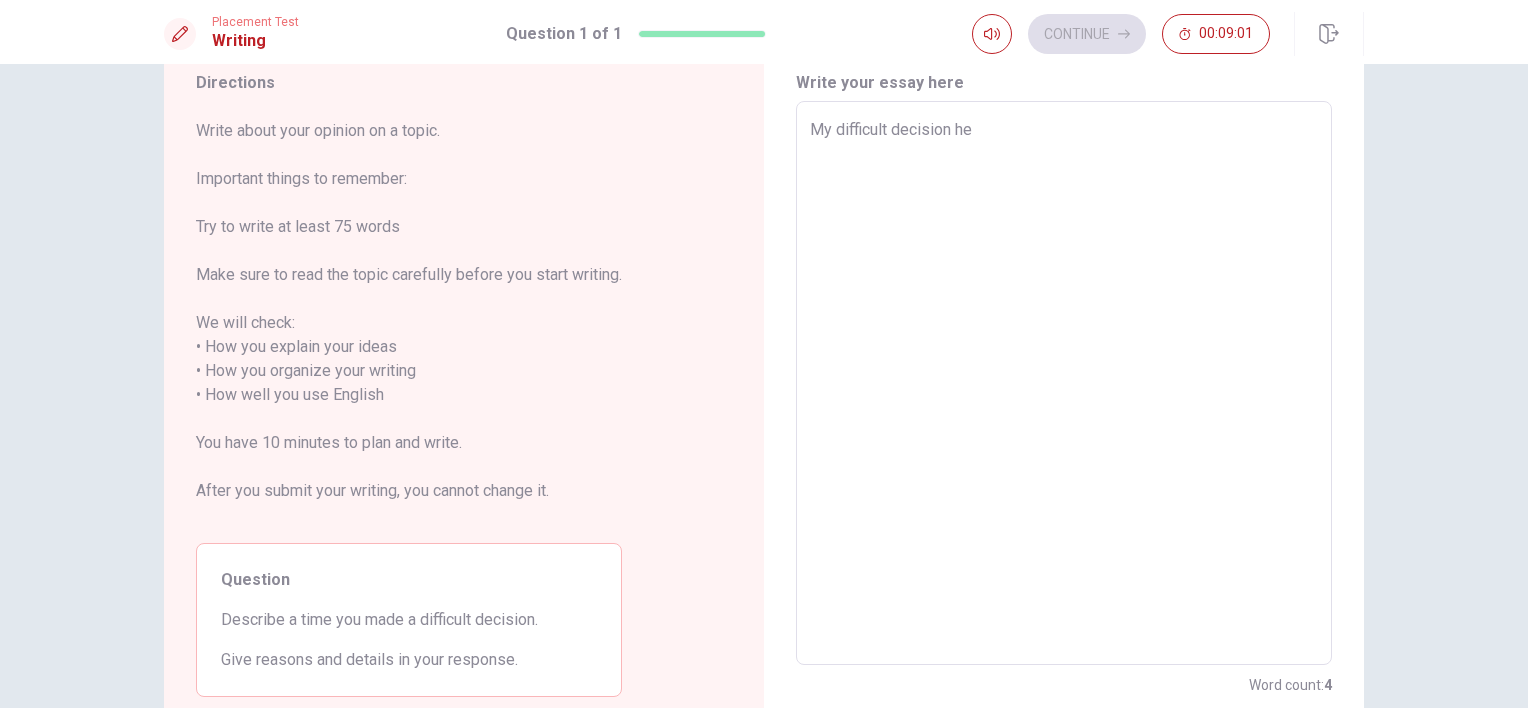 type on "x" 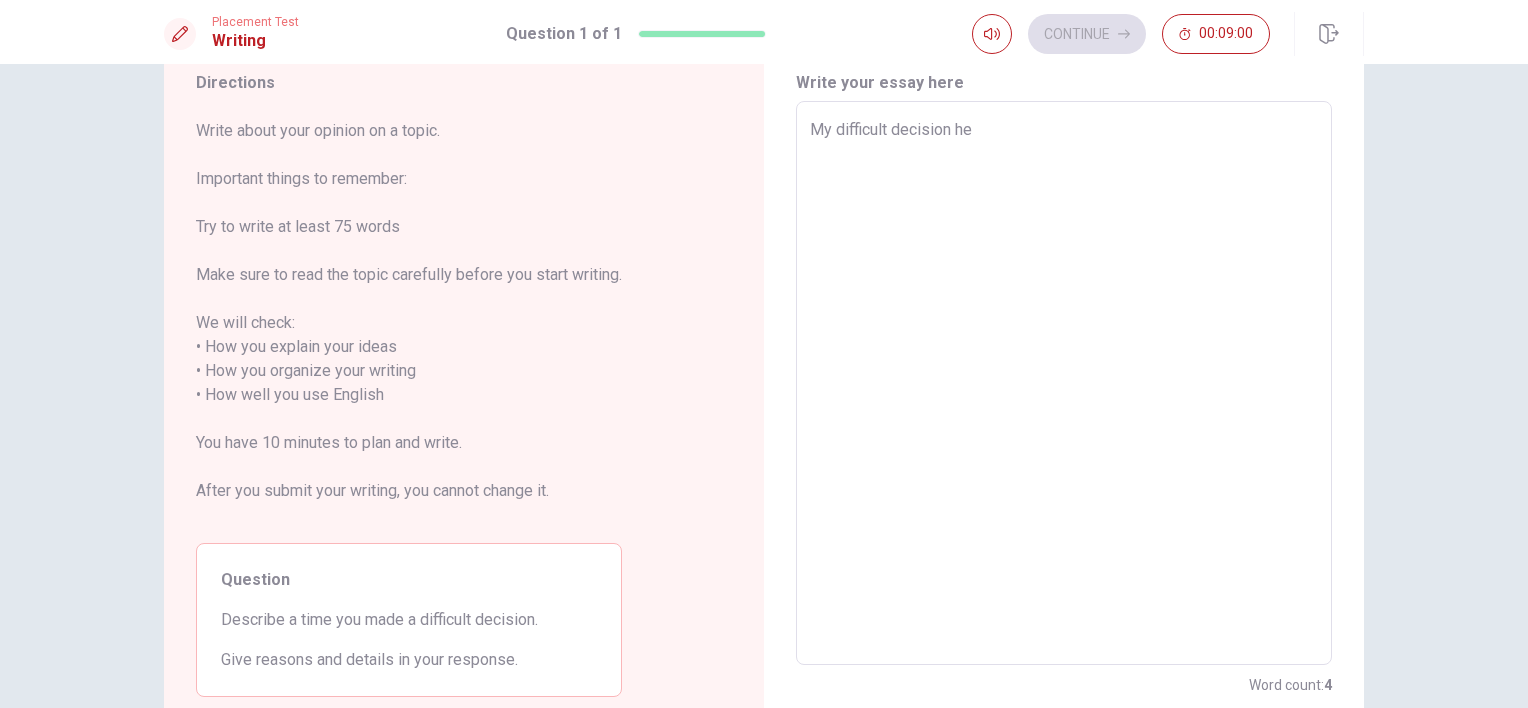 type on "My difficult decision he w" 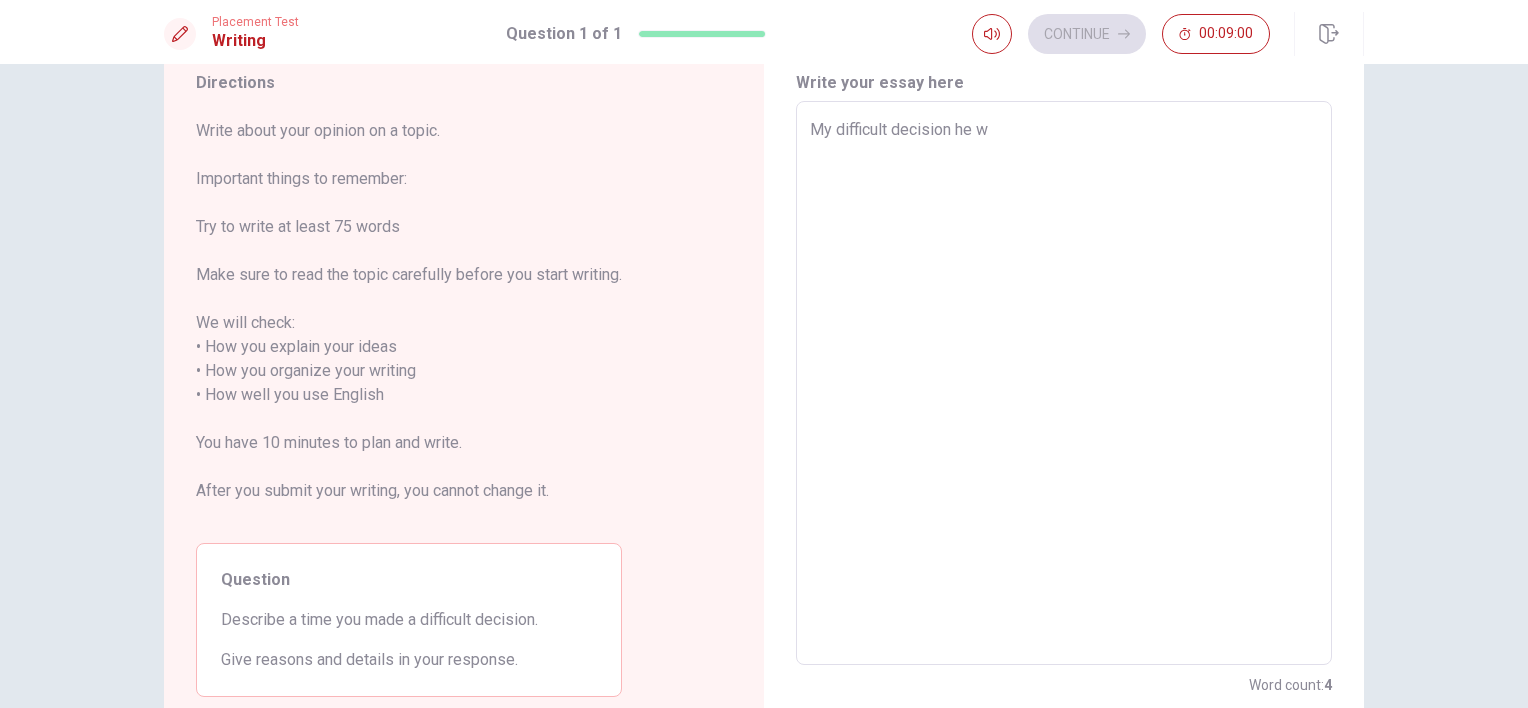 type on "x" 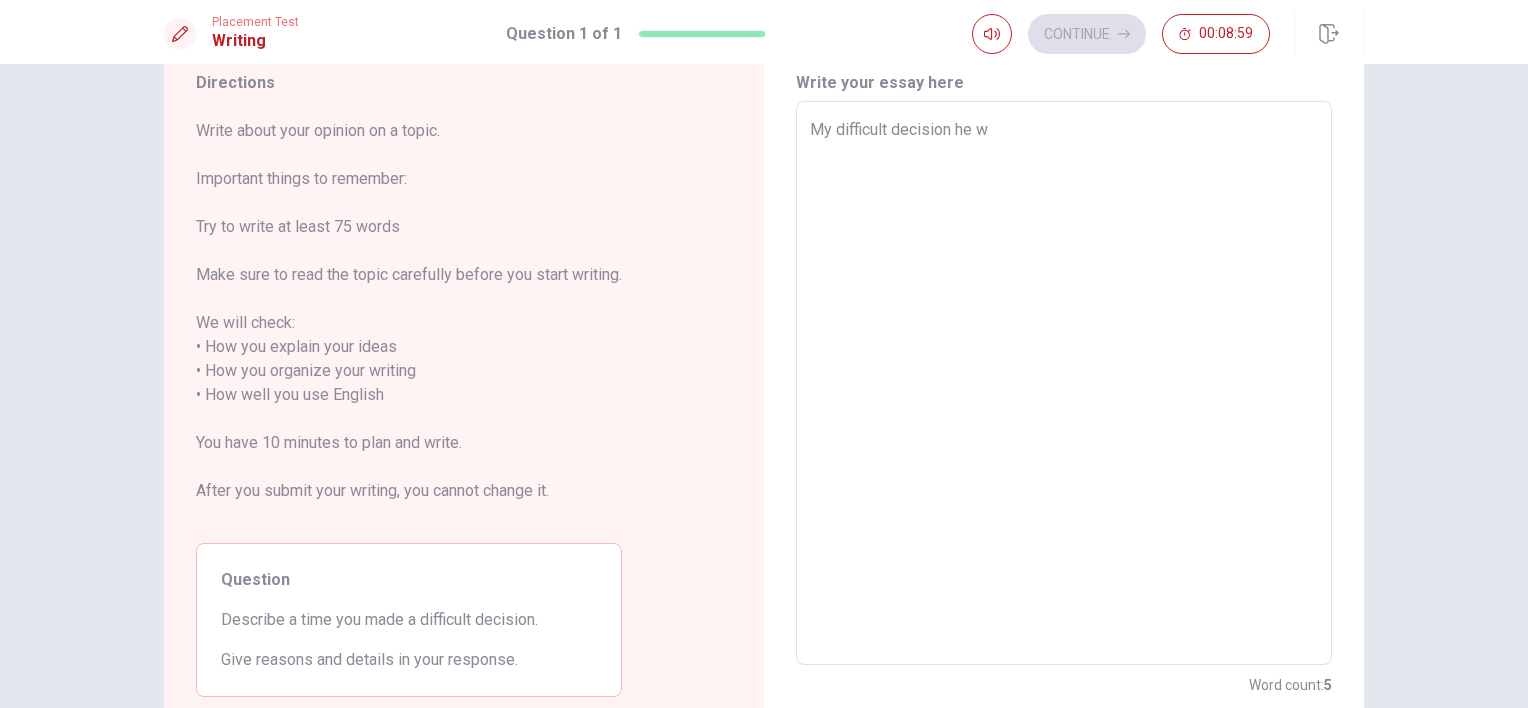 type on "My difficult decision he wa" 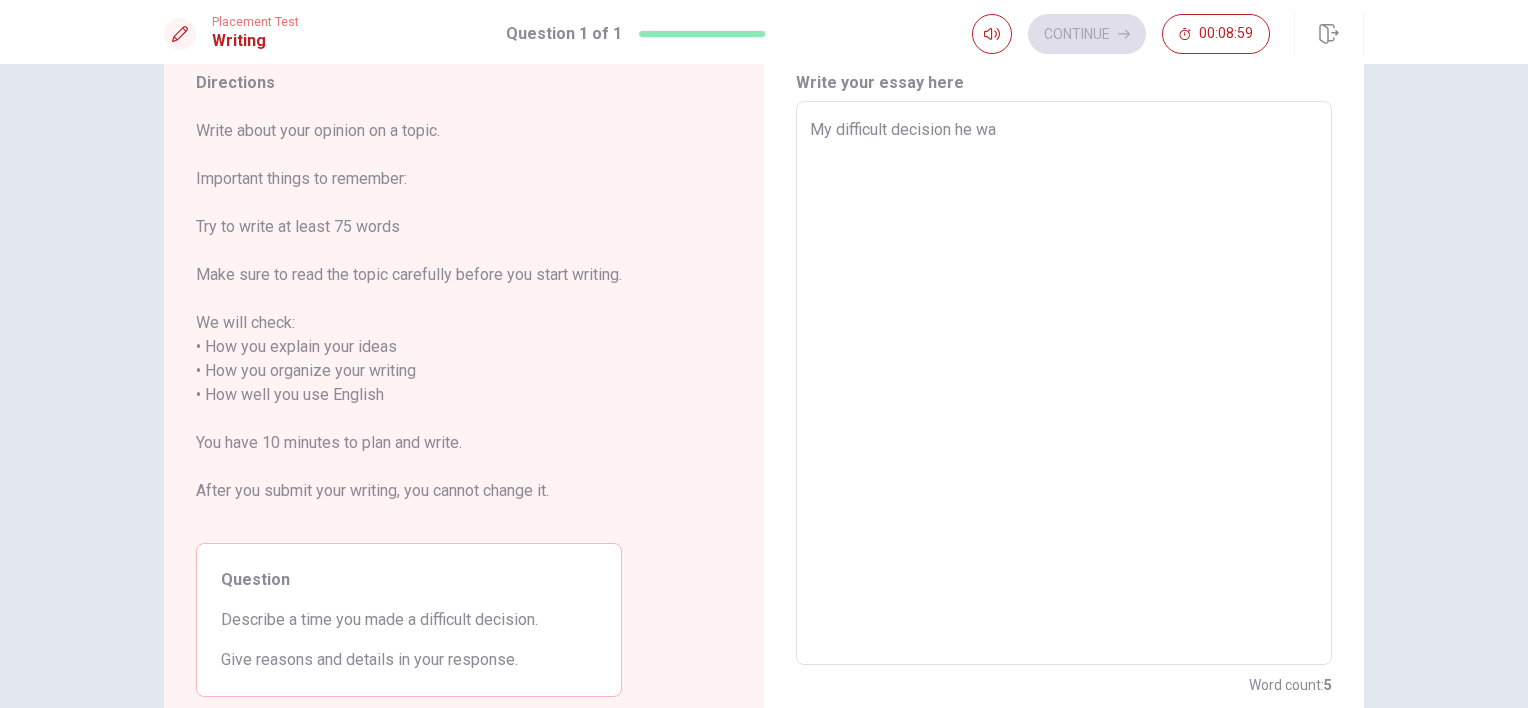 type on "x" 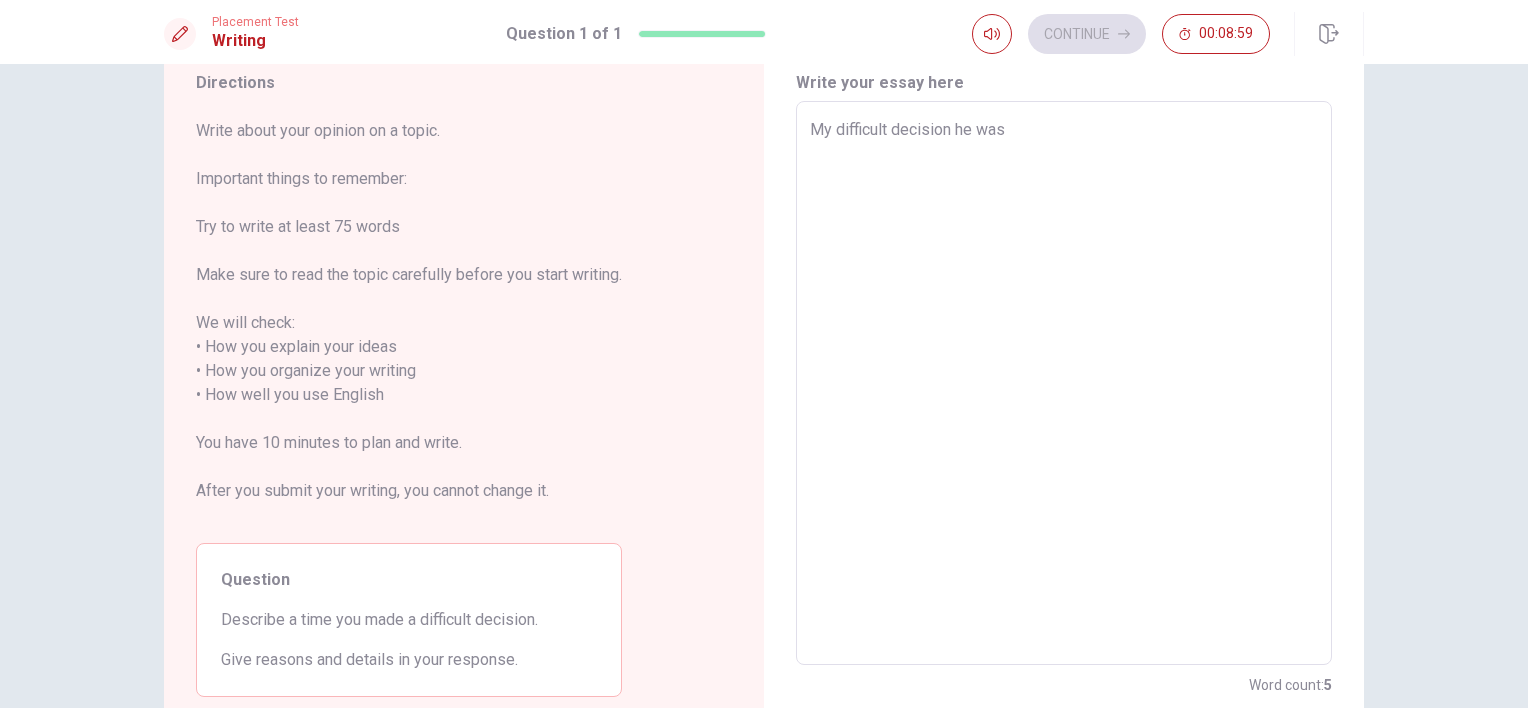 type on "x" 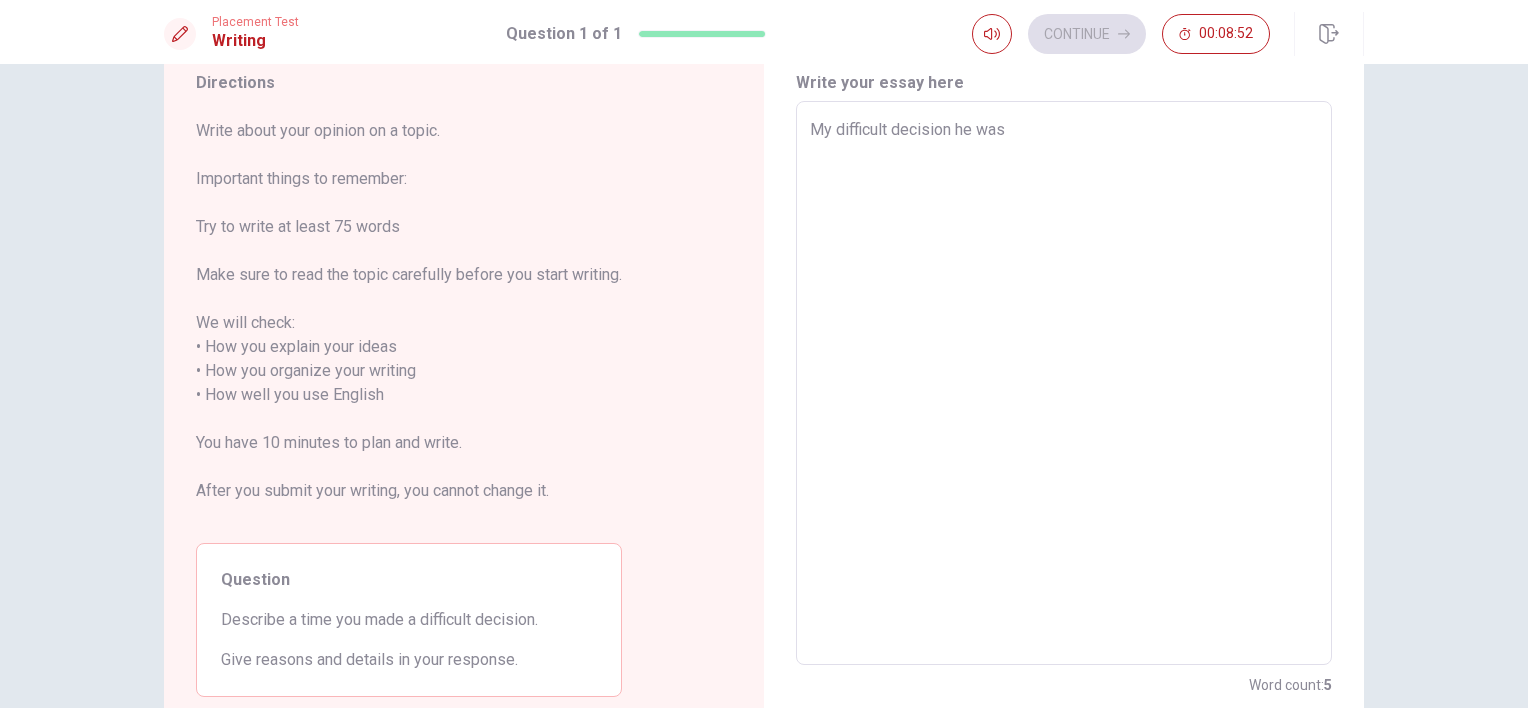 type on "x" 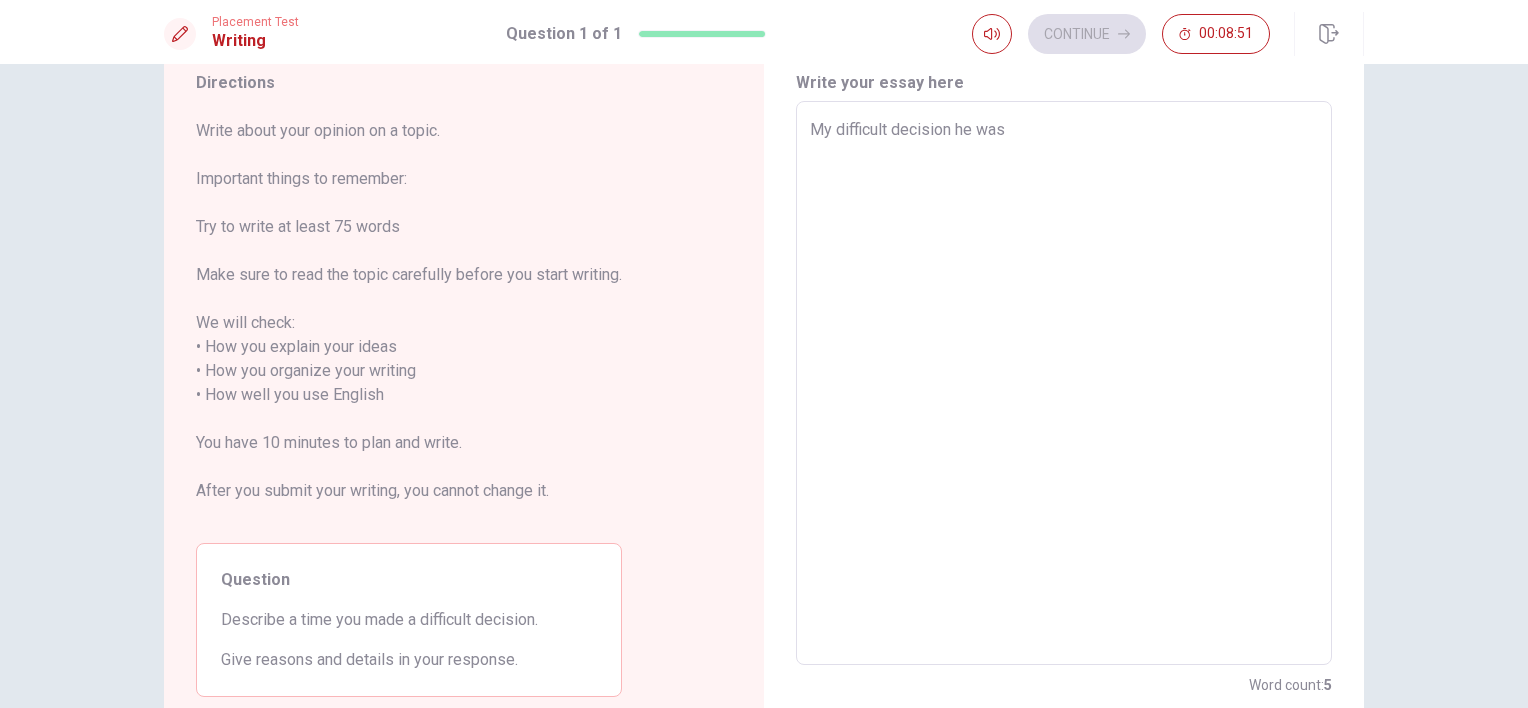 type on "My difficult decision he was g" 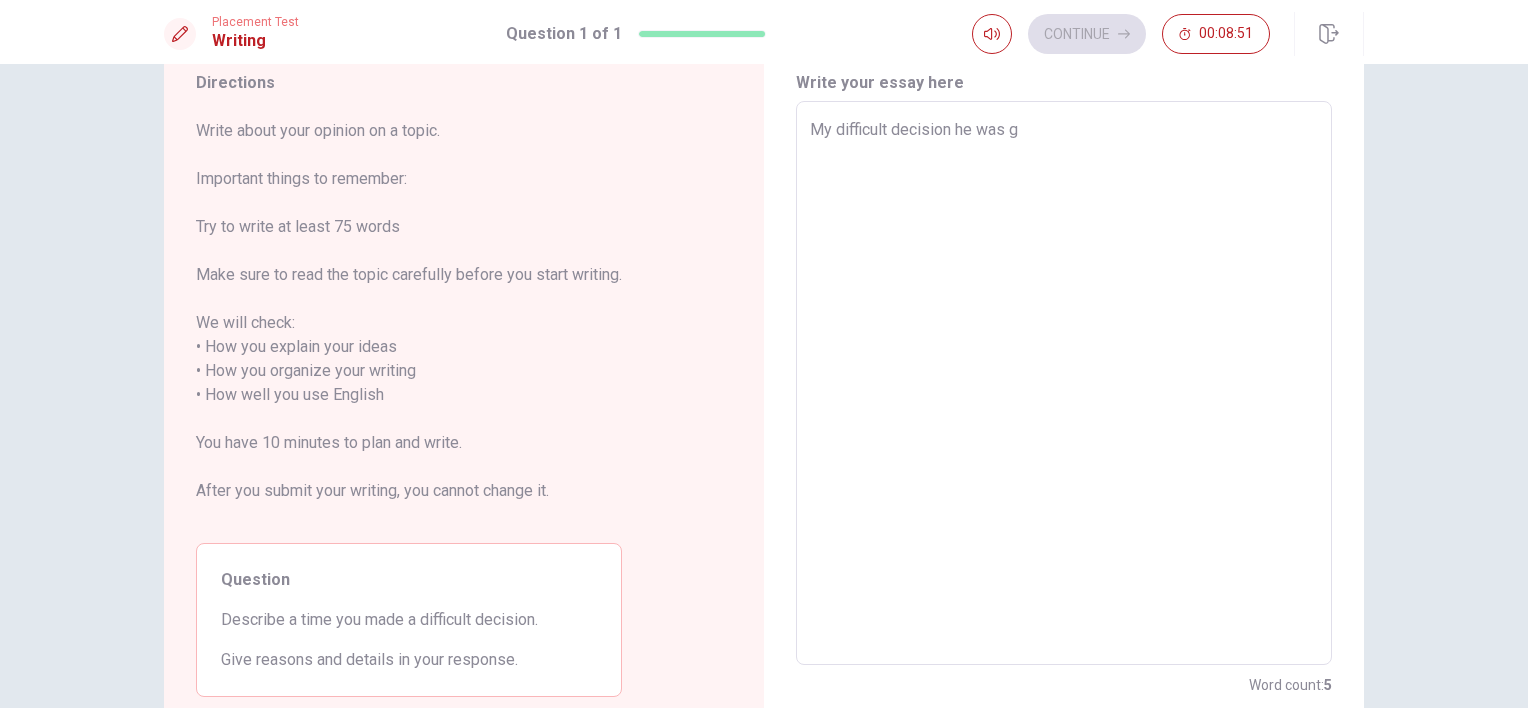type on "x" 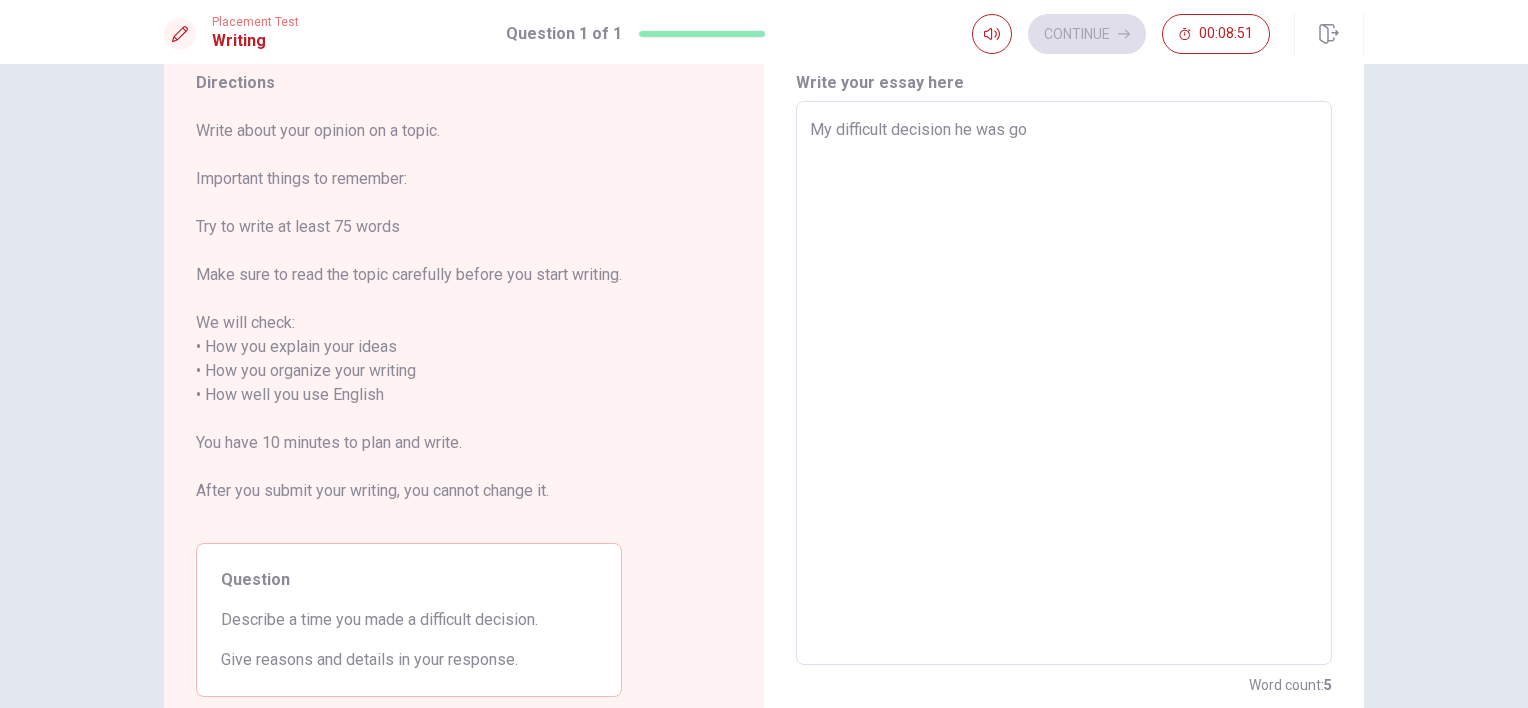type on "x" 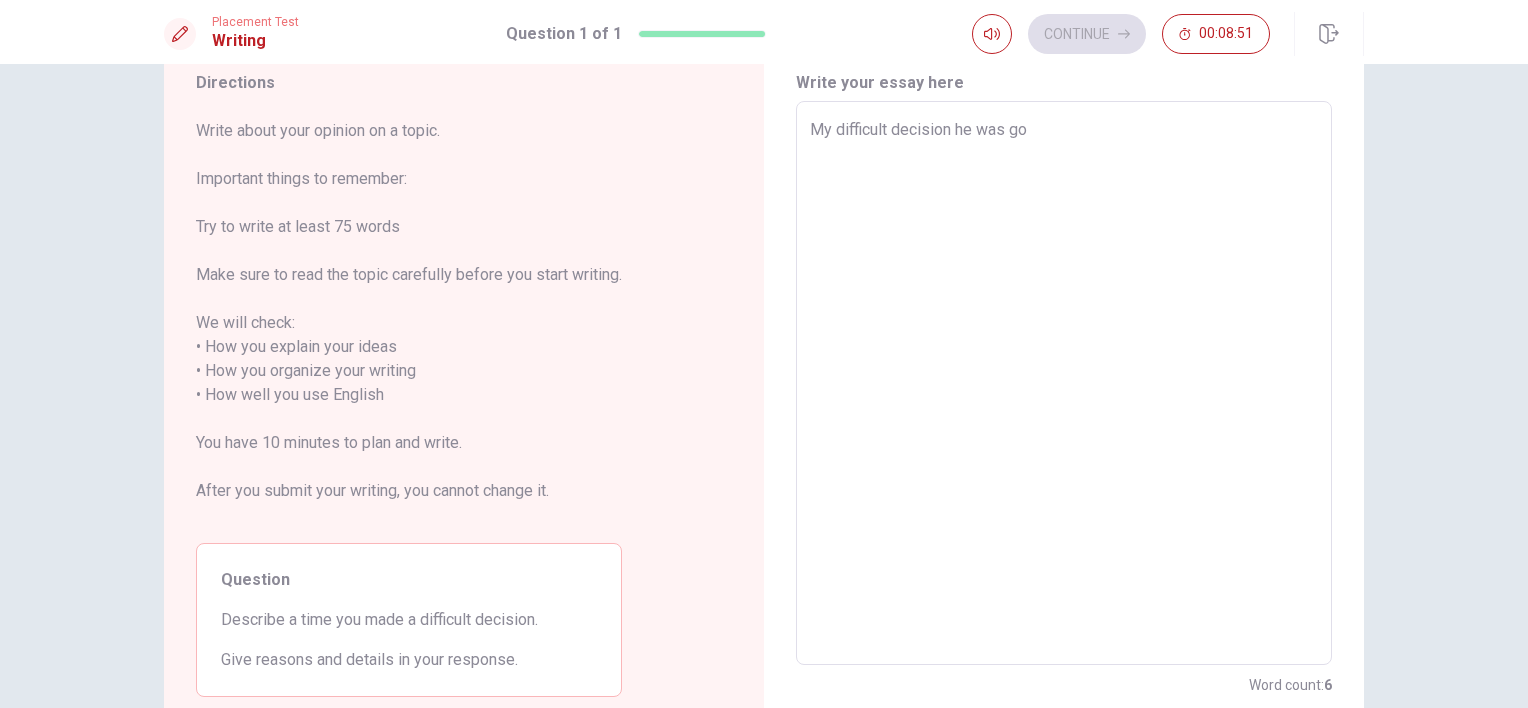 type on "My difficult decision he was go" 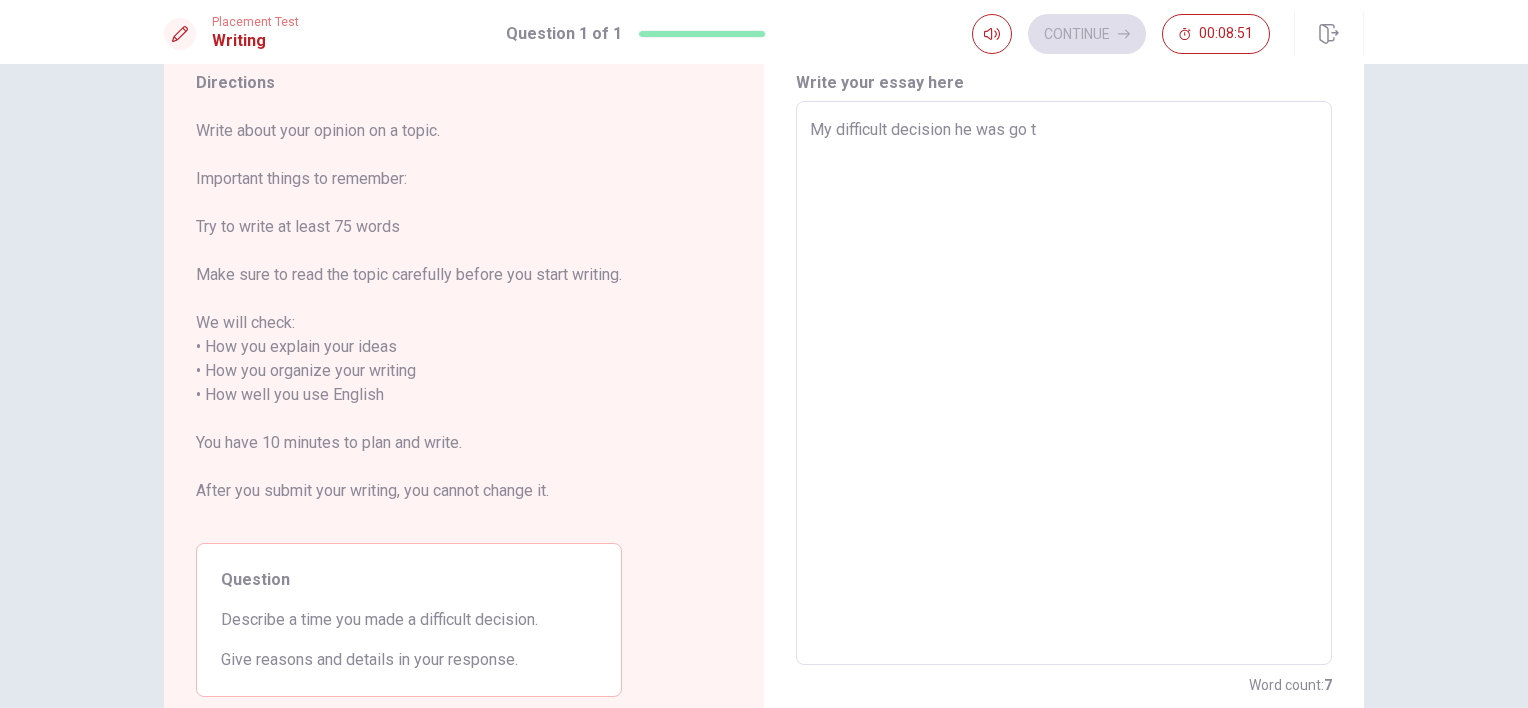type on "My difficult decision he was go to" 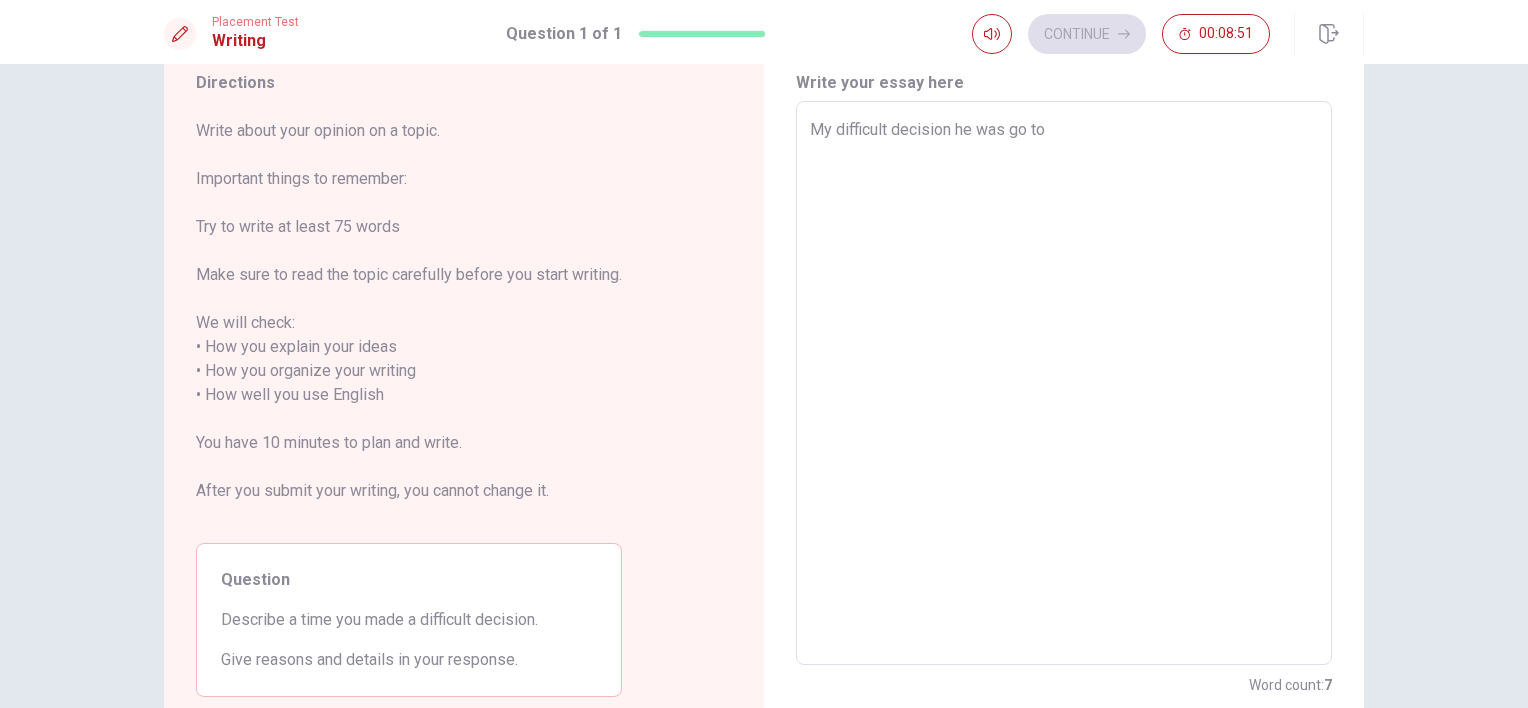 type on "My difficult decision he was go to" 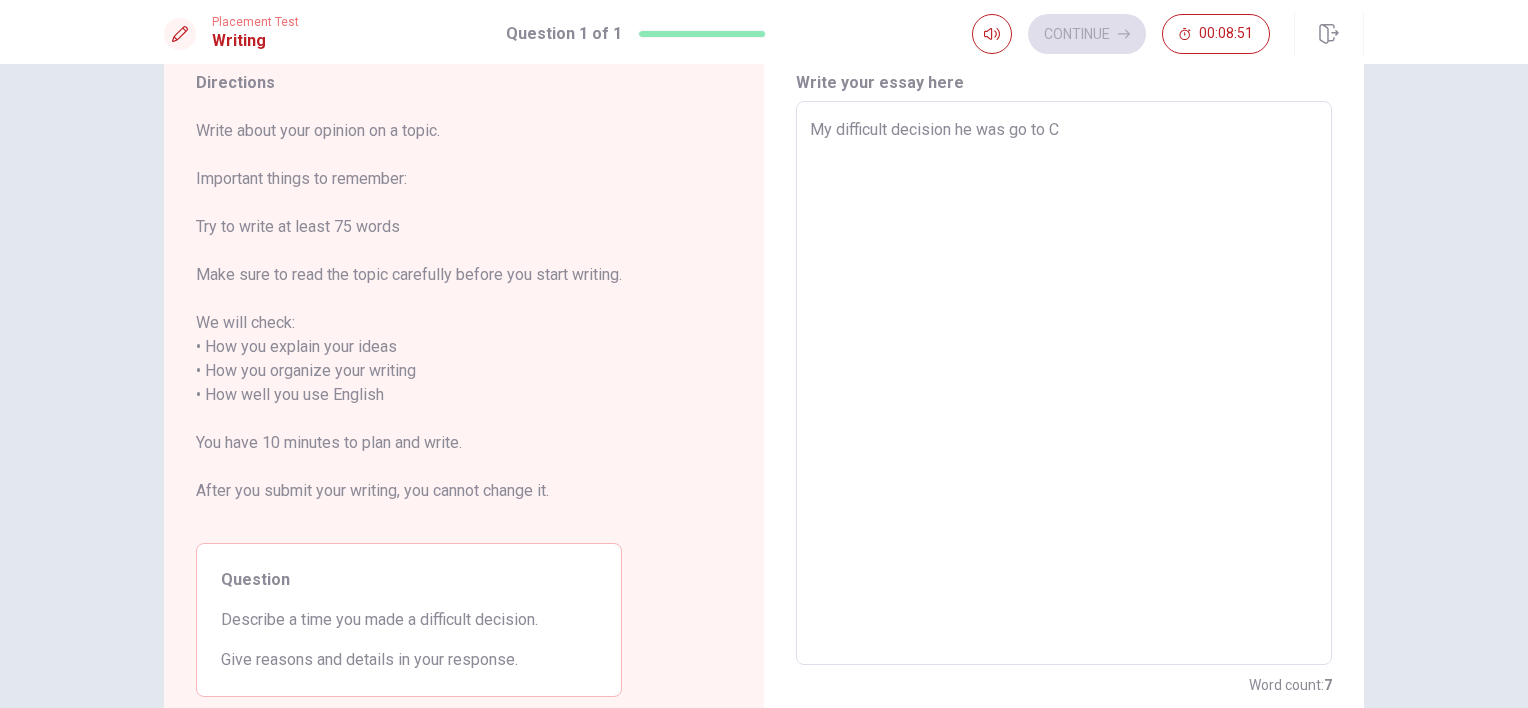 type on "x" 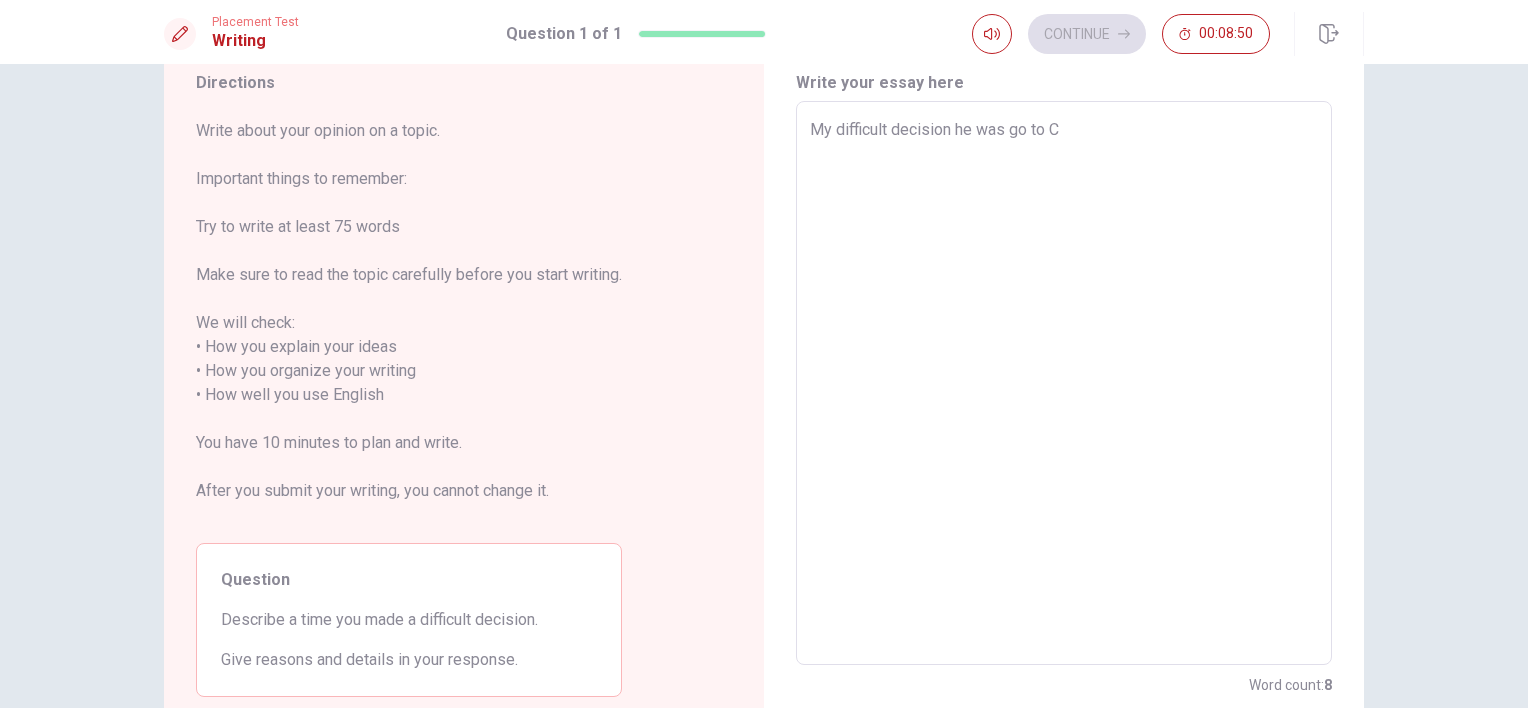 type on "My difficult decision he was go to Ca" 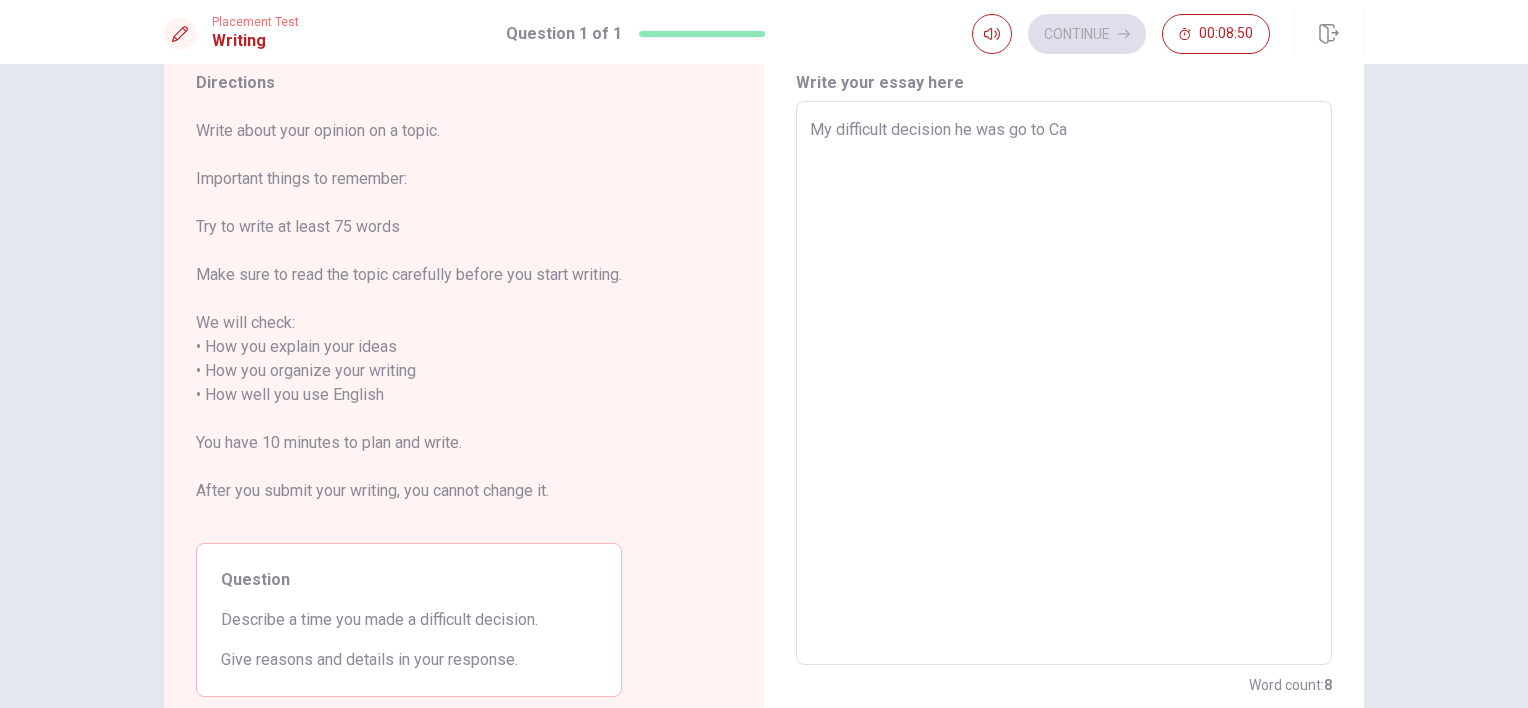 type on "My difficult decision he was go to Cad" 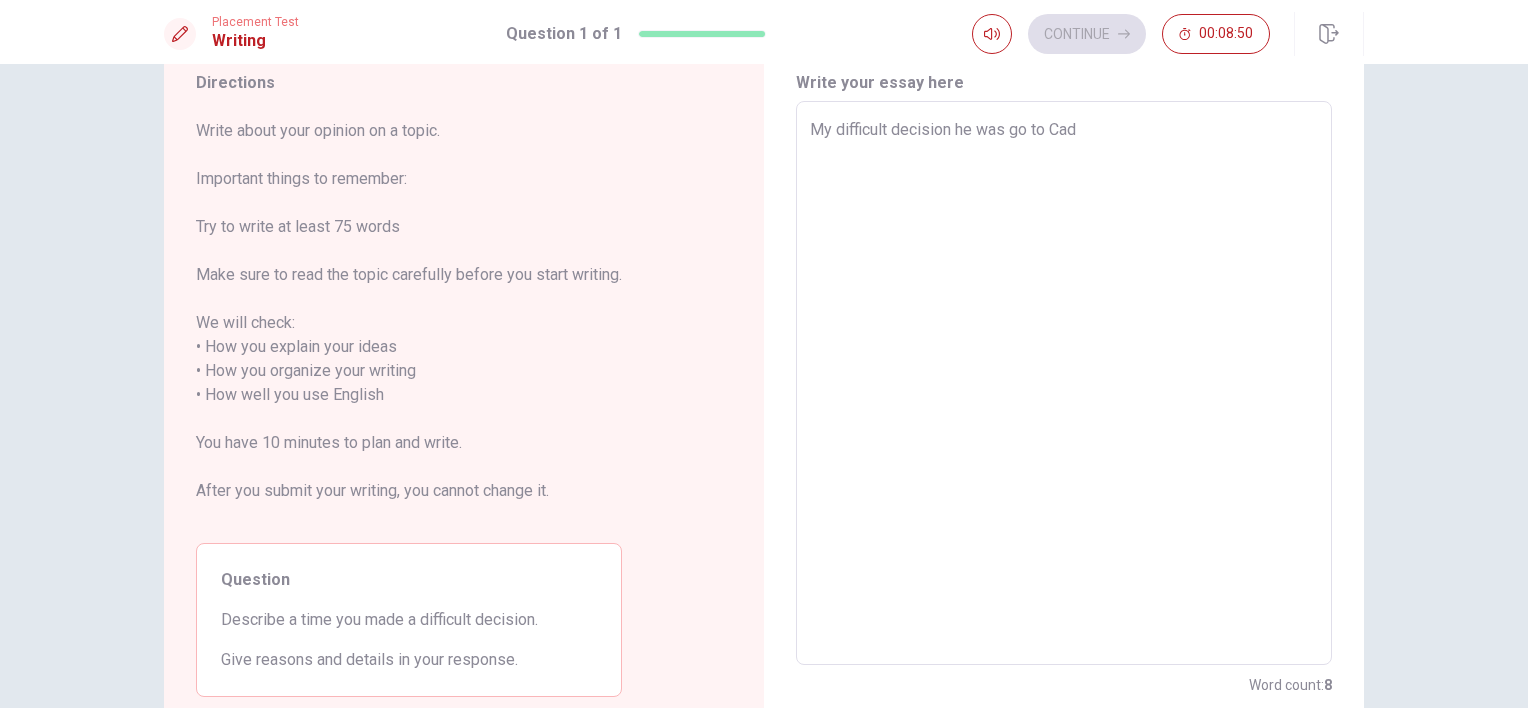 type on "x" 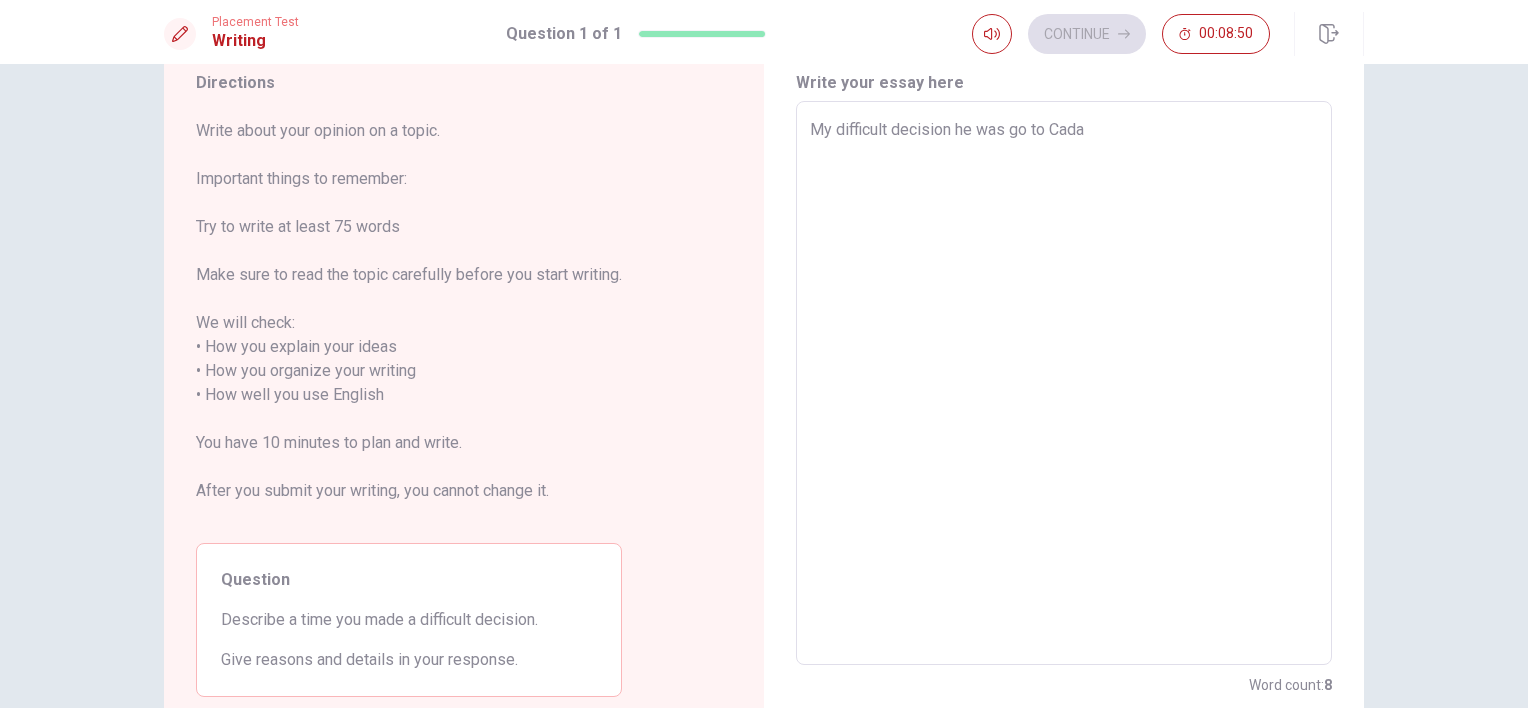 type on "x" 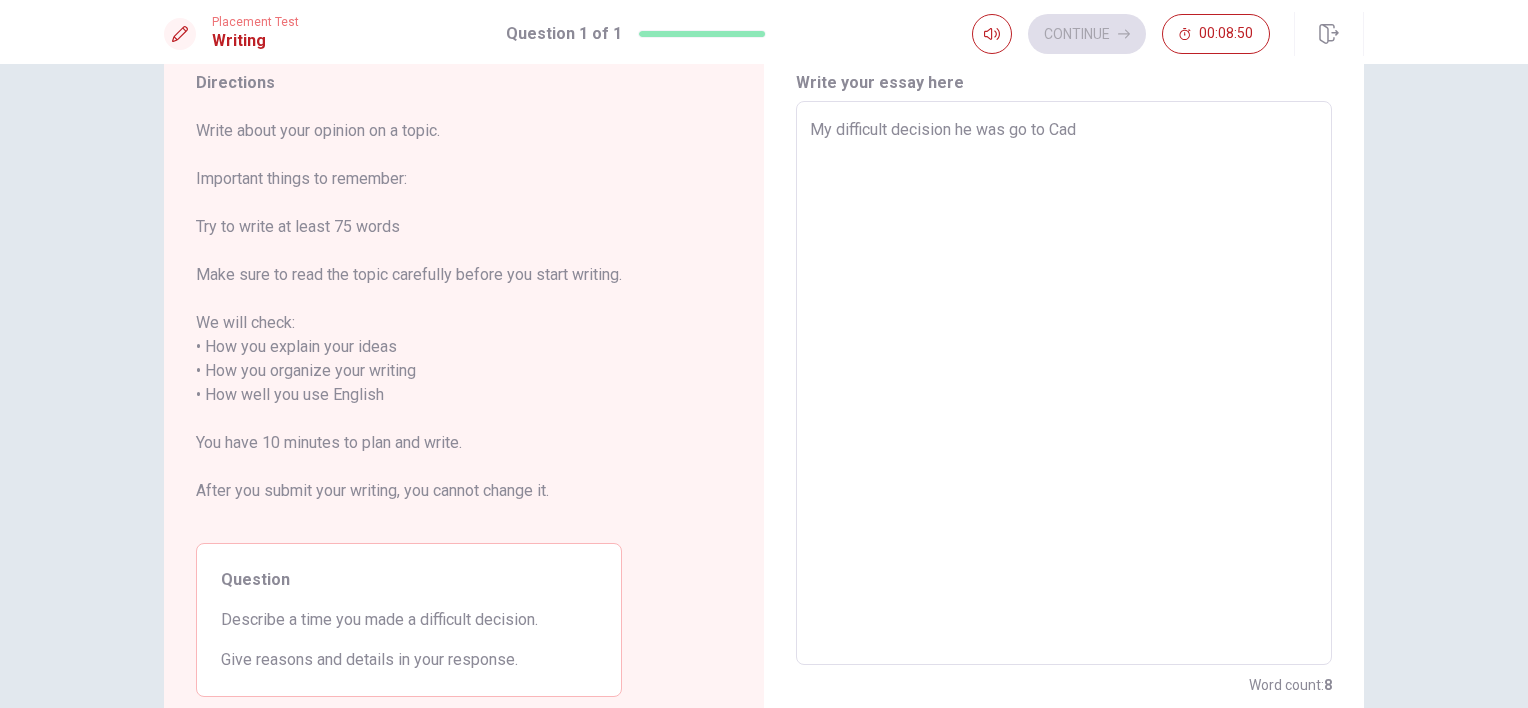 type on "x" 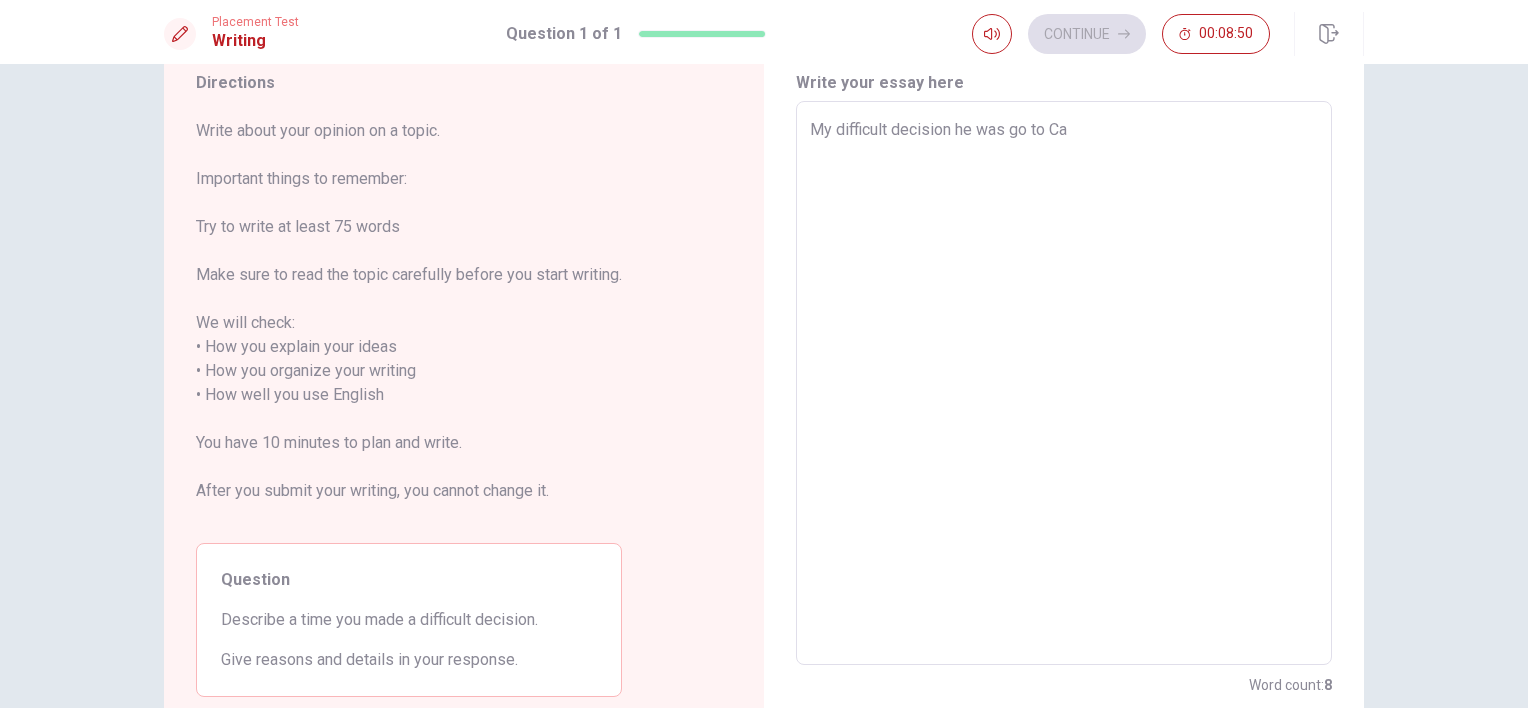 type on "x" 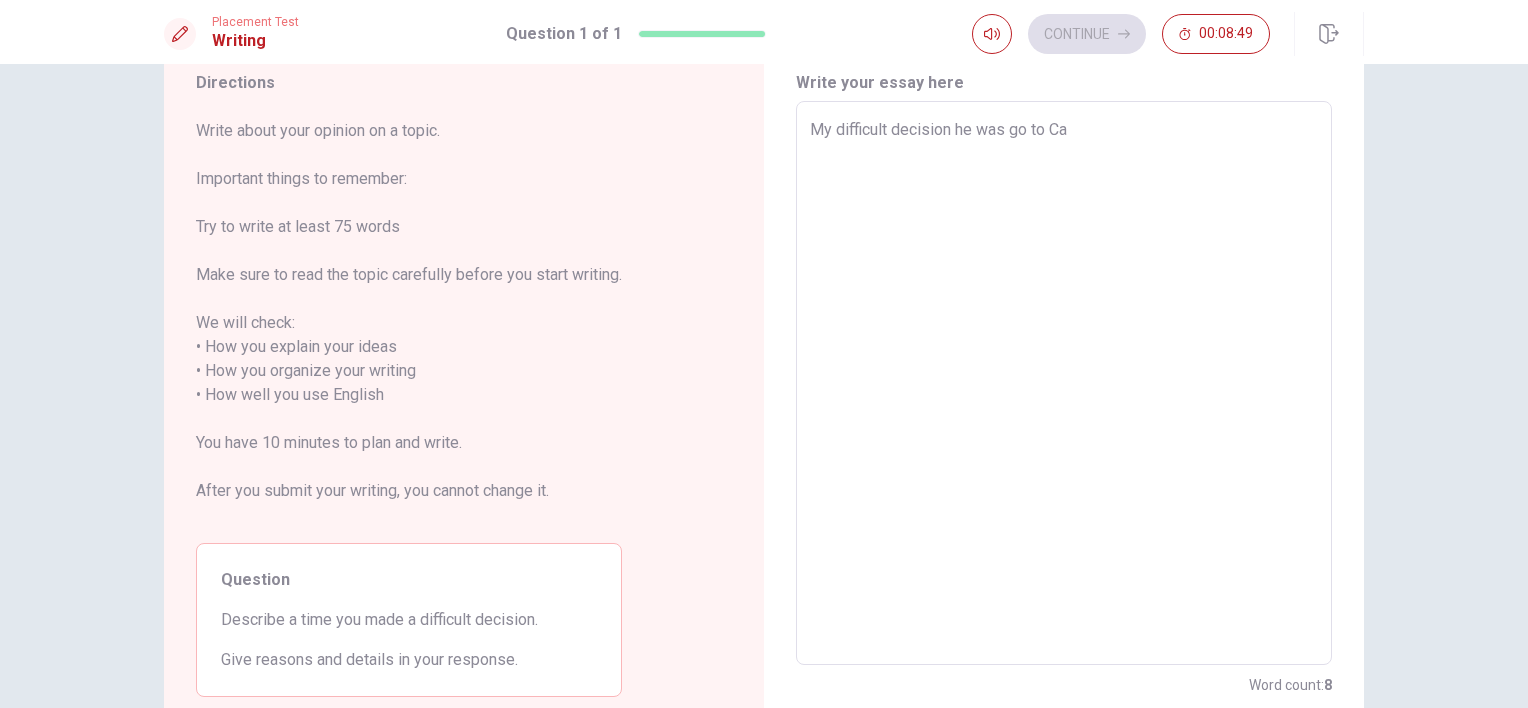 type on "My difficult decision he was go to Can" 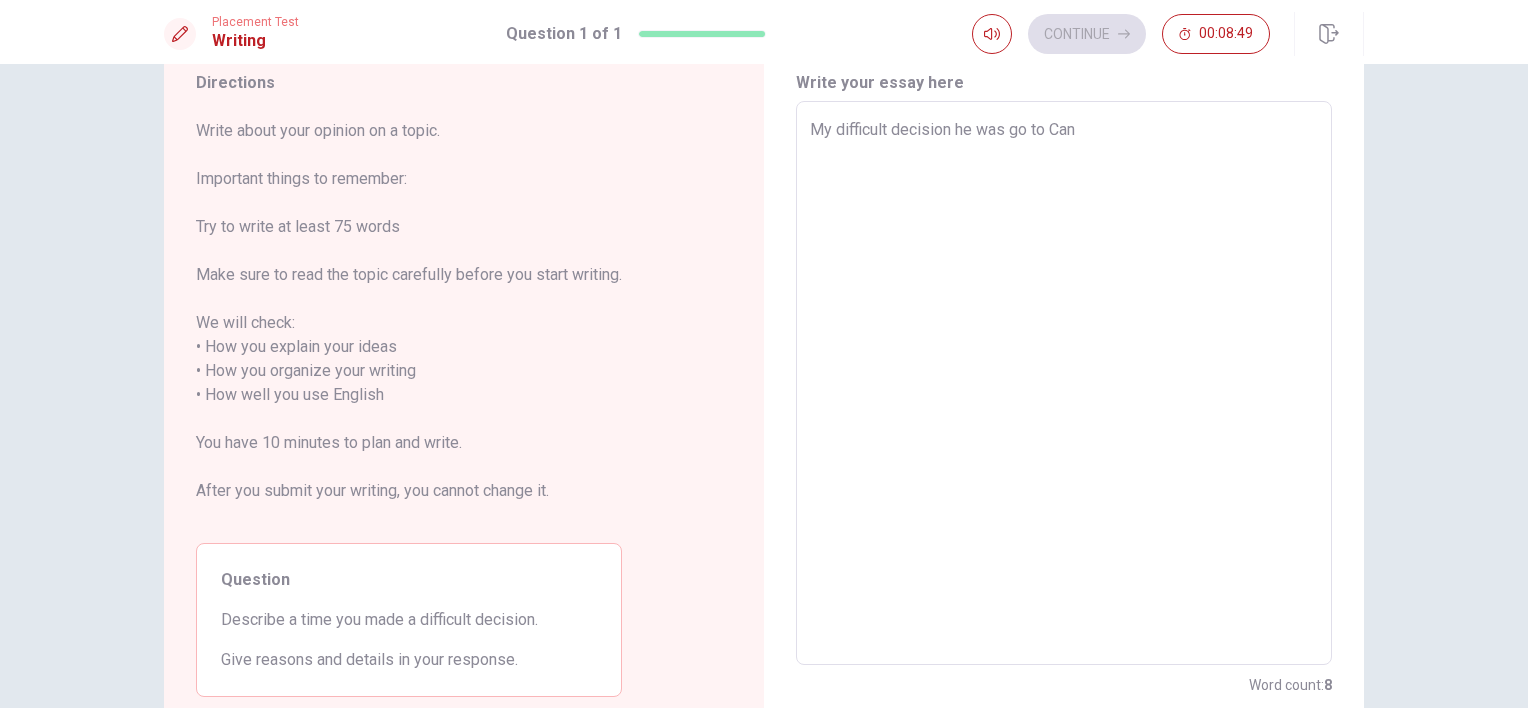type on "x" 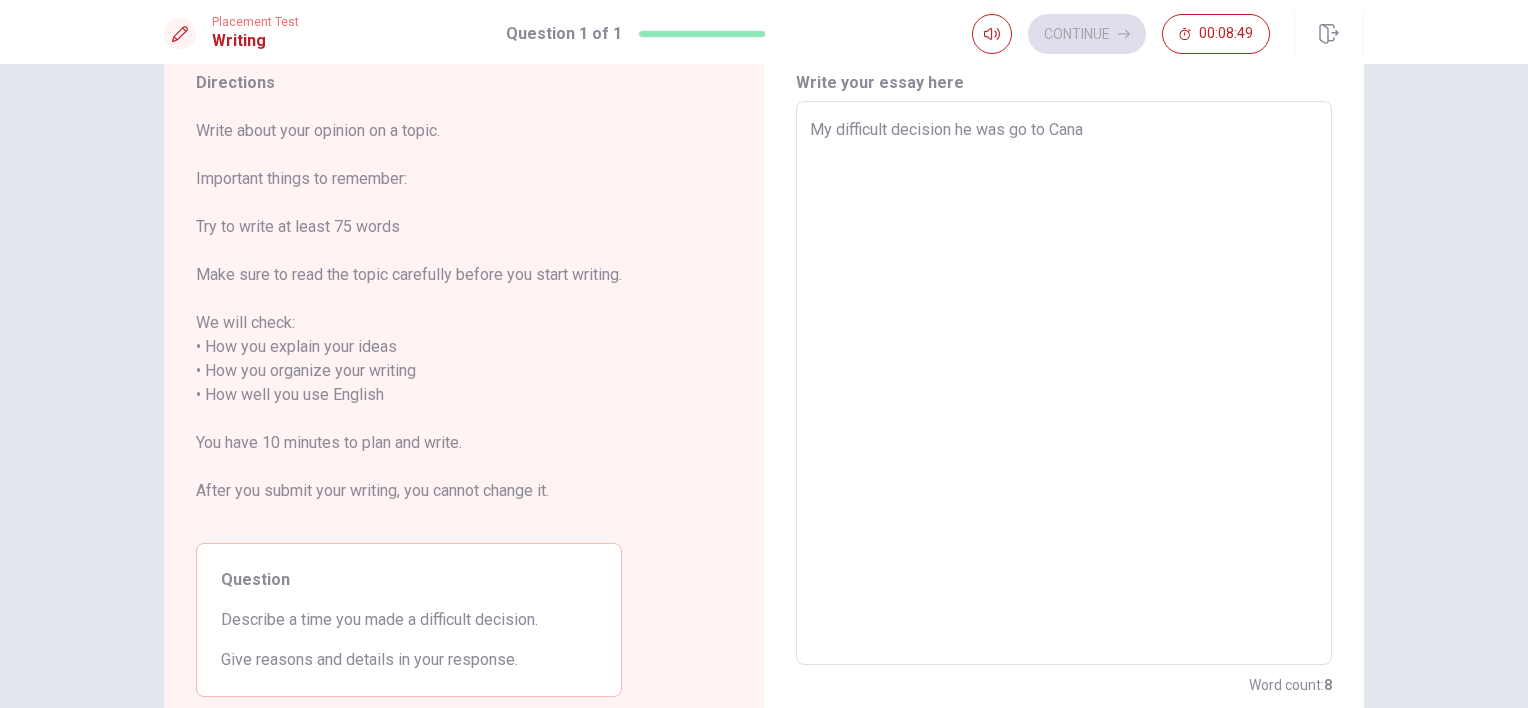 type on "x" 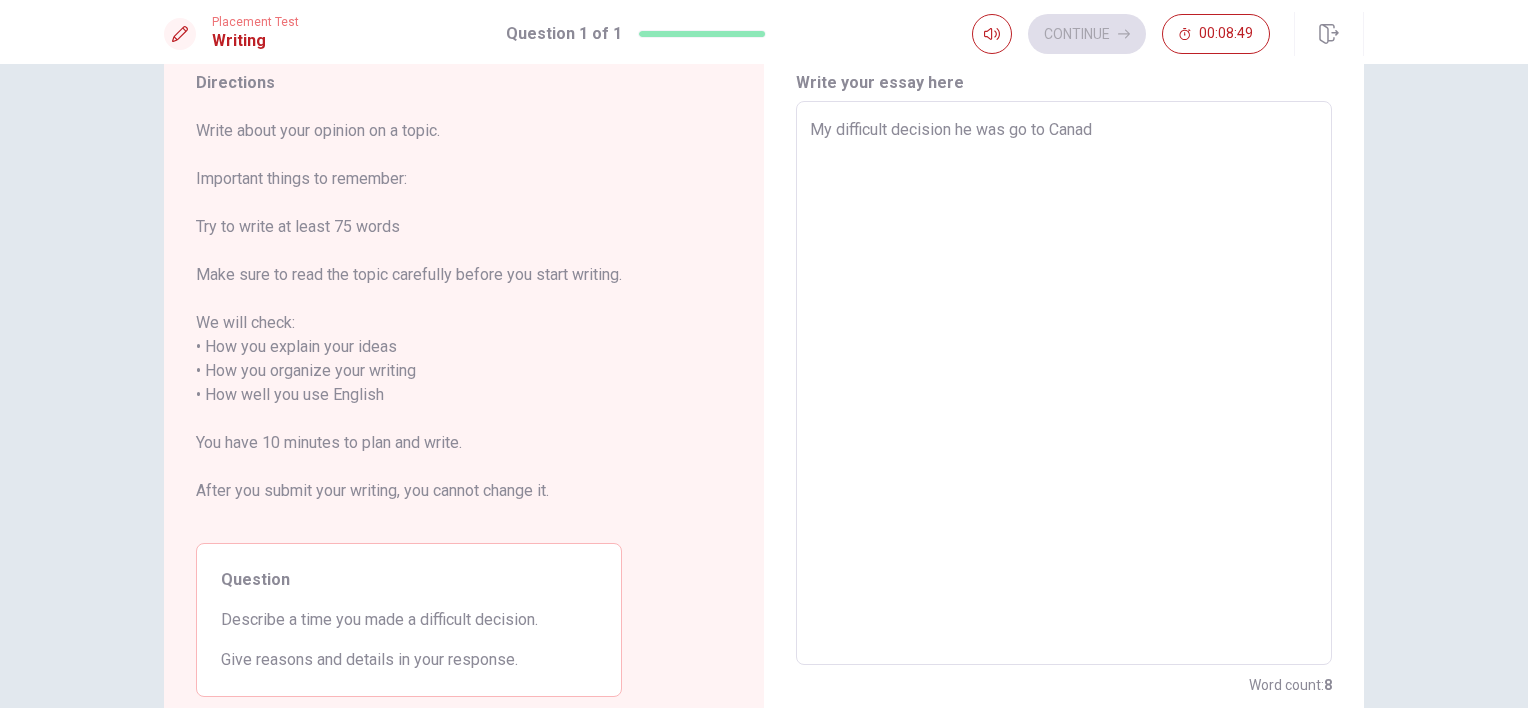 type on "x" 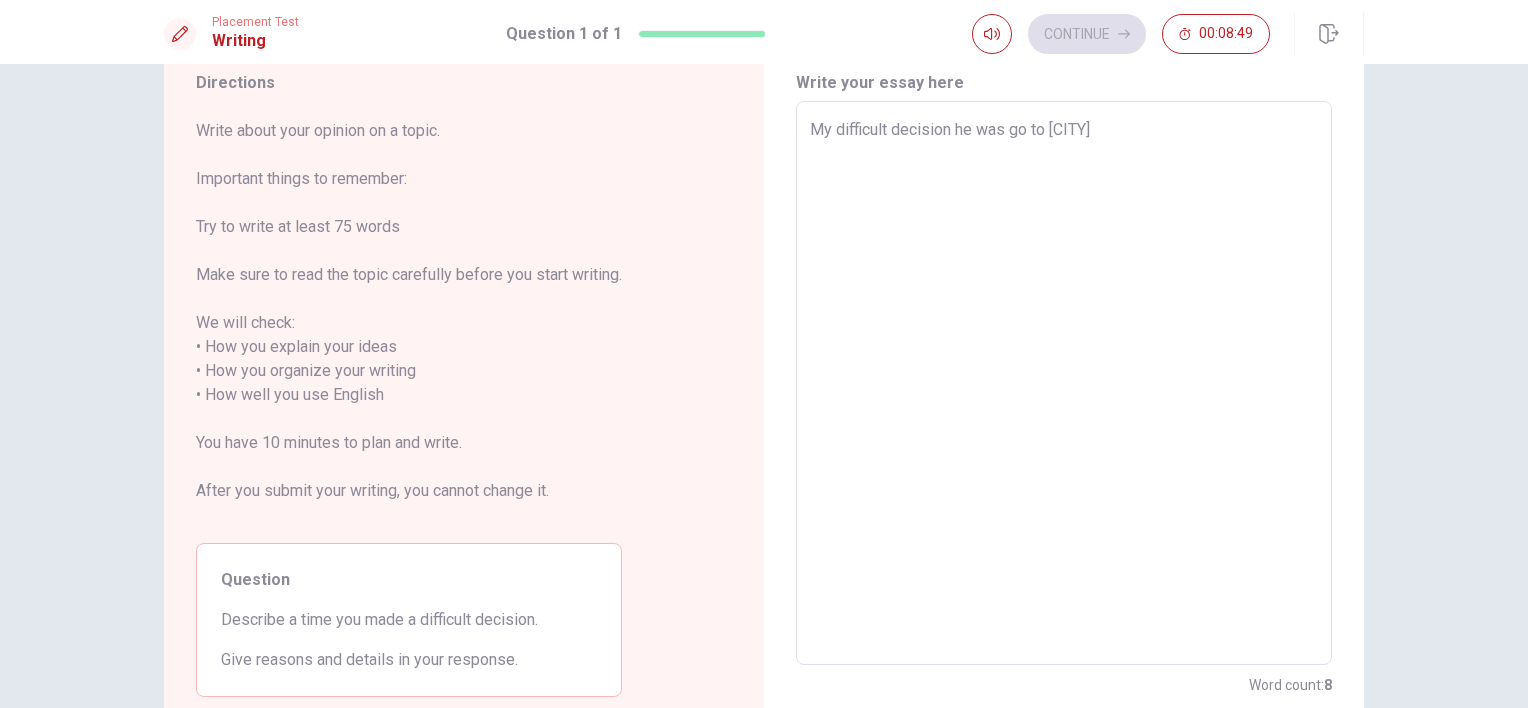 type on "x" 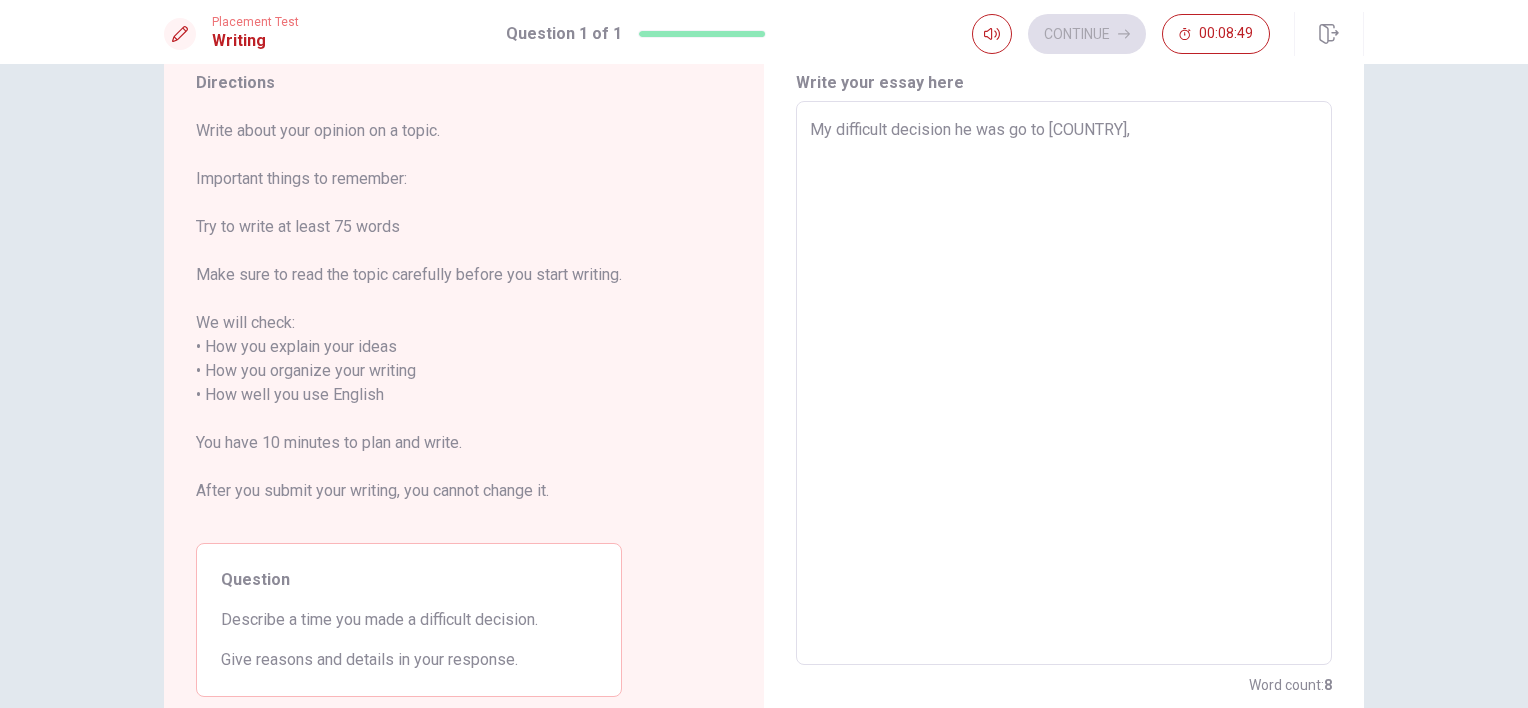 type on "x" 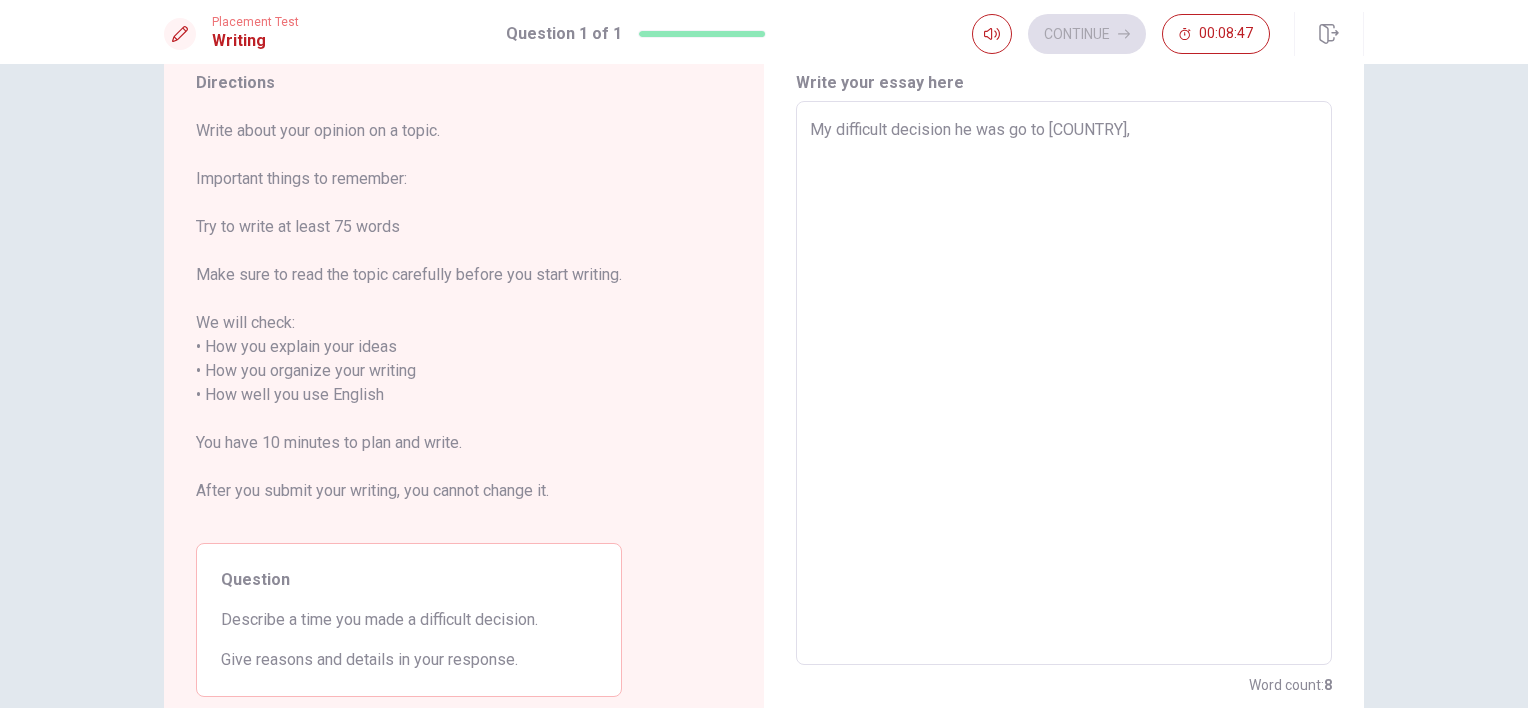 type on "x" 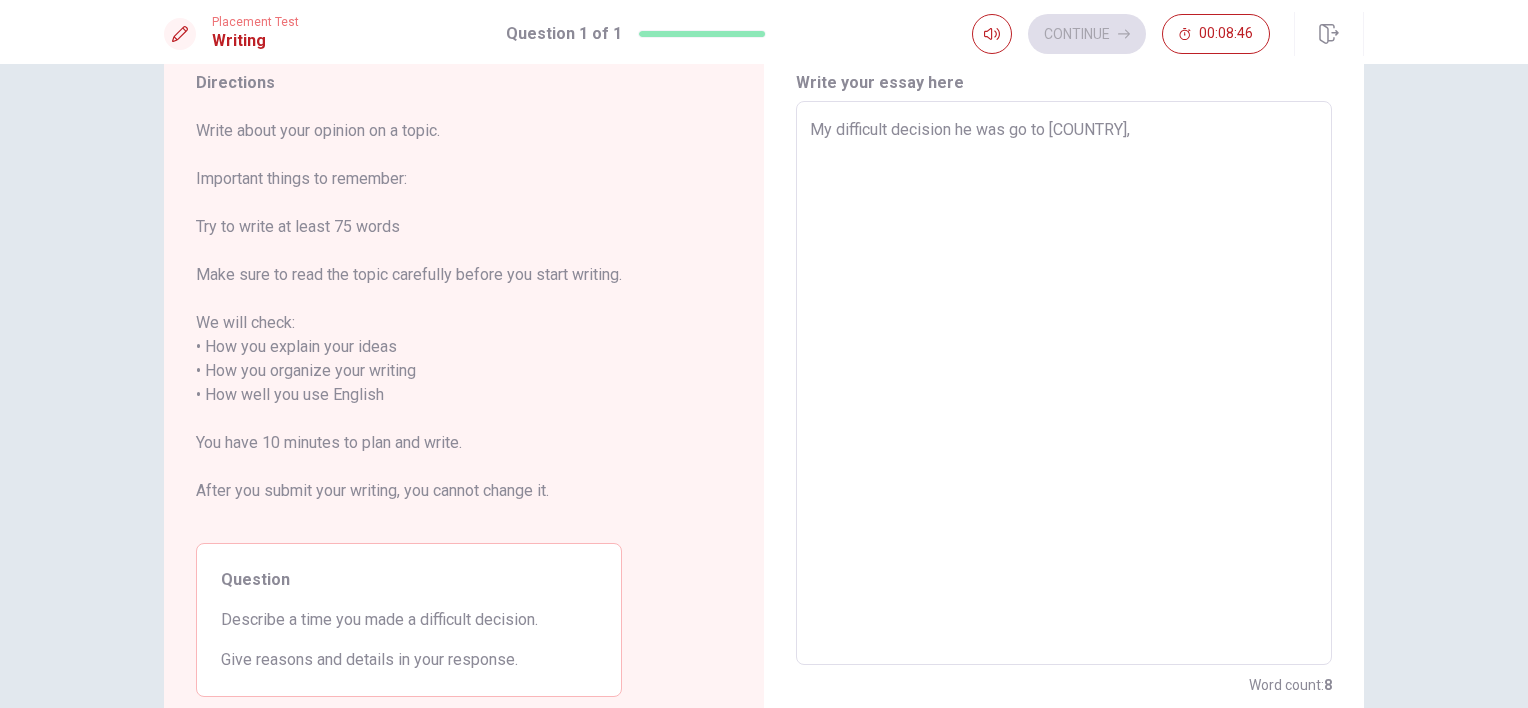 type on "My difficult decision he was go to [COUNTRY], f" 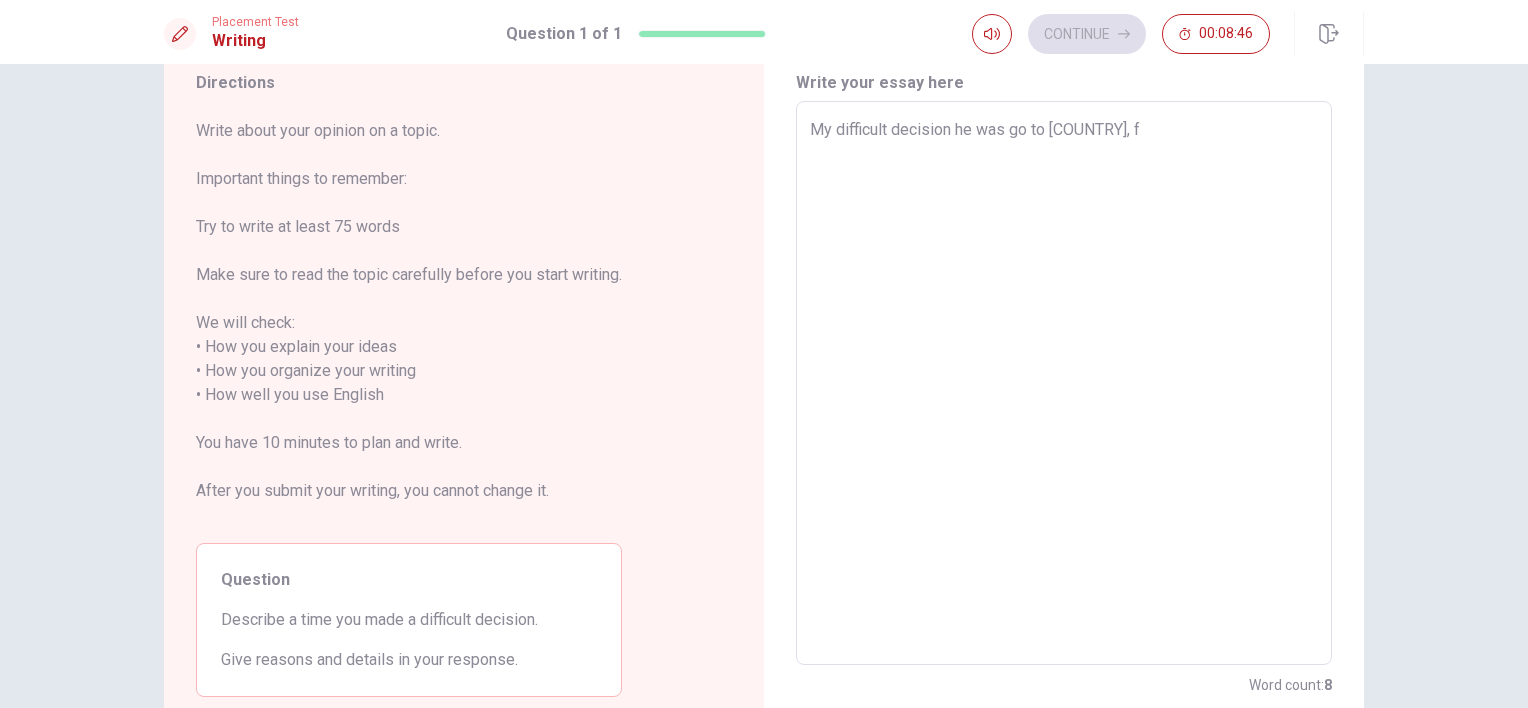 type on "My difficult decision he was go to [COUNTRY], fr" 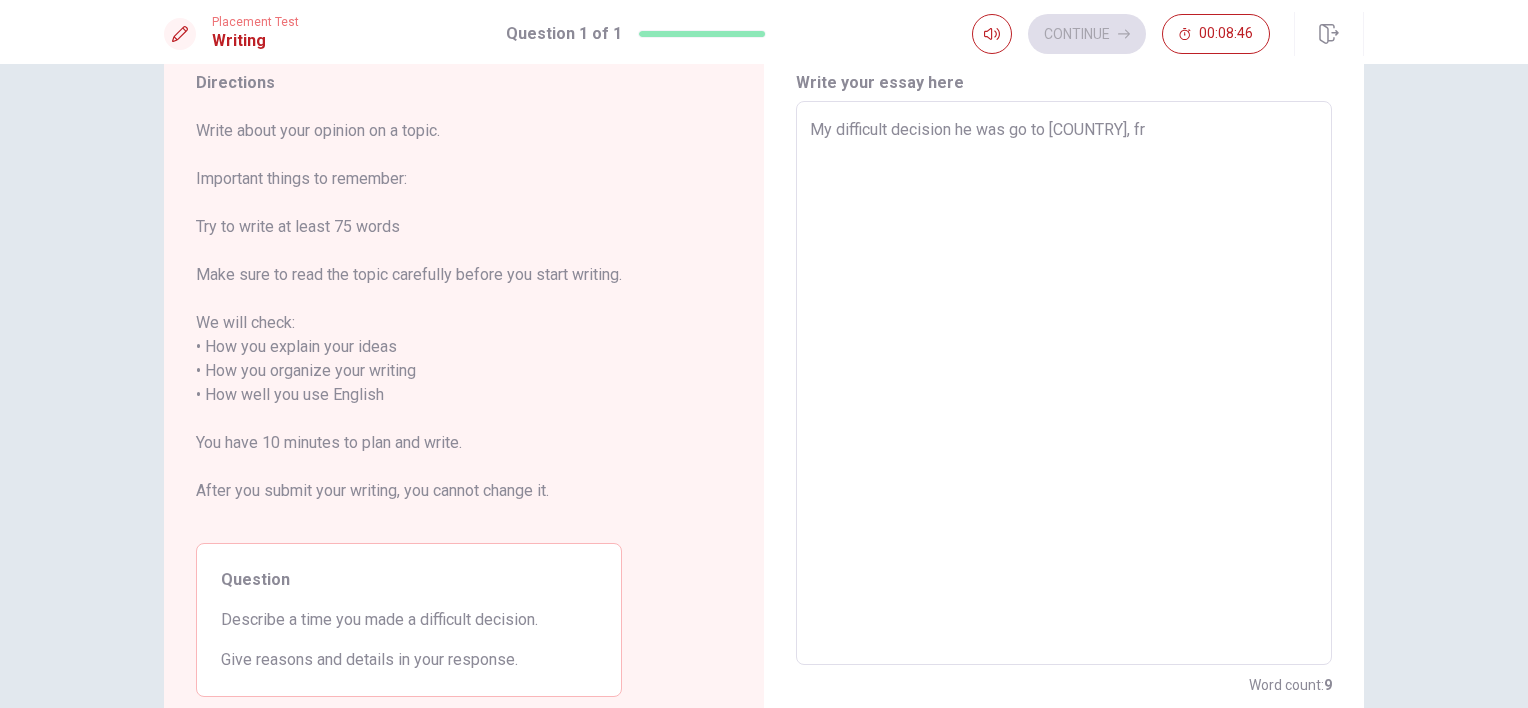type on "My difficult decision he was go to [COUNTRY], fro" 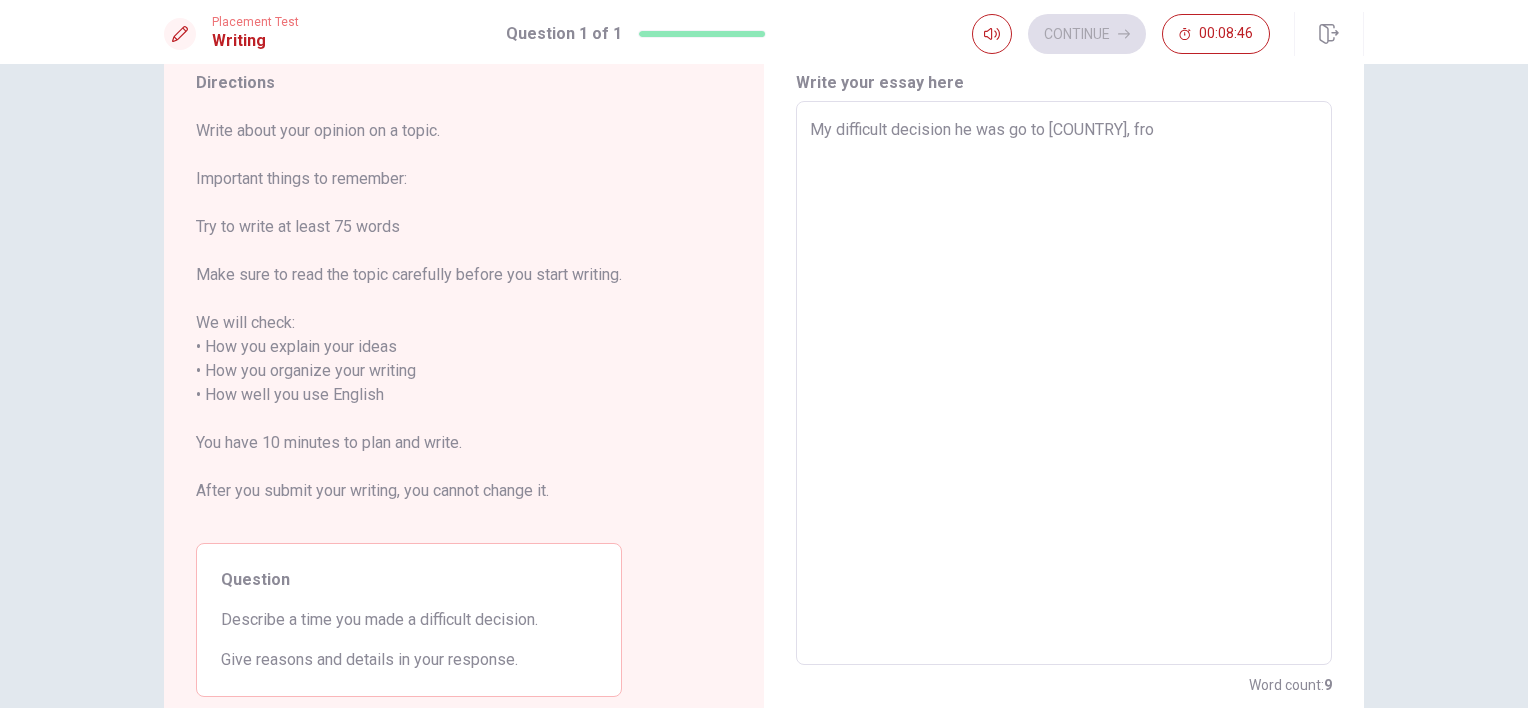 type on "x" 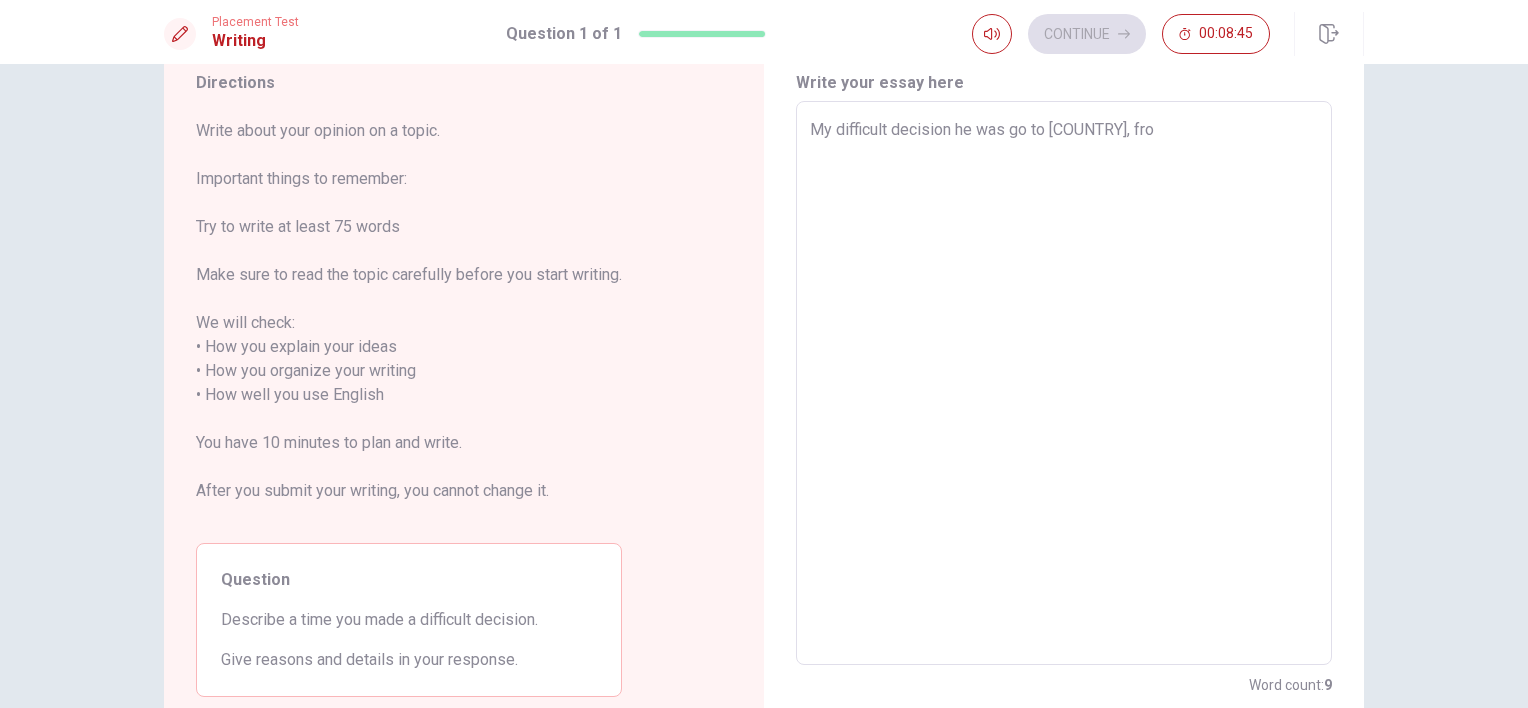 type on "My difficult decision he was go to [CITY], for studin English, fro s" 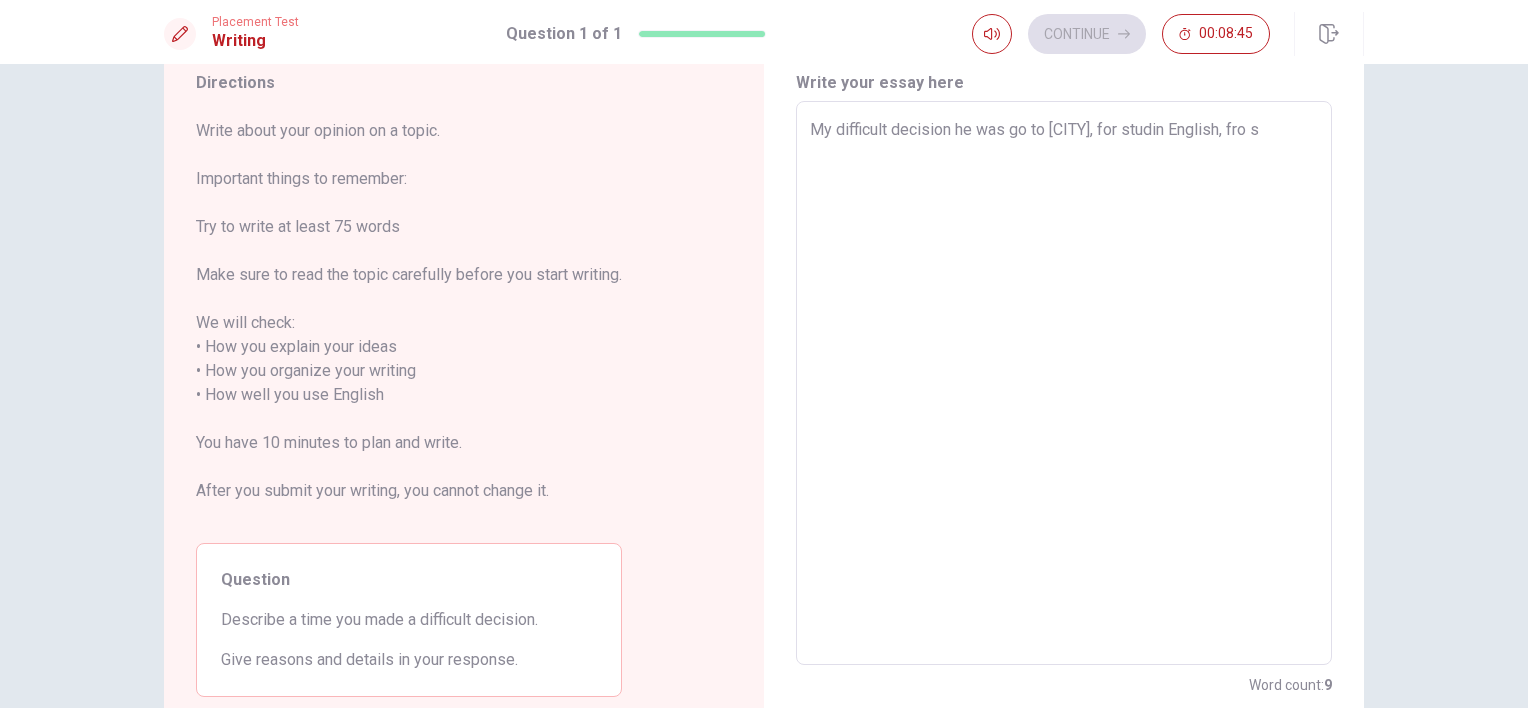 type on "x" 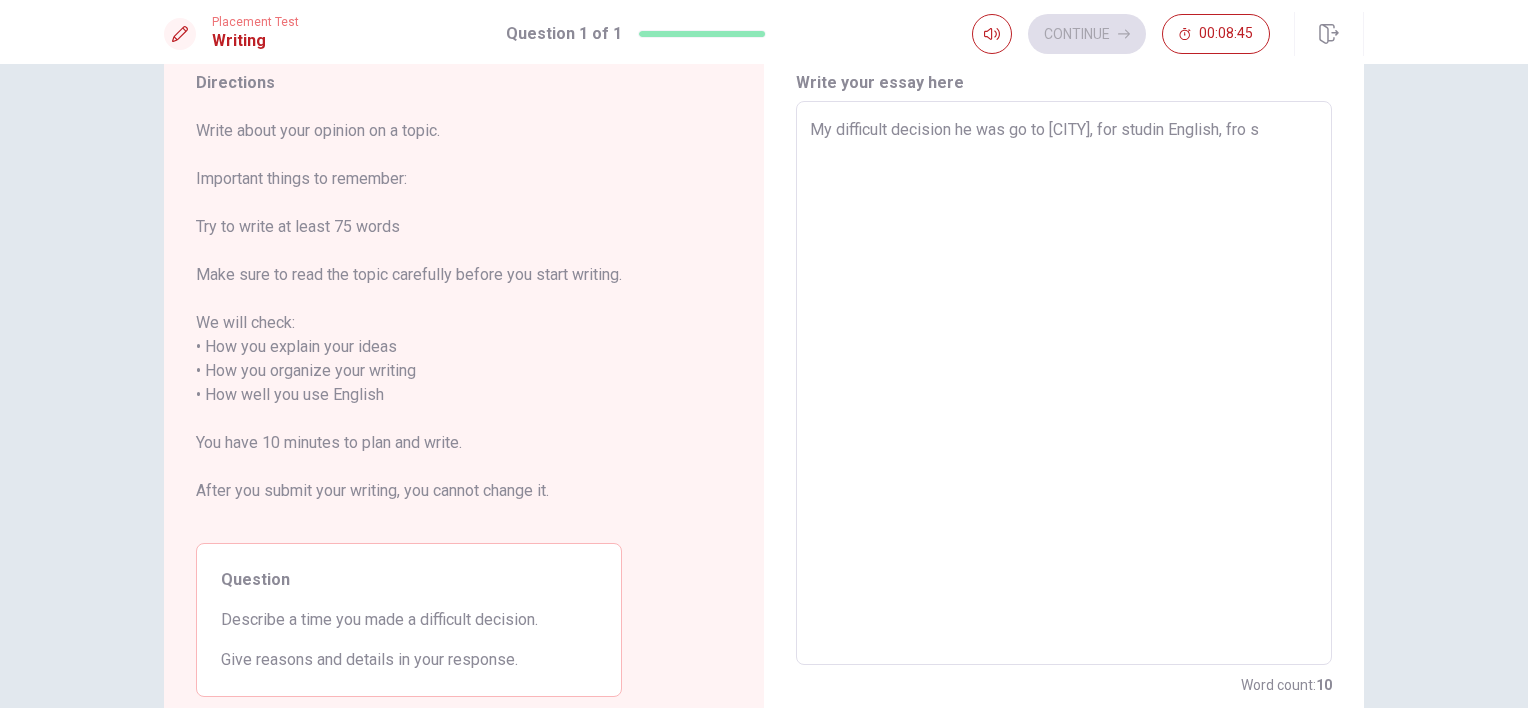 type on "My difficult decision he was go to [COUNTRY], fro" 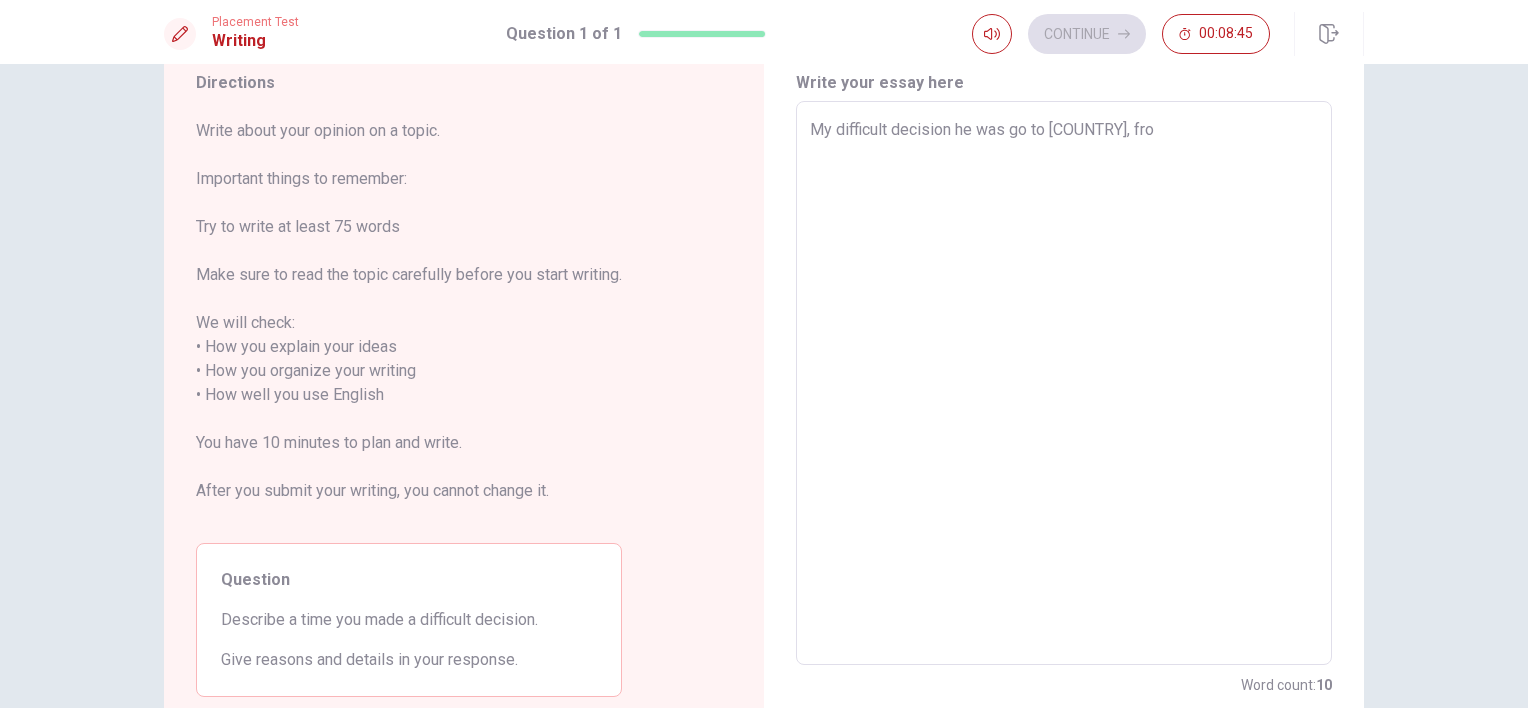 type on "x" 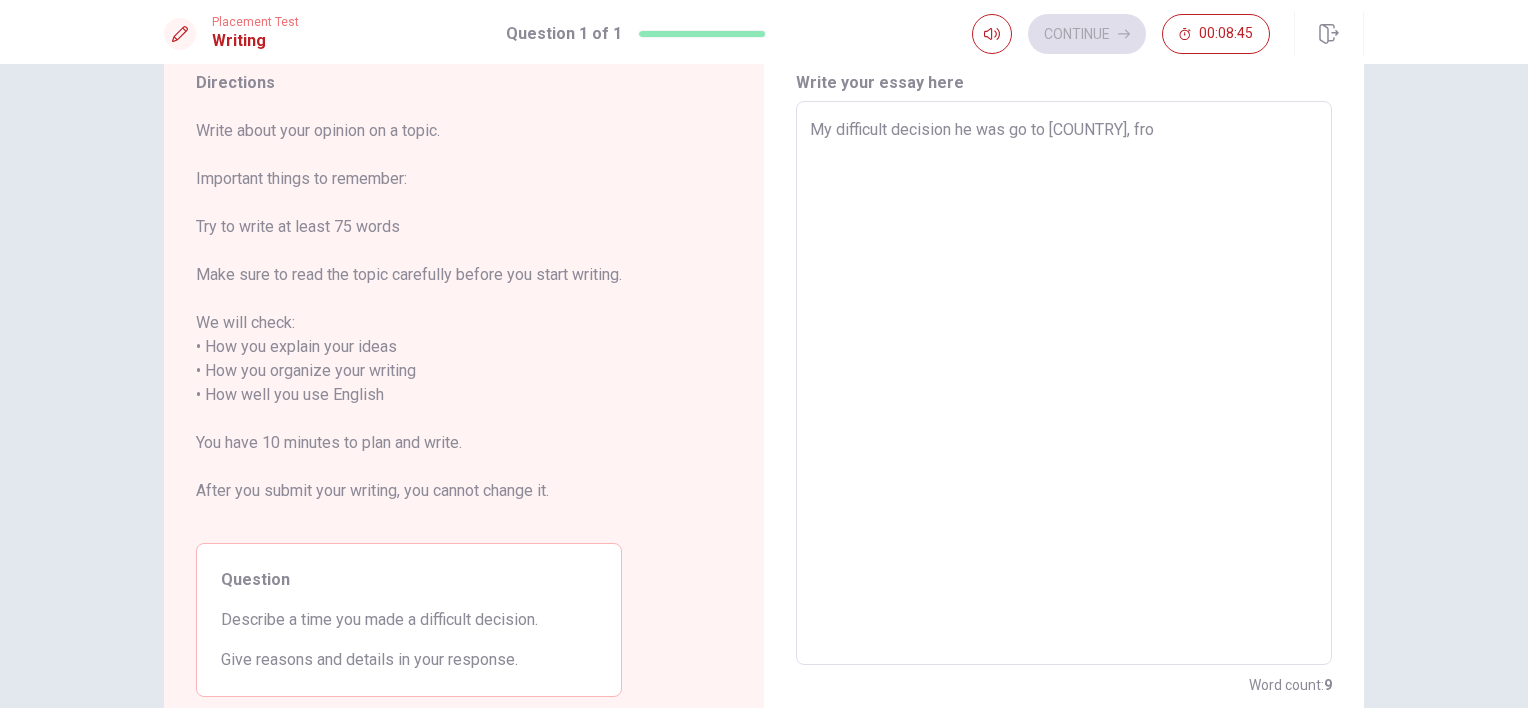 type on "My difficult decision he was go to [COUNTRY], fro" 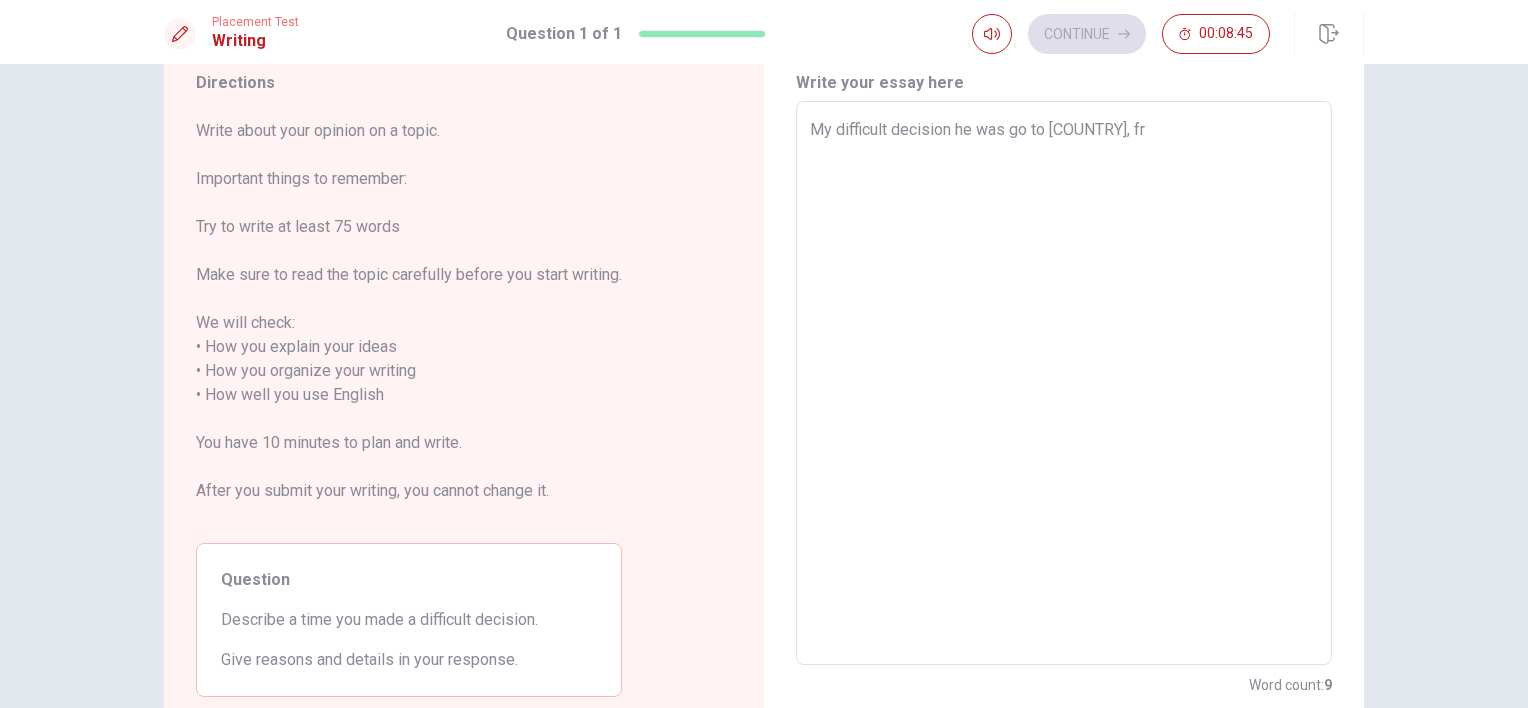 type on "My difficult decision he was go to [COUNTRY], f" 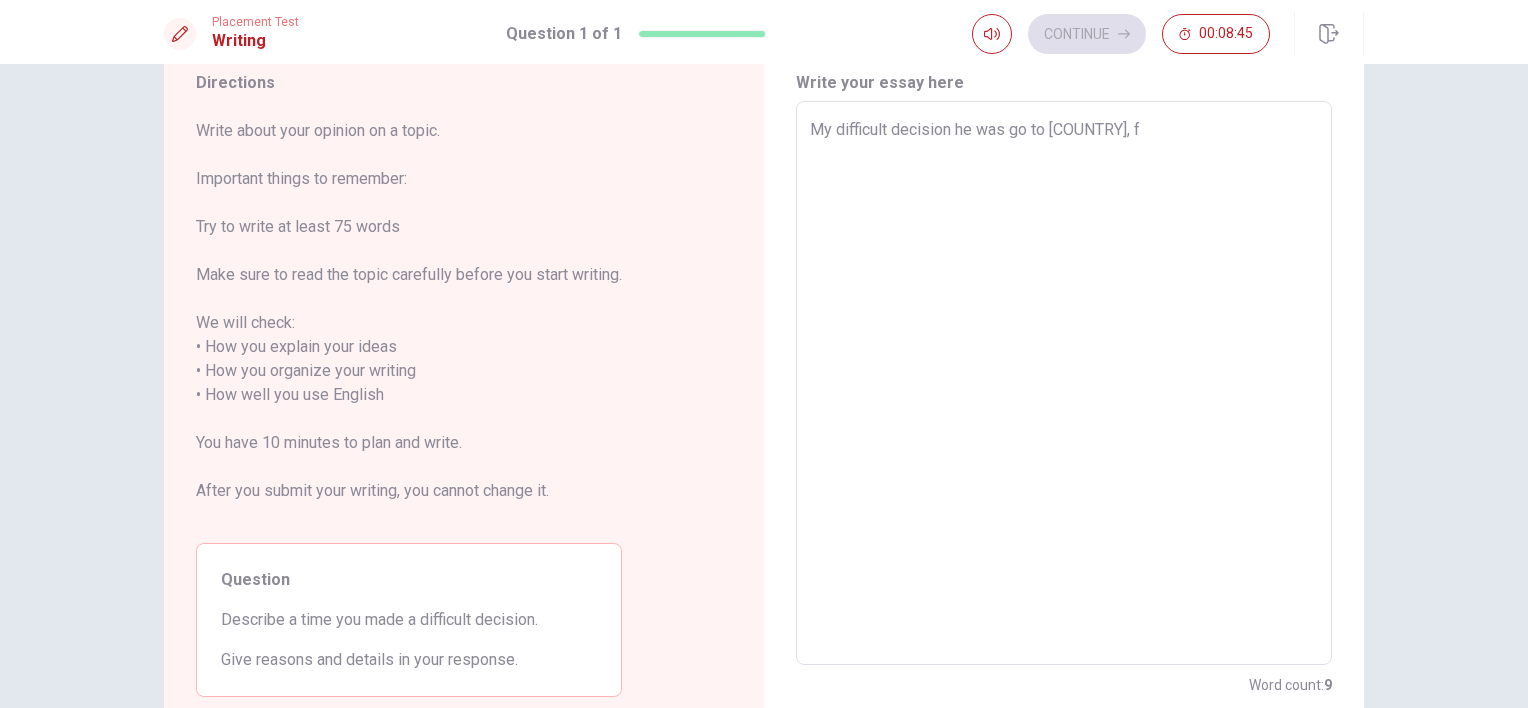 type on "My difficult decision he was go to [CITY], for studin English, for" 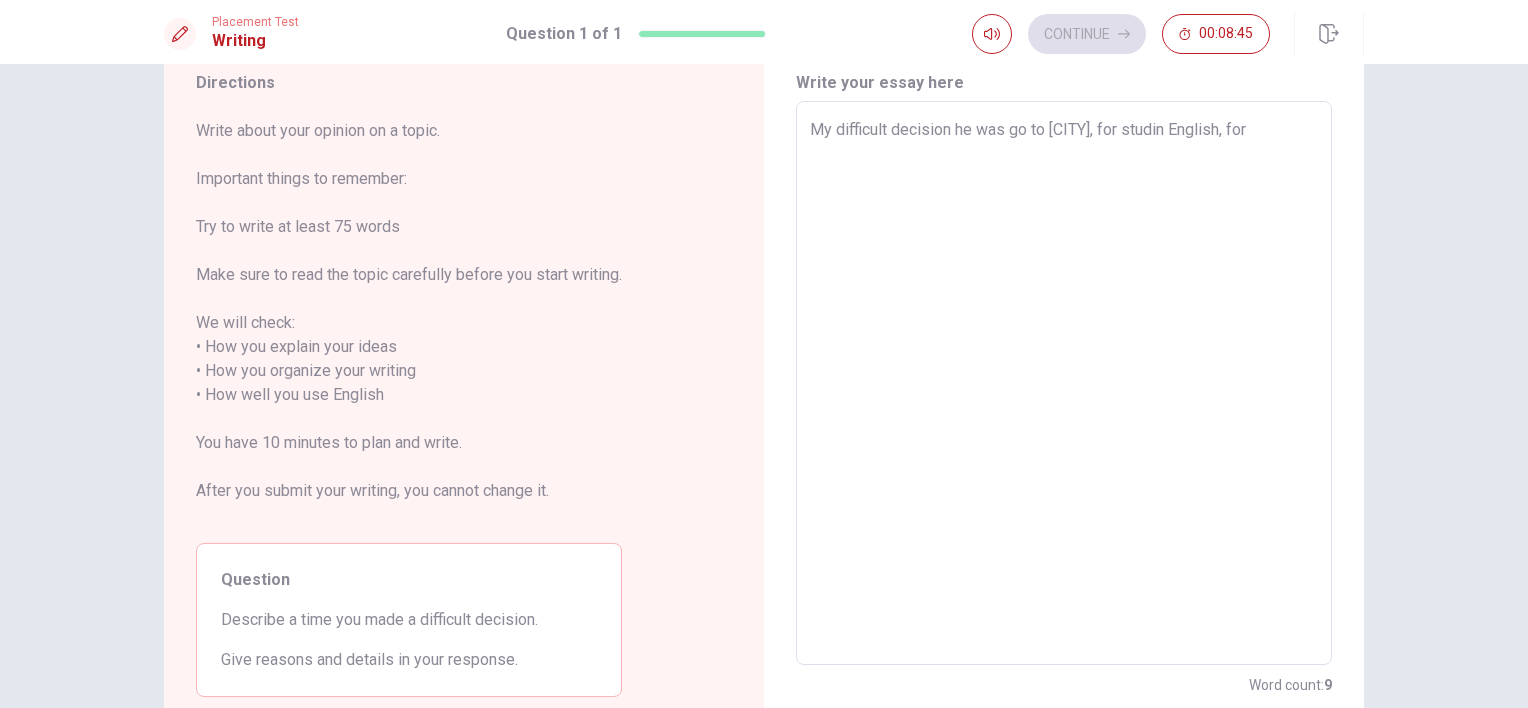 type on "x" 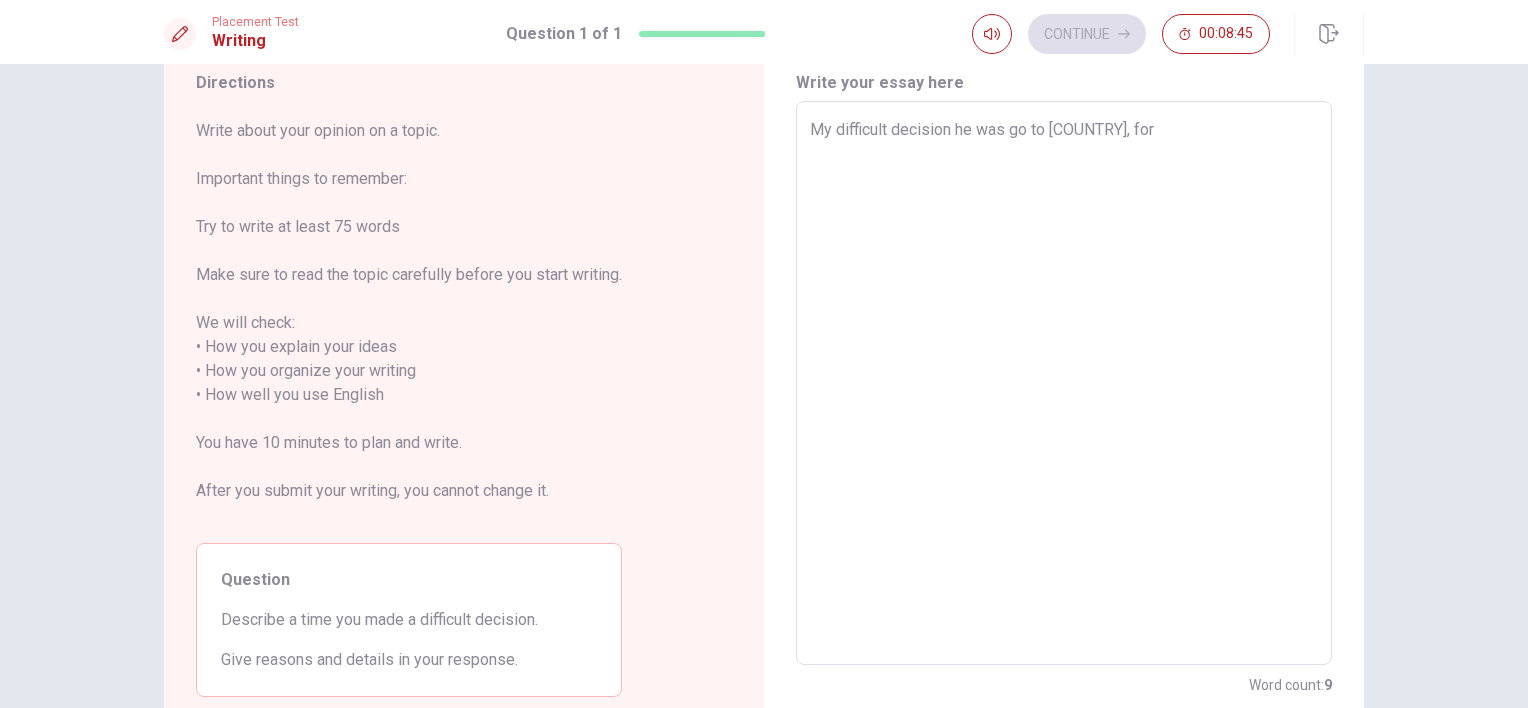 type on "x" 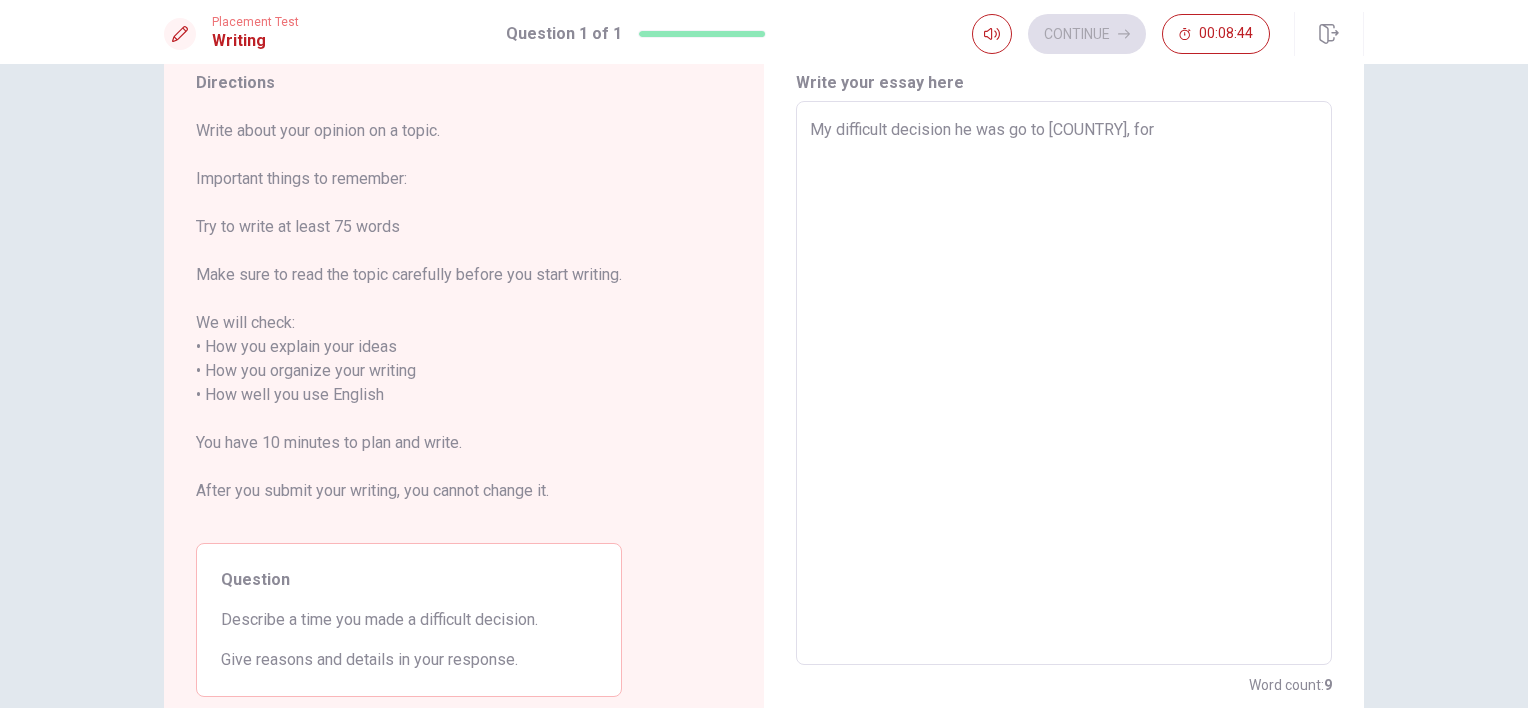 type on "My difficult decision he was go to [COUNTRY], fors" 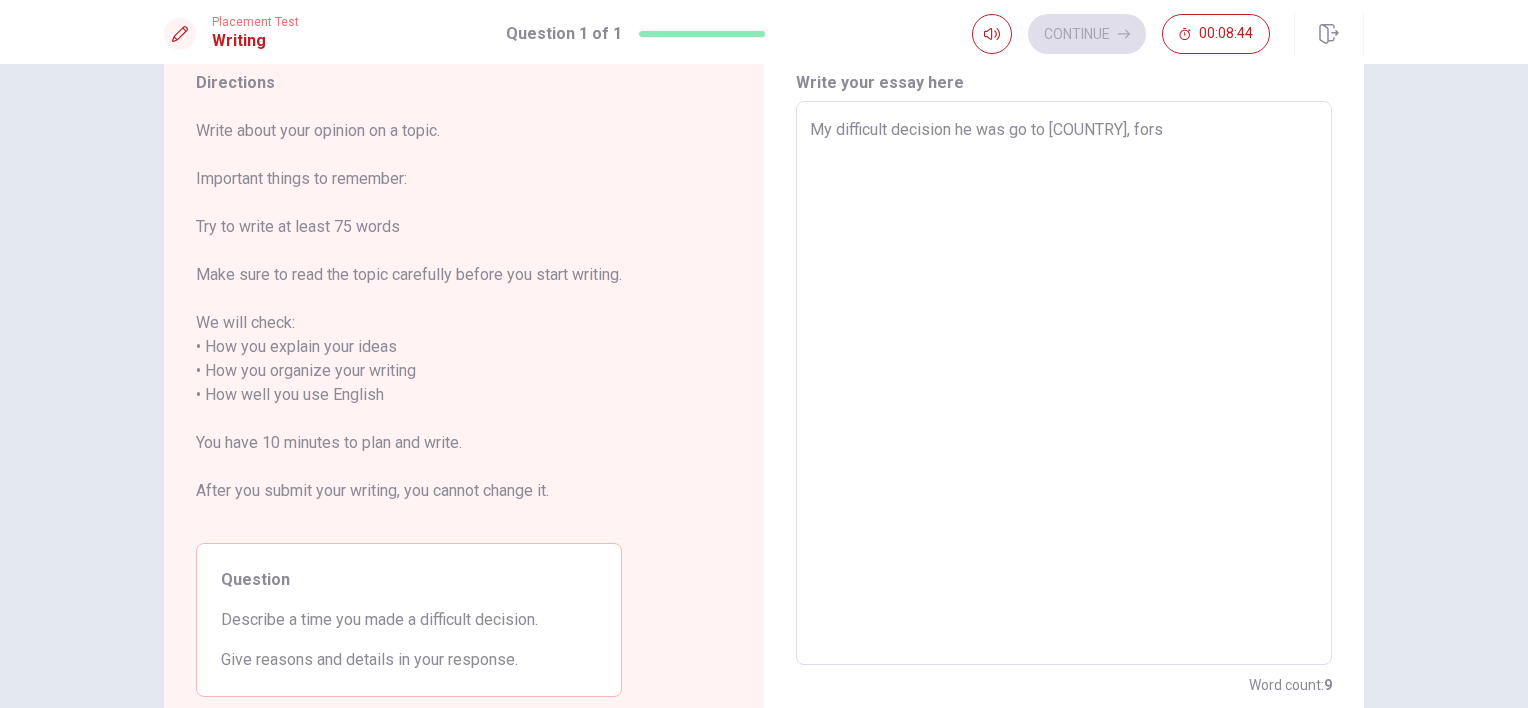 type on "My difficult decision he was go to [COUNTRY], fors" 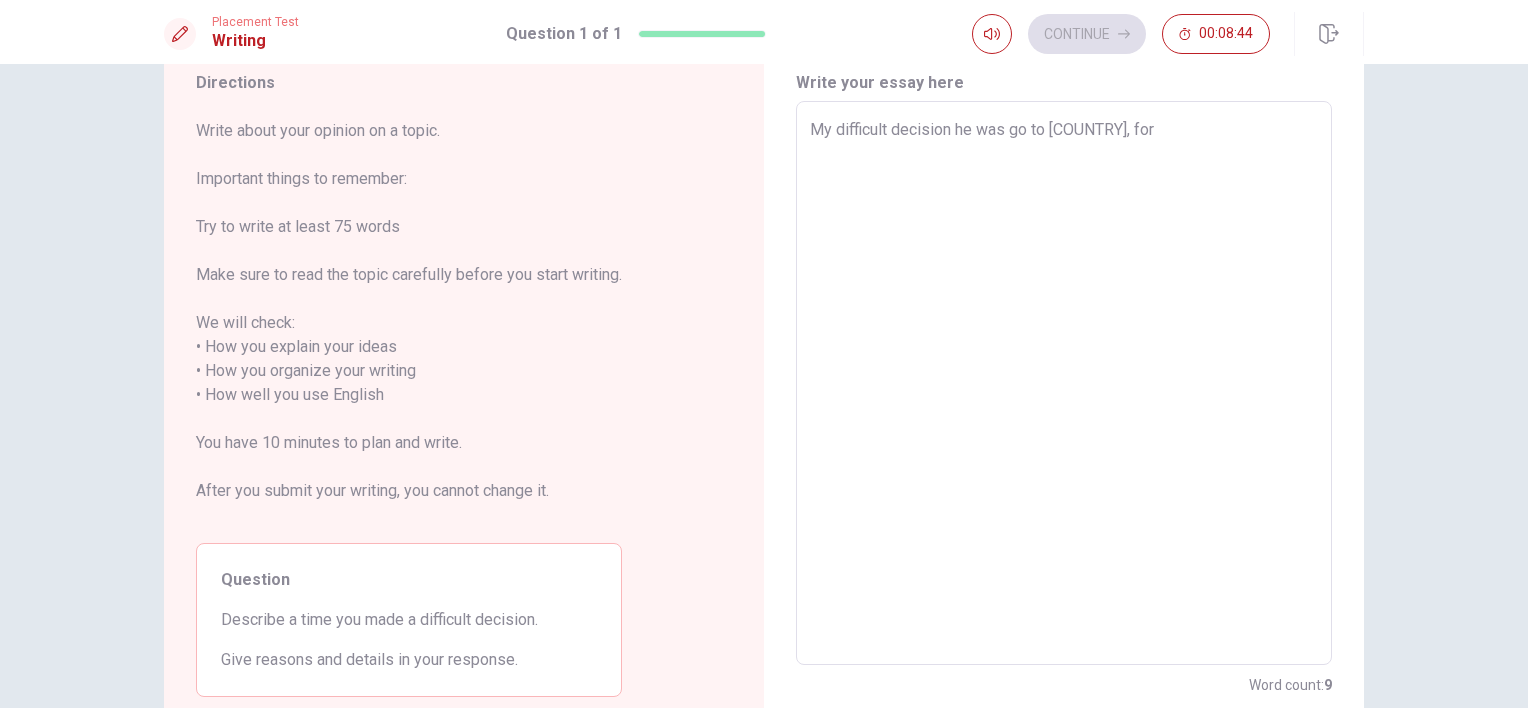 type on "x" 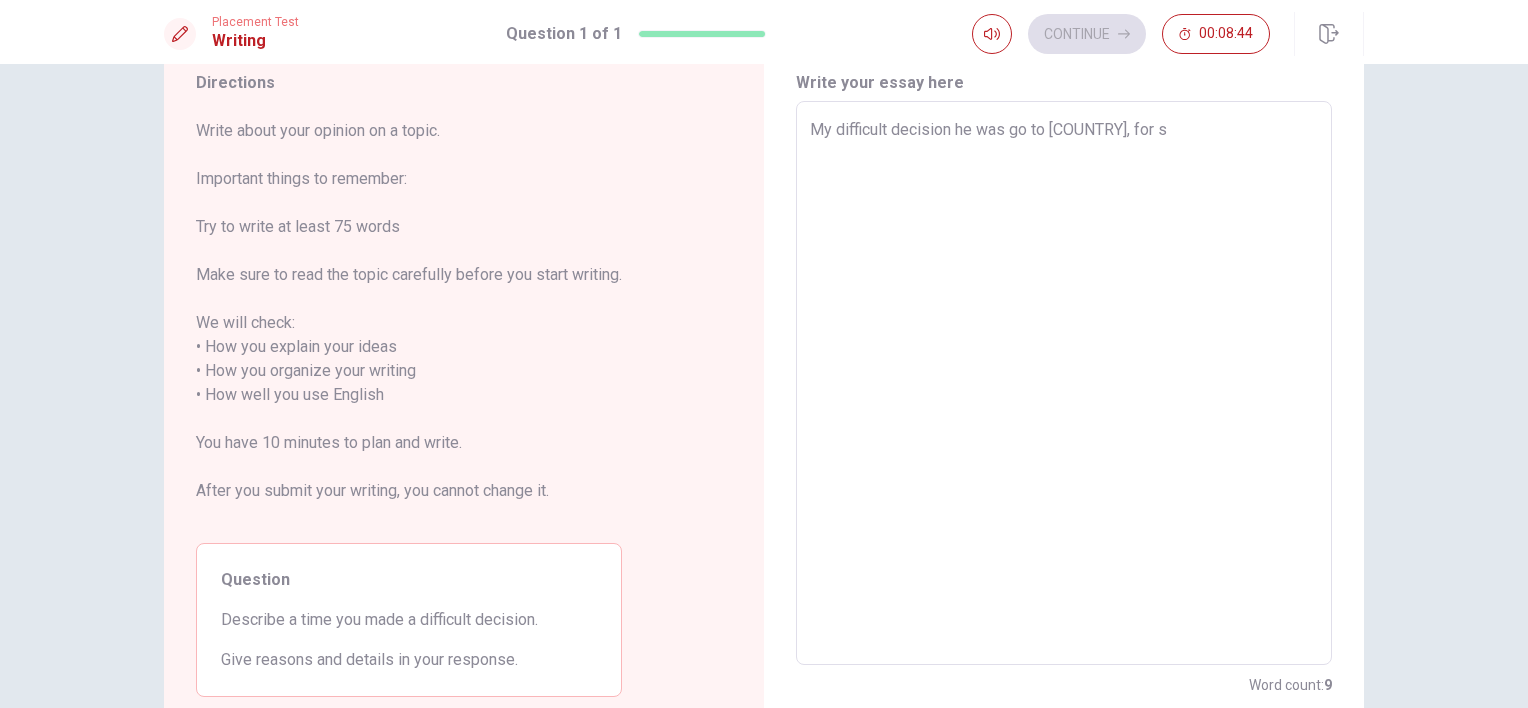 type on "x" 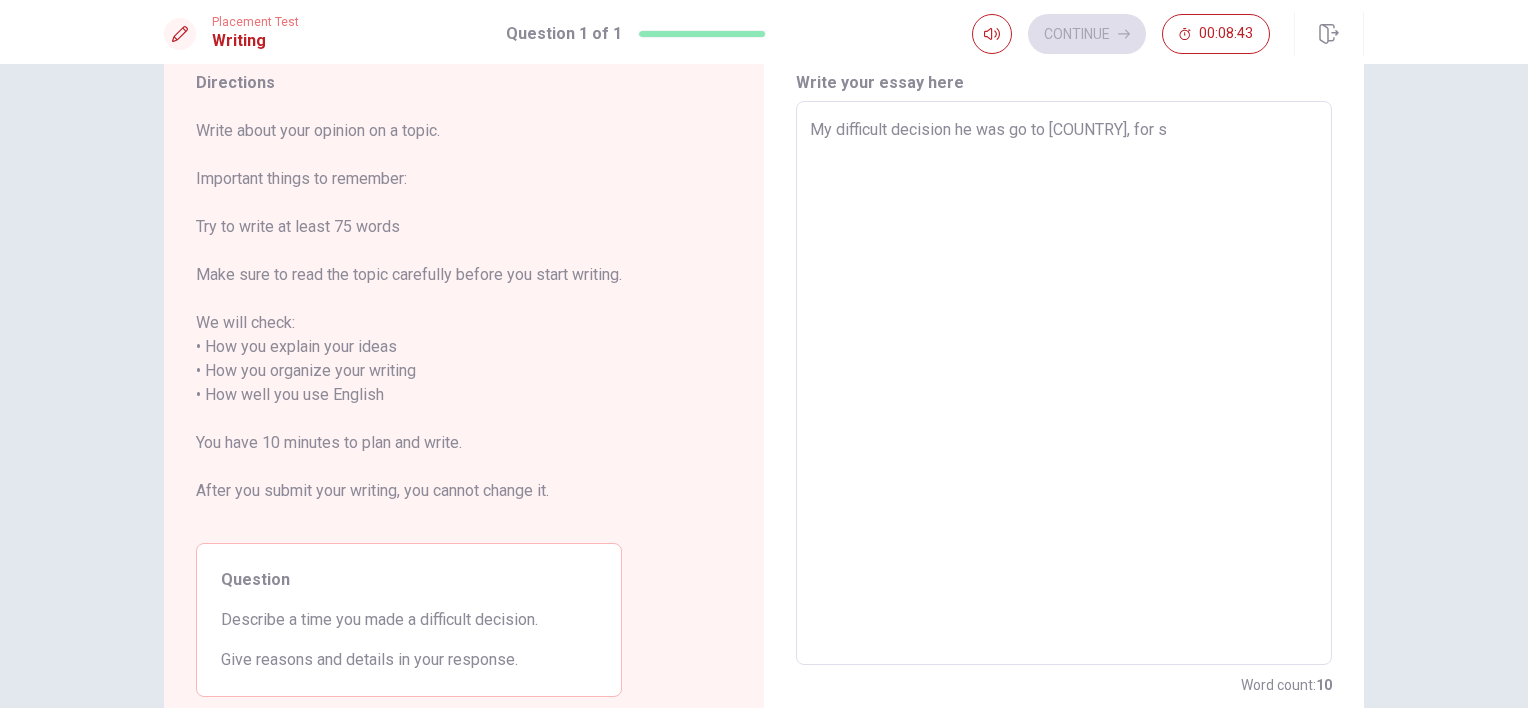 type on "My difficult decision he was go to Canada, for st" 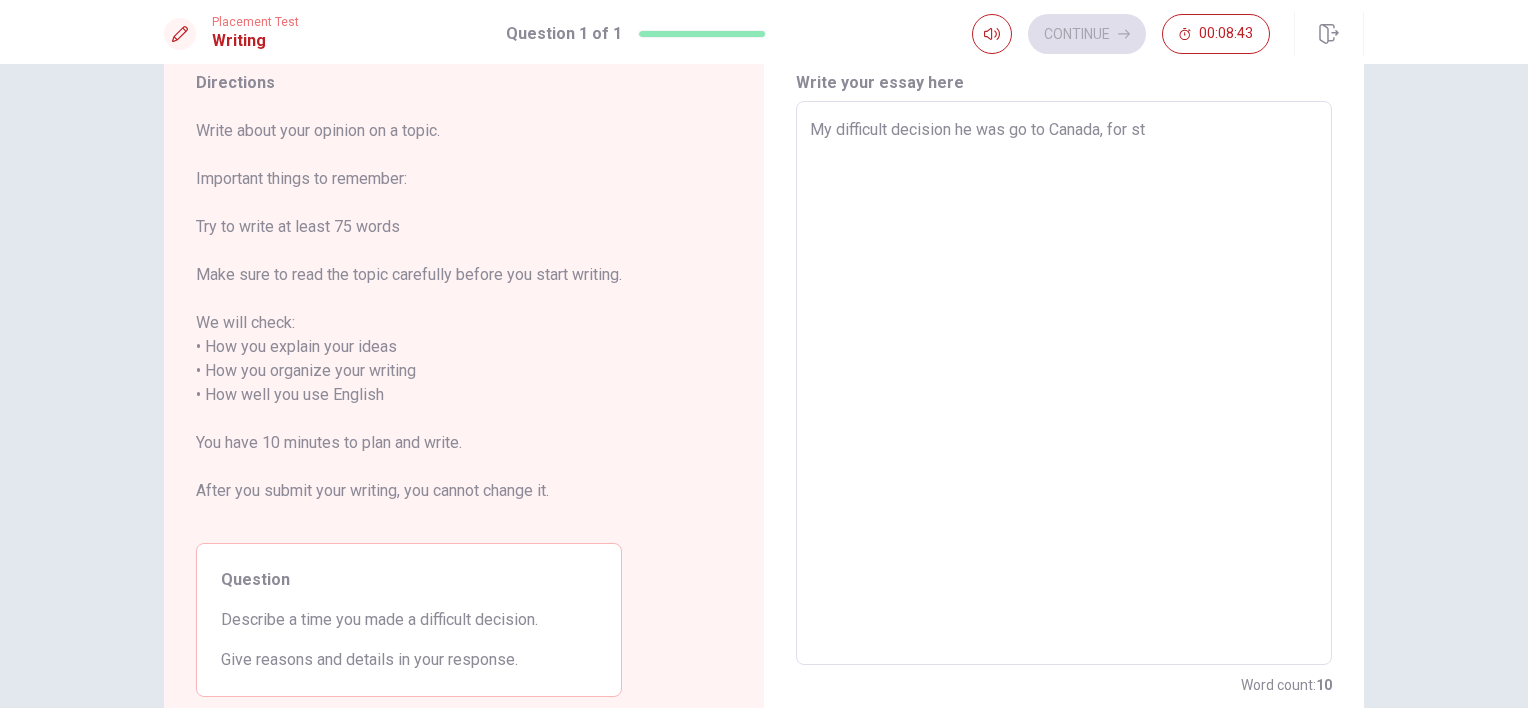 type on "x" 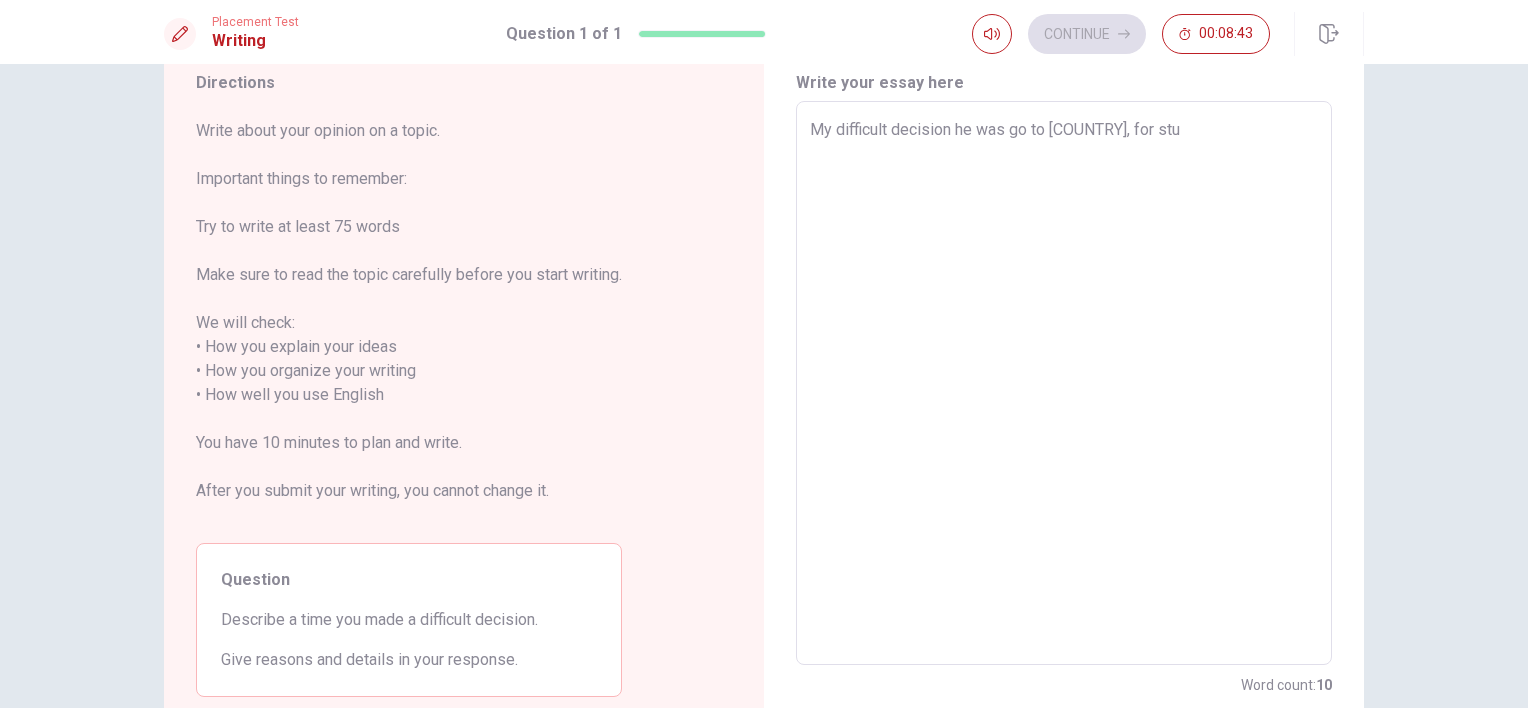 type on "x" 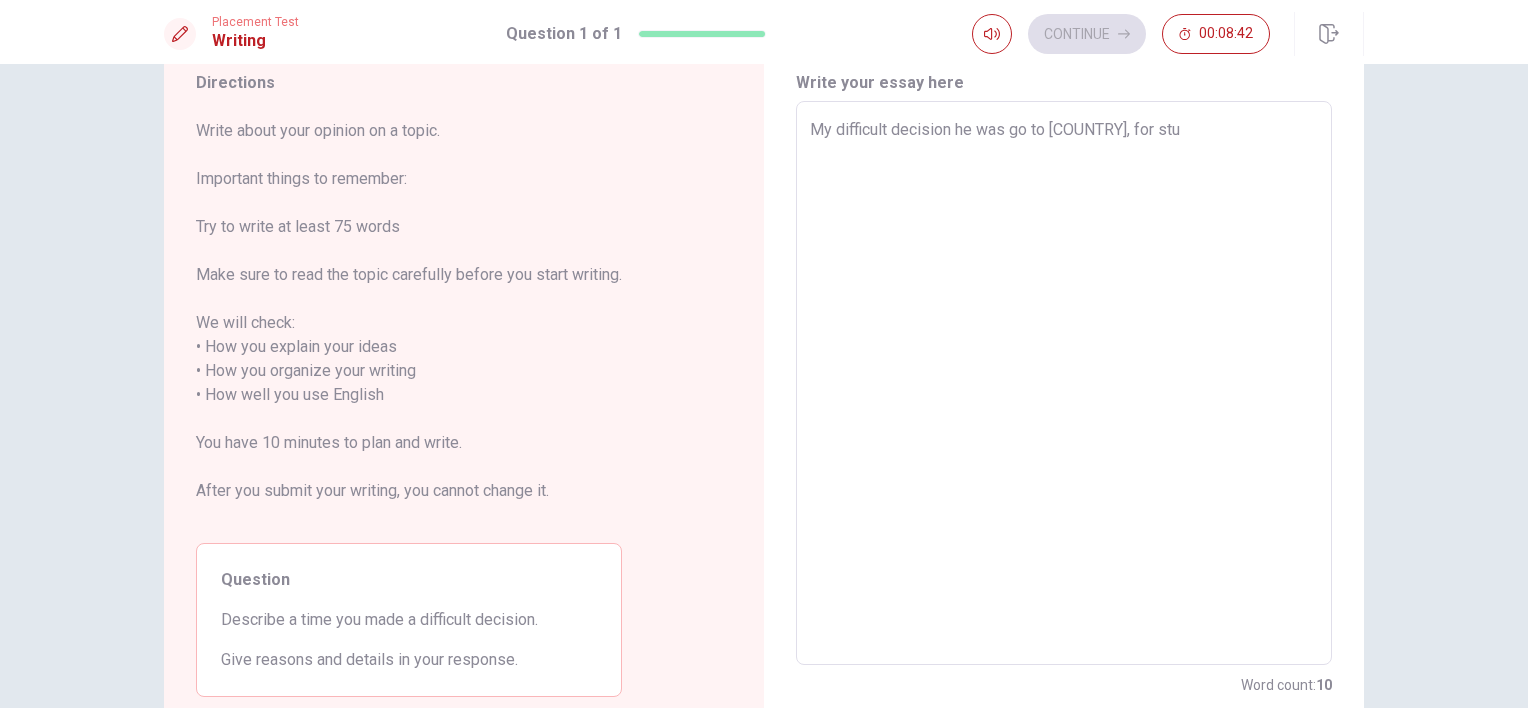 type on "My difficult decision he was go to [COUNTRY], for stud" 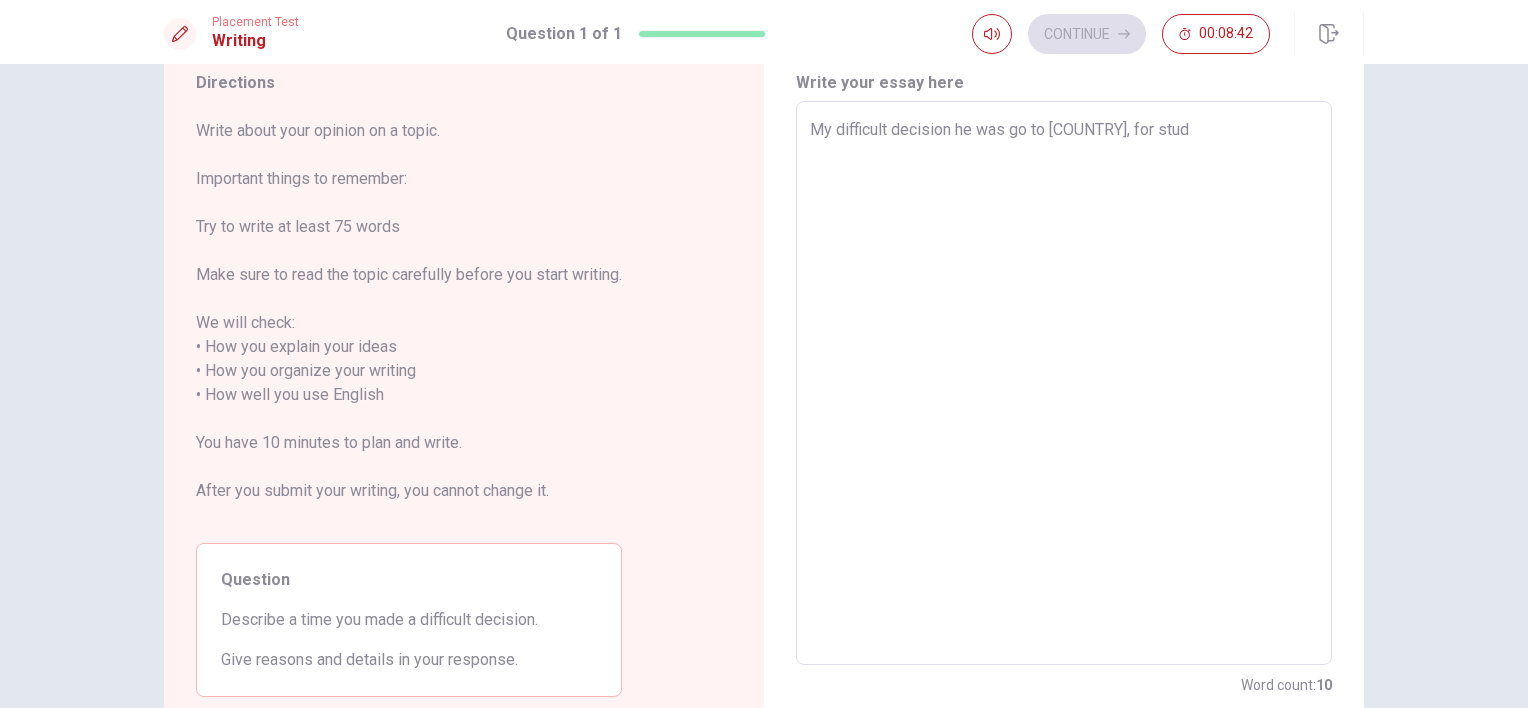 type on "My difficult decision he was go to [CITY], for studi" 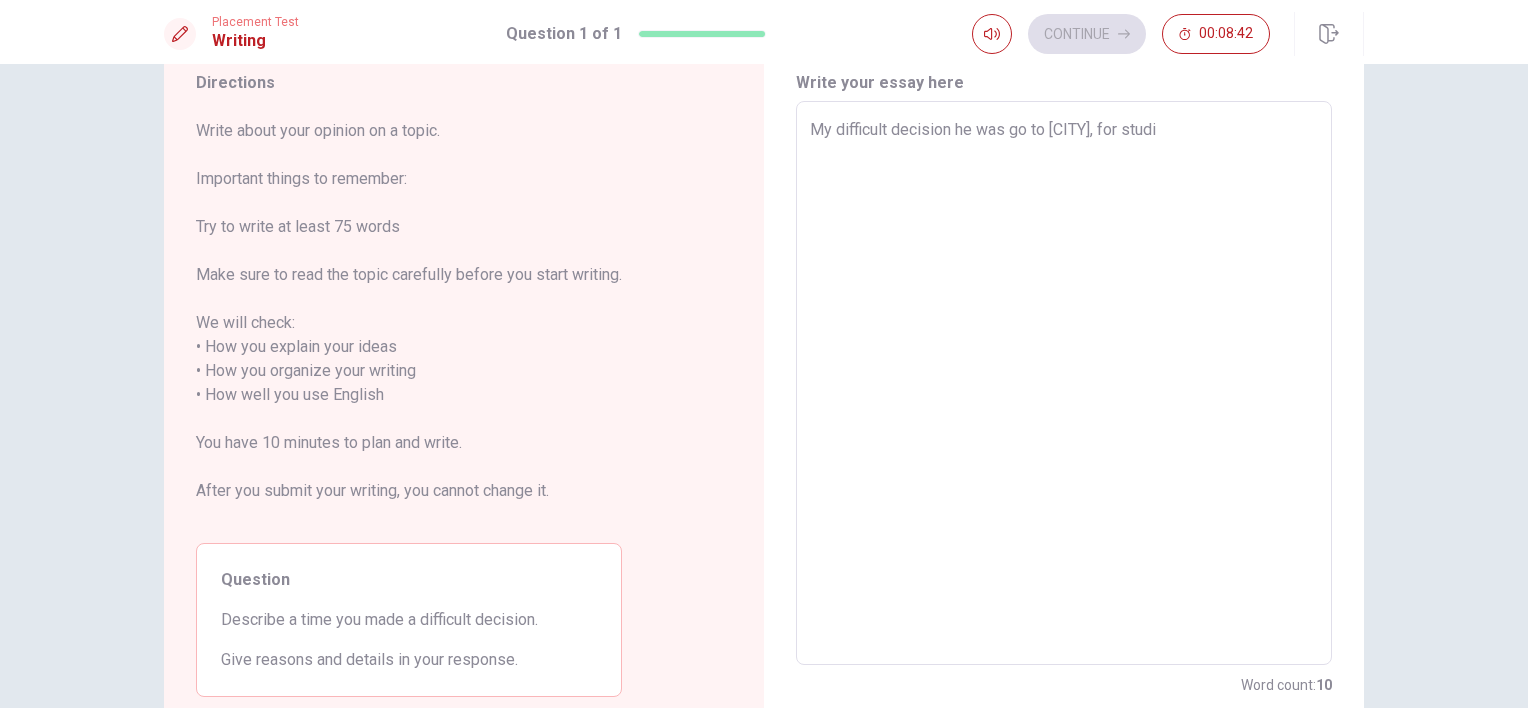 type on "x" 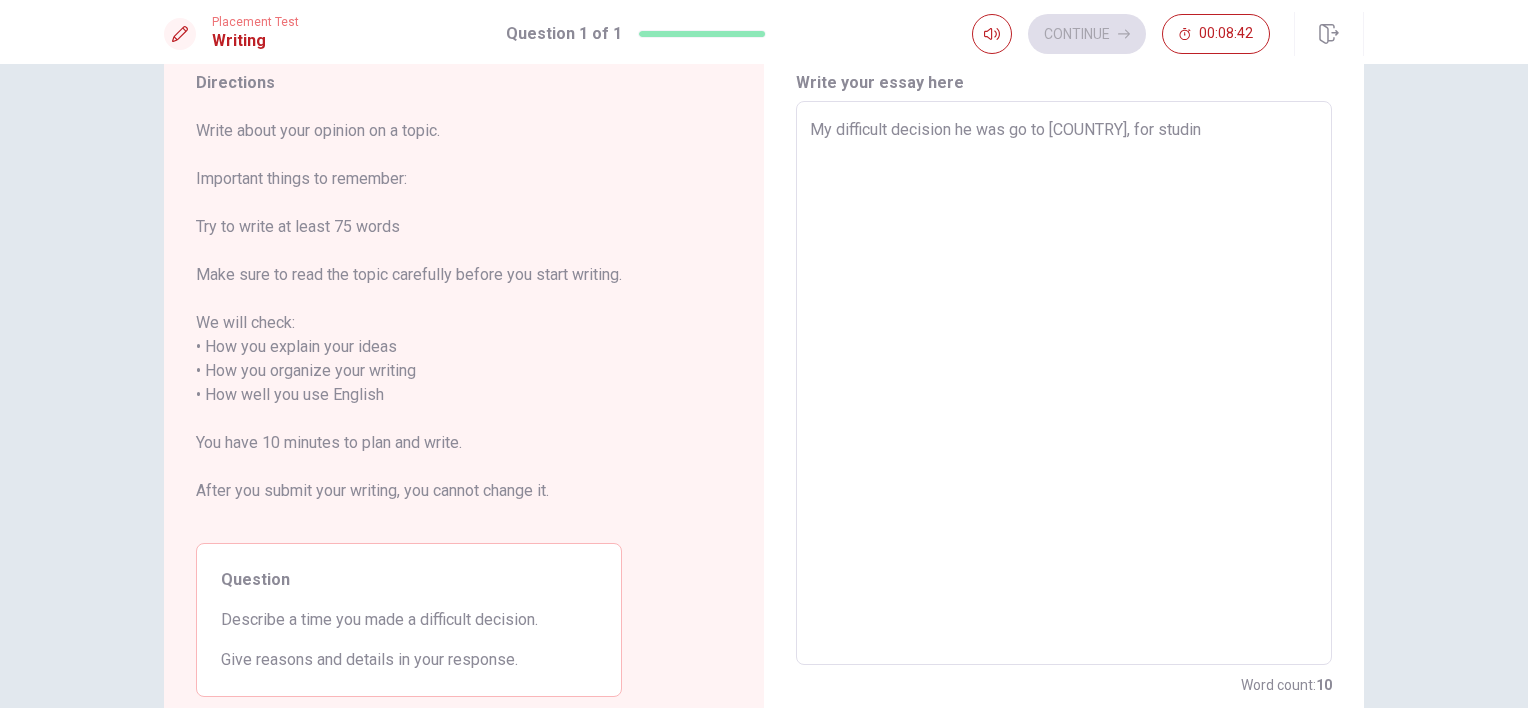 type on "x" 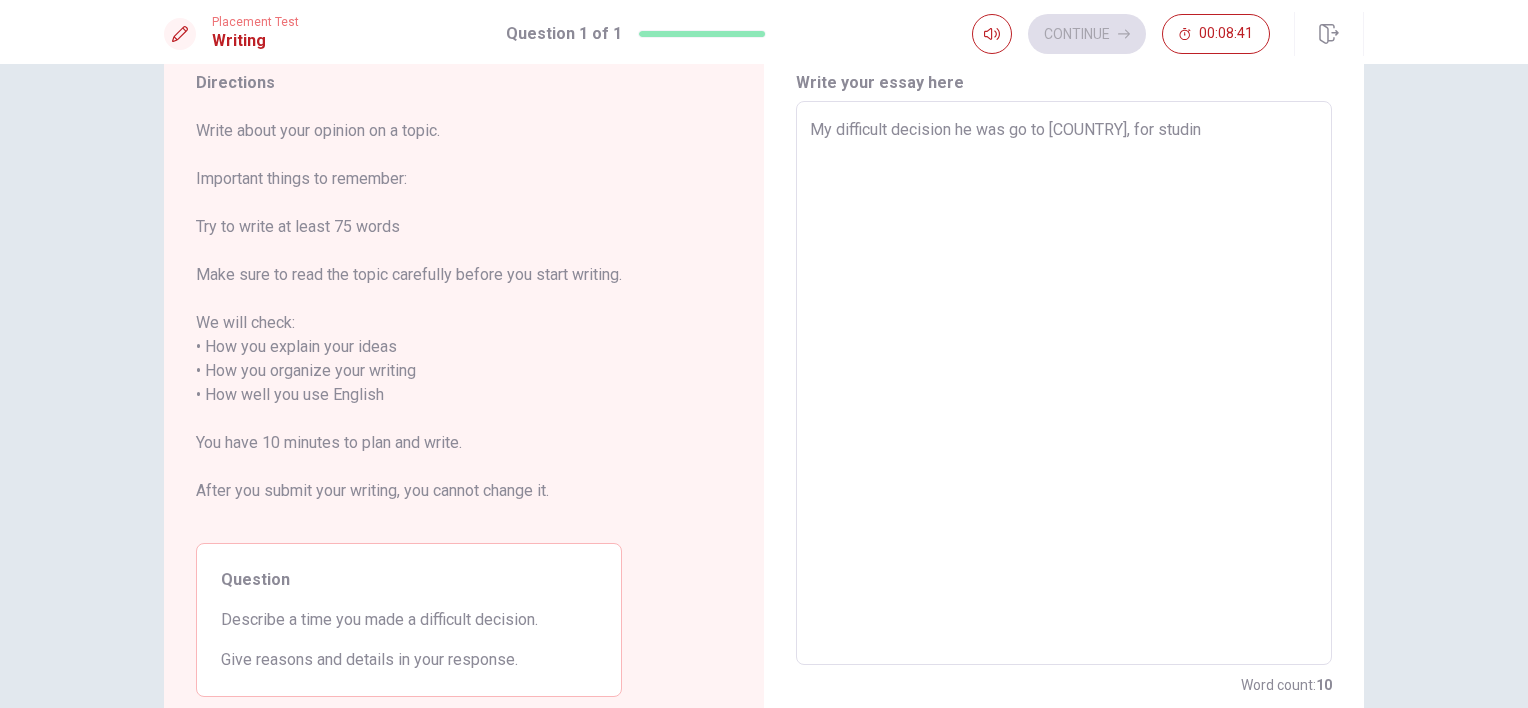 type on "My difficult decision he was go to [COUNTRY], for studing" 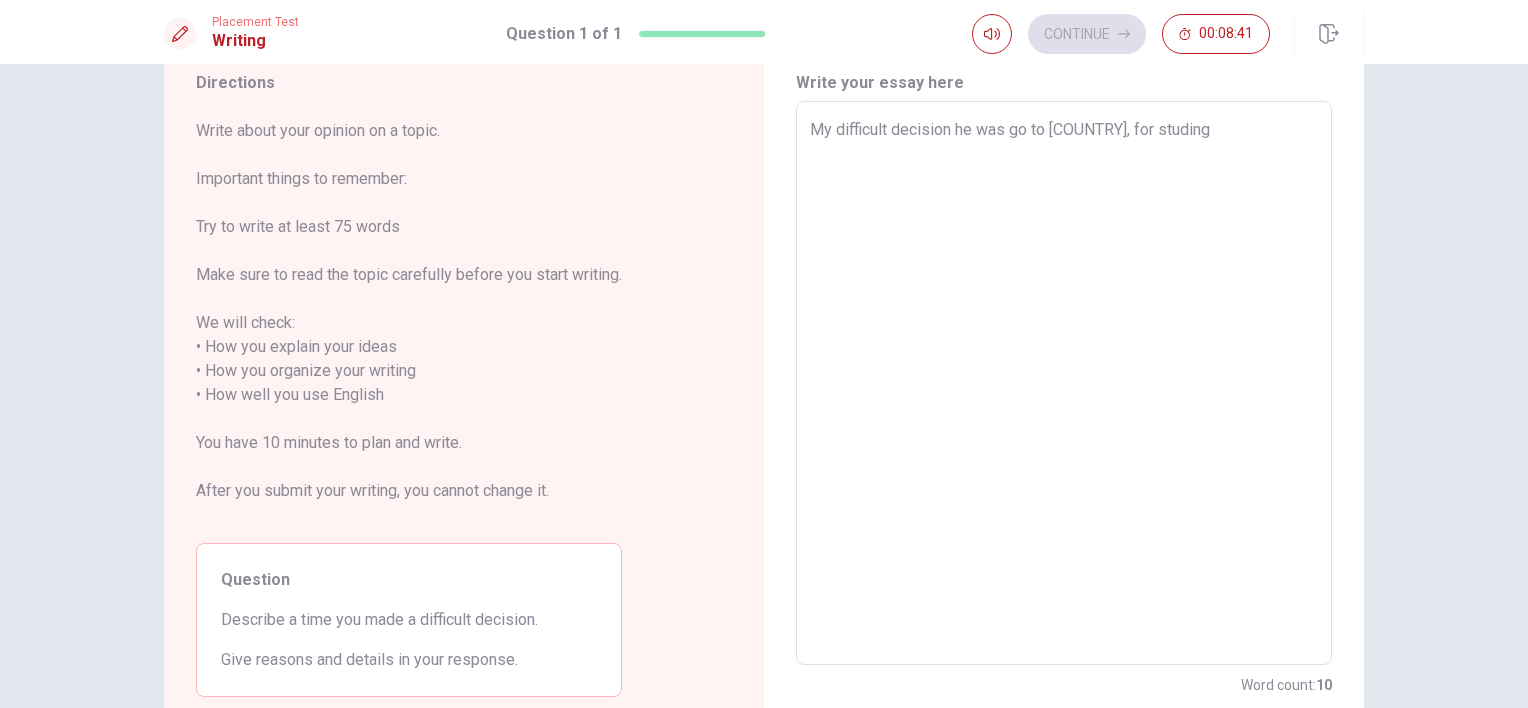 type on "x" 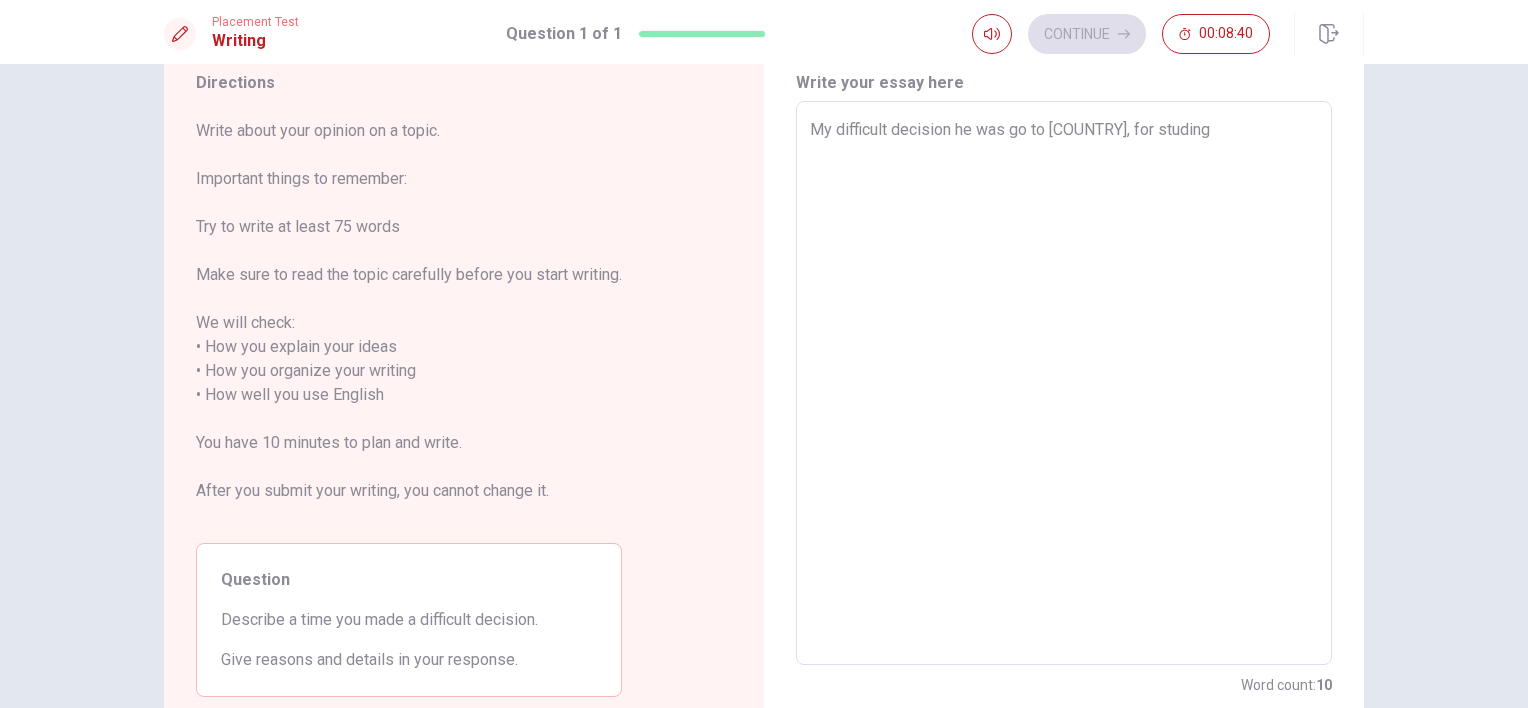type on "My difficult decision he was go to [COUNTRY], for studing" 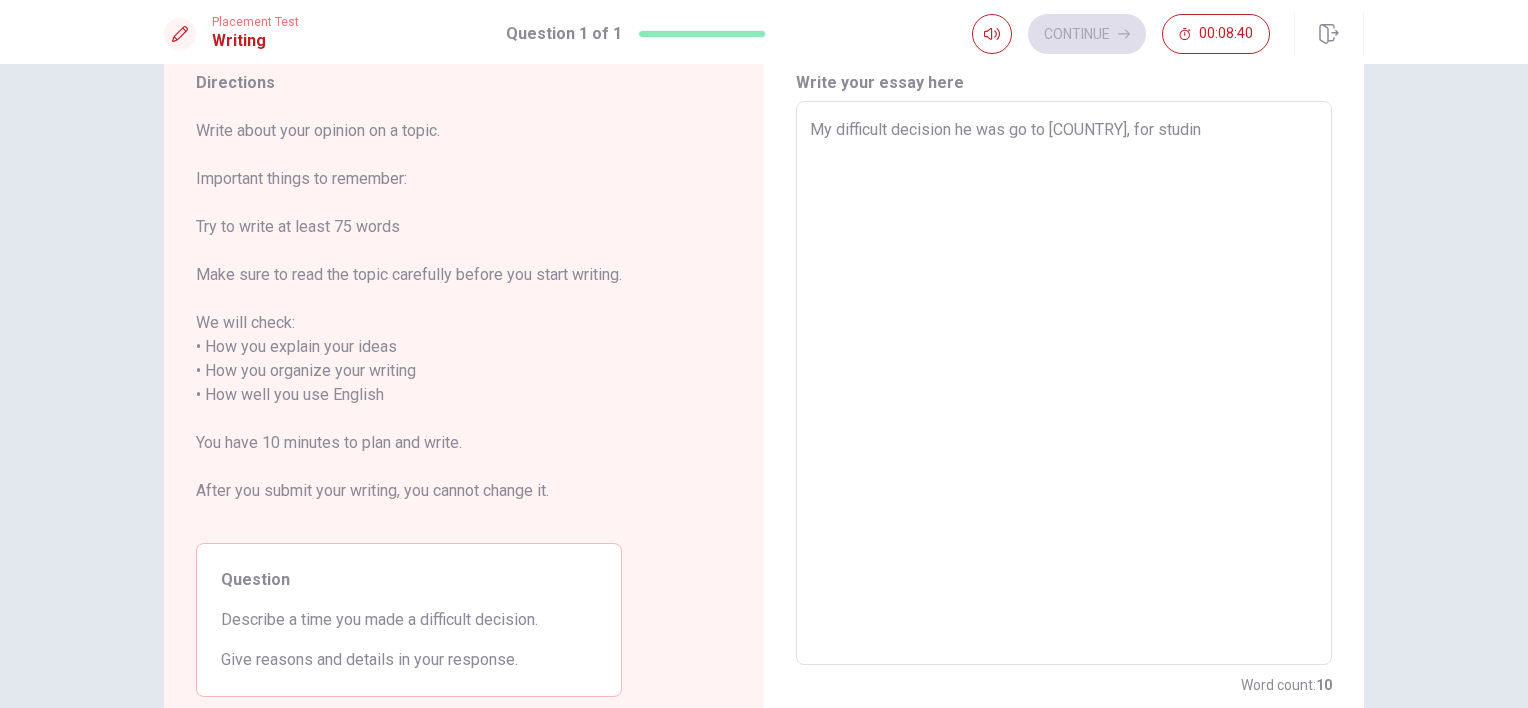 type on "x" 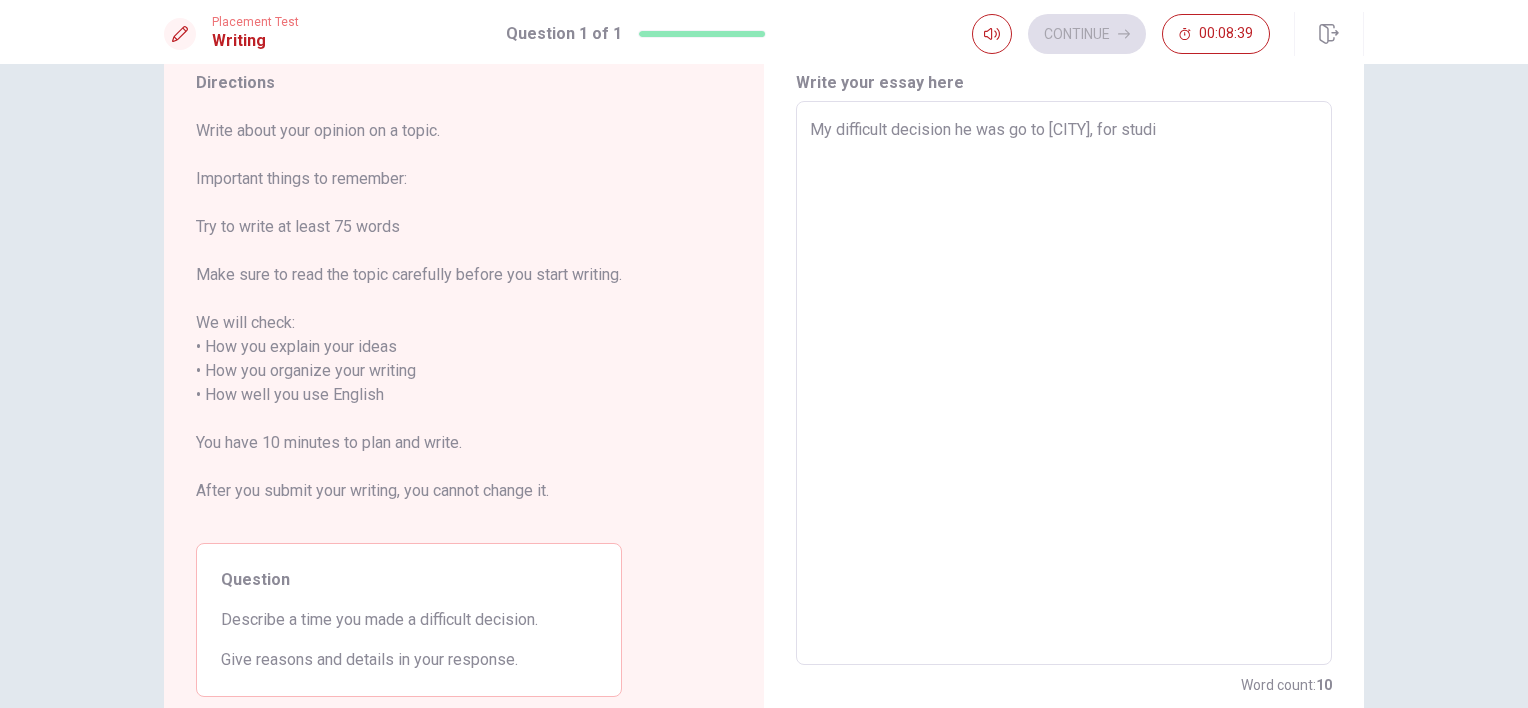 type on "My difficult decision he was go to [CITY], for studi" 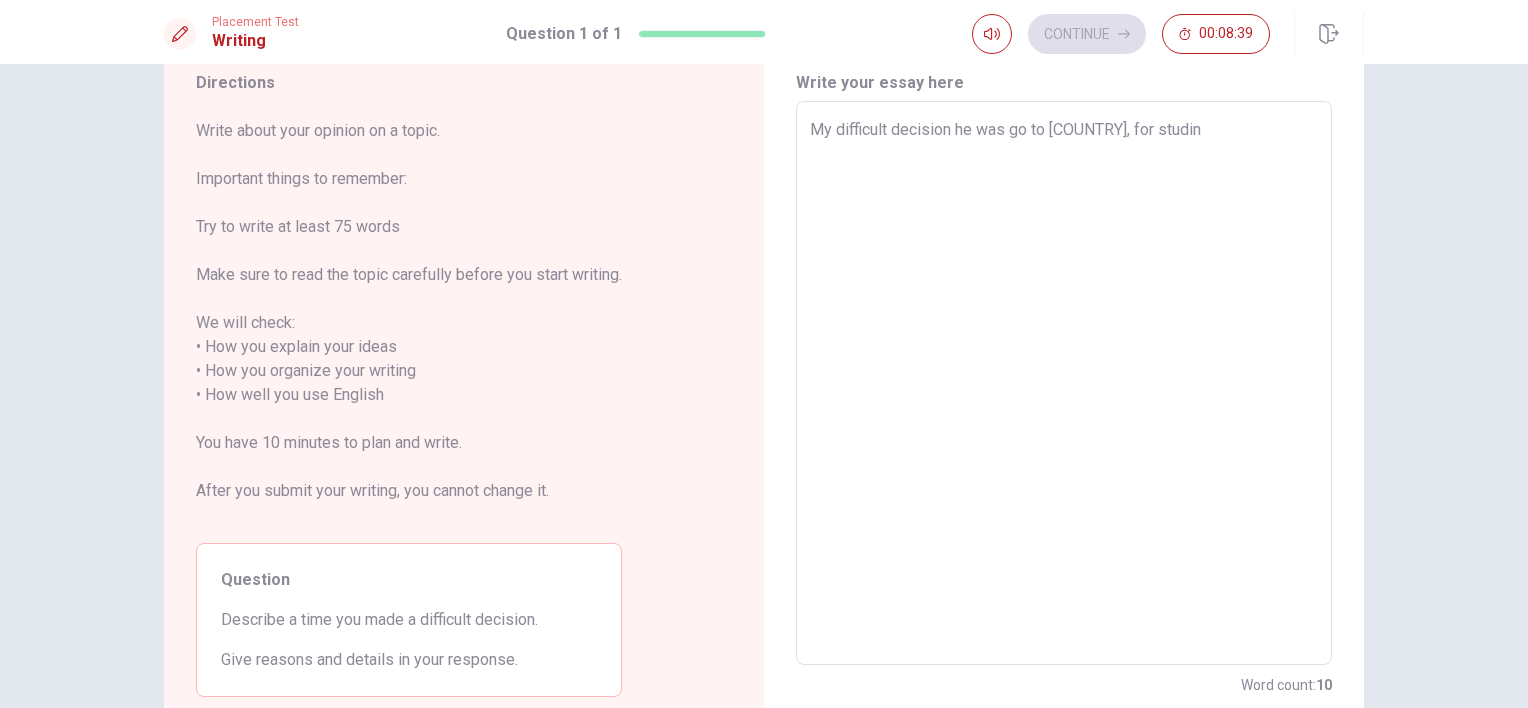 type on "x" 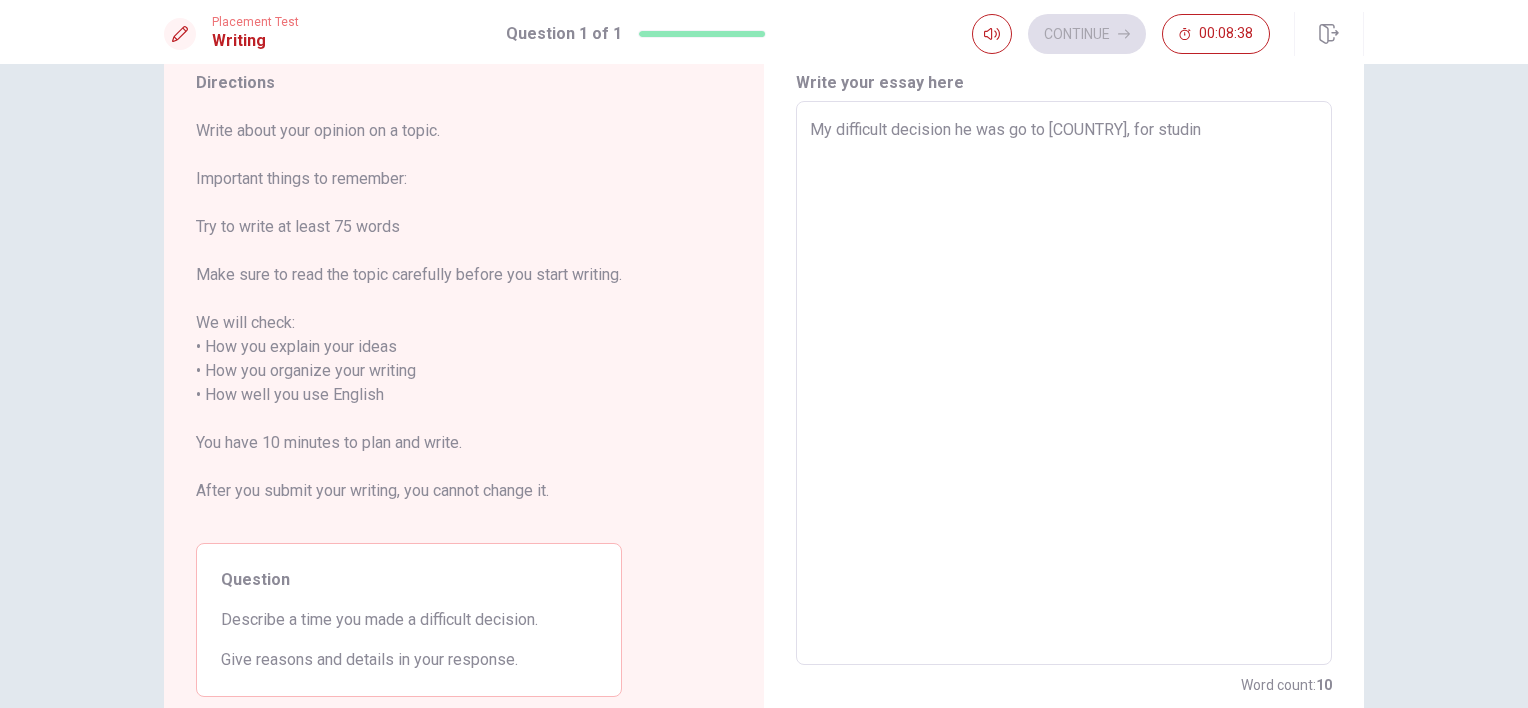 type on "My difficult decision he was go to Canada, for studin E" 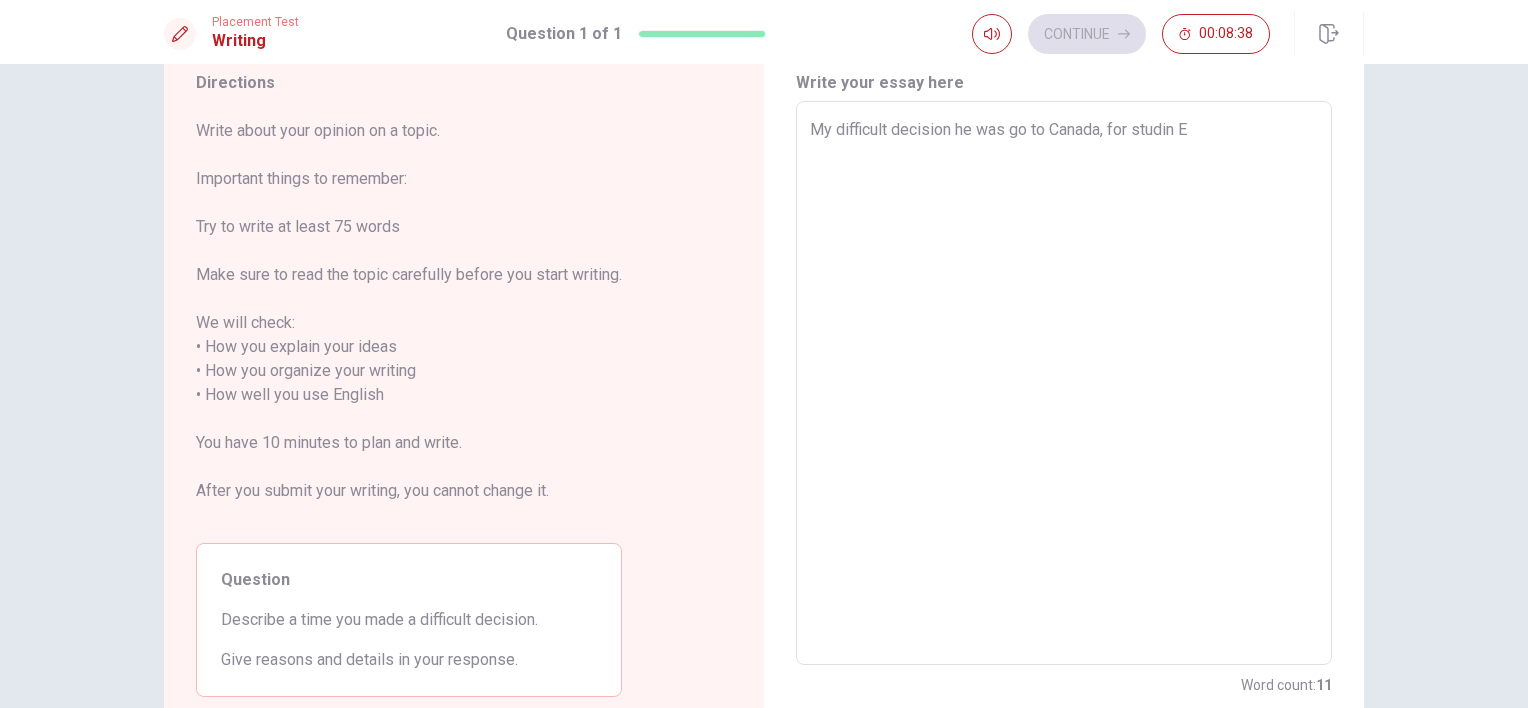type on "x" 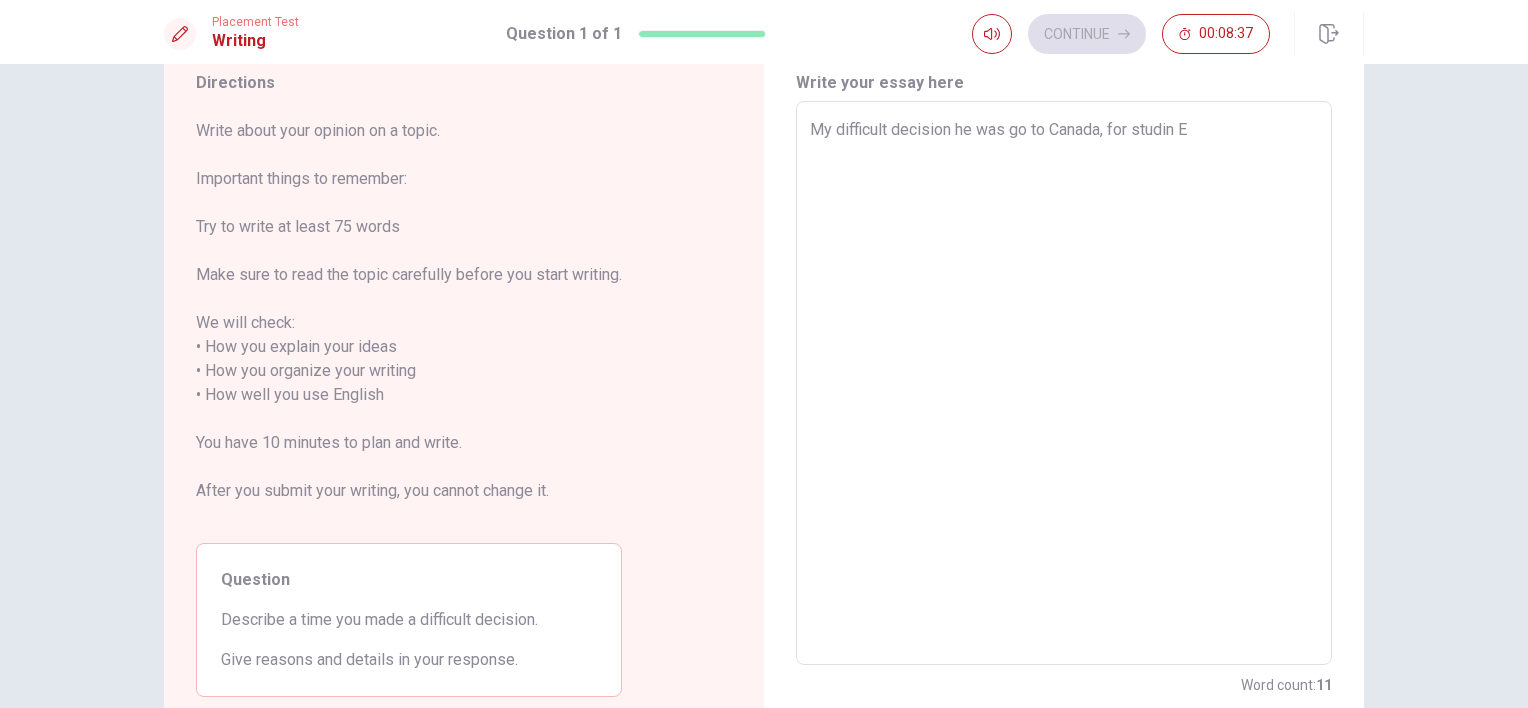 type on "My difficult decision he was go to [COUNTRY], for studin En" 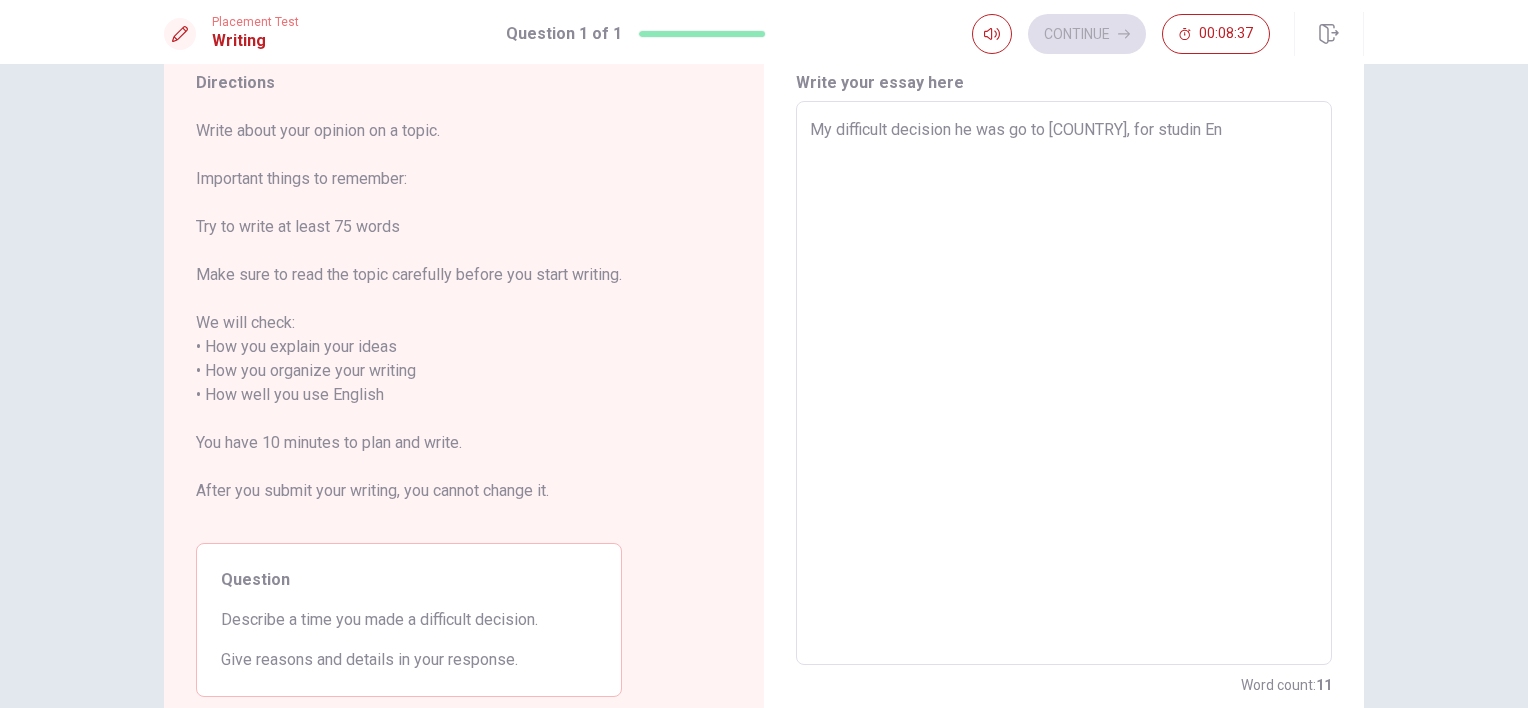 type 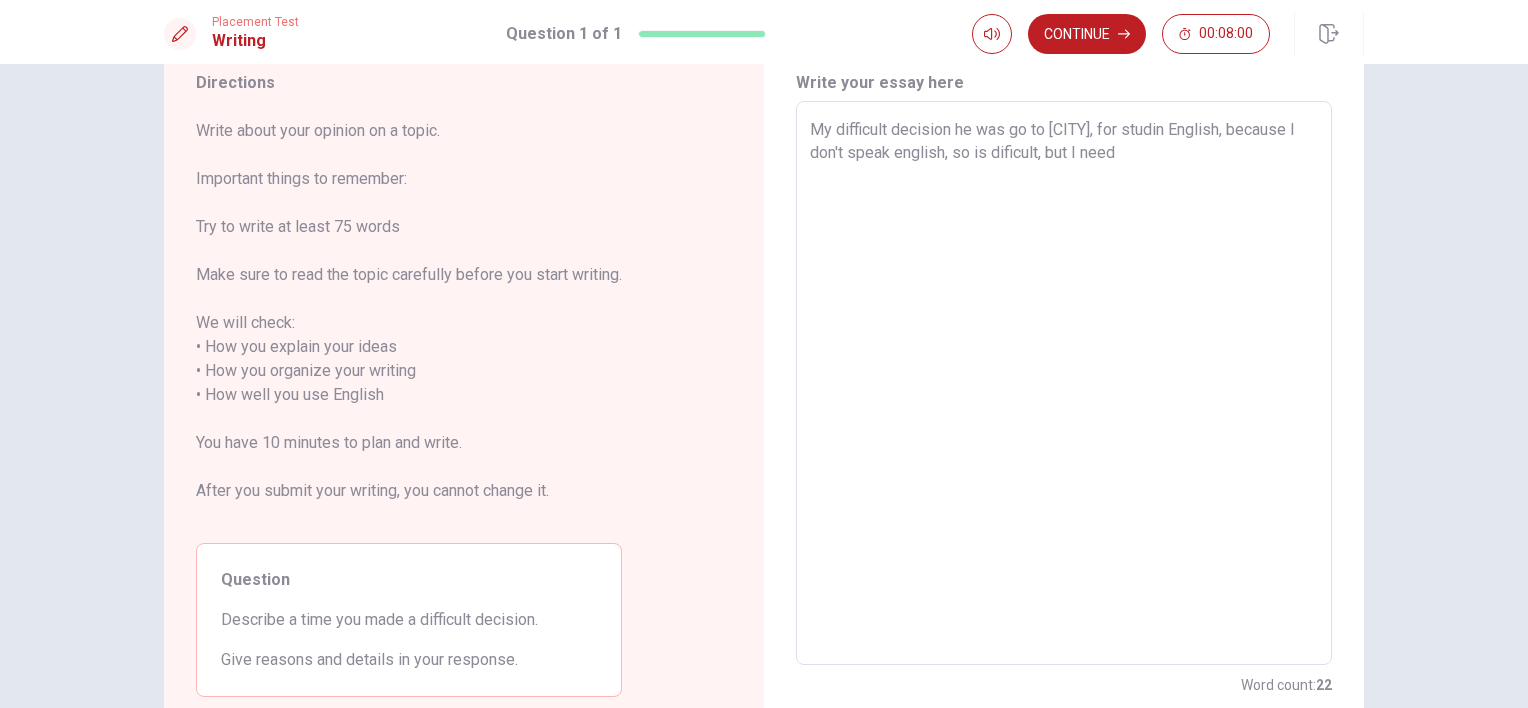 click on "My difficult decision he was go to [CITY], for studin English, because I don't speak english, so is dificult, but I need" at bounding box center [1064, 383] 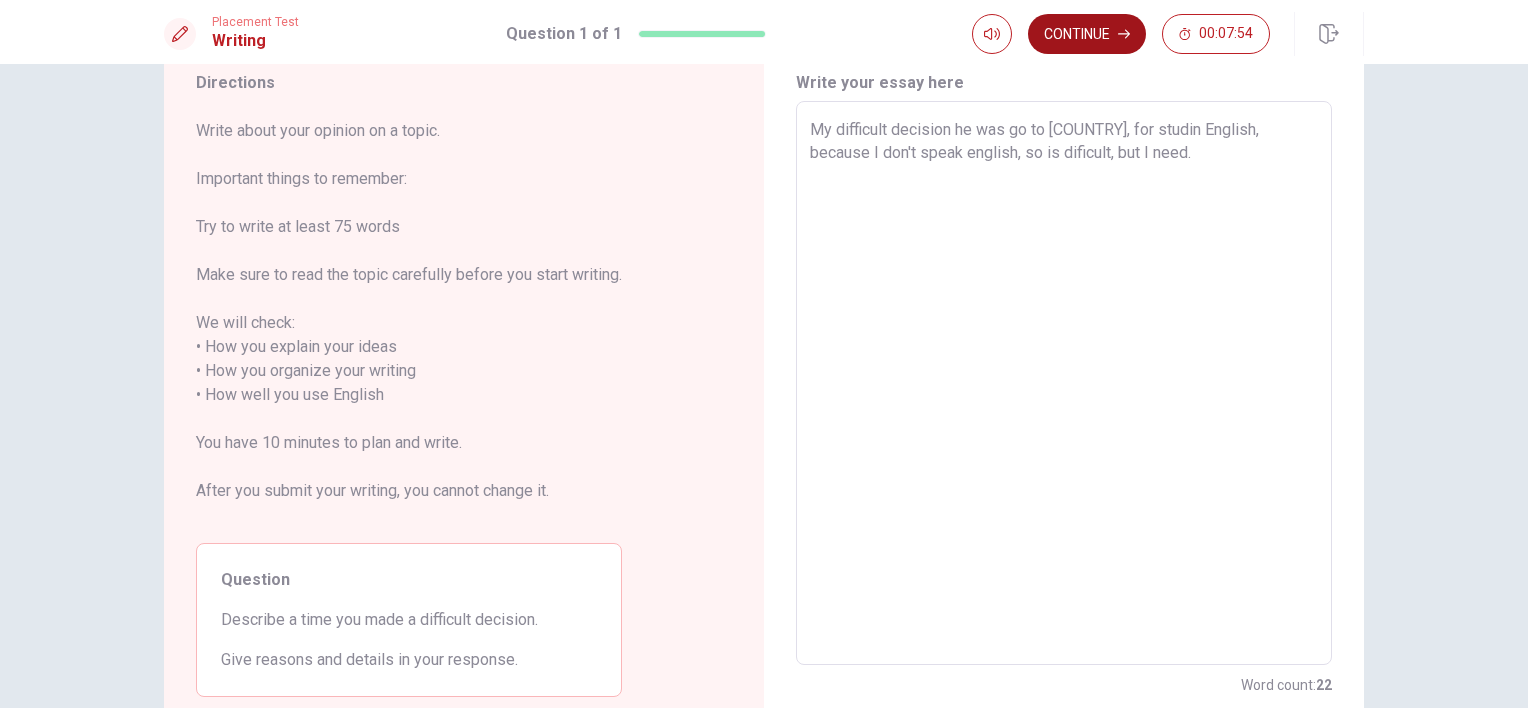 click on "Continue" at bounding box center [1087, 34] 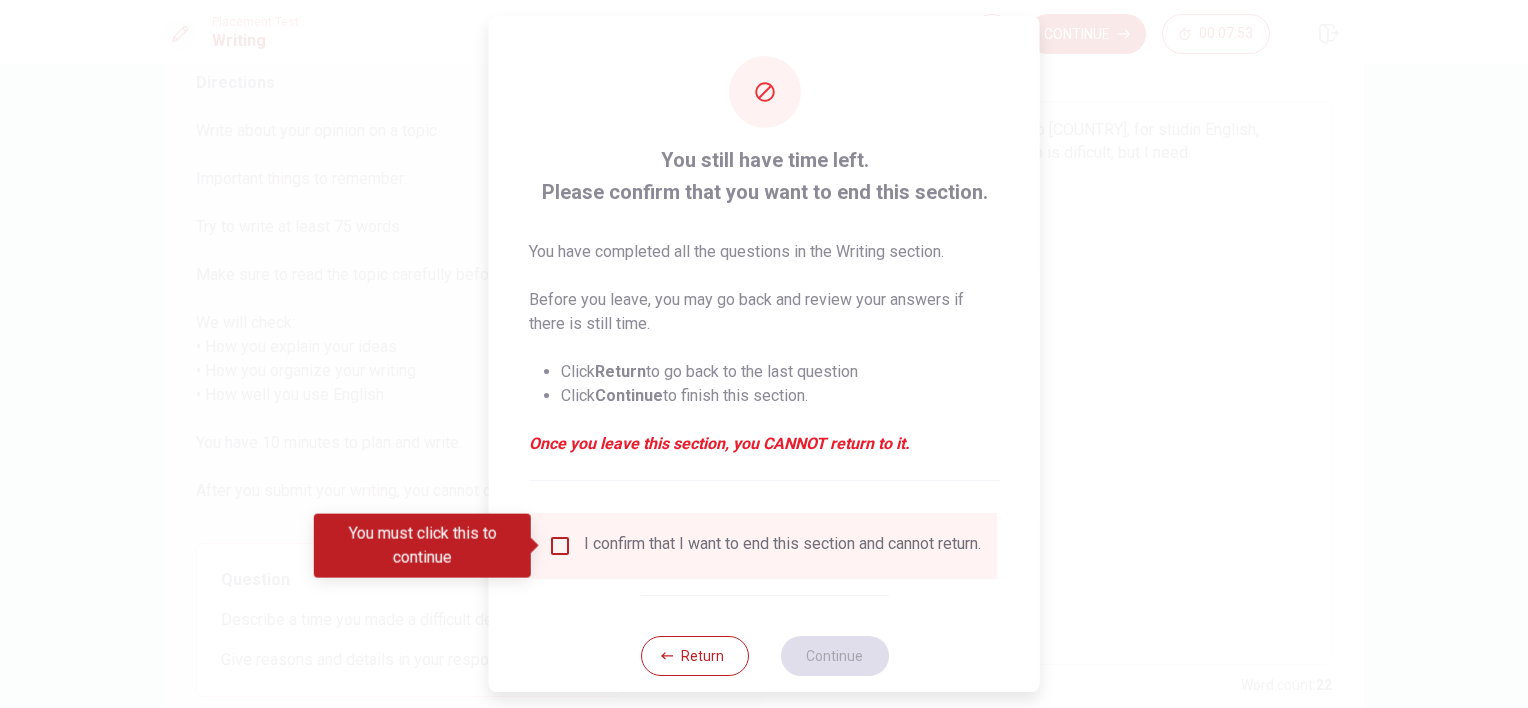 click at bounding box center (560, 546) 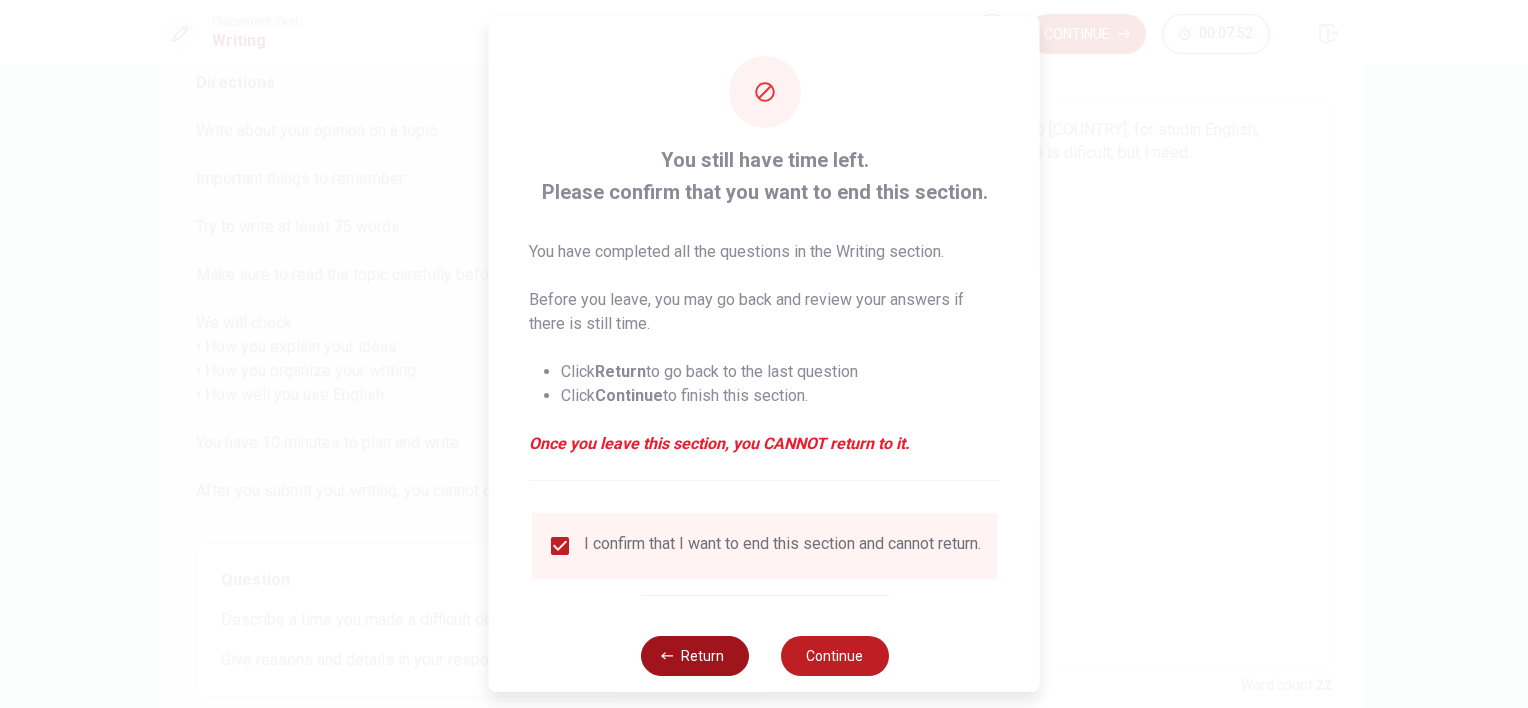 click on "Return" at bounding box center (694, 656) 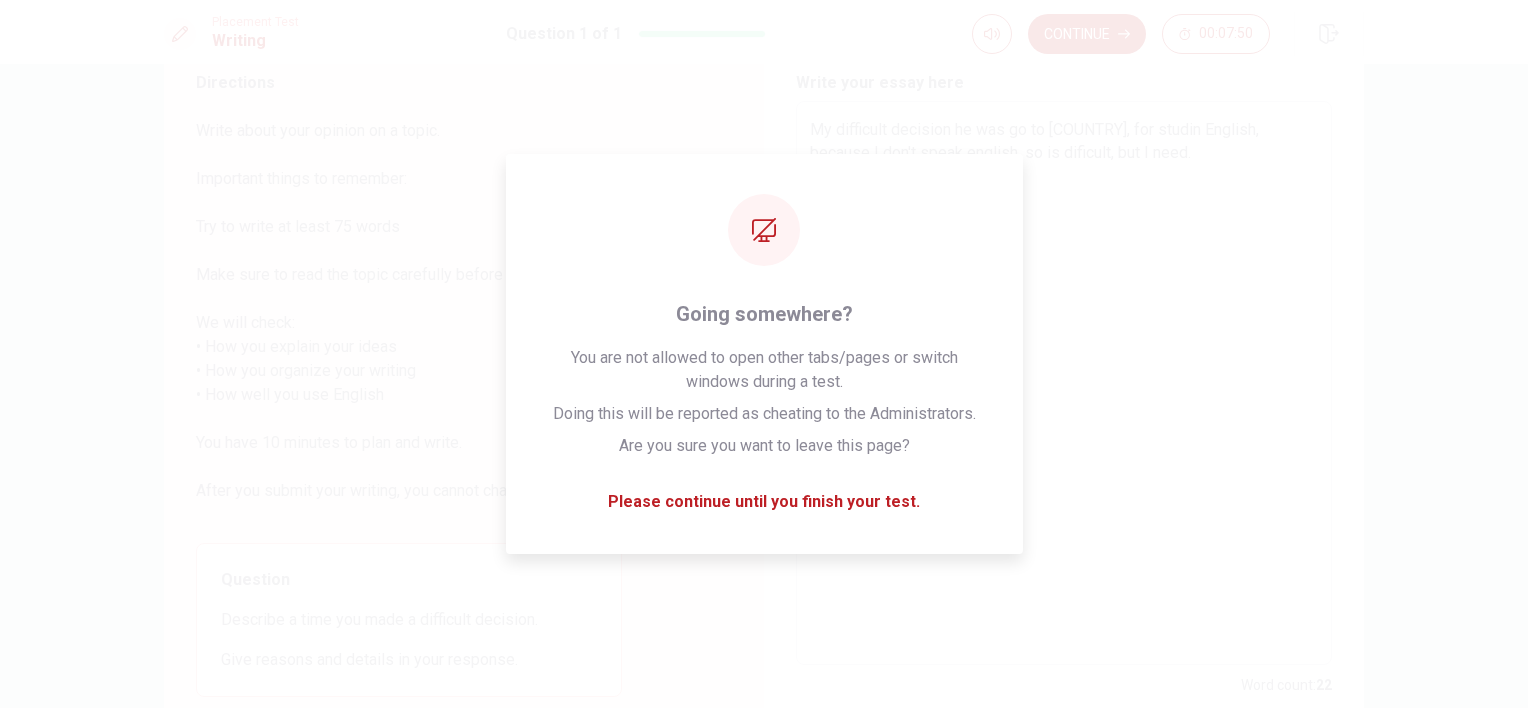 click on "Write your essay here My difficult decision he was go to [COUNTRY], for studin English, because I don't speak english, so is dificult, but I need. x ​ Word count :  22" at bounding box center [1064, 384] 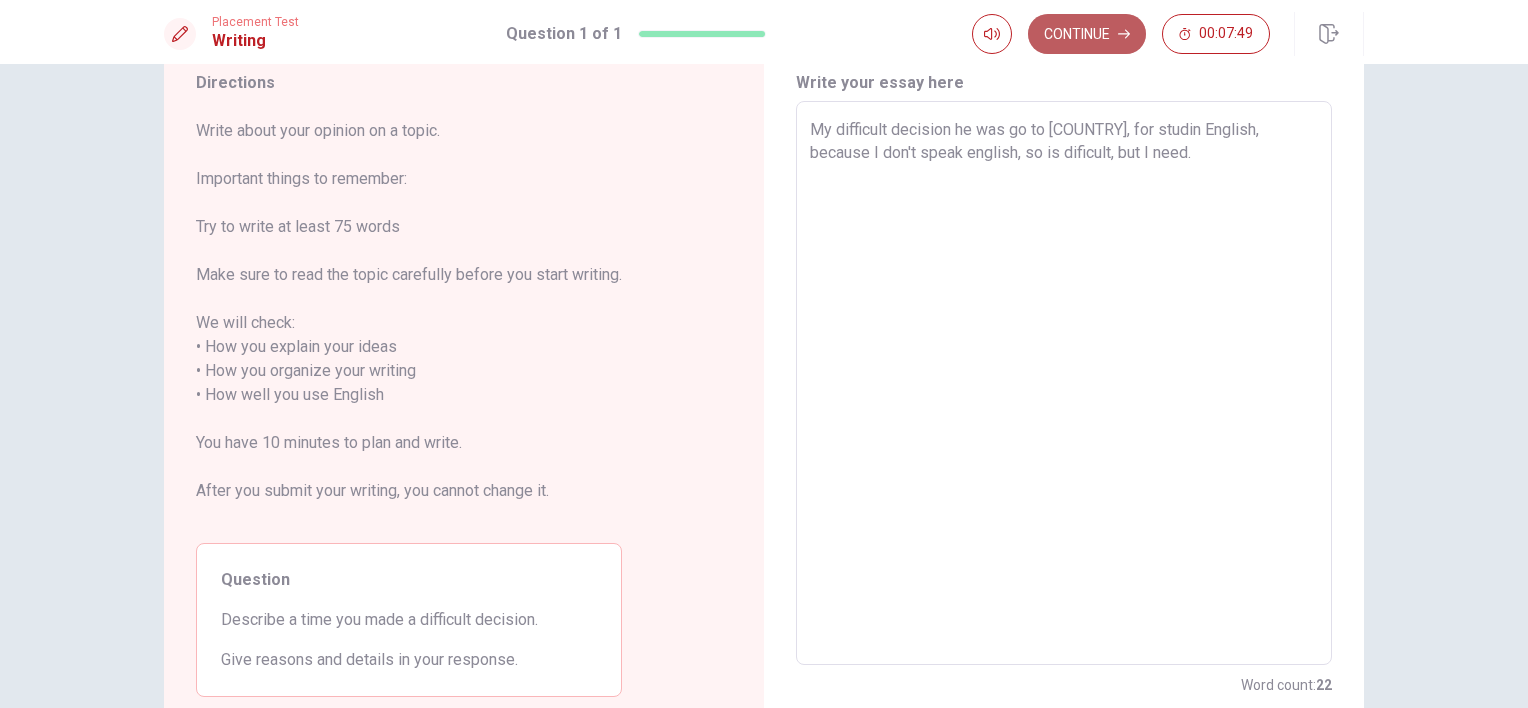 click on "Continue" at bounding box center (1087, 34) 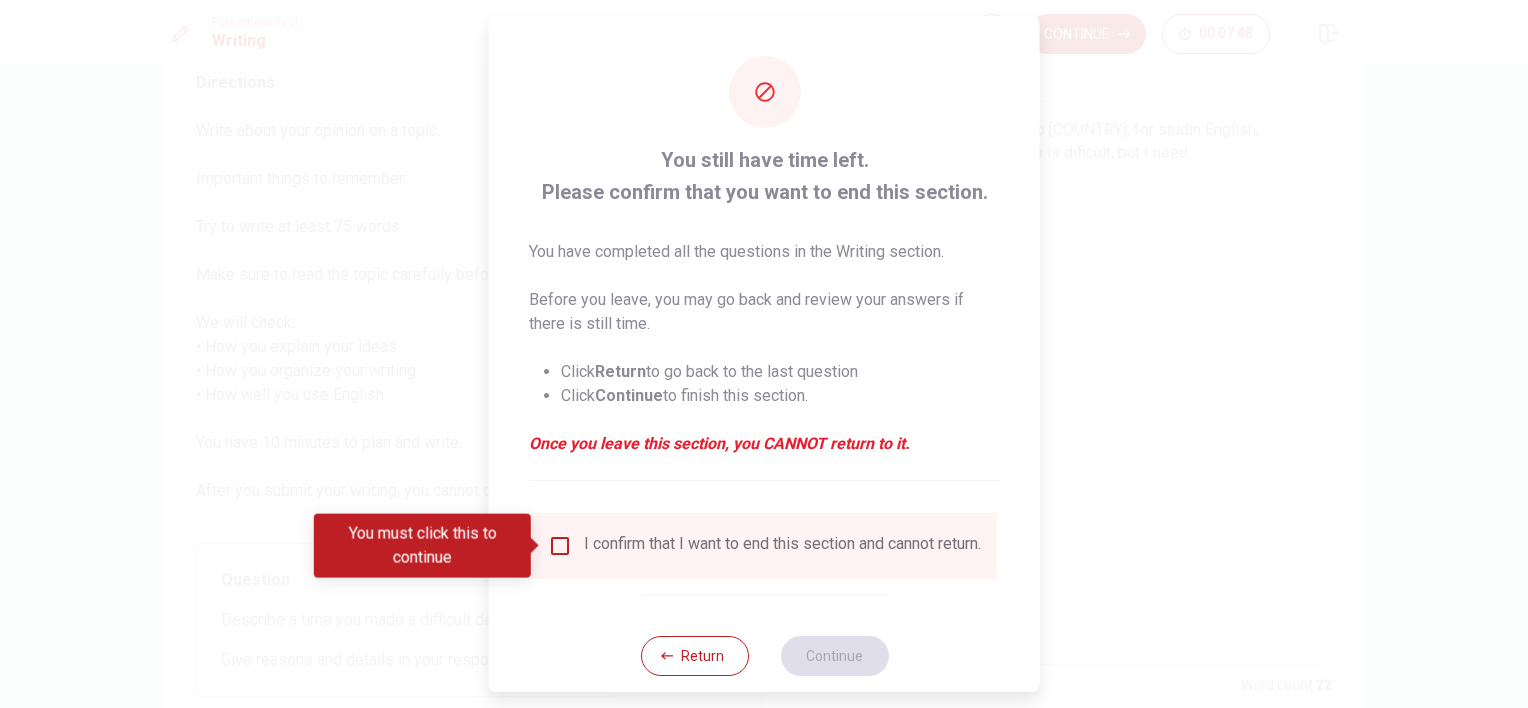 click at bounding box center (560, 546) 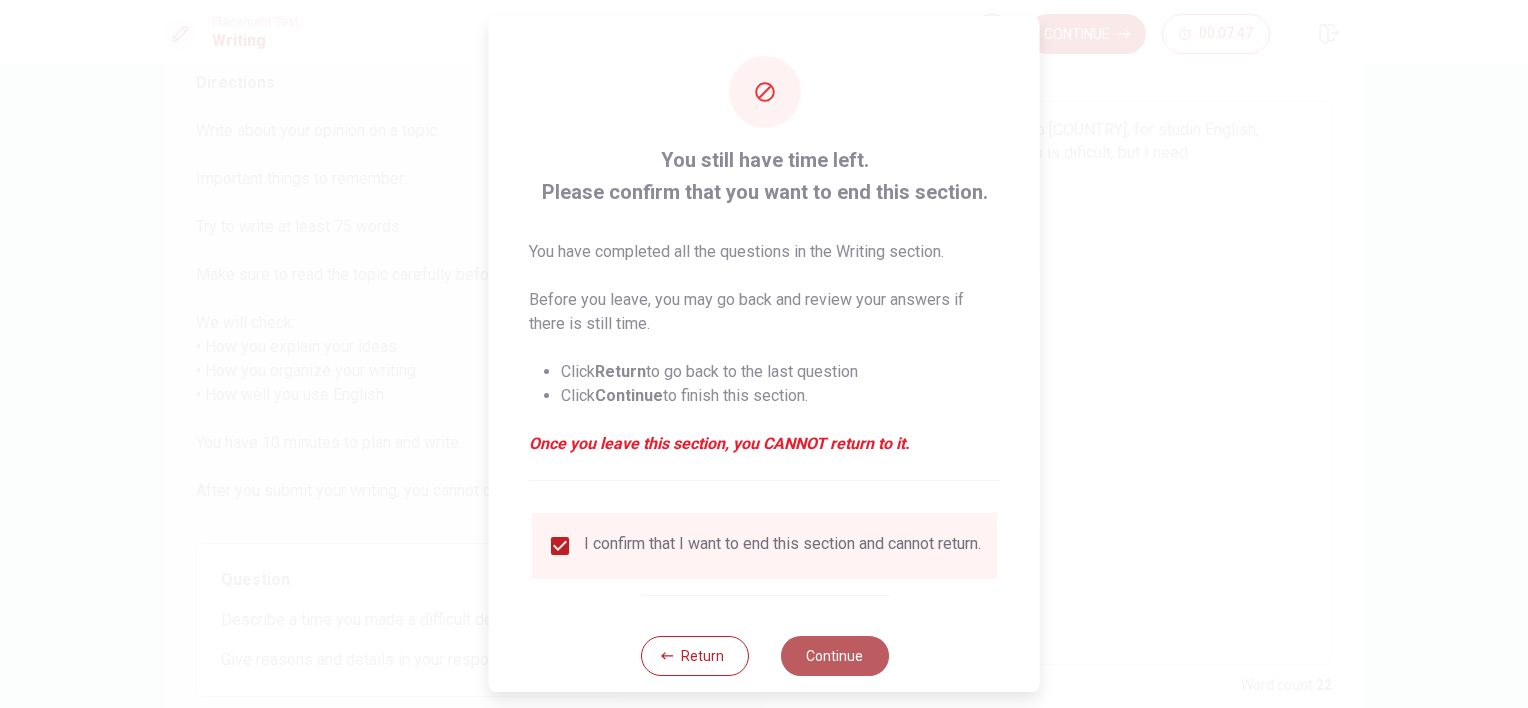 click on "Continue" at bounding box center (834, 656) 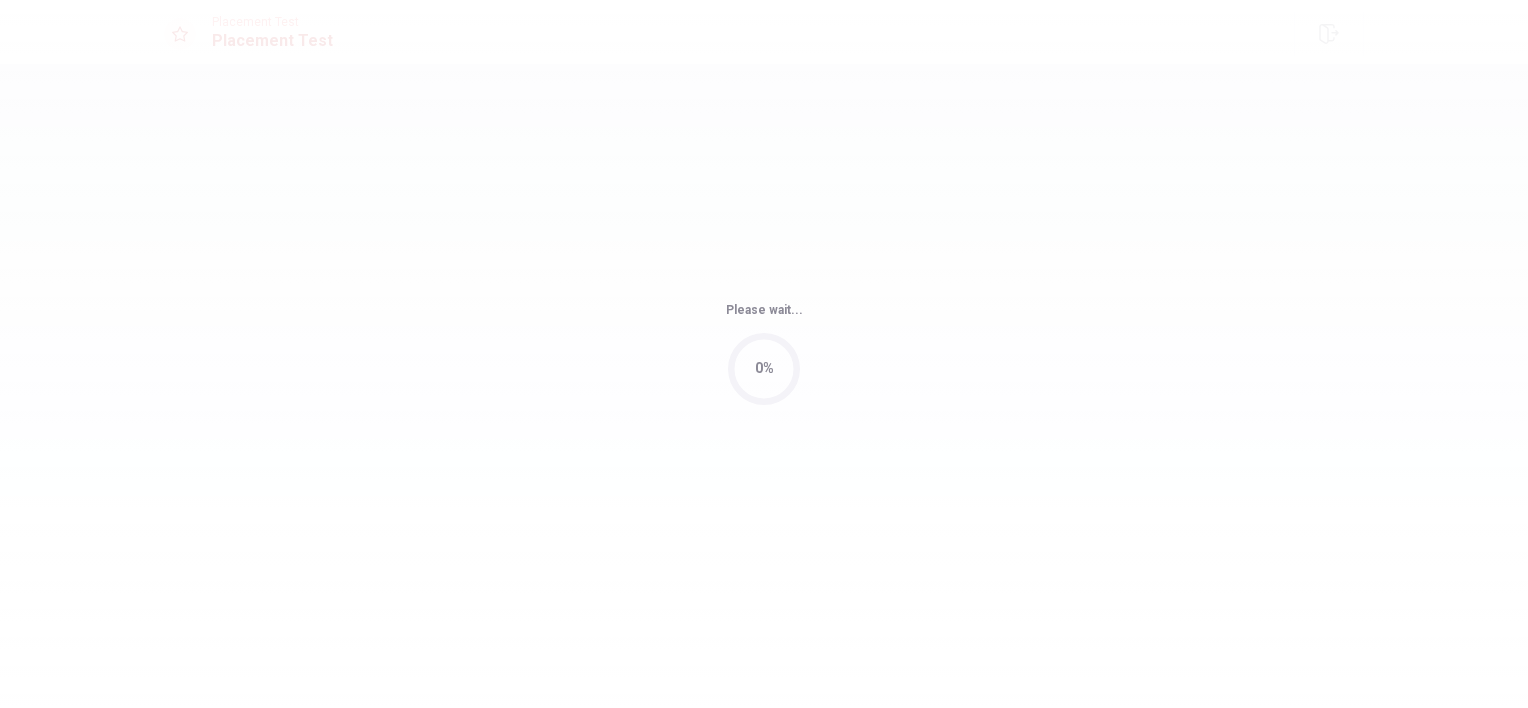scroll, scrollTop: 0, scrollLeft: 0, axis: both 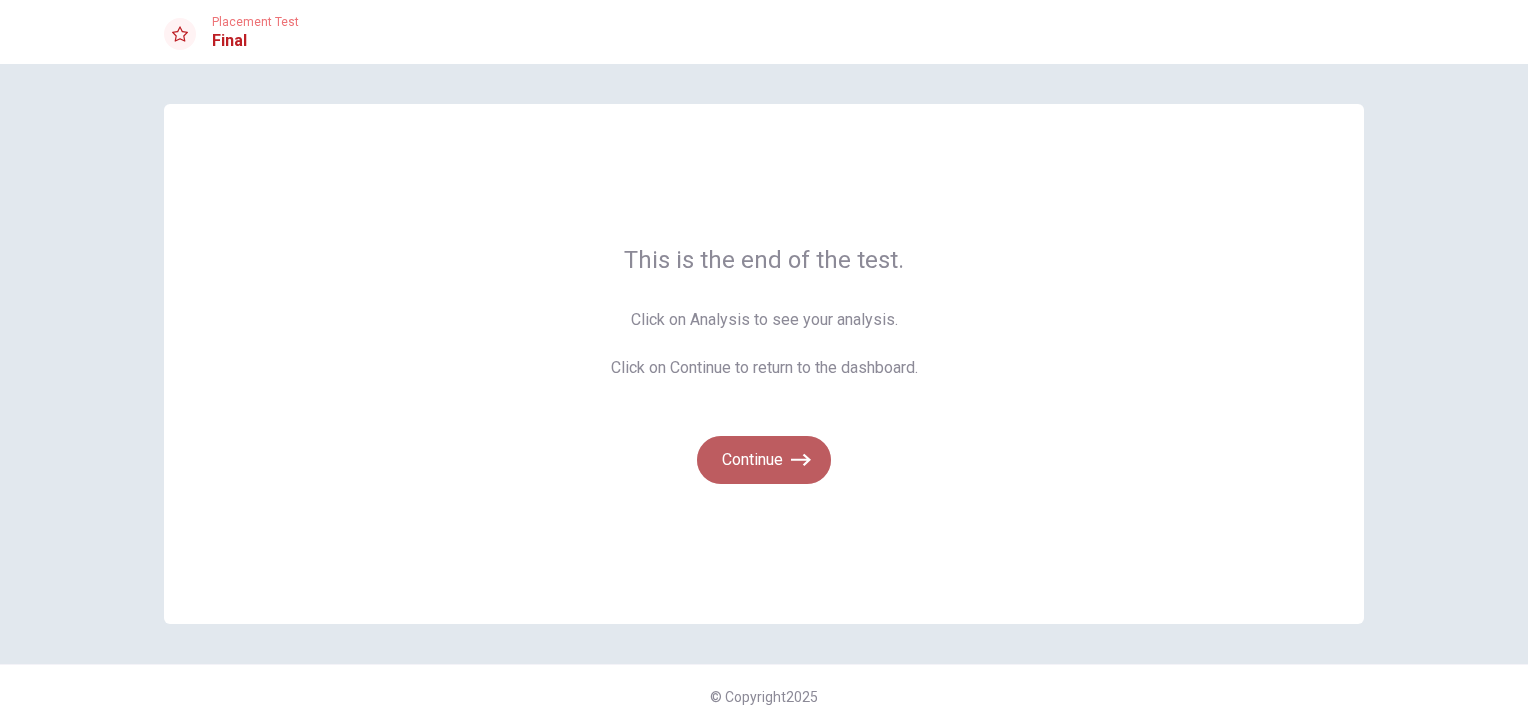 click on "Continue" at bounding box center (764, 460) 